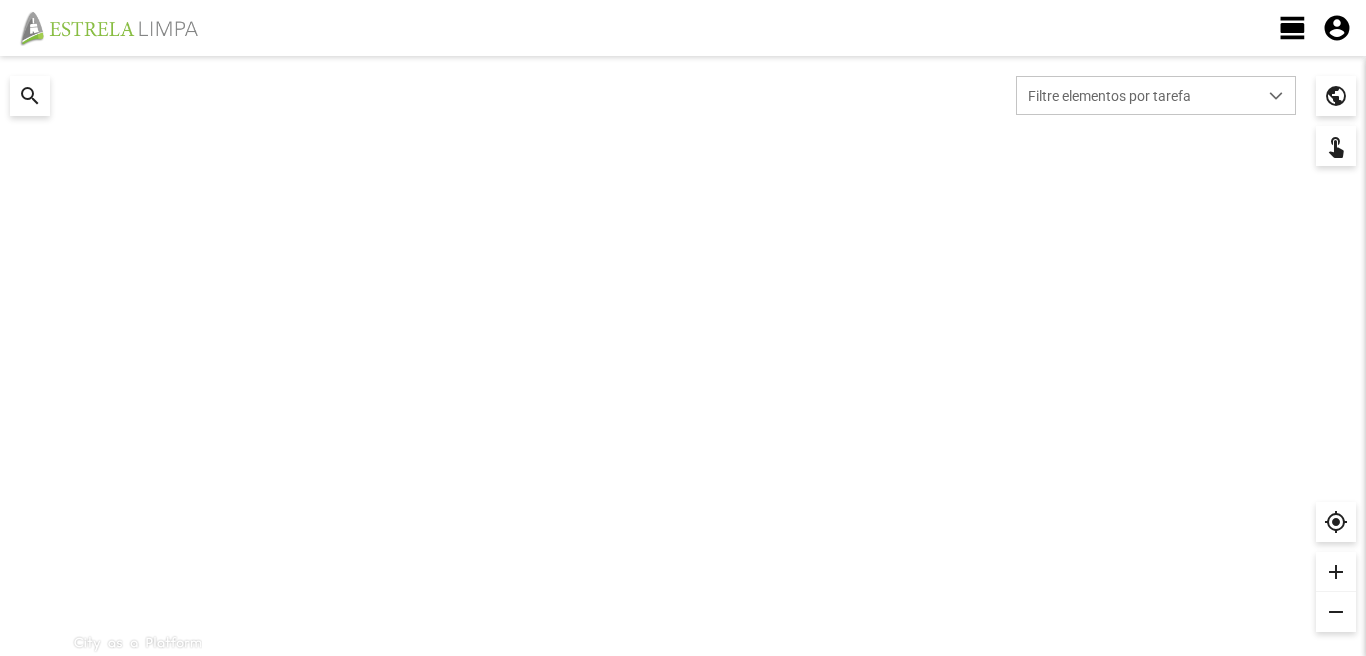 scroll, scrollTop: 0, scrollLeft: 0, axis: both 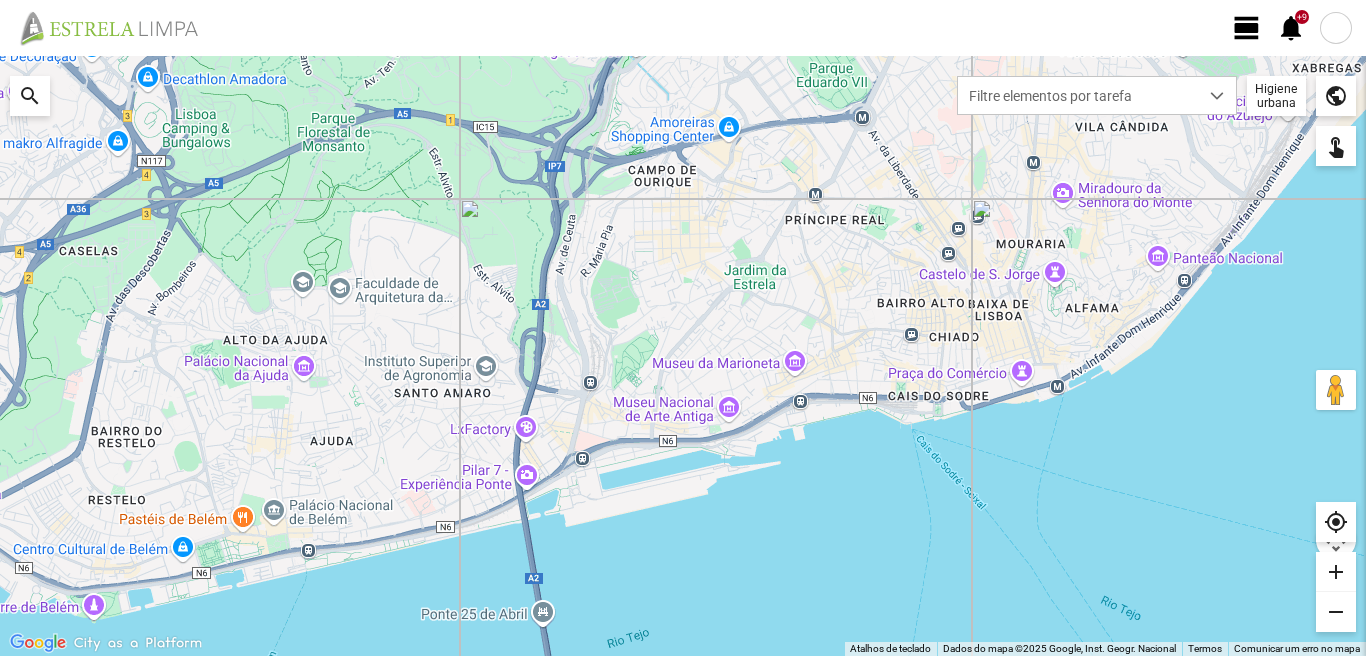 click on "view_day" 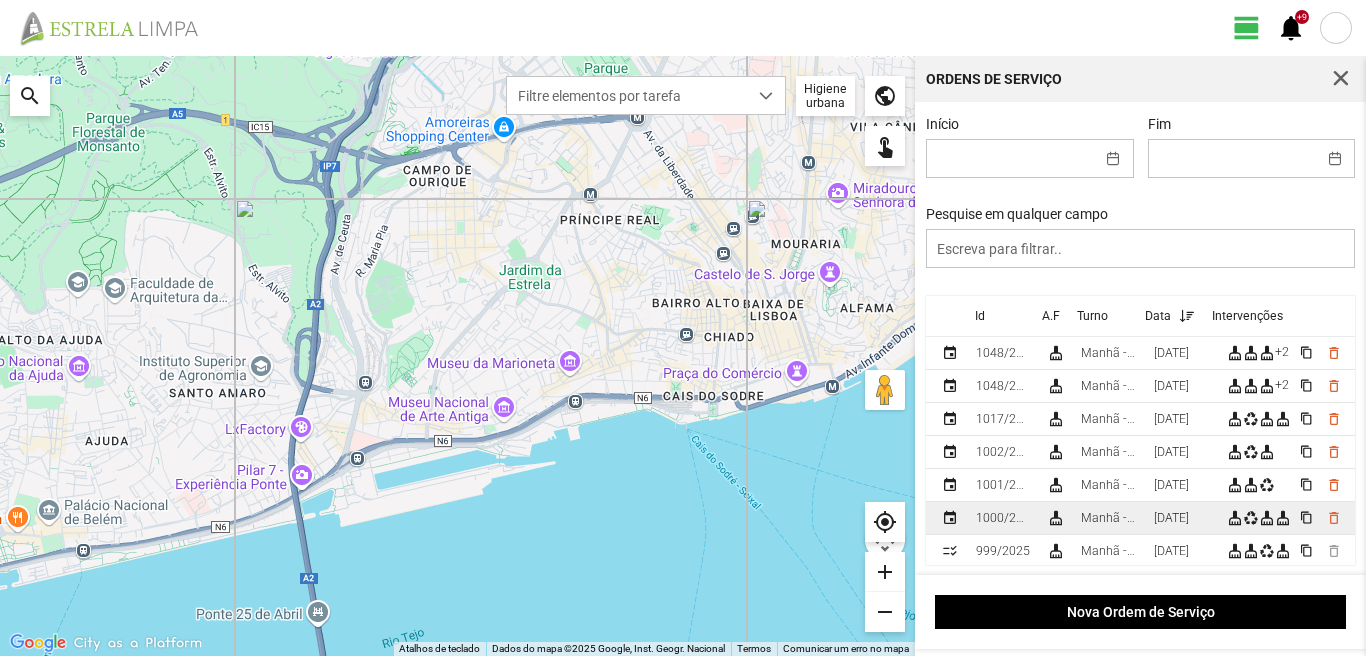 click on "[DATE]" at bounding box center [1171, 518] 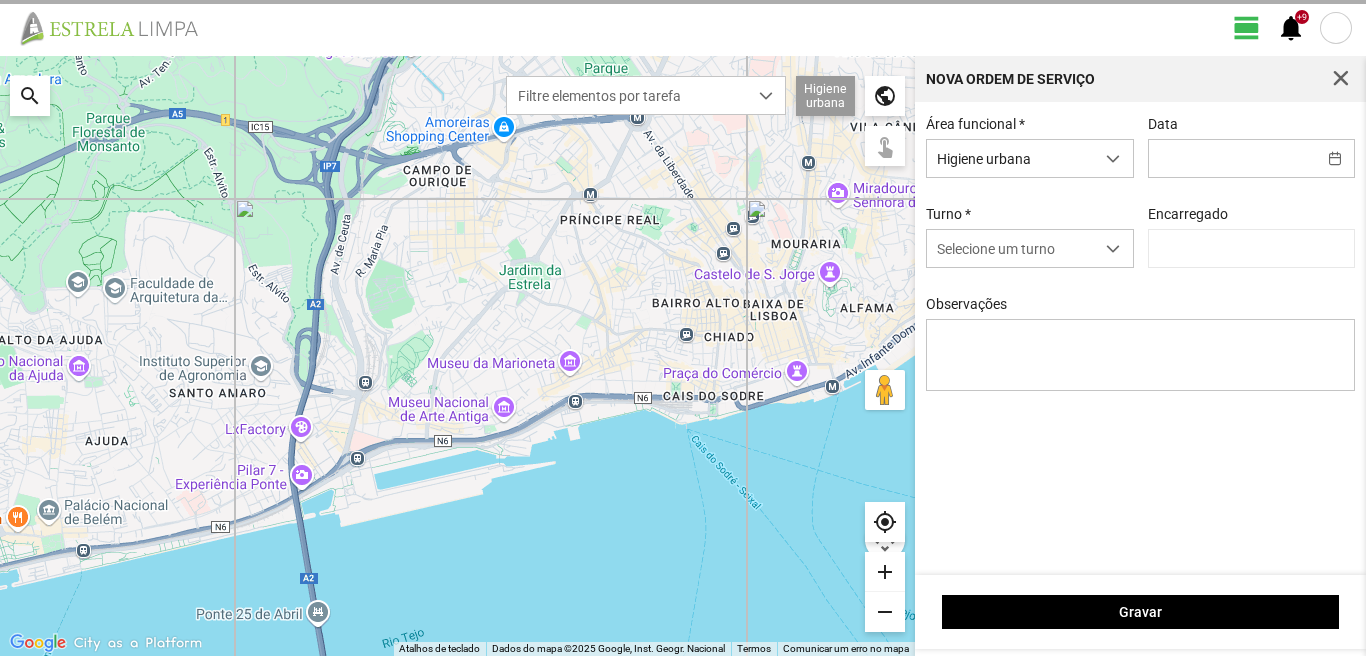 type on "[PERSON_NAME]" 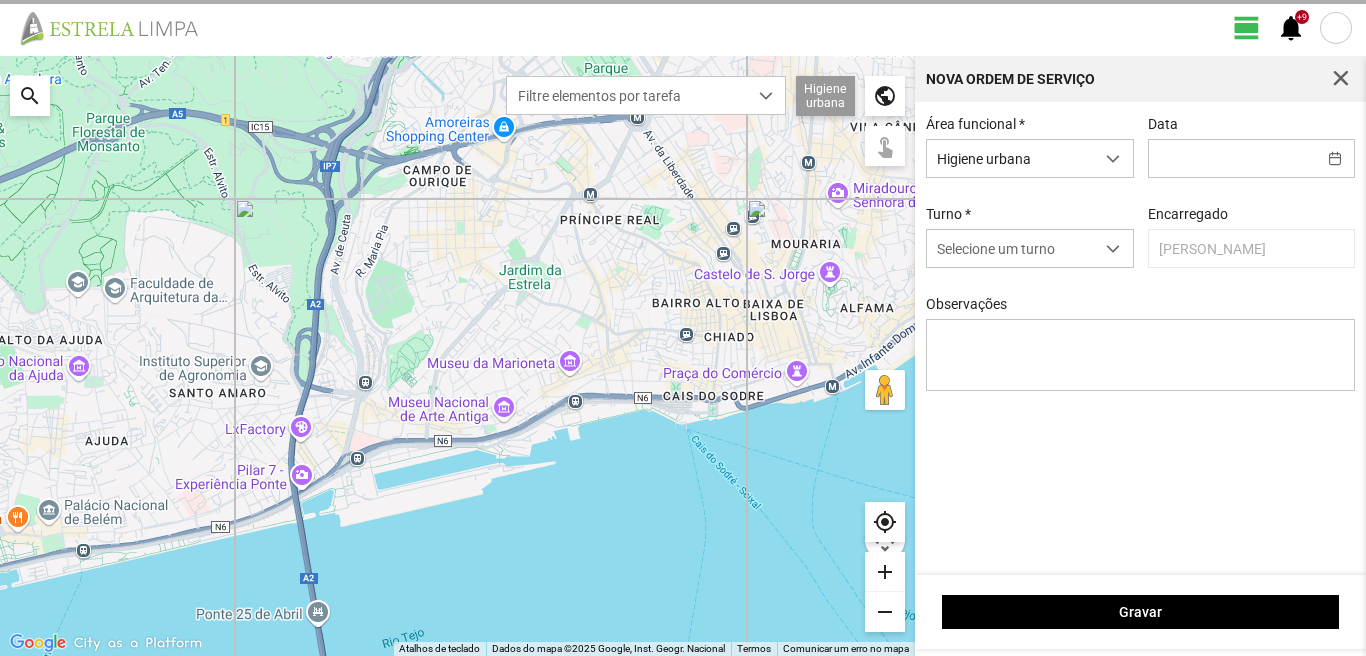 type on "[DATE]" 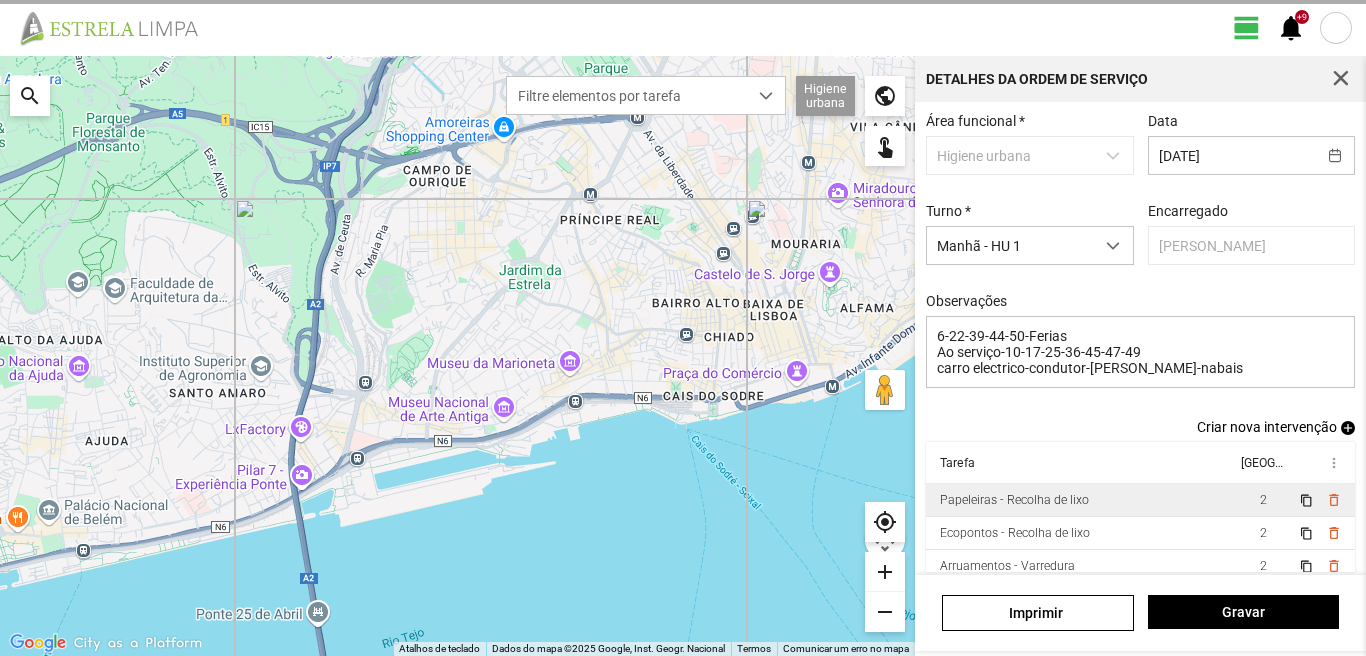 scroll, scrollTop: 109, scrollLeft: 0, axis: vertical 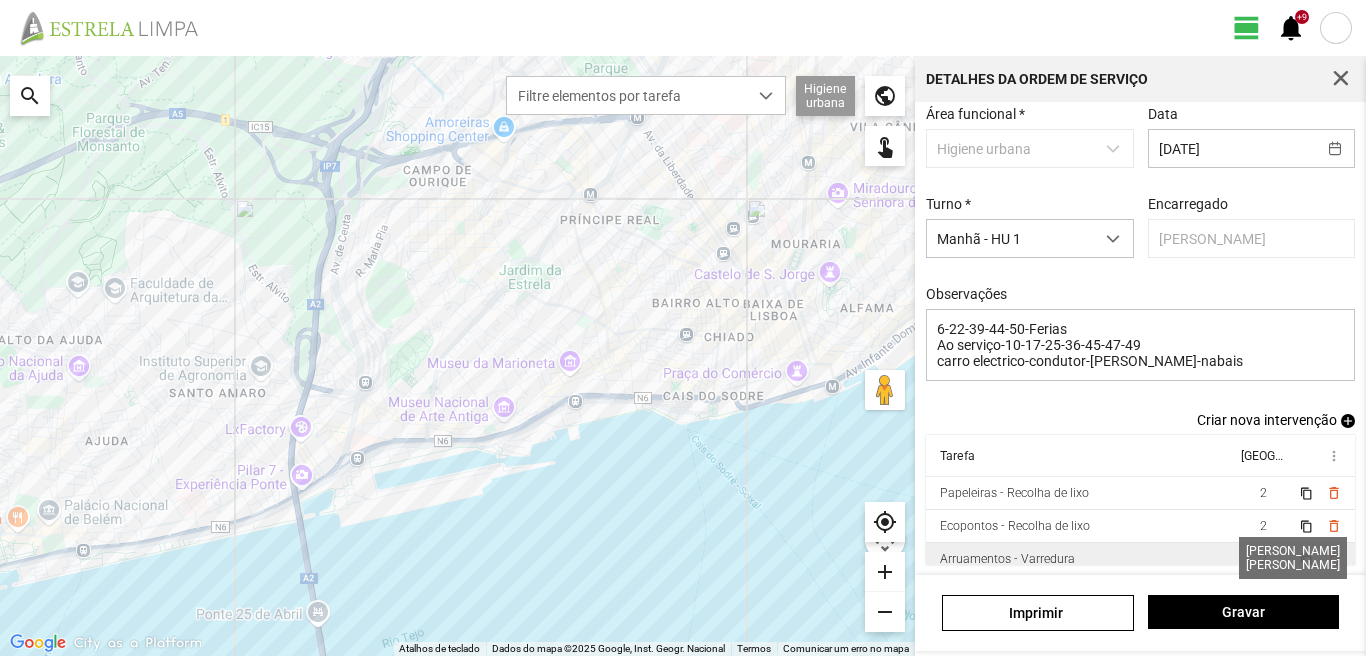 click on "2" at bounding box center [1263, 559] 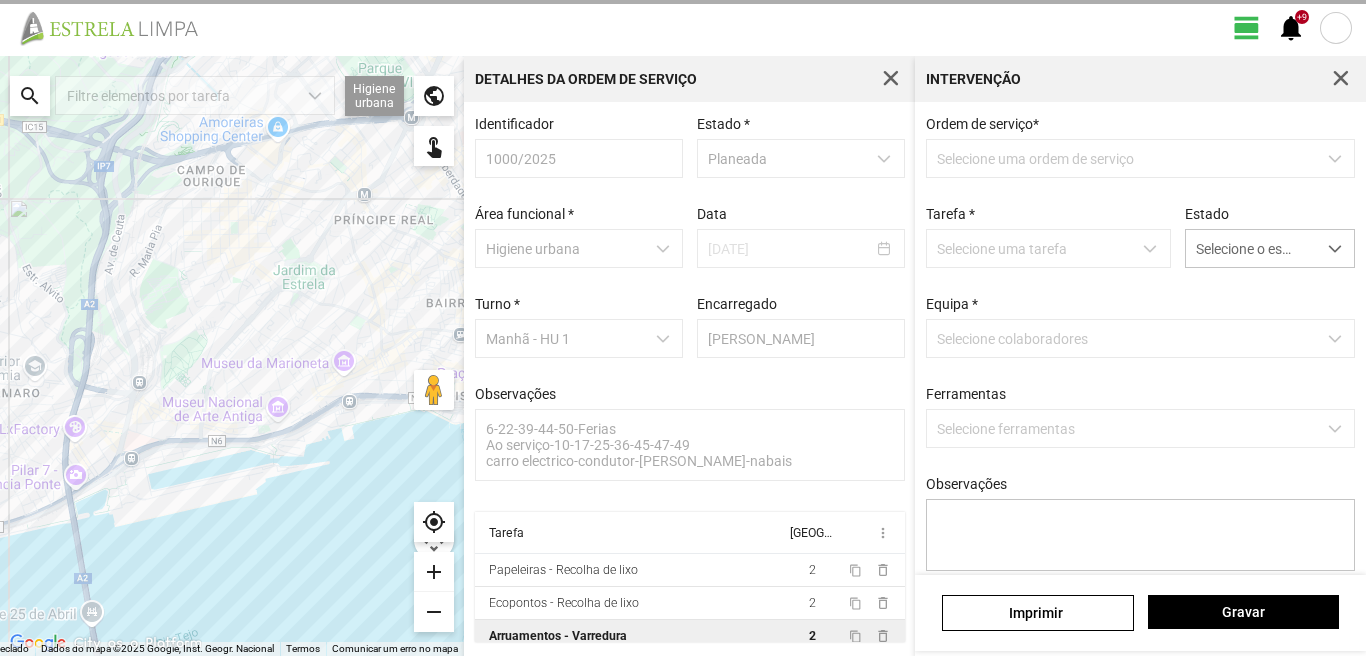 scroll, scrollTop: 4, scrollLeft: 0, axis: vertical 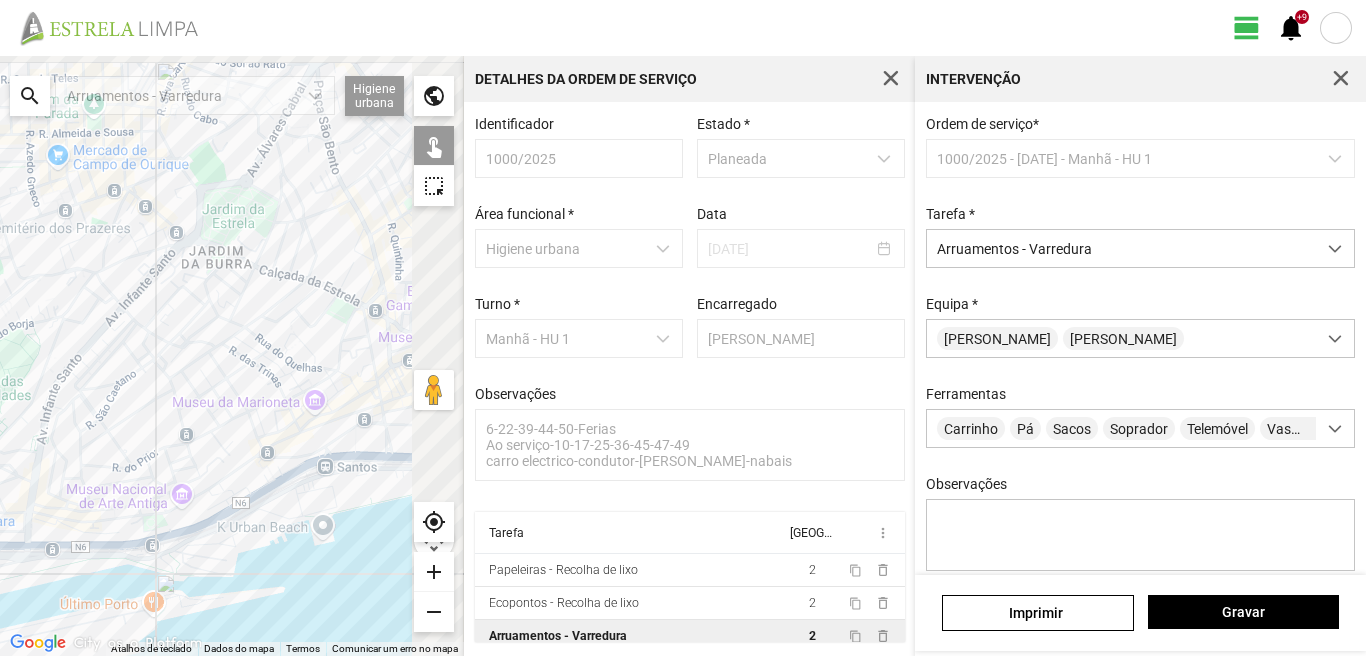 drag, startPoint x: 320, startPoint y: 371, endPoint x: 234, endPoint y: 402, distance: 91.416626 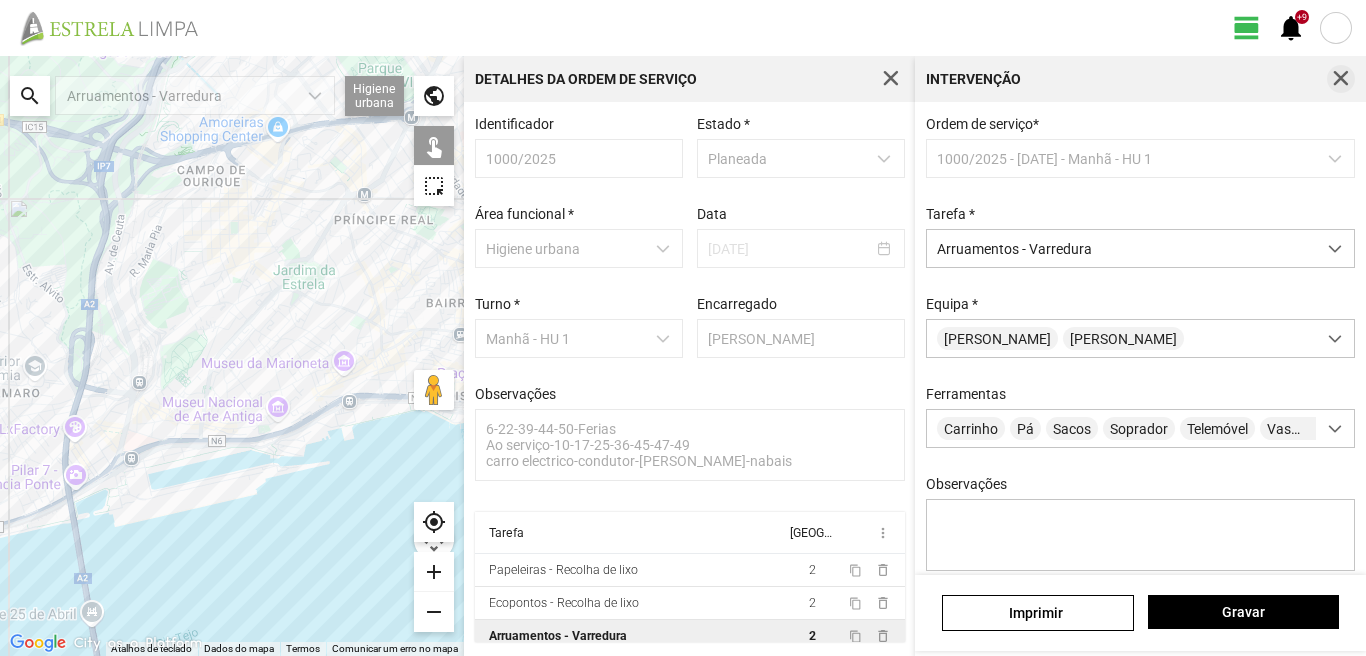 click at bounding box center (1341, 79) 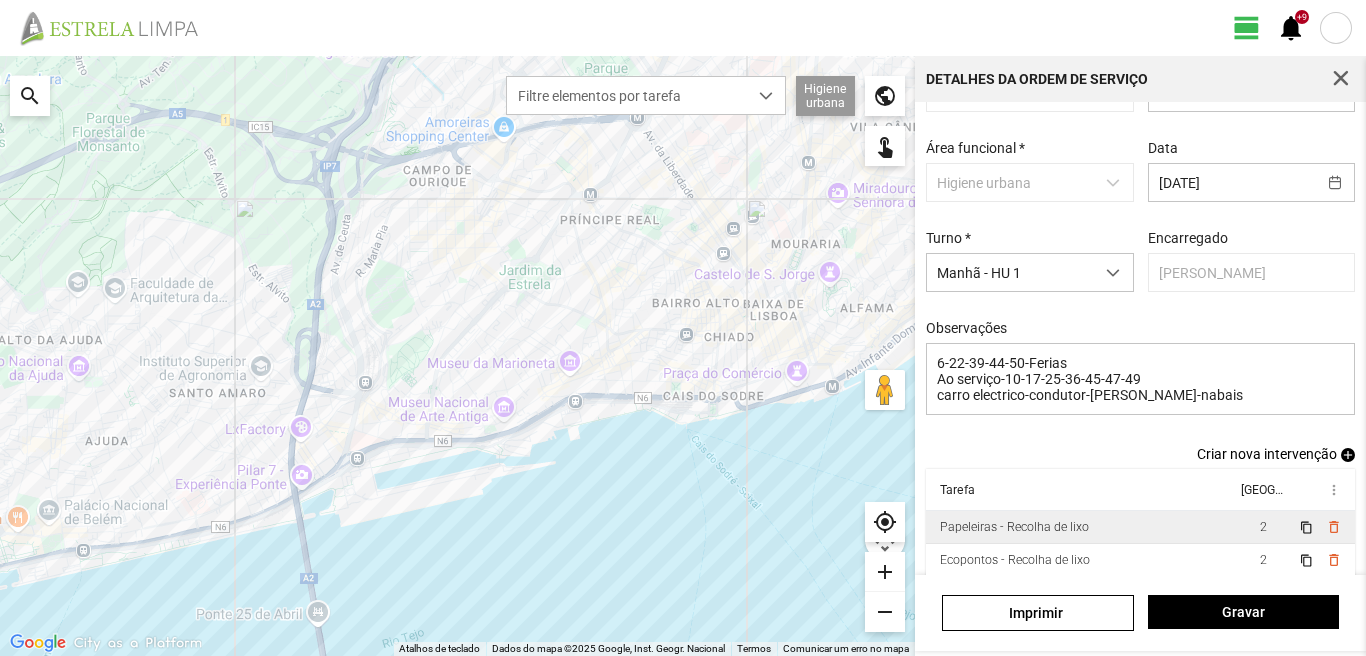 scroll, scrollTop: 109, scrollLeft: 0, axis: vertical 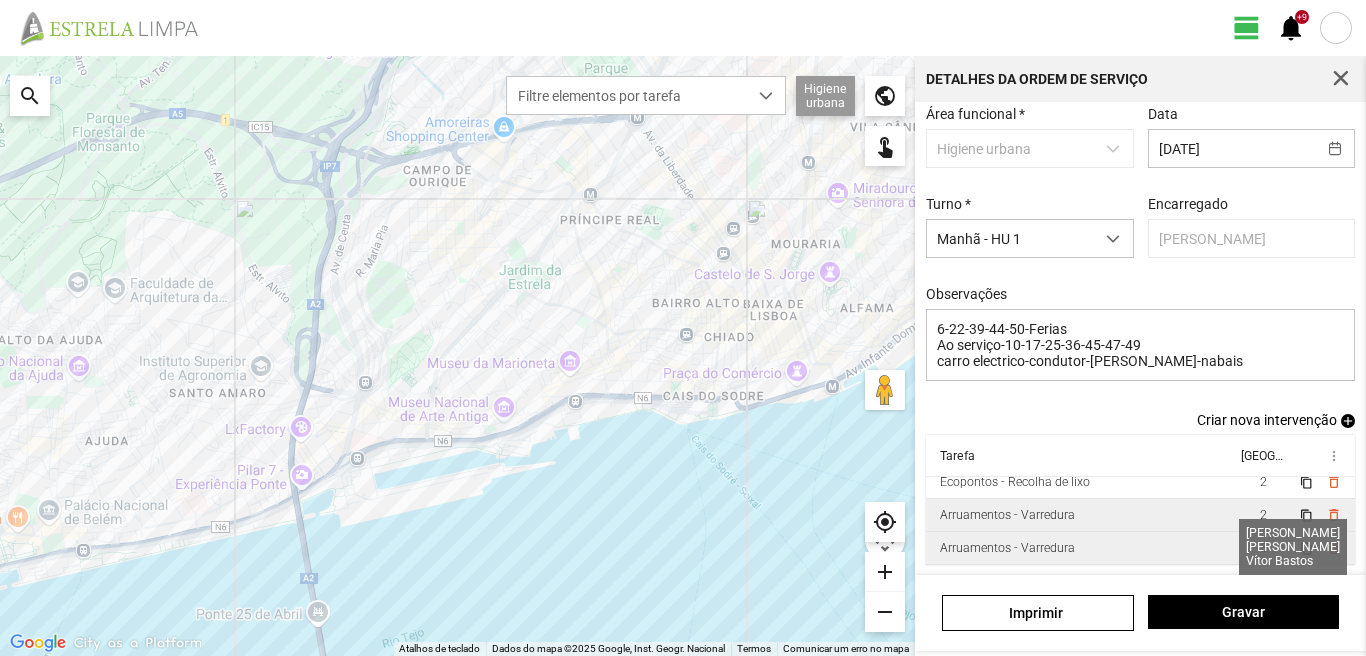 click on "3" at bounding box center [1263, 548] 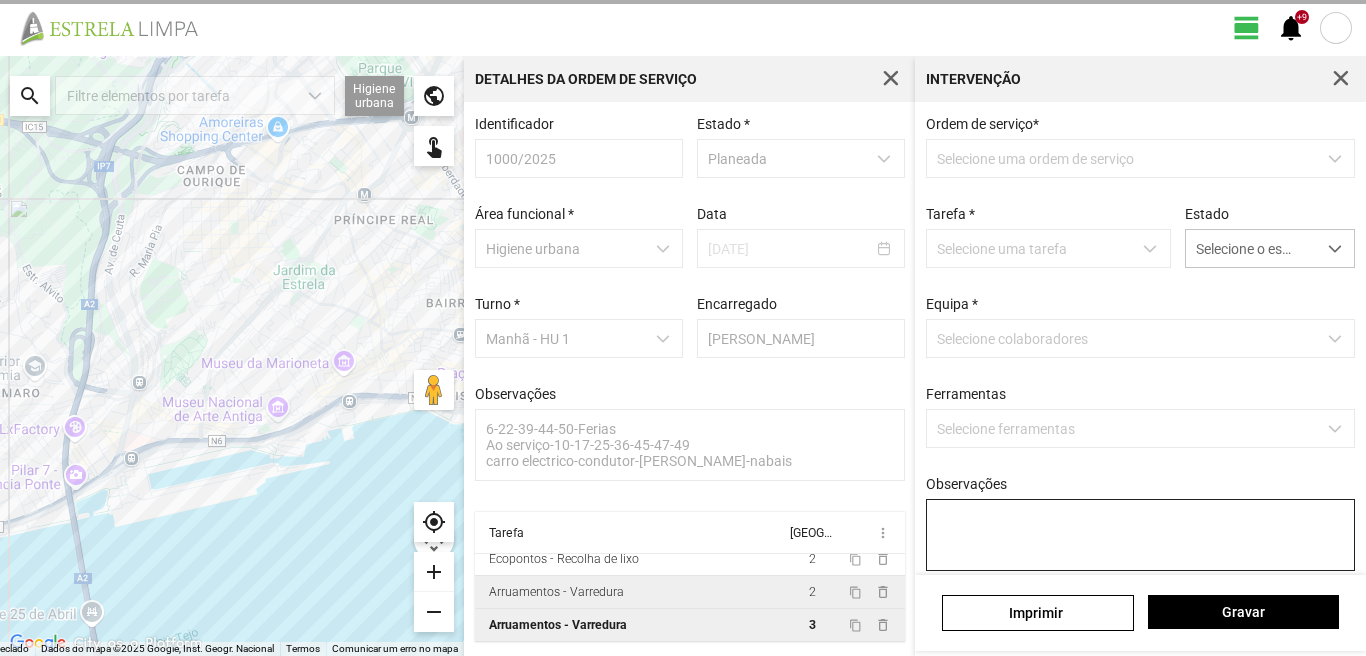 scroll, scrollTop: 4, scrollLeft: 0, axis: vertical 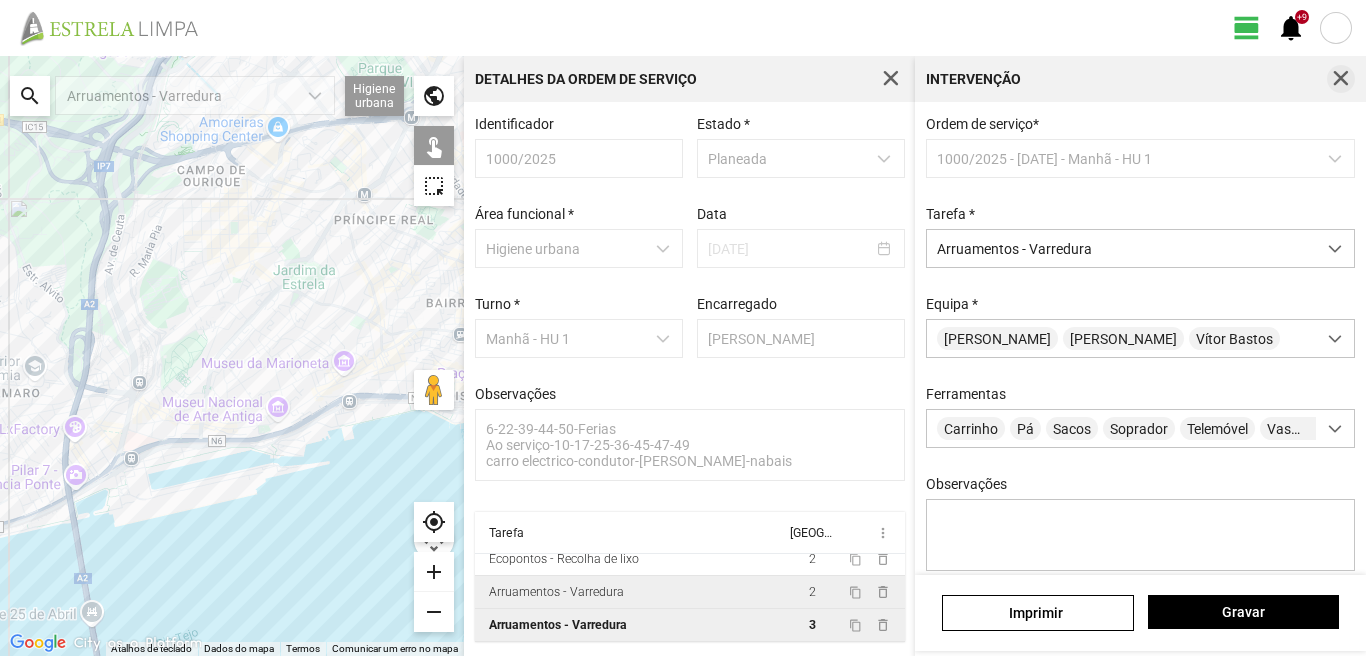click at bounding box center (1341, 79) 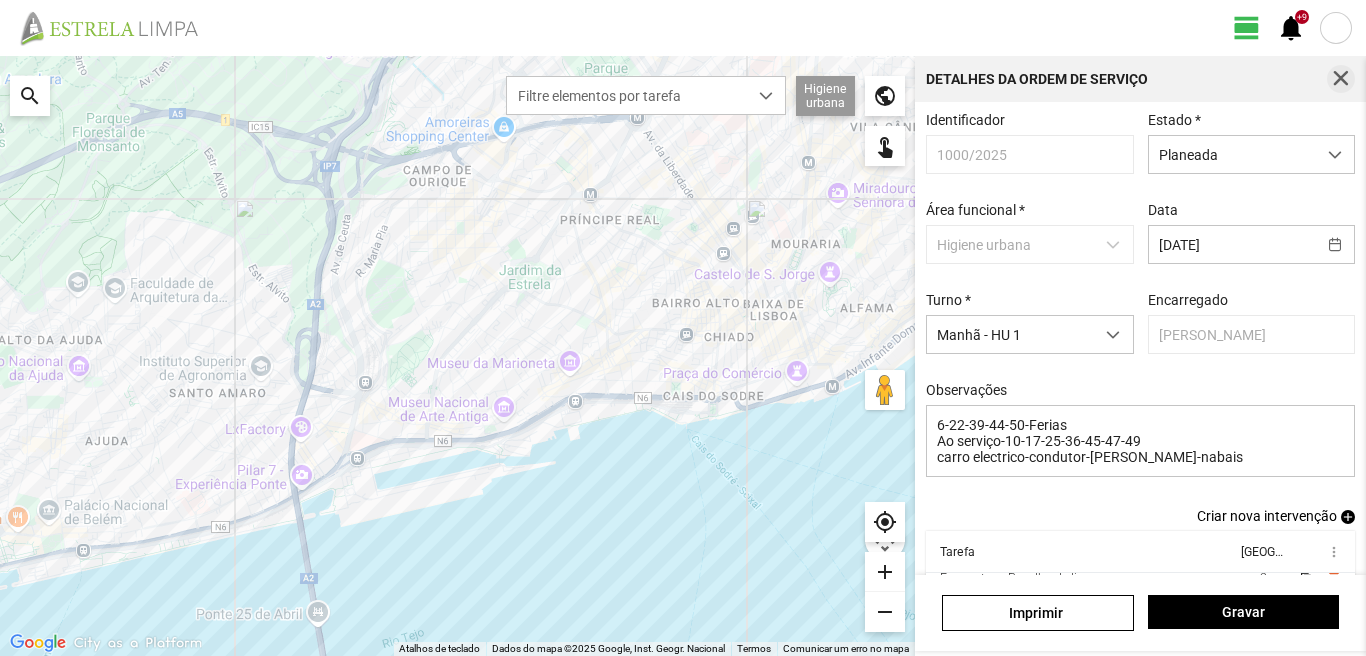 click at bounding box center (1341, 79) 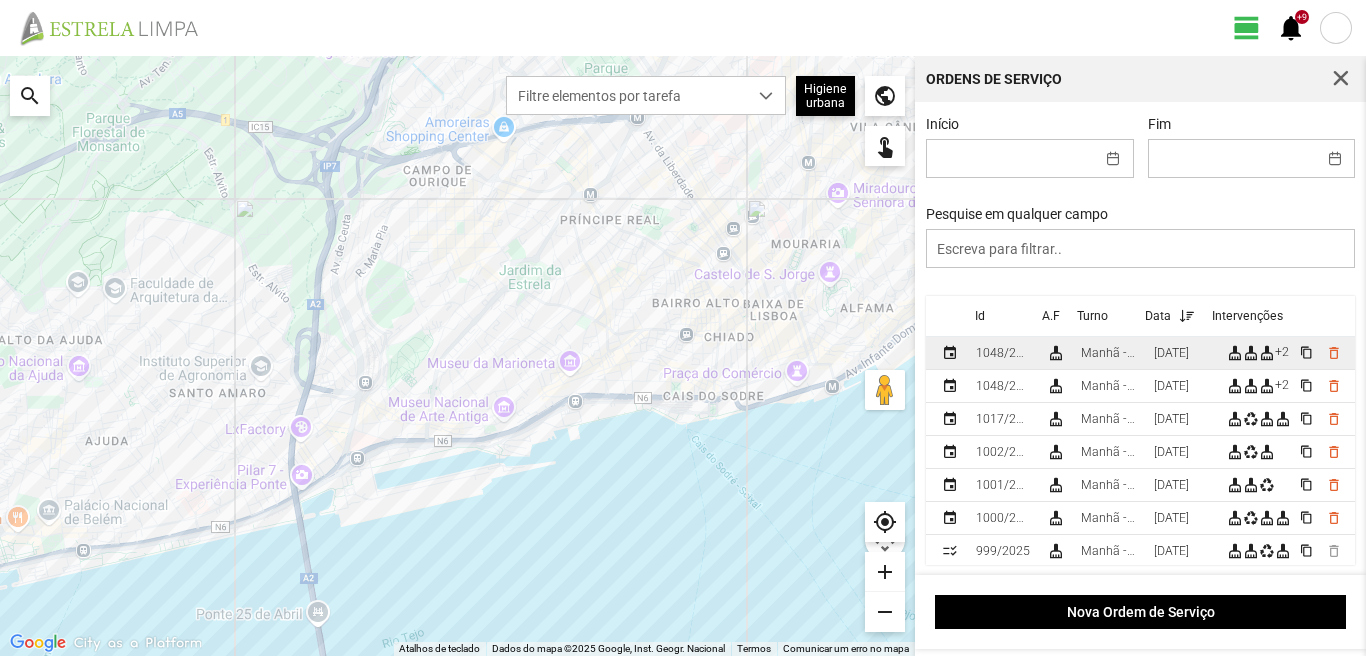 click on "[DATE]" at bounding box center (1171, 353) 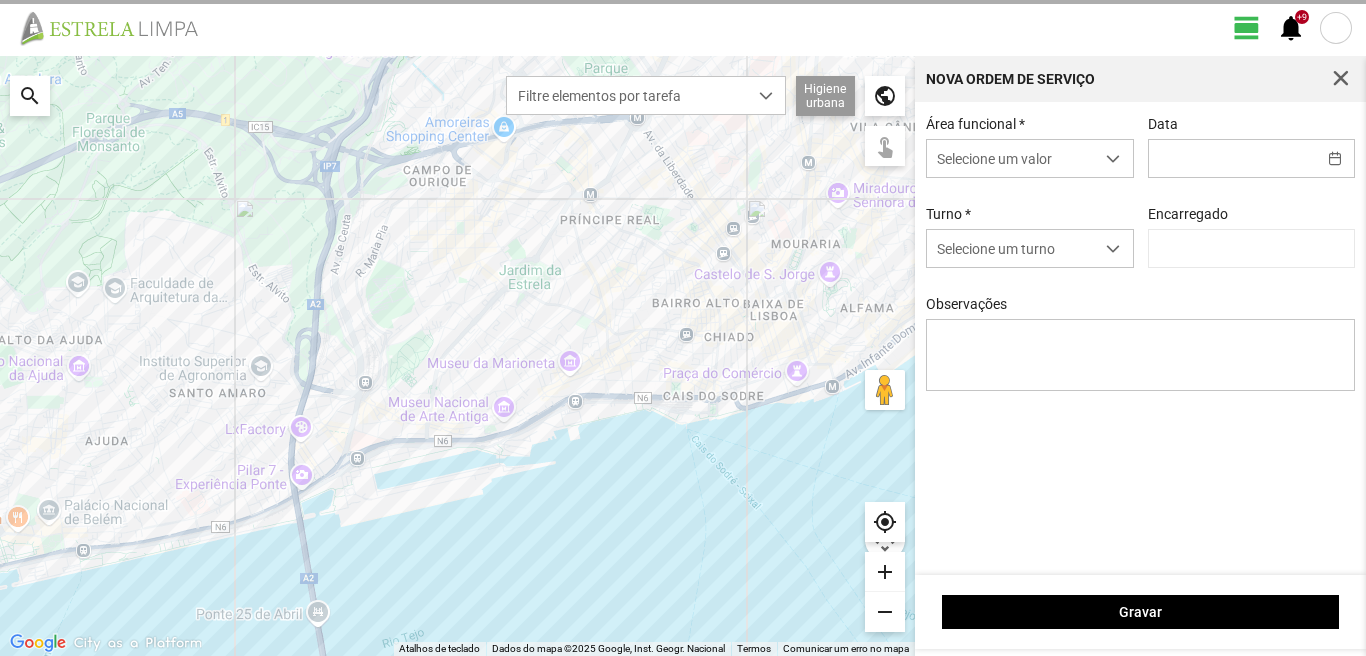 type on "[DATE]" 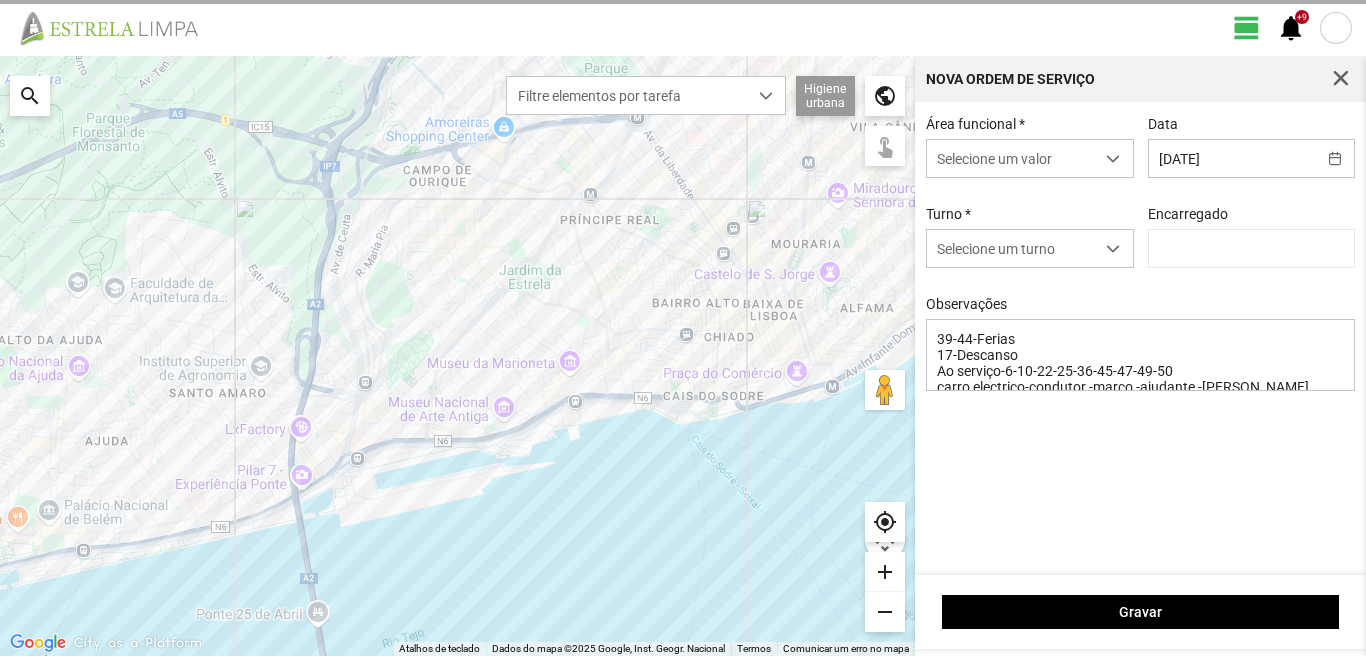 type on "[PERSON_NAME]" 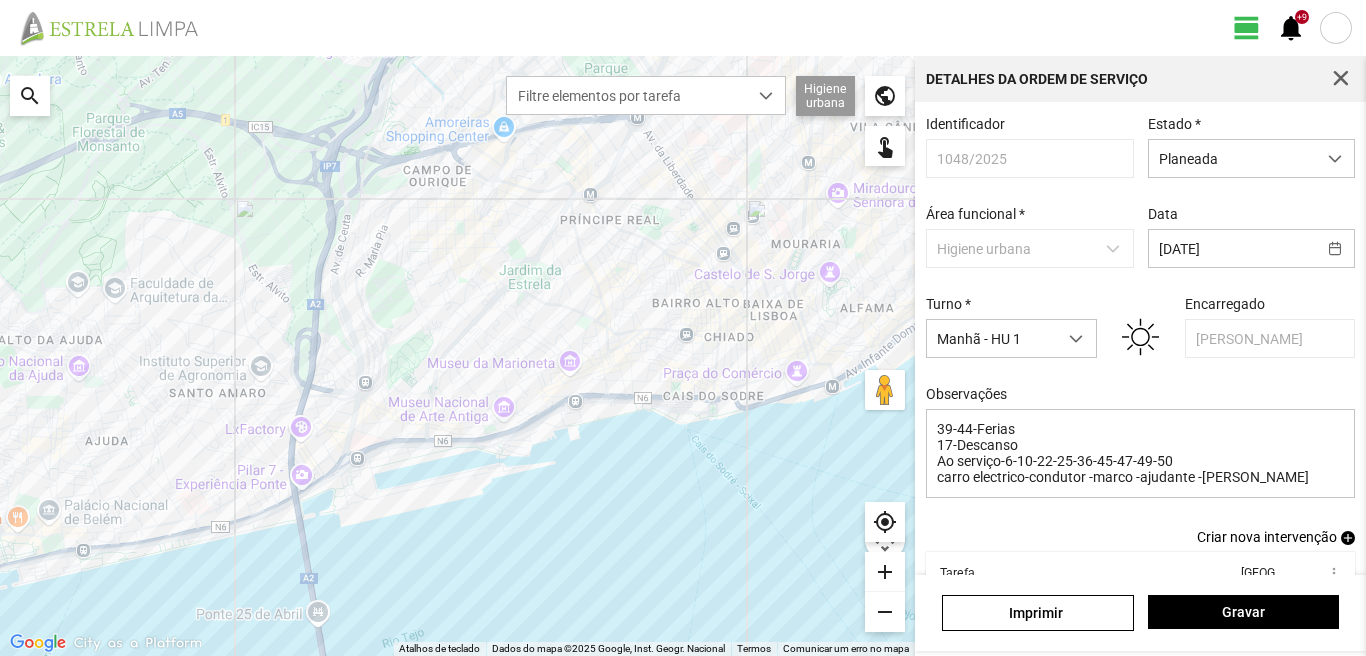 click on "add" at bounding box center (1348, 538) 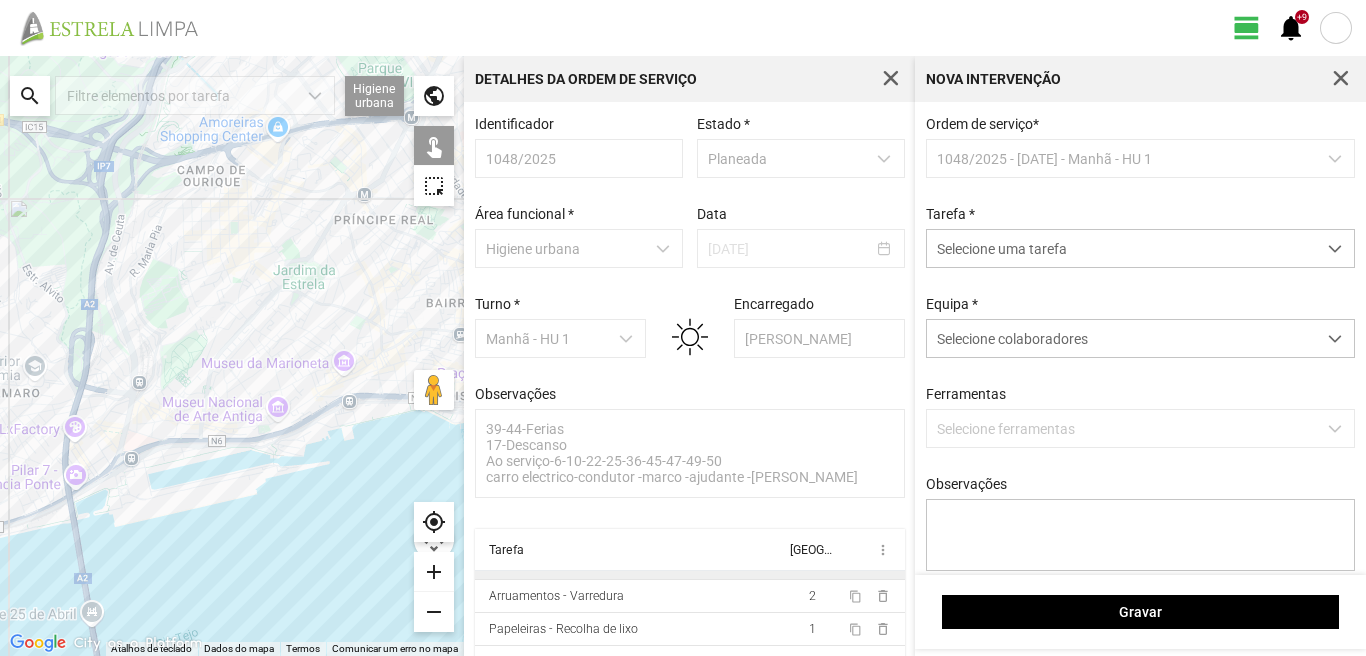 scroll, scrollTop: 77, scrollLeft: 0, axis: vertical 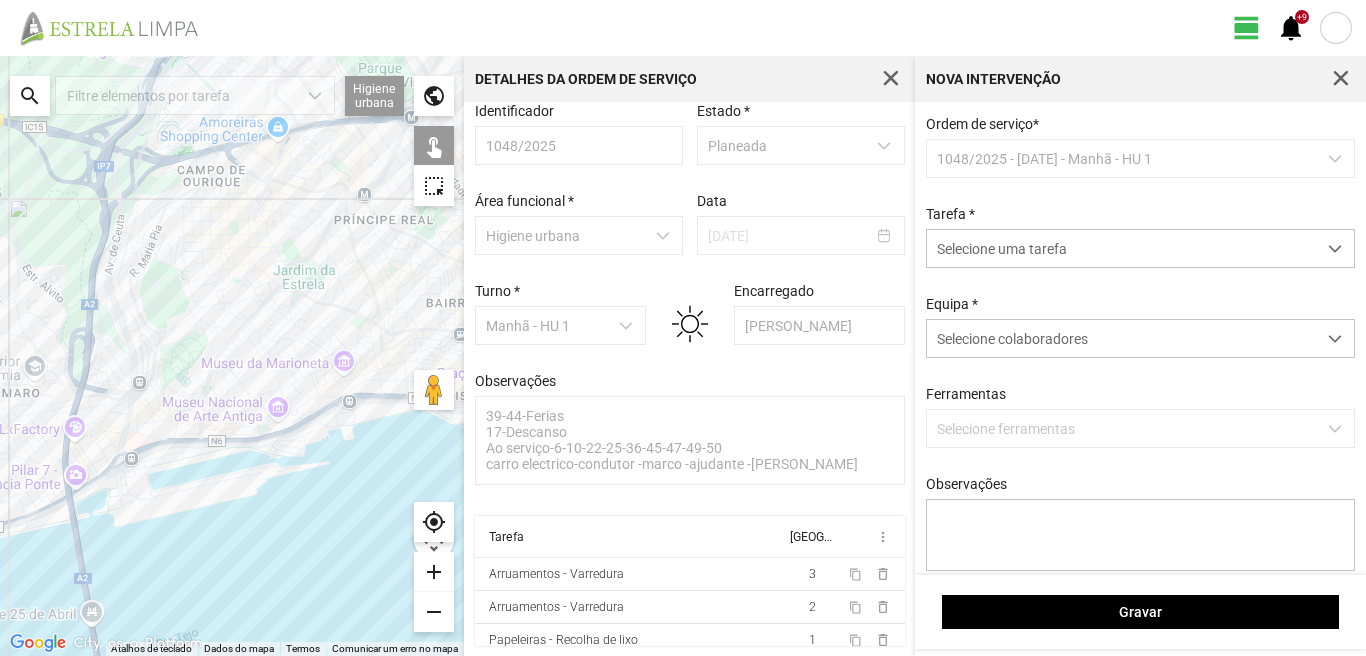click at bounding box center [1341, 79] 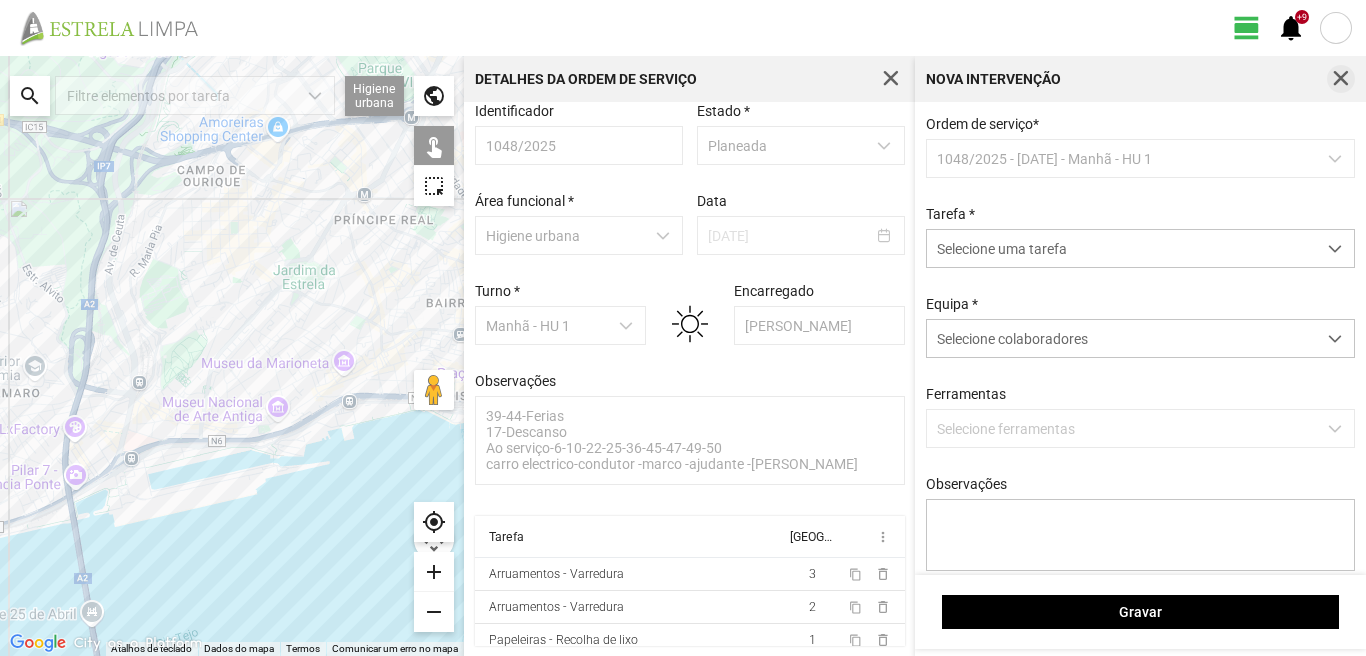 click at bounding box center (1341, 79) 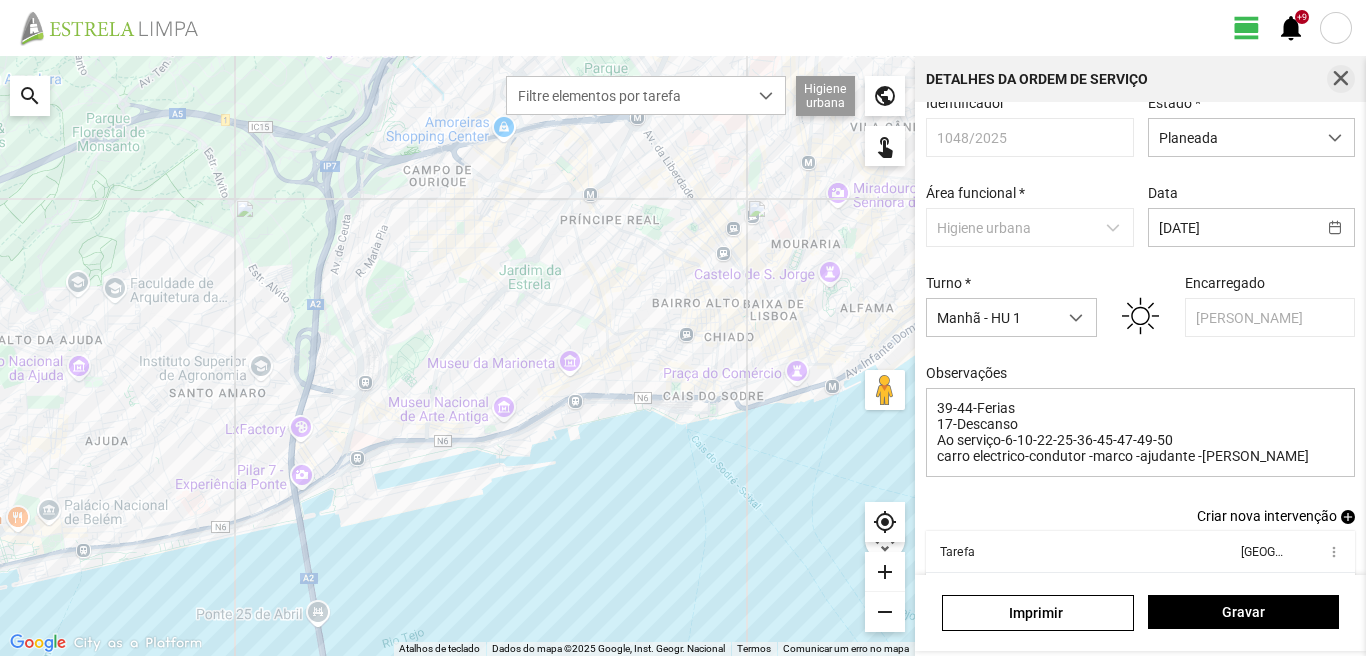 click at bounding box center [1341, 79] 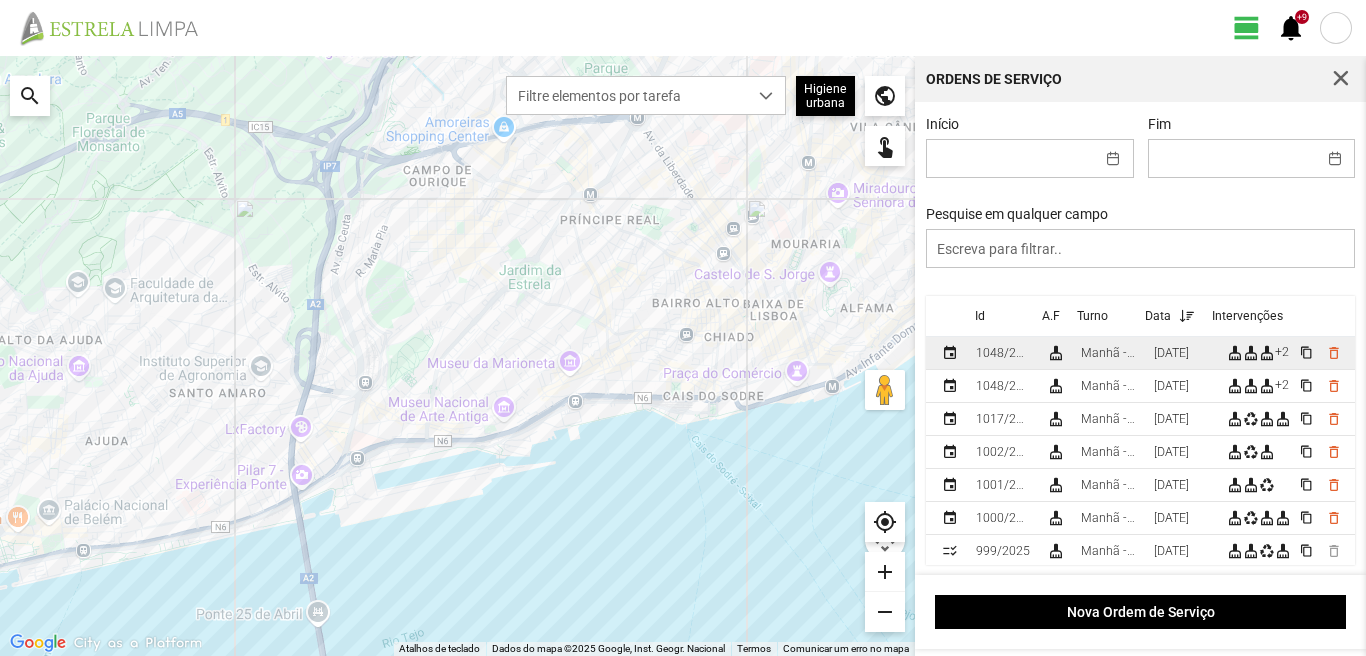 click on "[DATE]" at bounding box center [1171, 353] 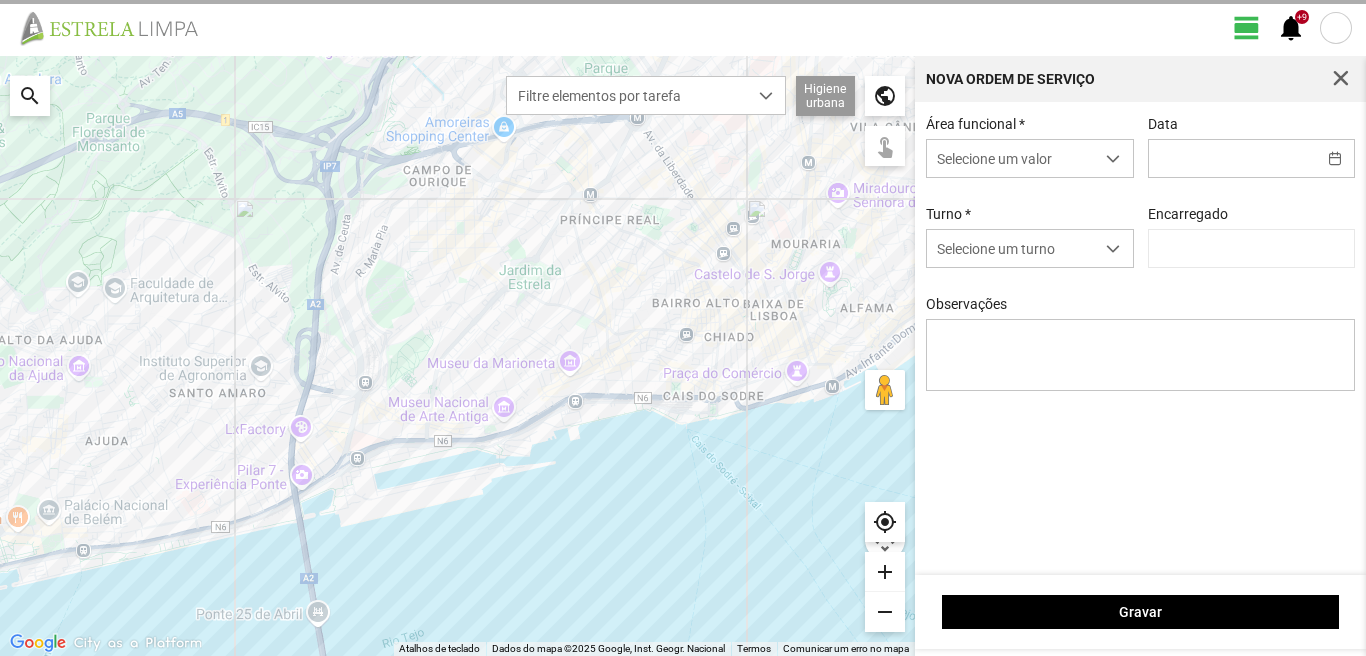 type on "[DATE]" 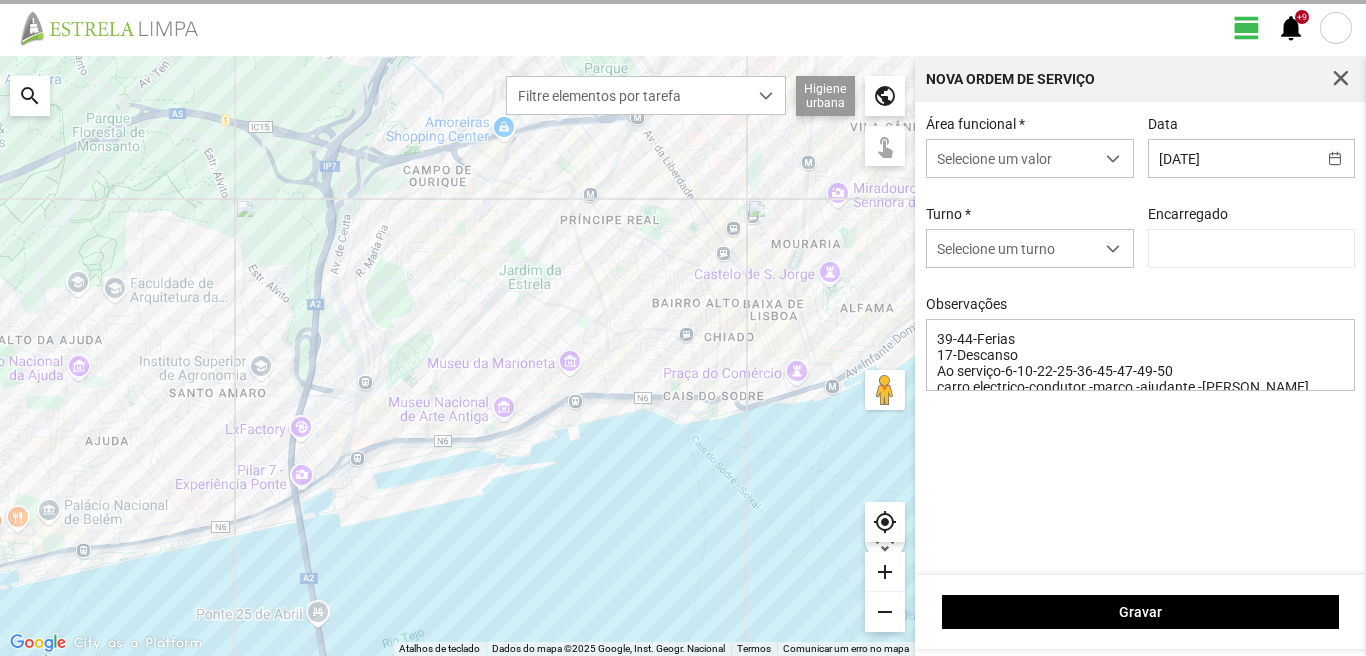 type on "[PERSON_NAME]" 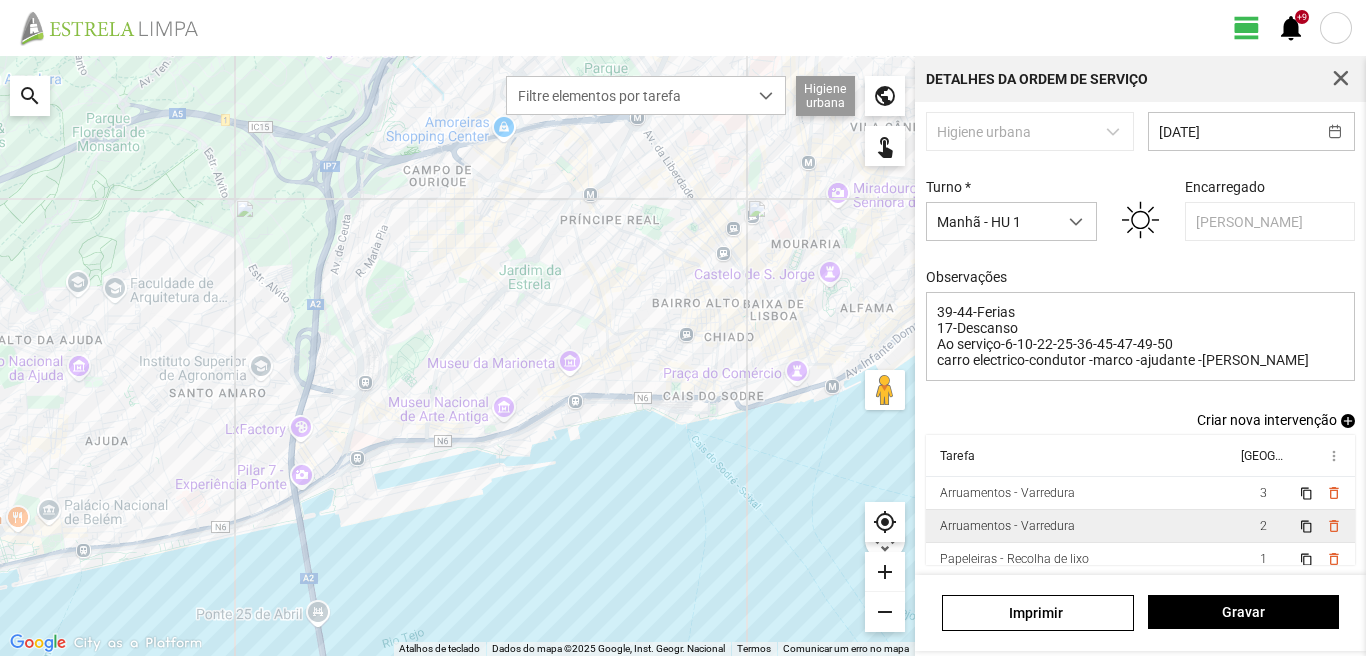 scroll, scrollTop: 126, scrollLeft: 0, axis: vertical 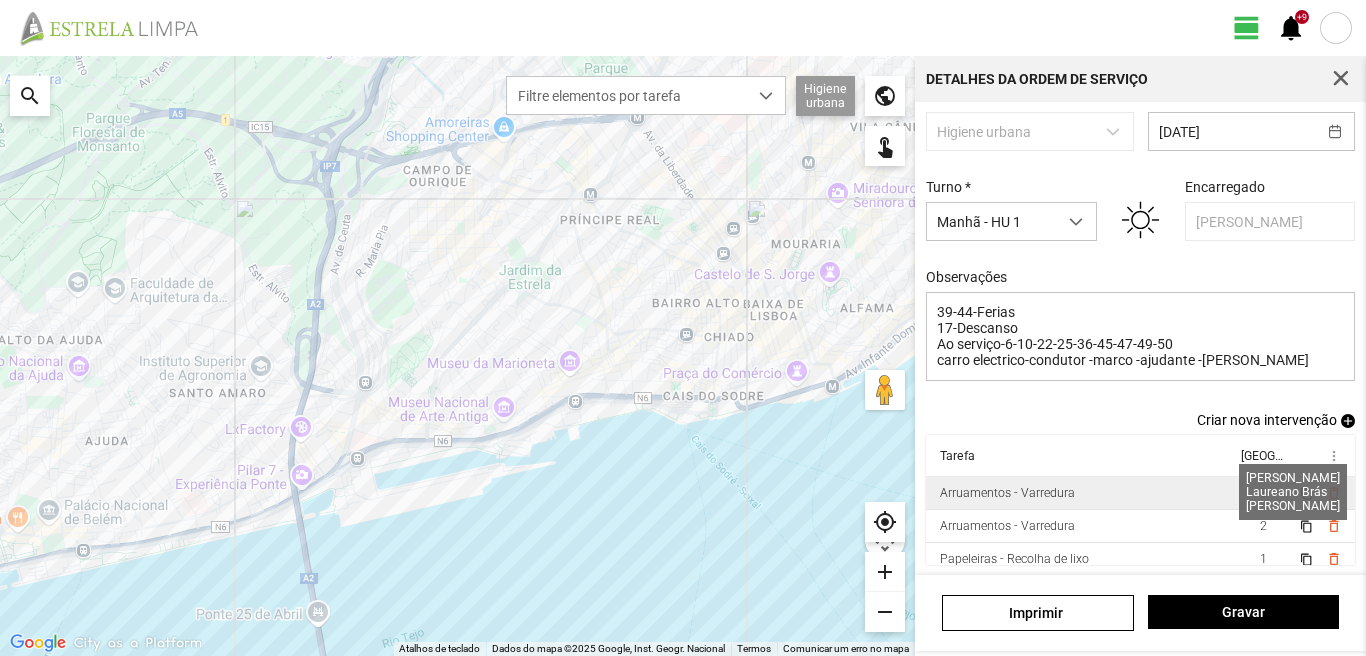 click on "3" at bounding box center [1263, 493] 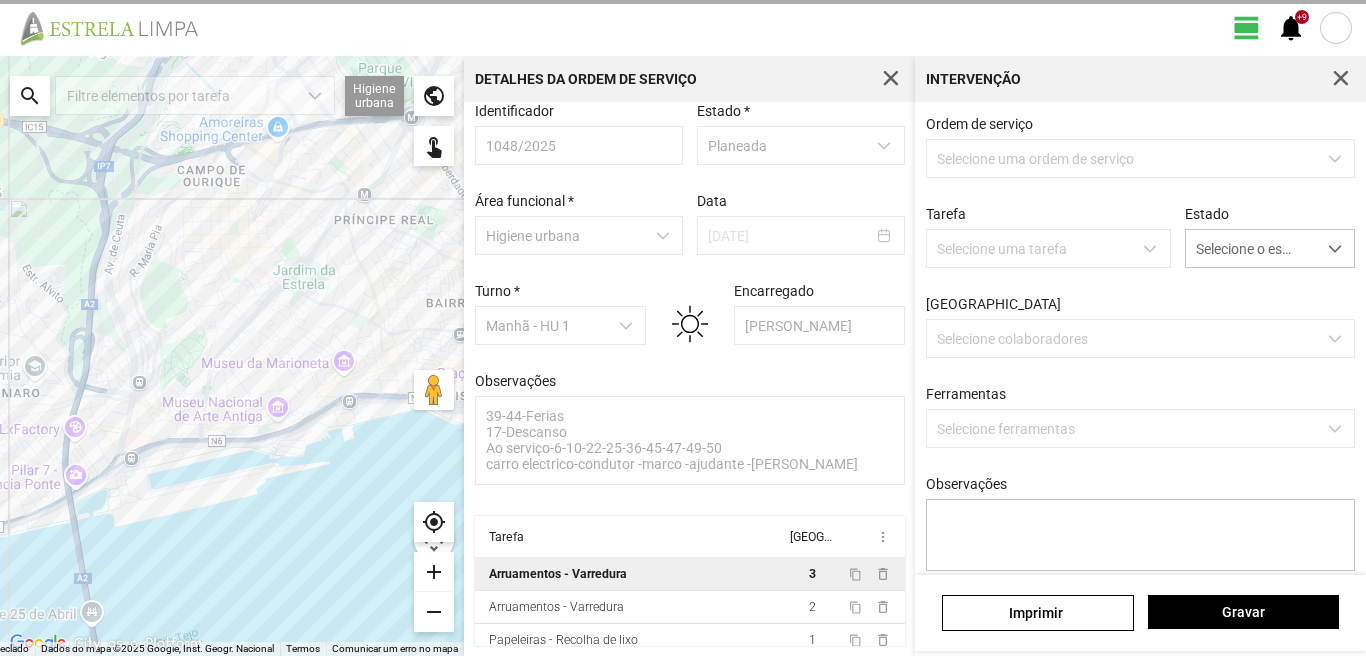 scroll, scrollTop: 21, scrollLeft: 0, axis: vertical 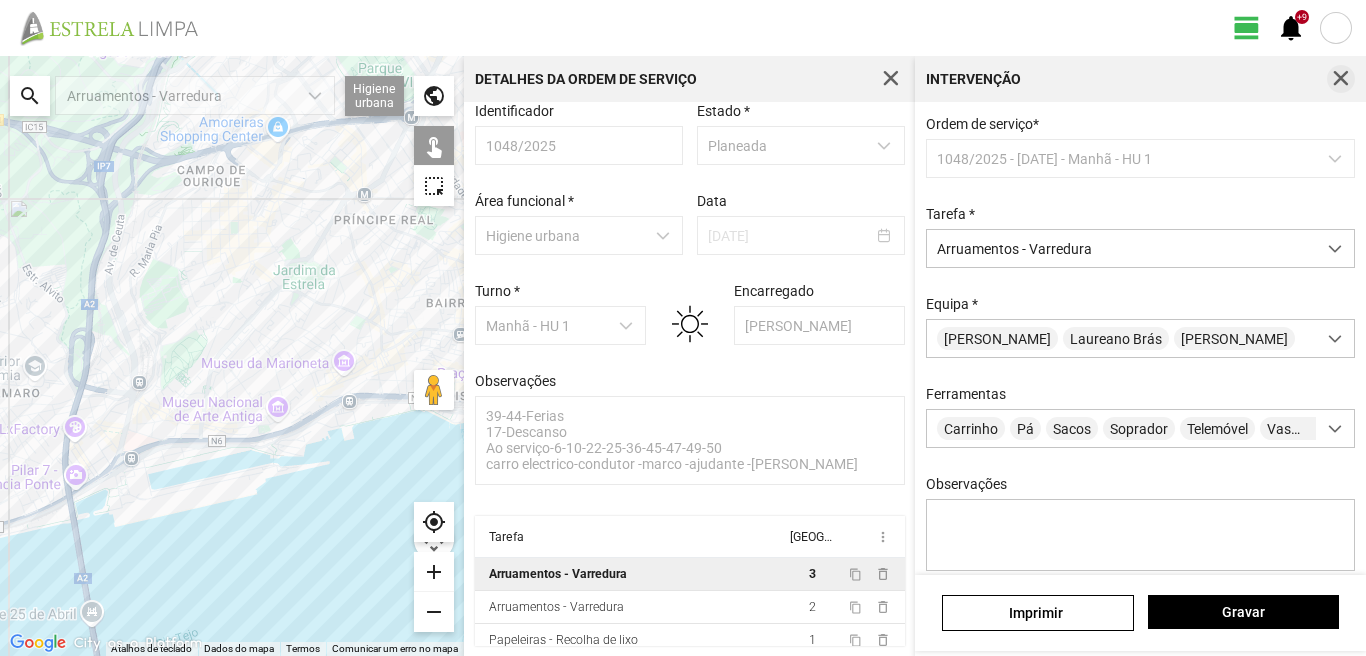 click at bounding box center [1341, 79] 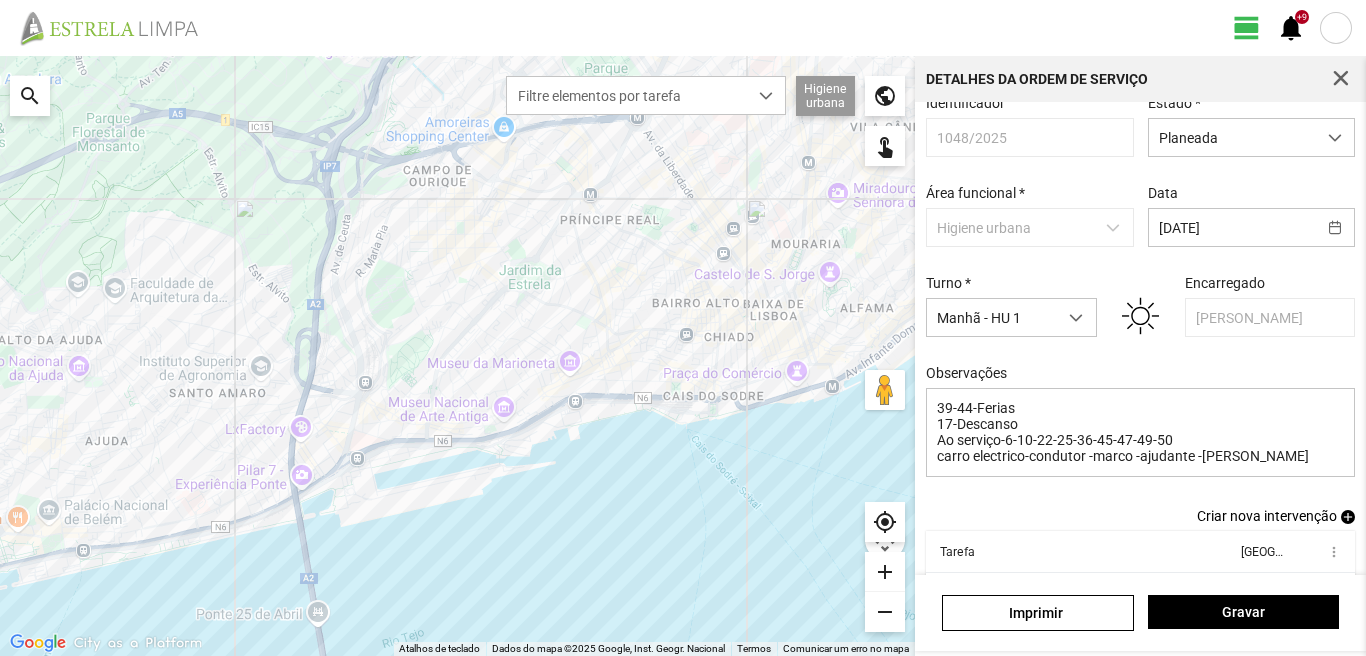 scroll, scrollTop: 77, scrollLeft: 0, axis: vertical 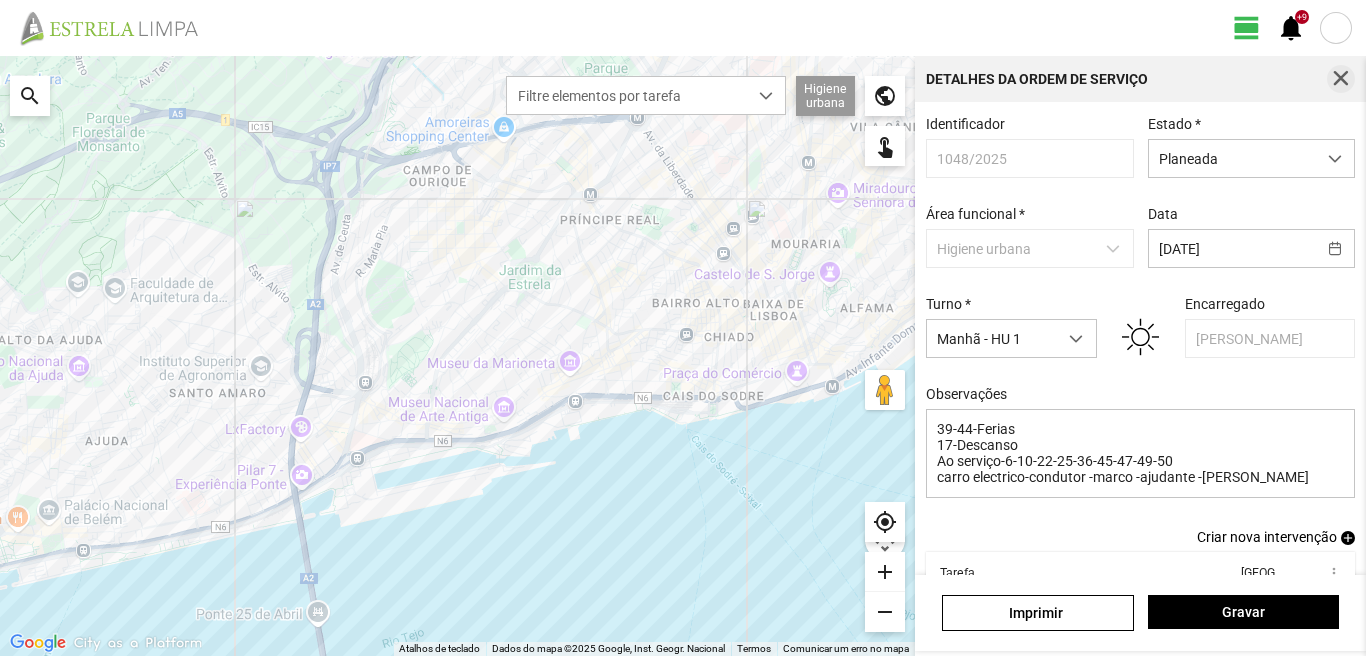 click at bounding box center (1341, 79) 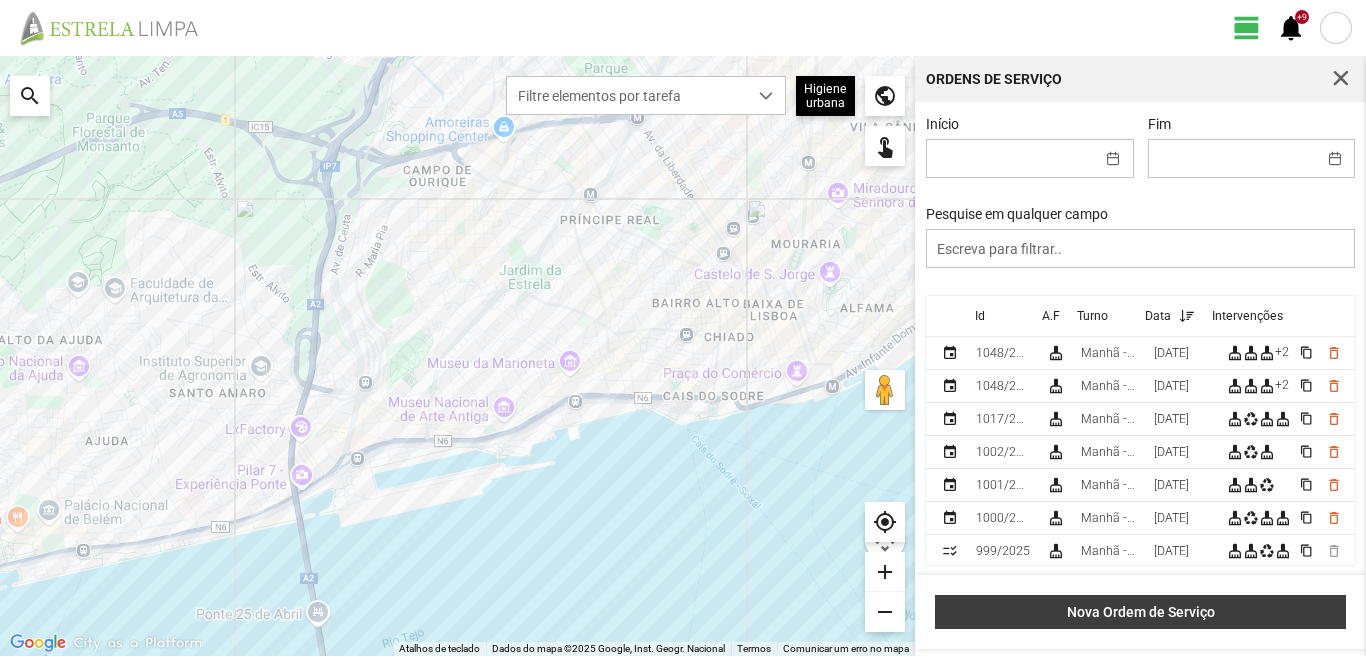click on "Nova Ordem de Serviço" at bounding box center [1140, 612] 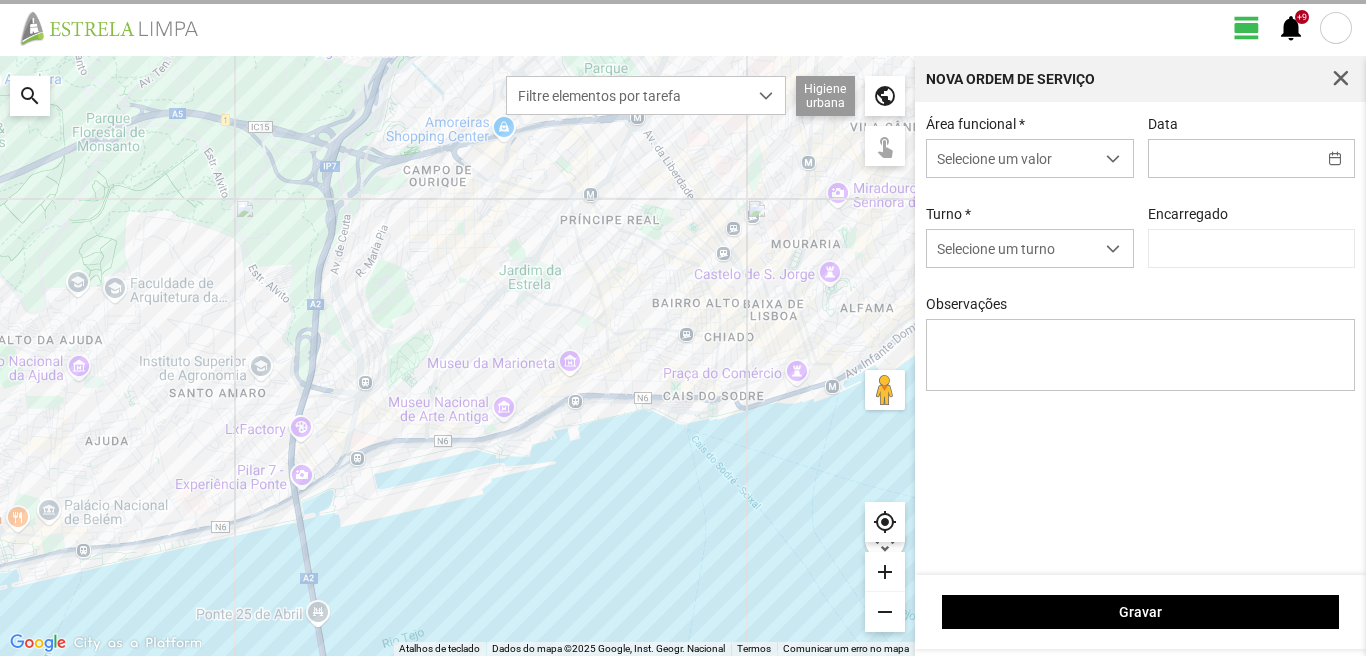 type on "[PERSON_NAME]" 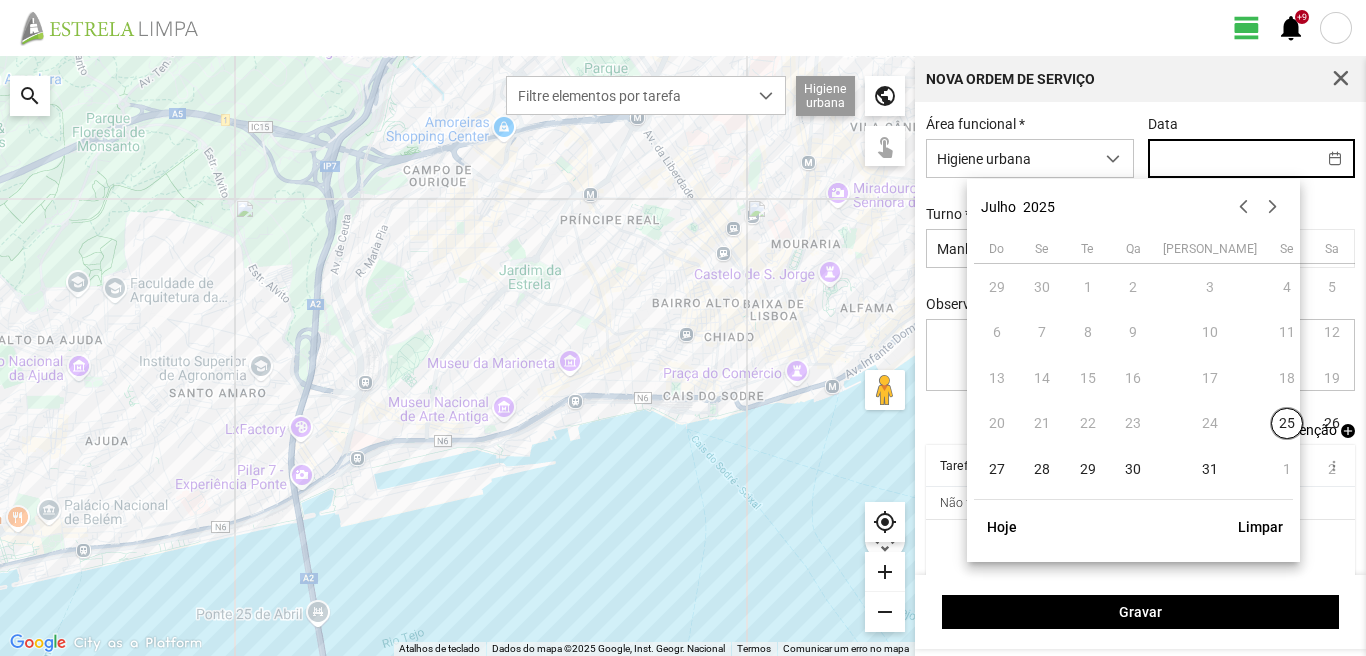 click at bounding box center (1232, 158) 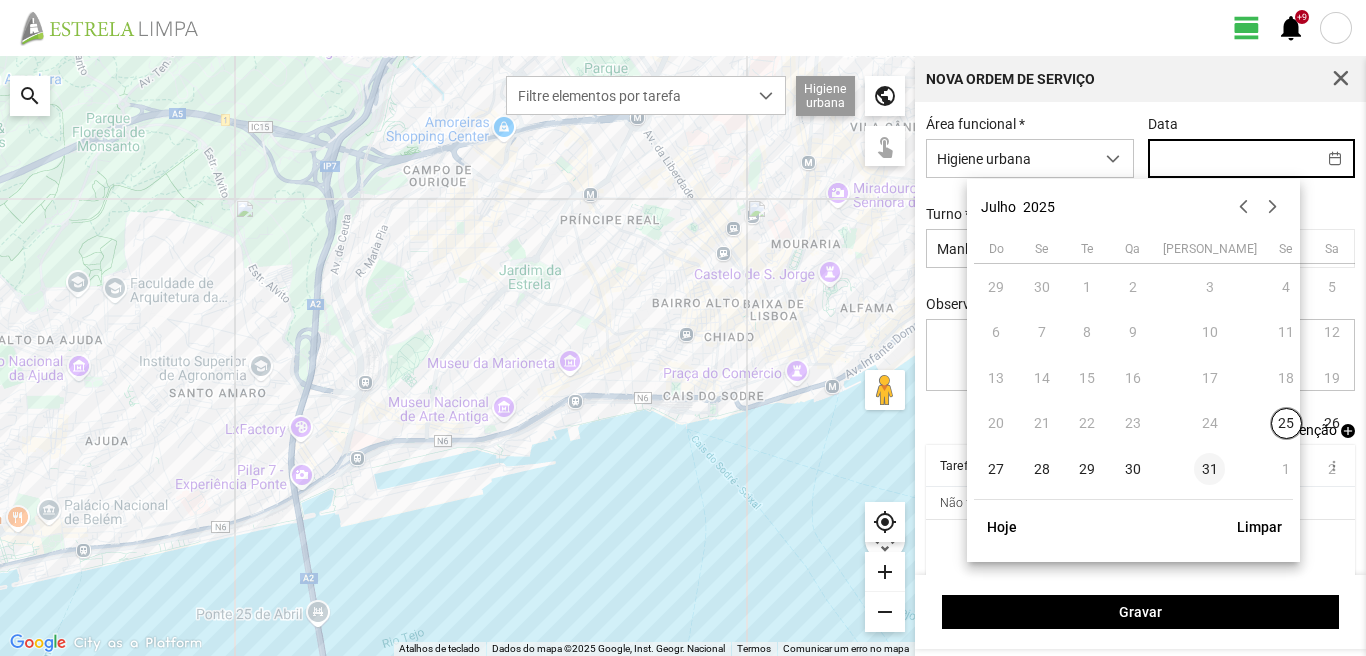 click on "31" at bounding box center (1210, 469) 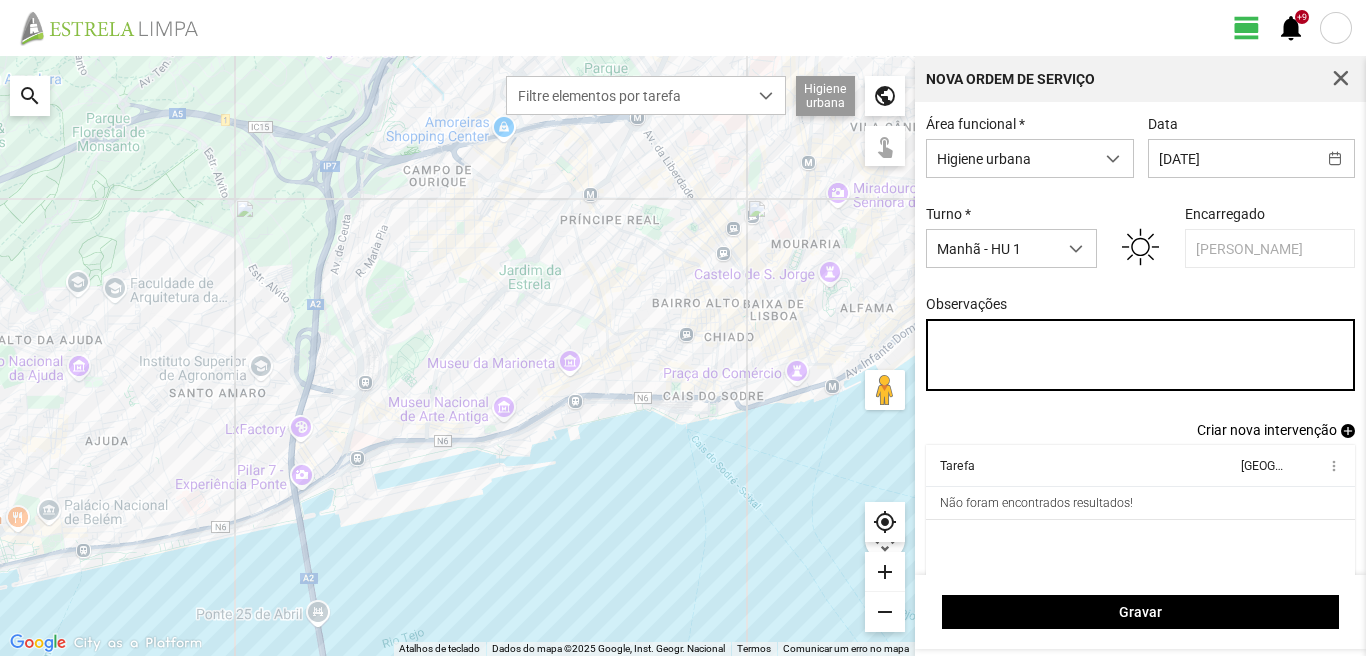 click on "Observações" at bounding box center (1141, 355) 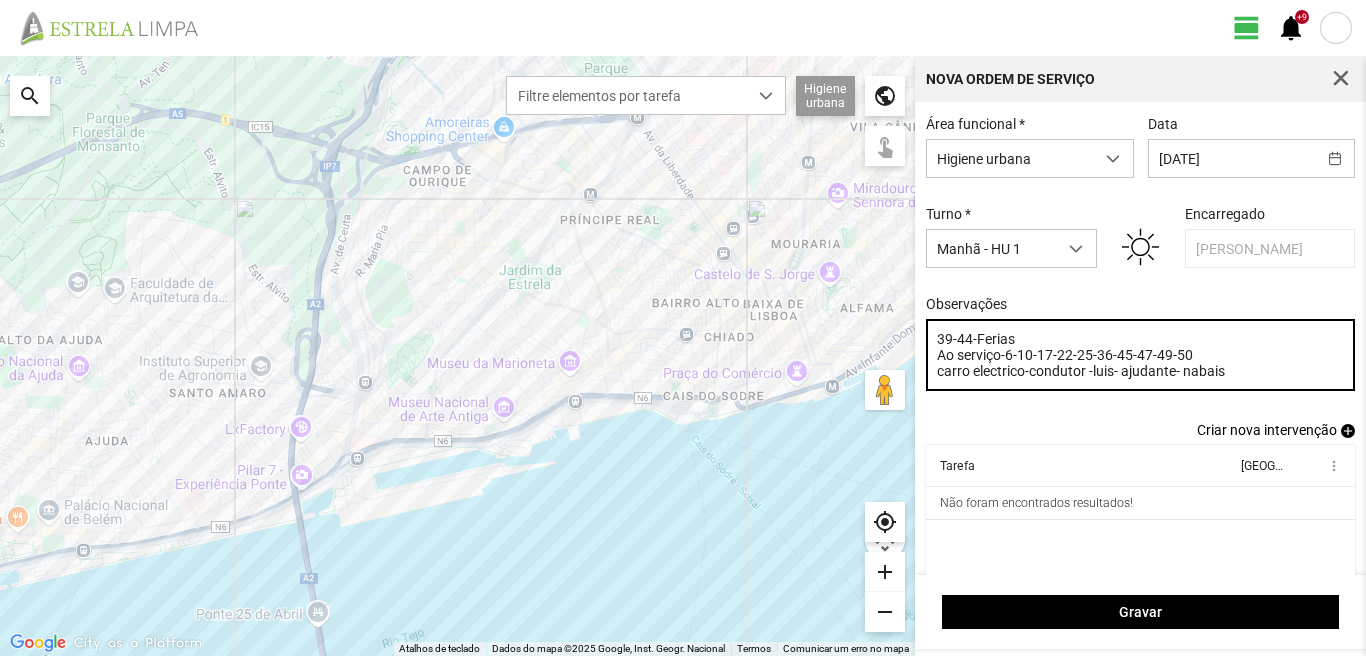 type on "39-44-Ferias
Ao serviço-6-10-17-22-25-36-45-47-49-50
carro electrico-condutor -[PERSON_NAME]- ajudante- nabais" 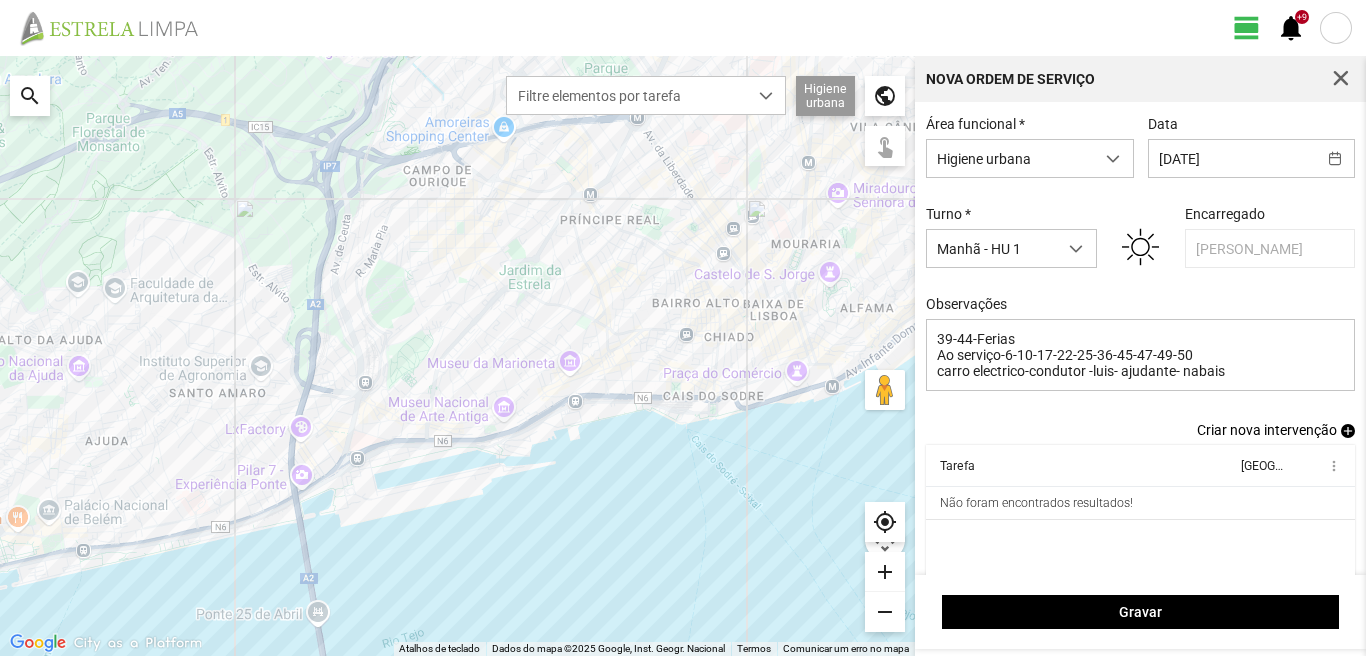 click on "add" at bounding box center [1348, 431] 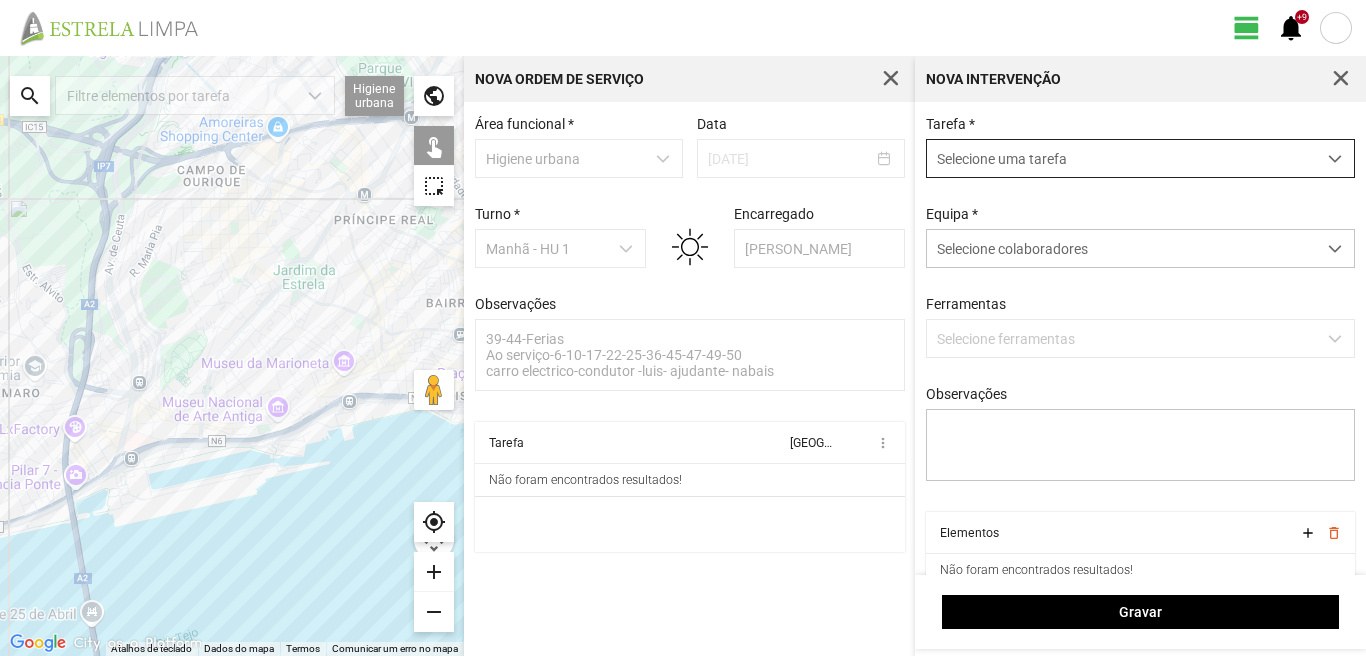 click on "Selecione uma tarefa" at bounding box center [1121, 158] 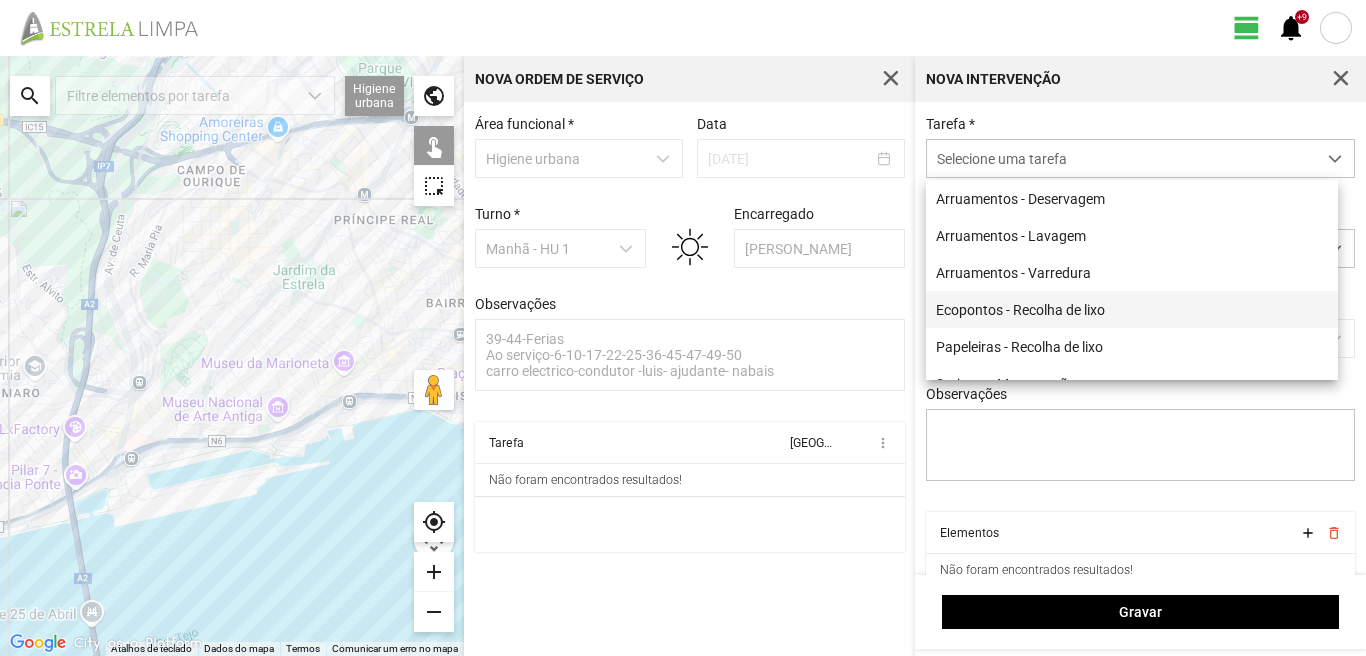 click on "Ecopontos - Recolha de lixo" at bounding box center [1132, 309] 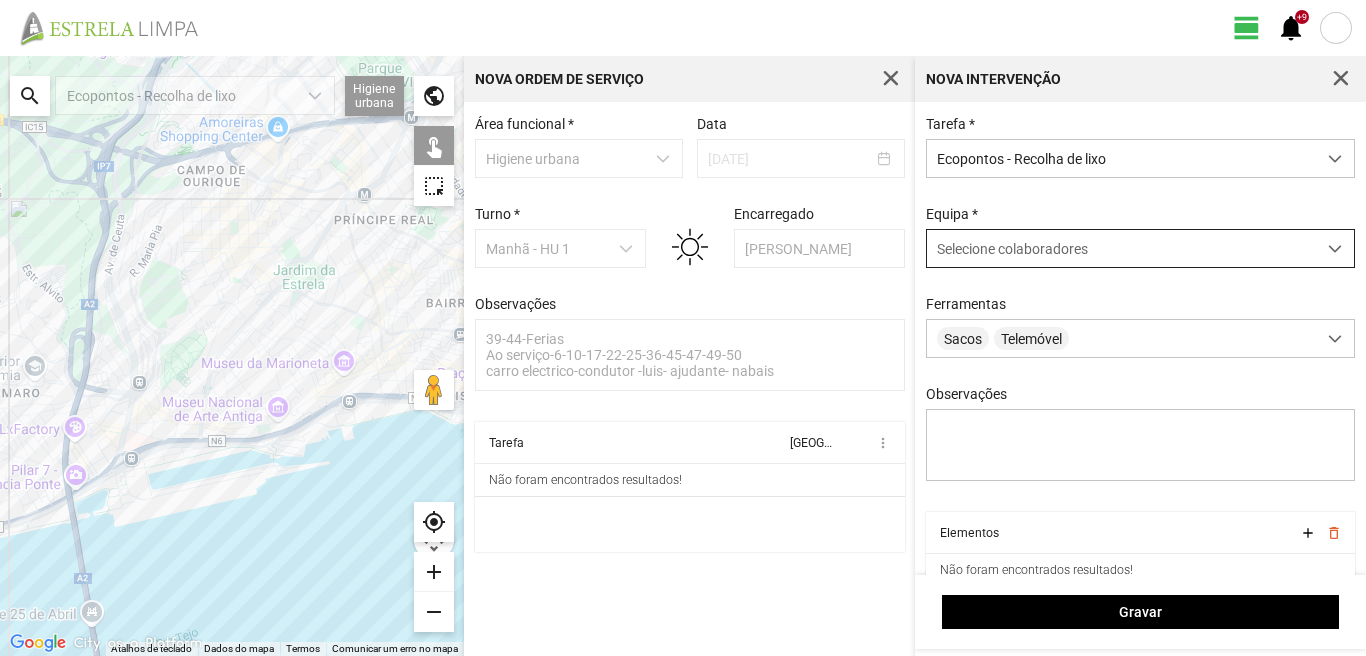 click on "Selecione colaboradores" at bounding box center (1012, 249) 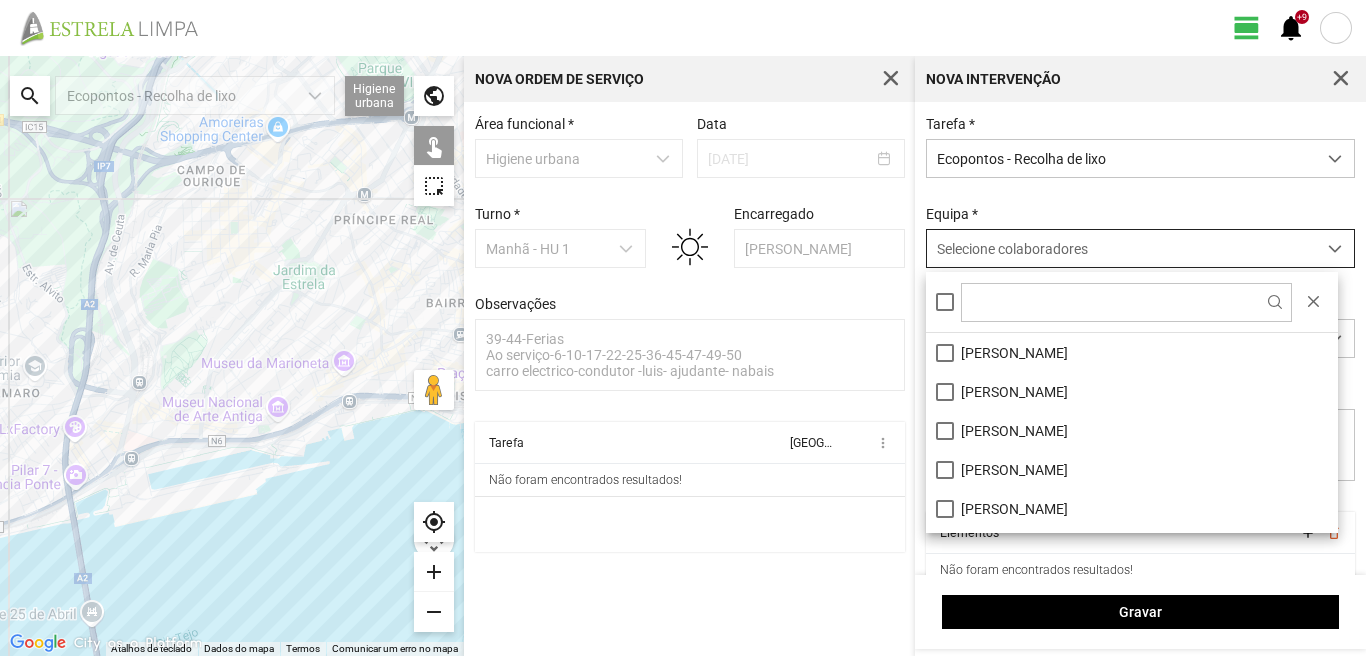 click on "Selecione colaboradores" at bounding box center (1012, 249) 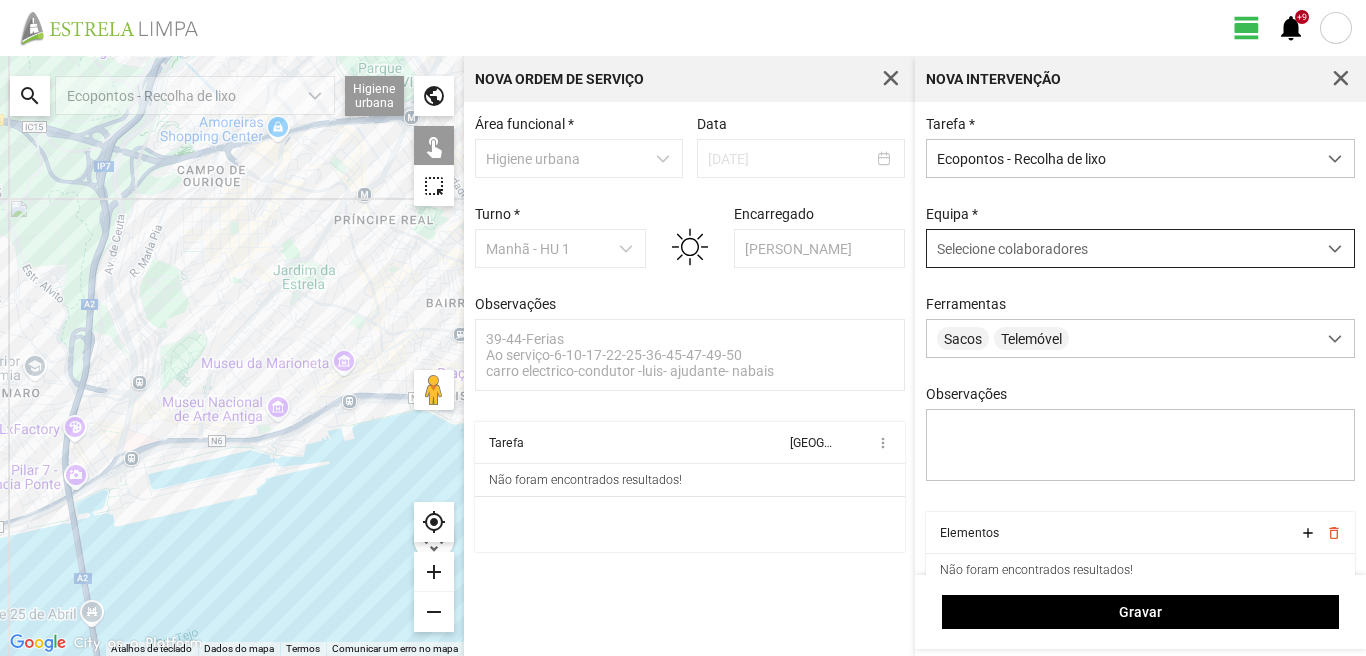 click on "Selecione colaboradores" at bounding box center [1012, 249] 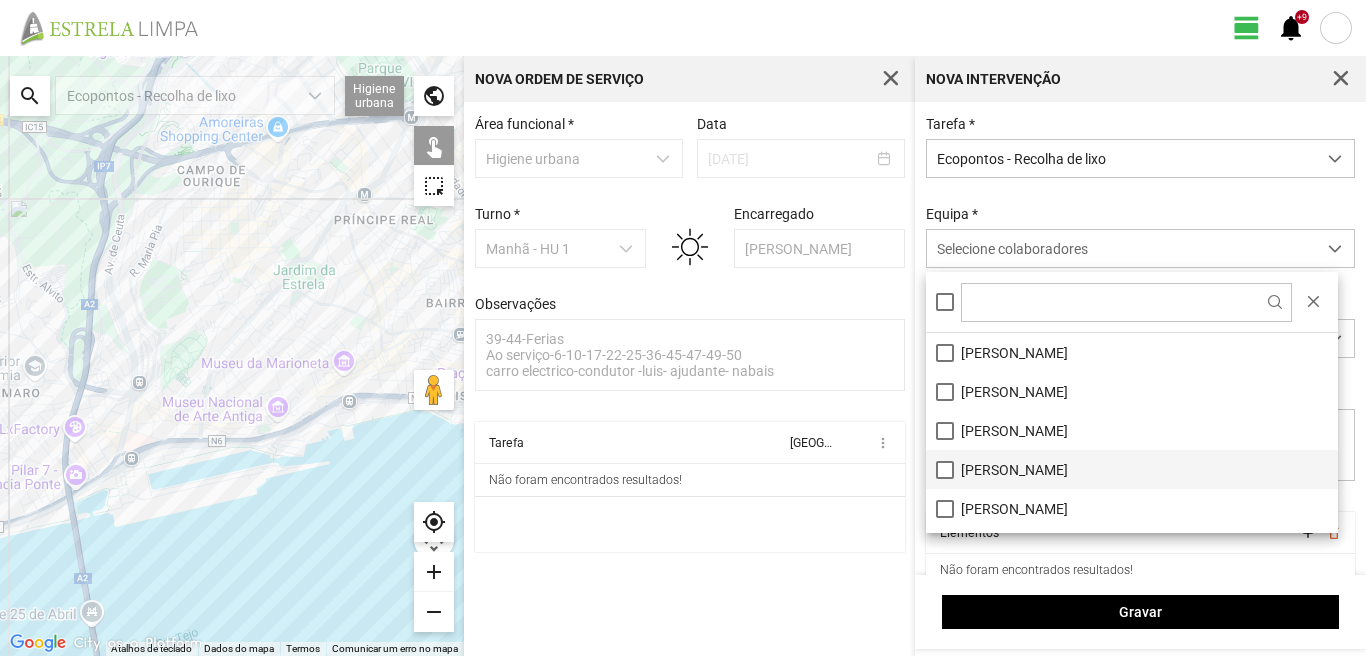 drag, startPoint x: 939, startPoint y: 505, endPoint x: 949, endPoint y: 484, distance: 23.259407 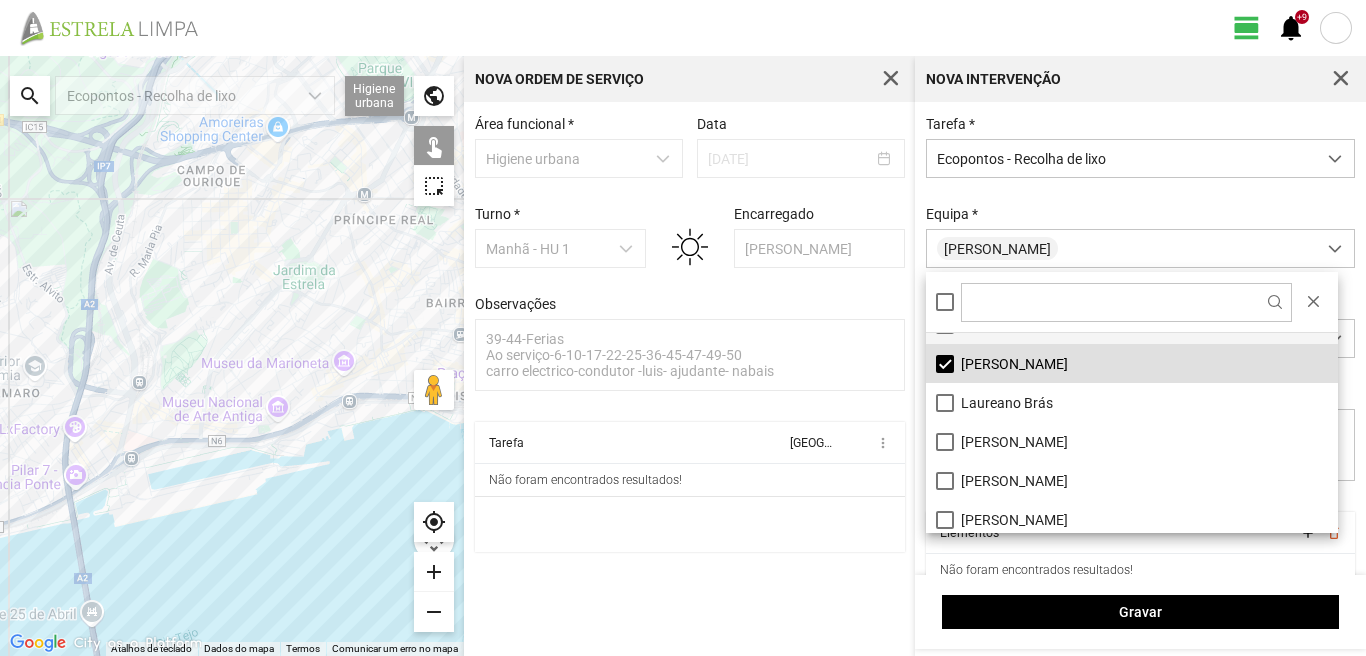 scroll, scrollTop: 200, scrollLeft: 0, axis: vertical 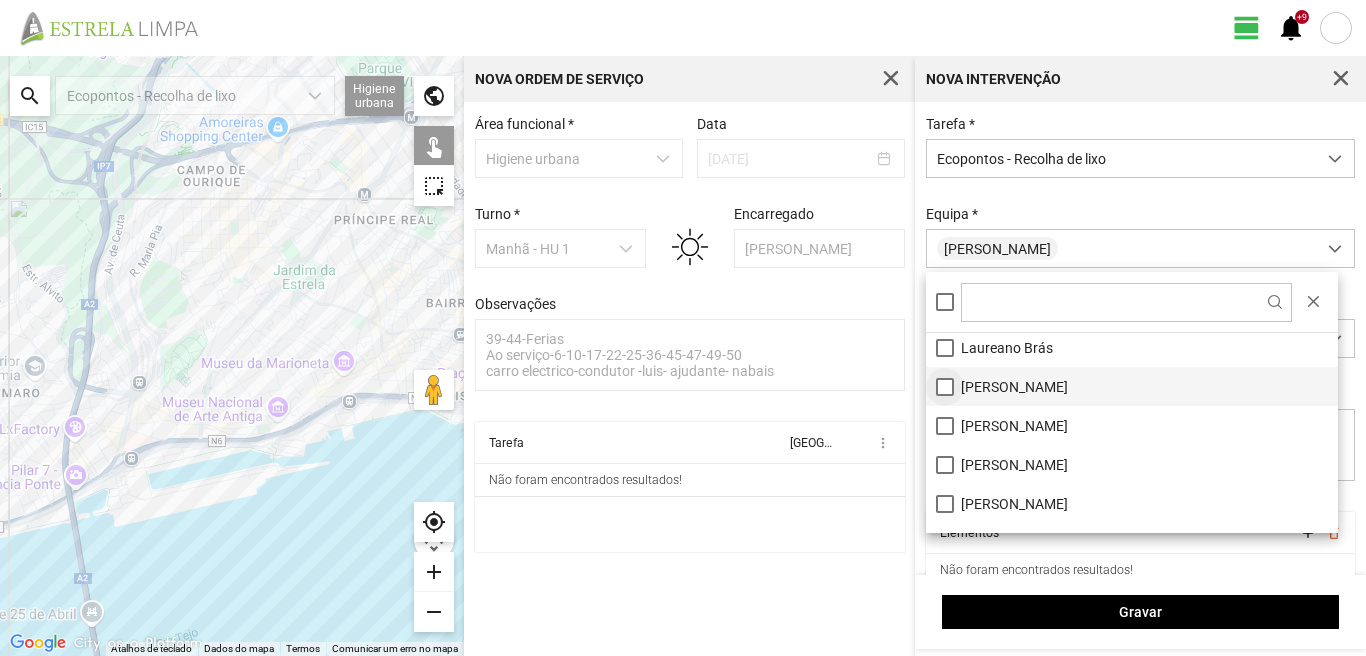 click on "[PERSON_NAME]" at bounding box center [1132, 386] 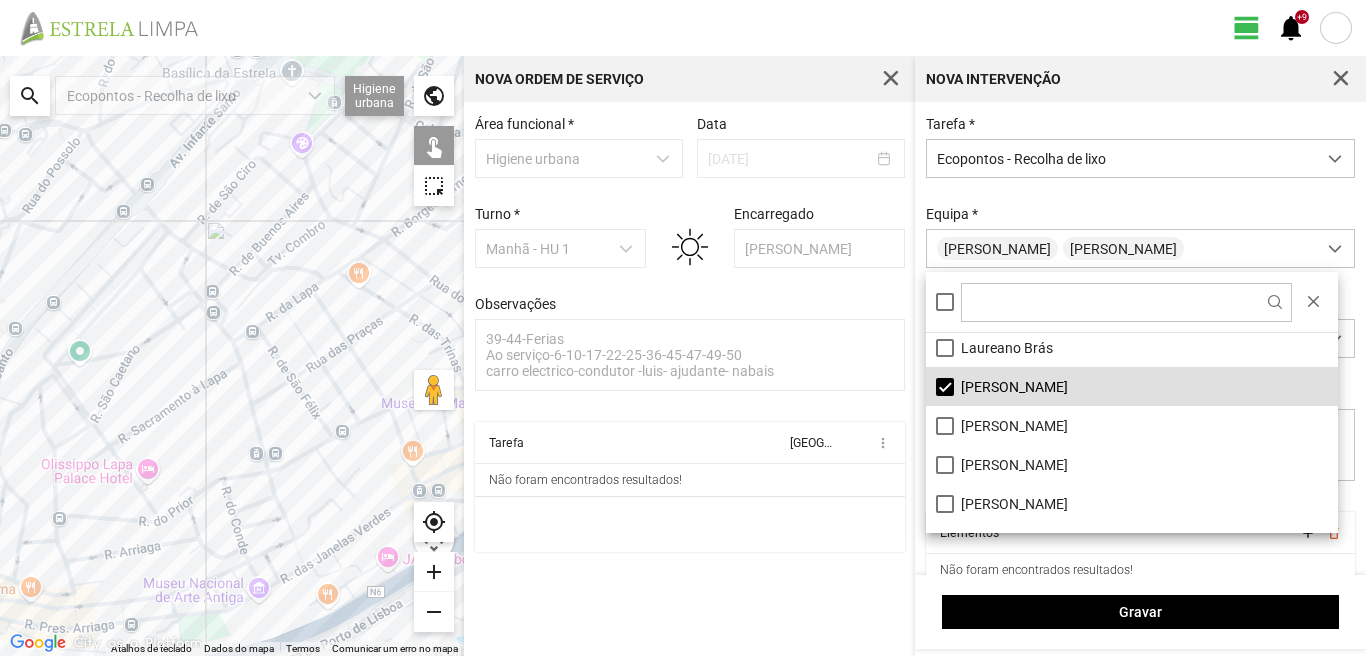 click 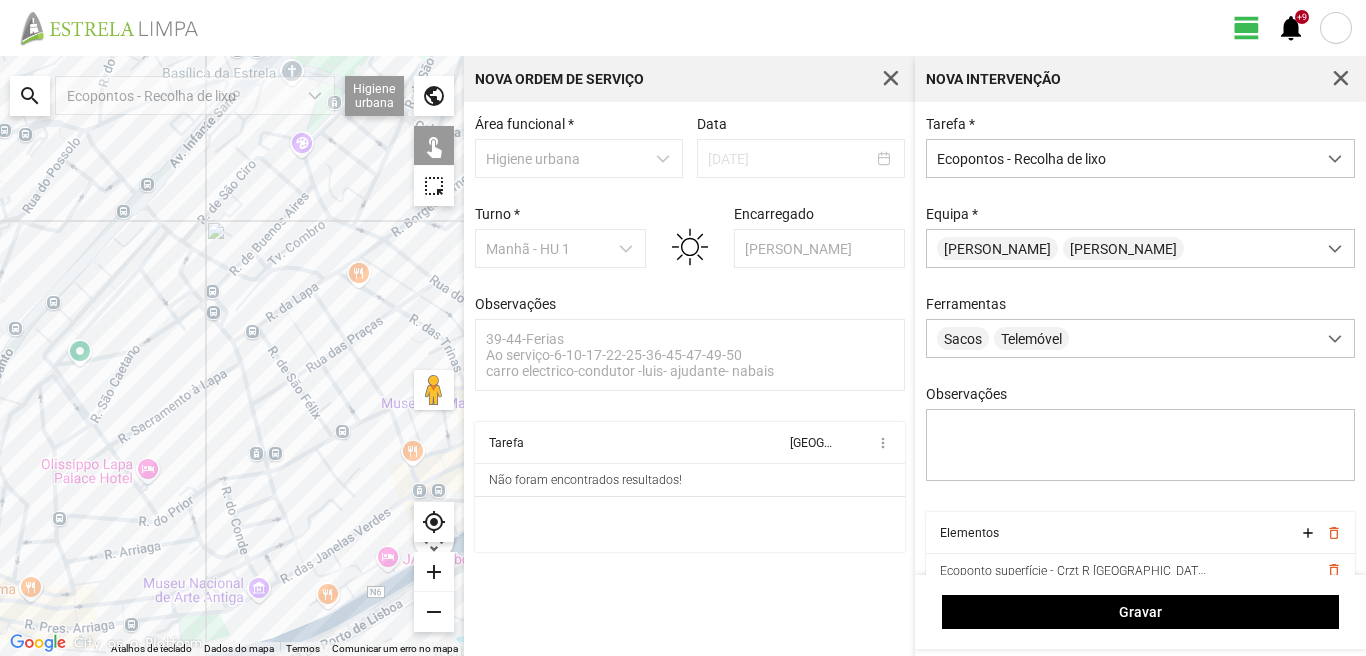 click 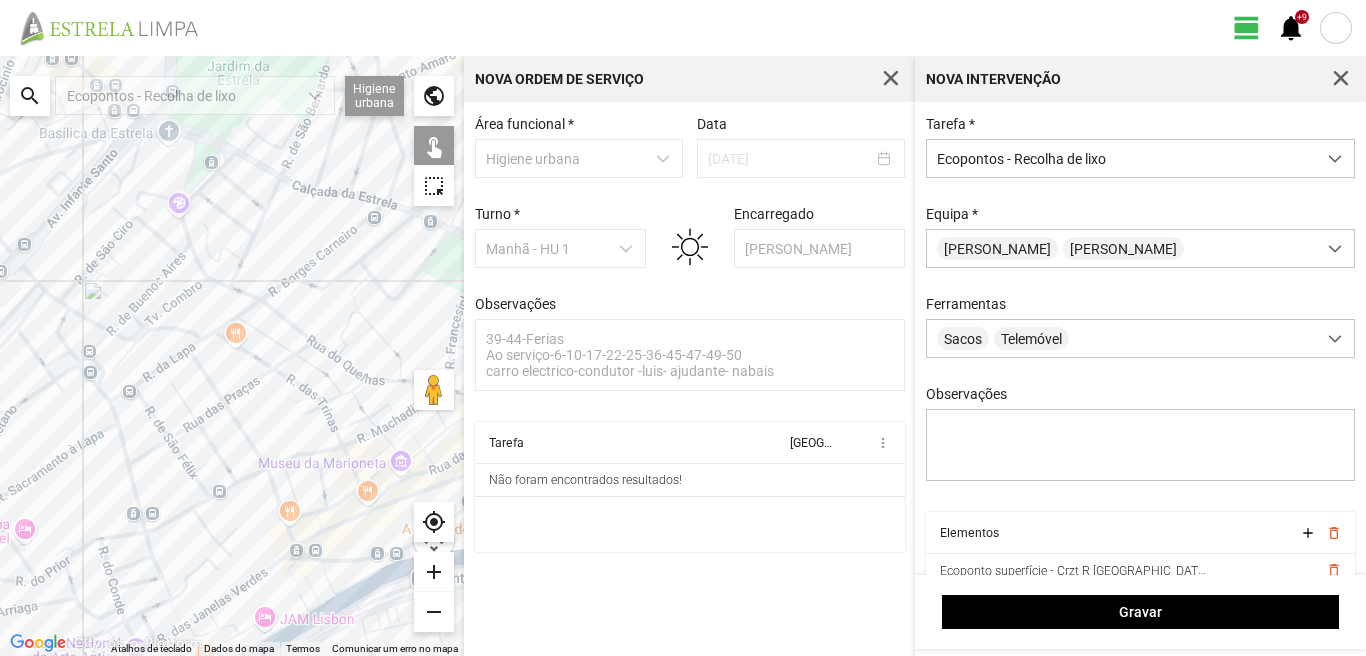 drag, startPoint x: 373, startPoint y: 418, endPoint x: 241, endPoint y: 473, distance: 143 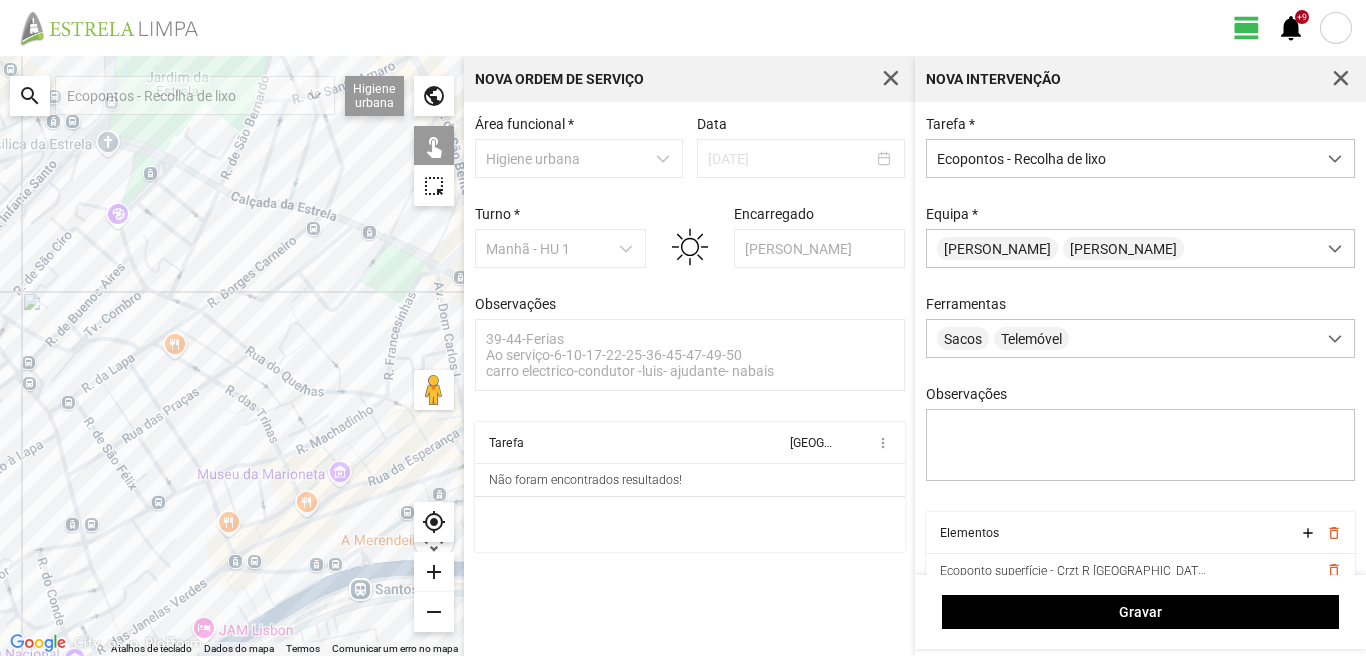 drag, startPoint x: 209, startPoint y: 475, endPoint x: 206, endPoint y: 462, distance: 13.341664 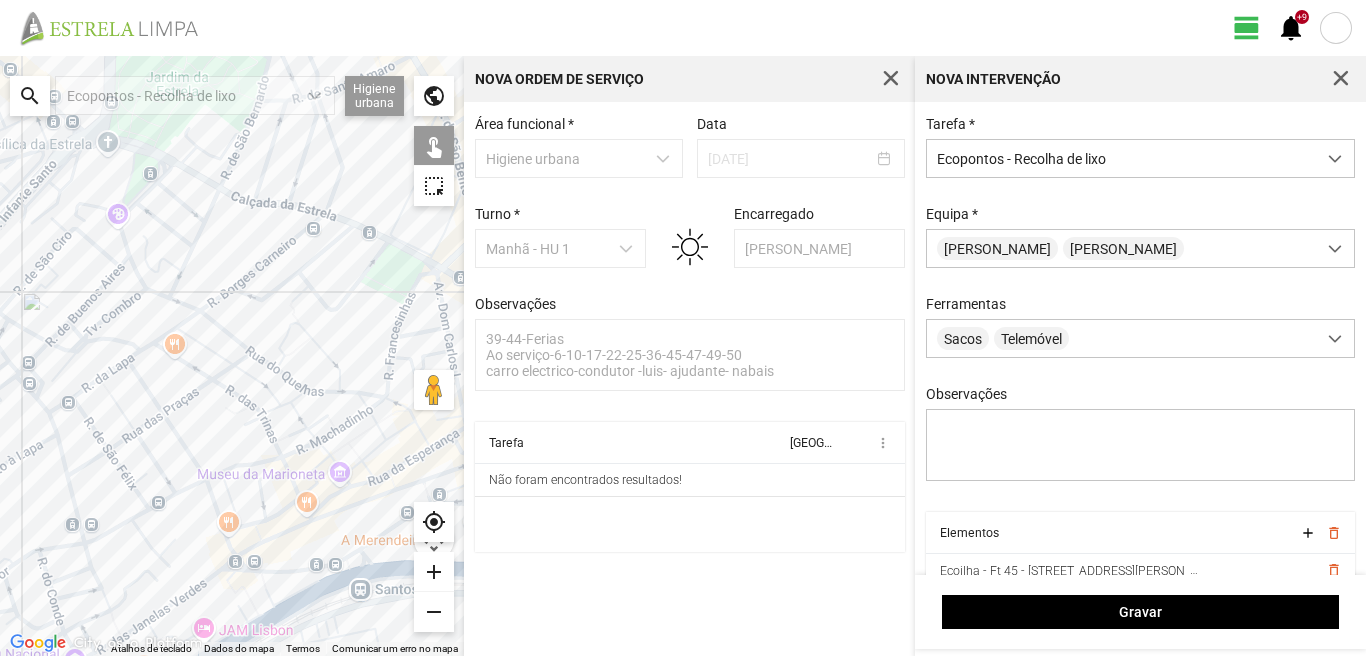 click 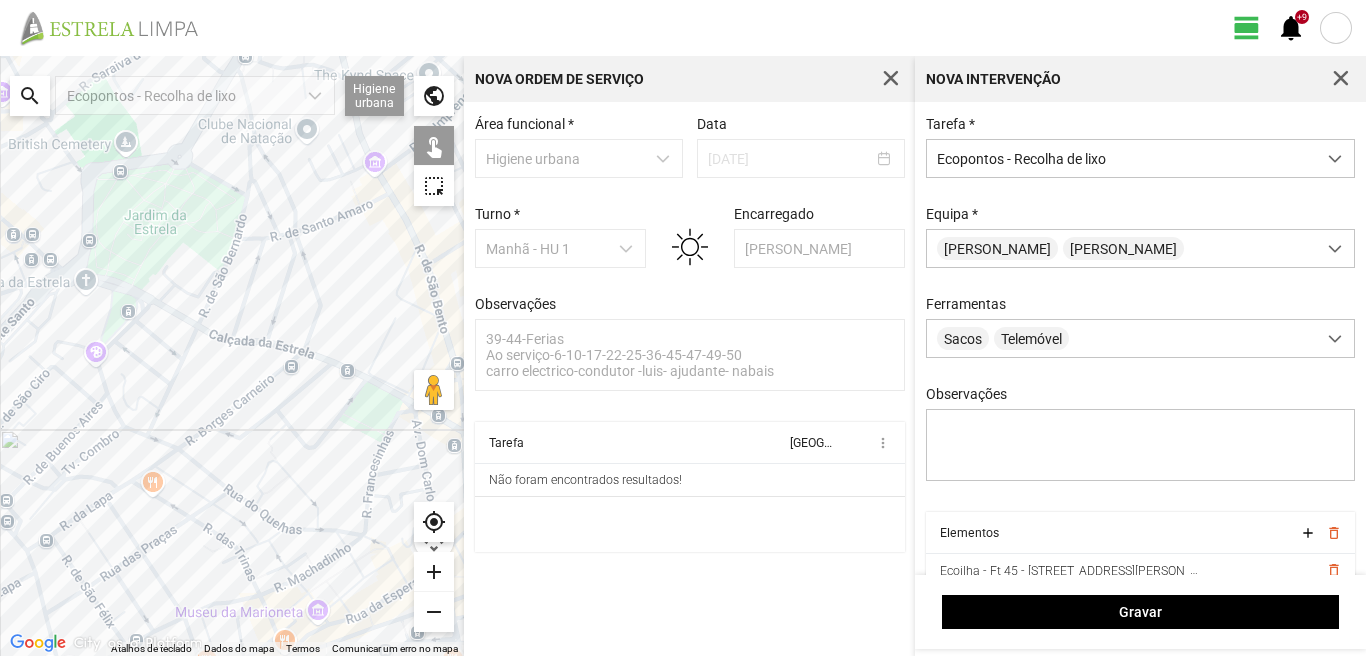 drag, startPoint x: 235, startPoint y: 311, endPoint x: 208, endPoint y: 428, distance: 120.074974 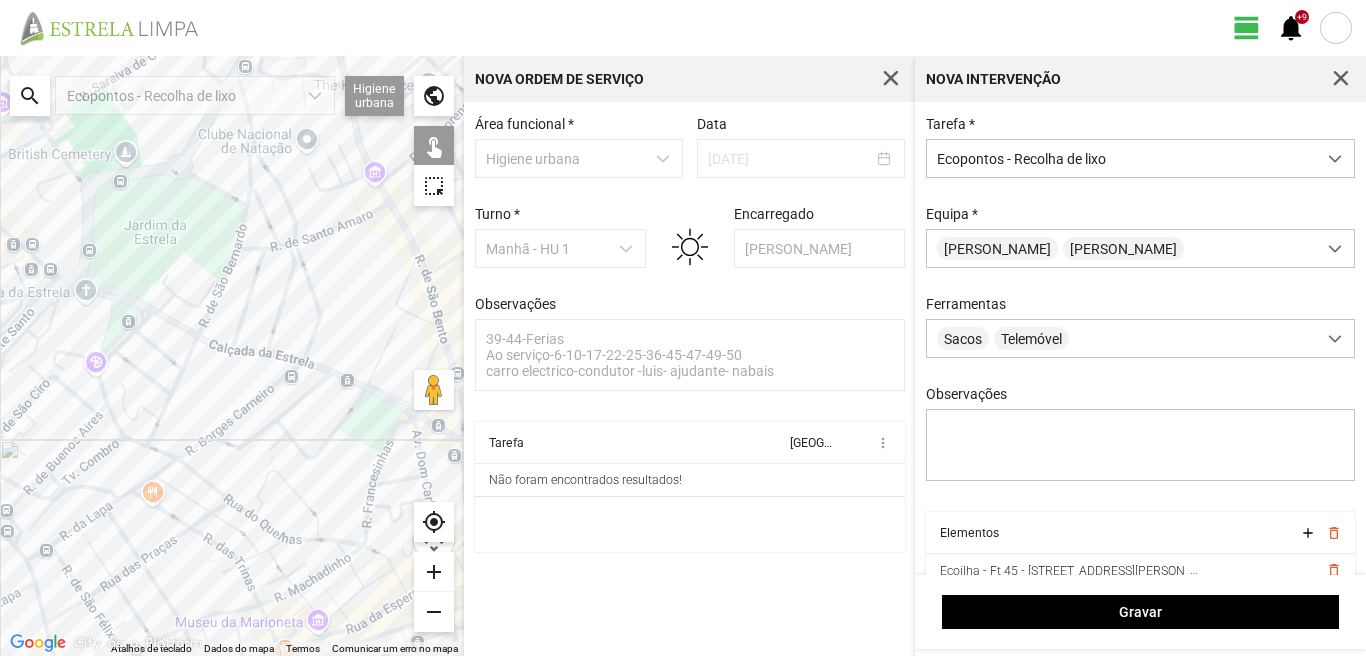 click 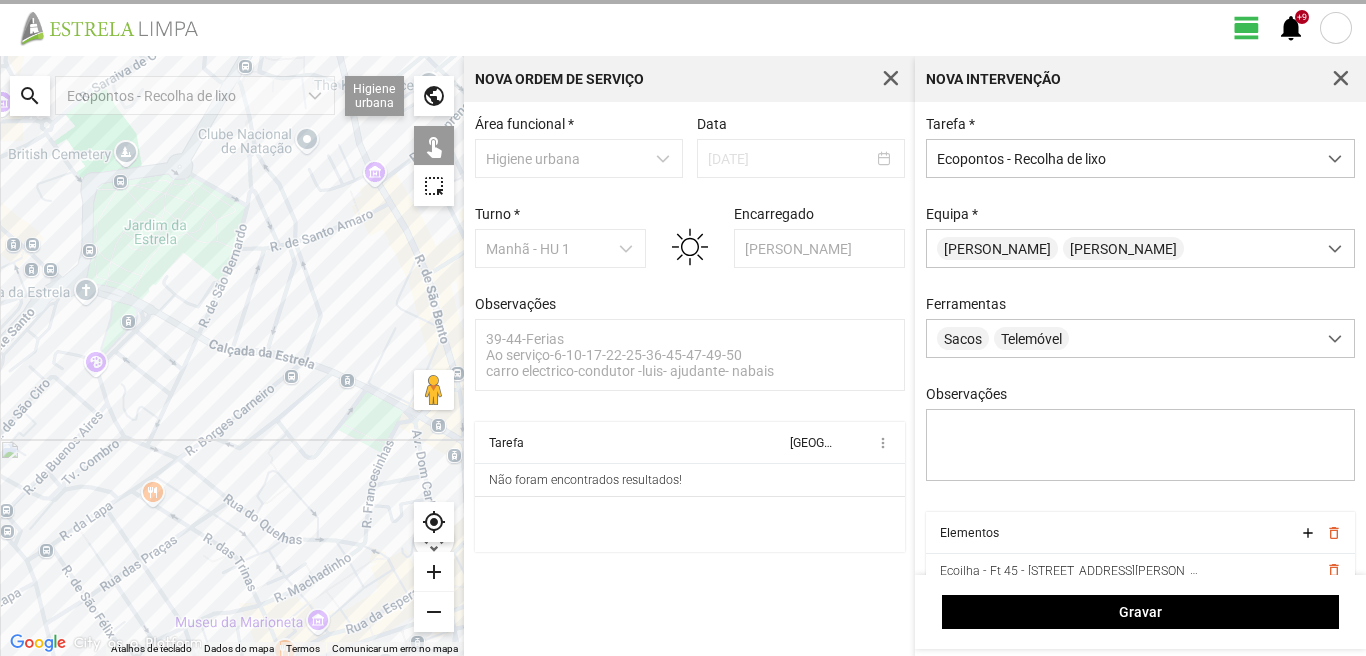 click 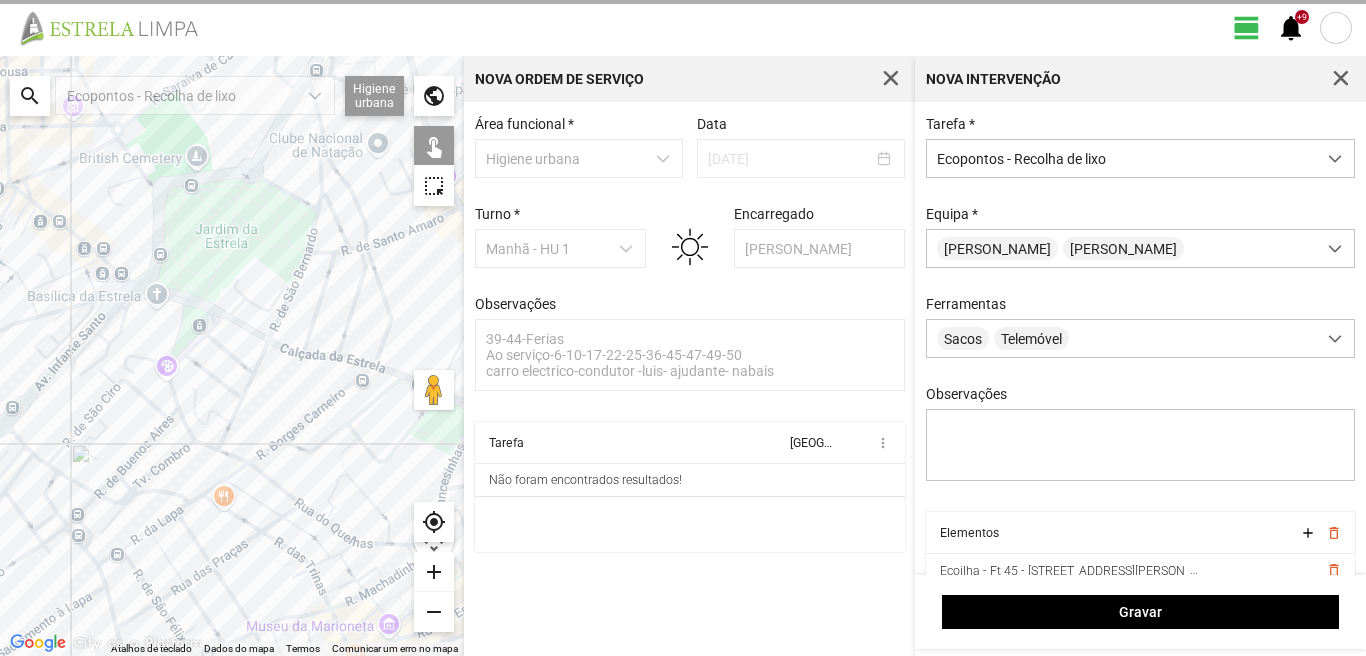 drag, startPoint x: 84, startPoint y: 349, endPoint x: 204, endPoint y: 367, distance: 121.34249 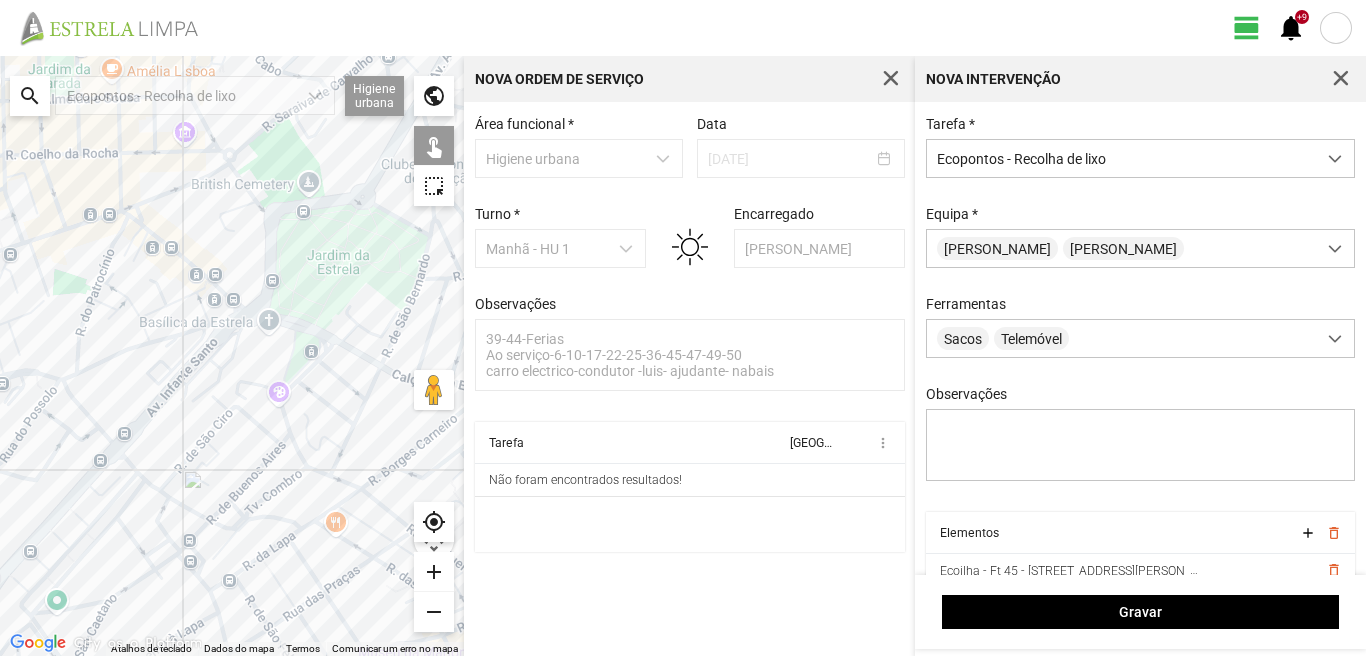 click 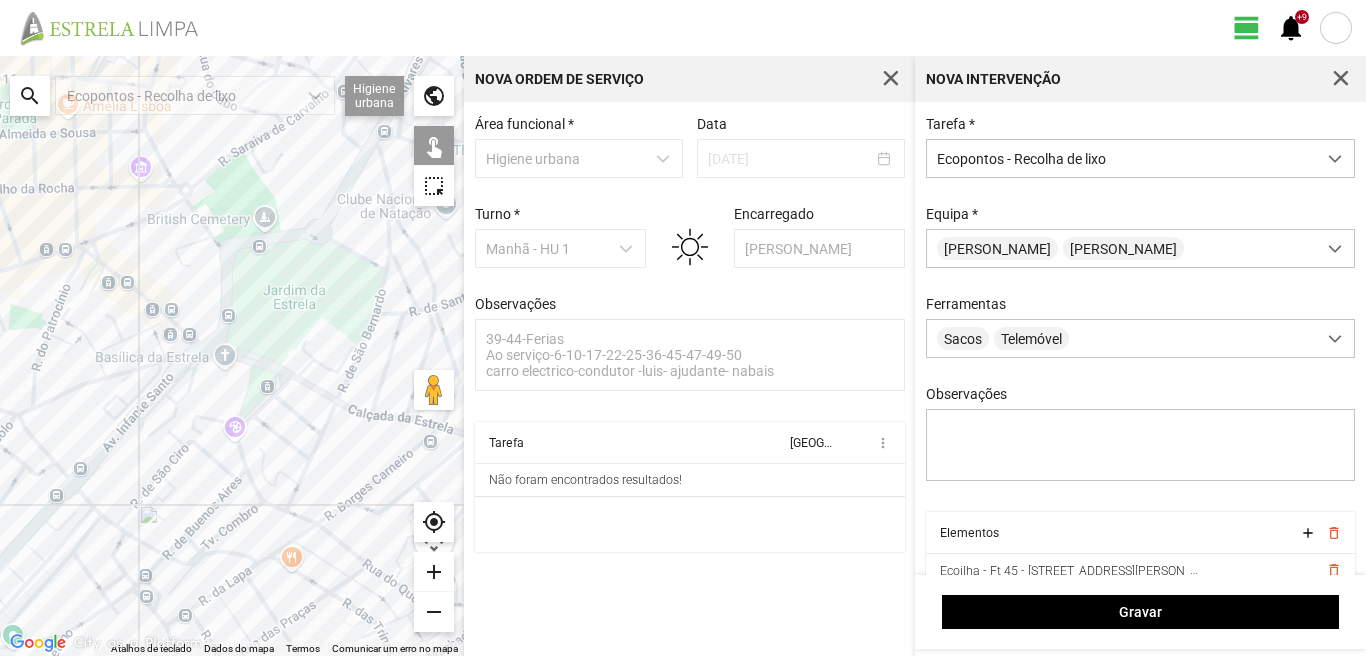 drag, startPoint x: 150, startPoint y: 531, endPoint x: 104, endPoint y: 570, distance: 60.307545 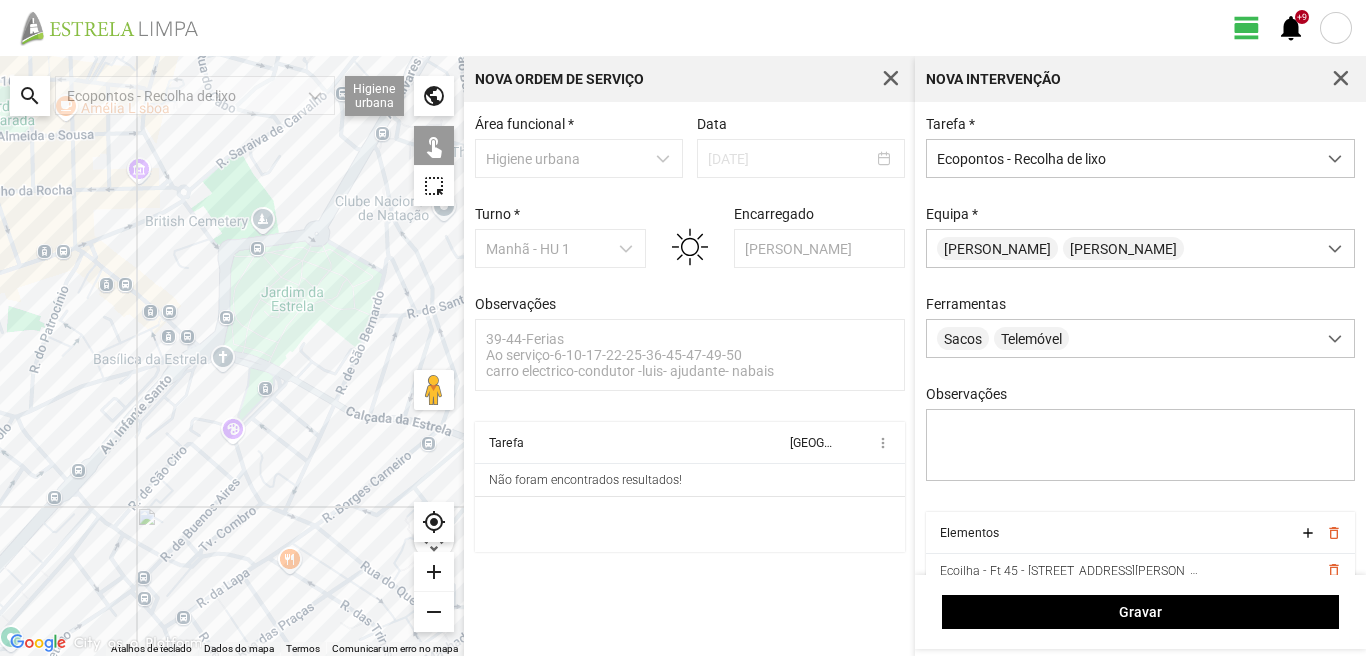 click 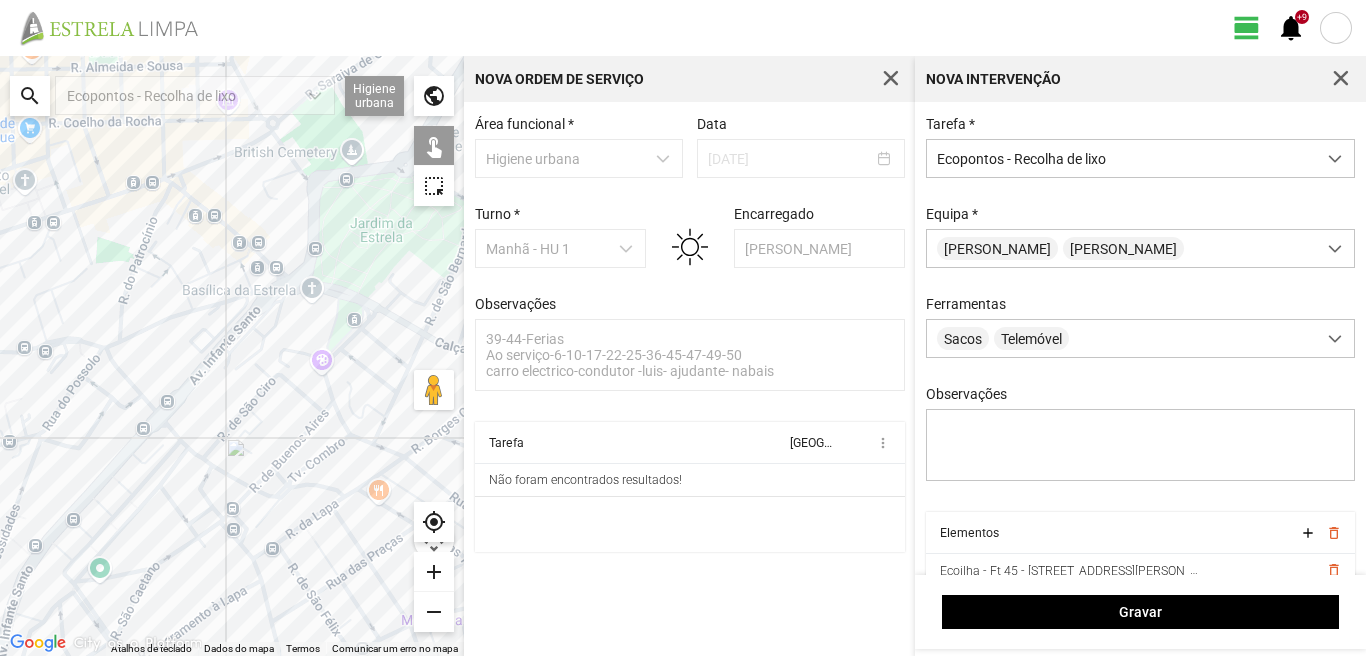 drag, startPoint x: 46, startPoint y: 538, endPoint x: 170, endPoint y: 422, distance: 169.79988 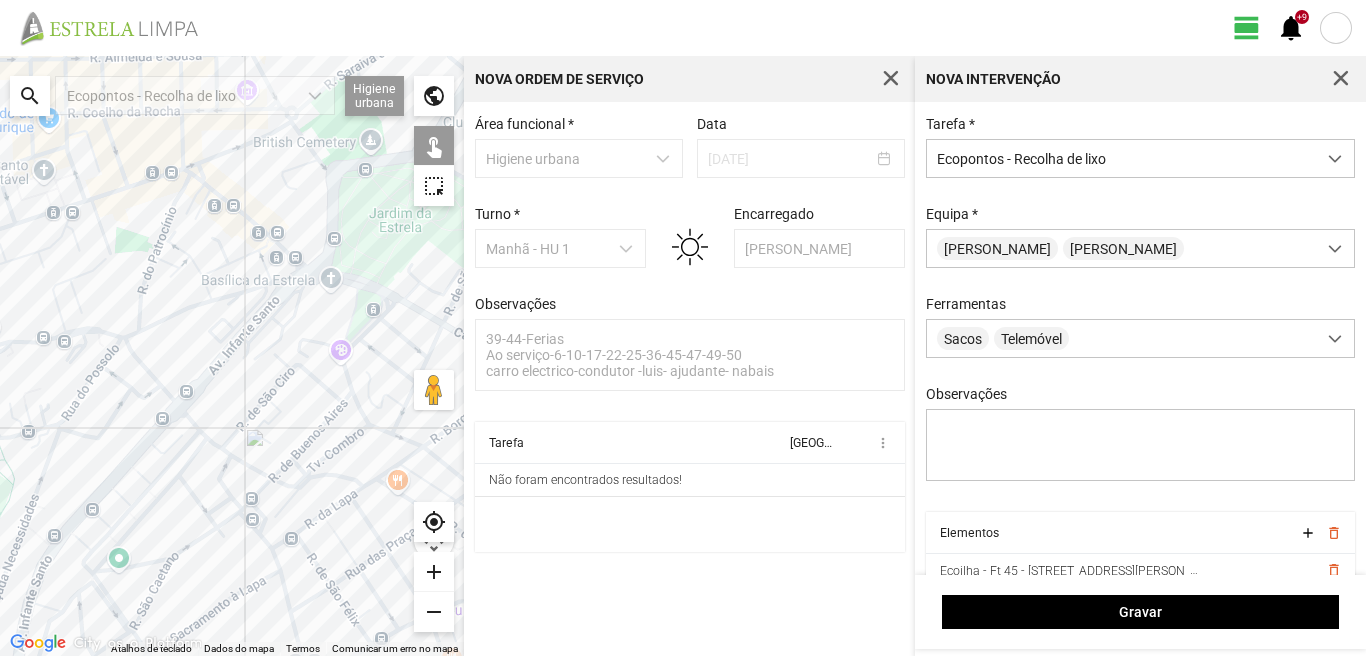 click 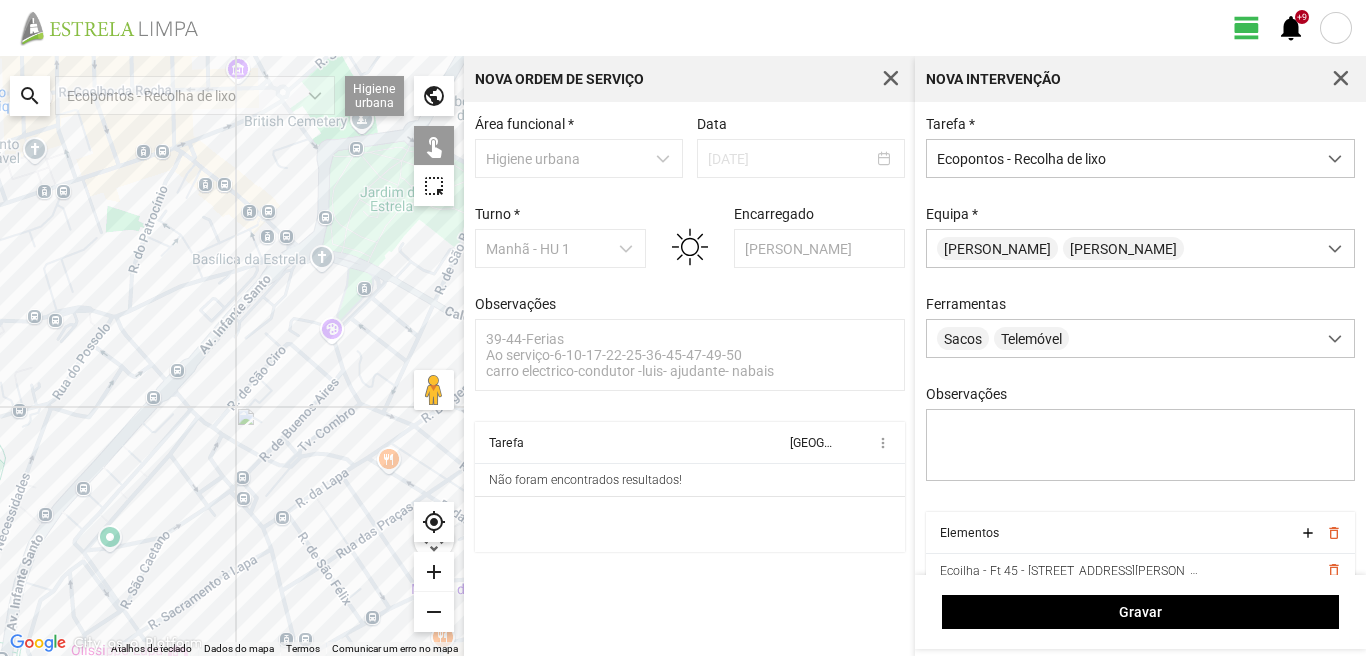 drag, startPoint x: 229, startPoint y: 421, endPoint x: 82, endPoint y: 283, distance: 201.62589 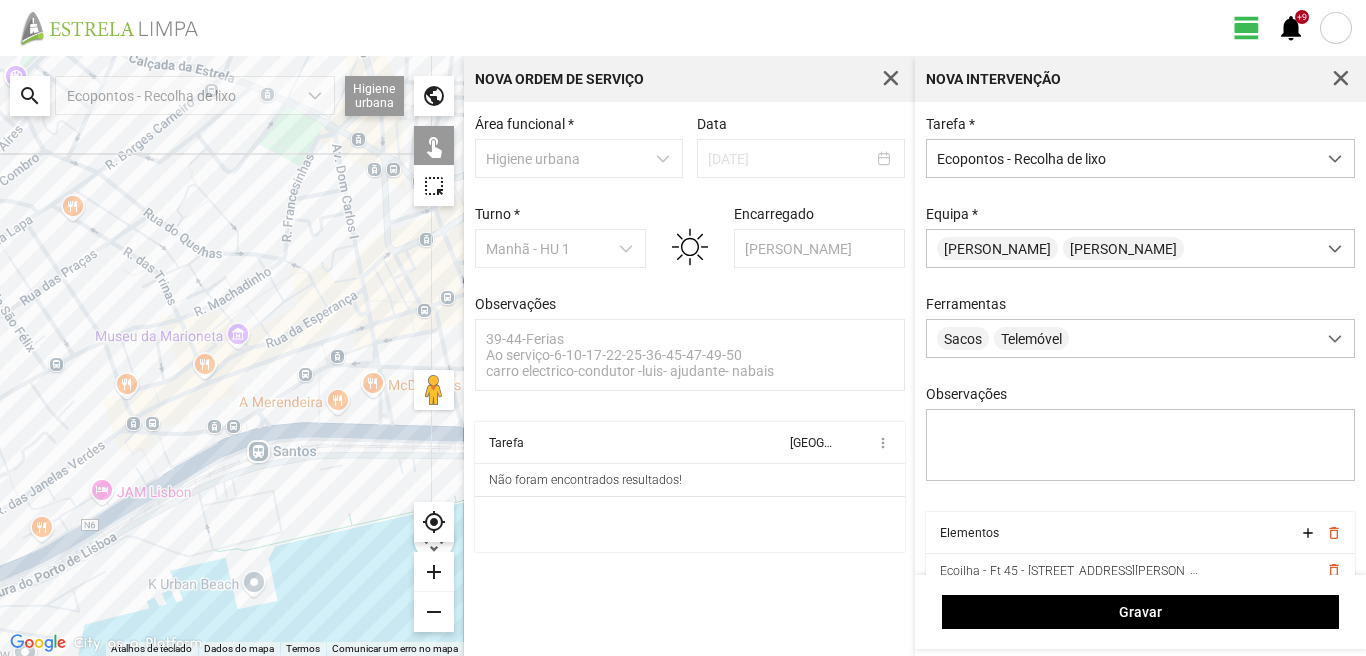 click 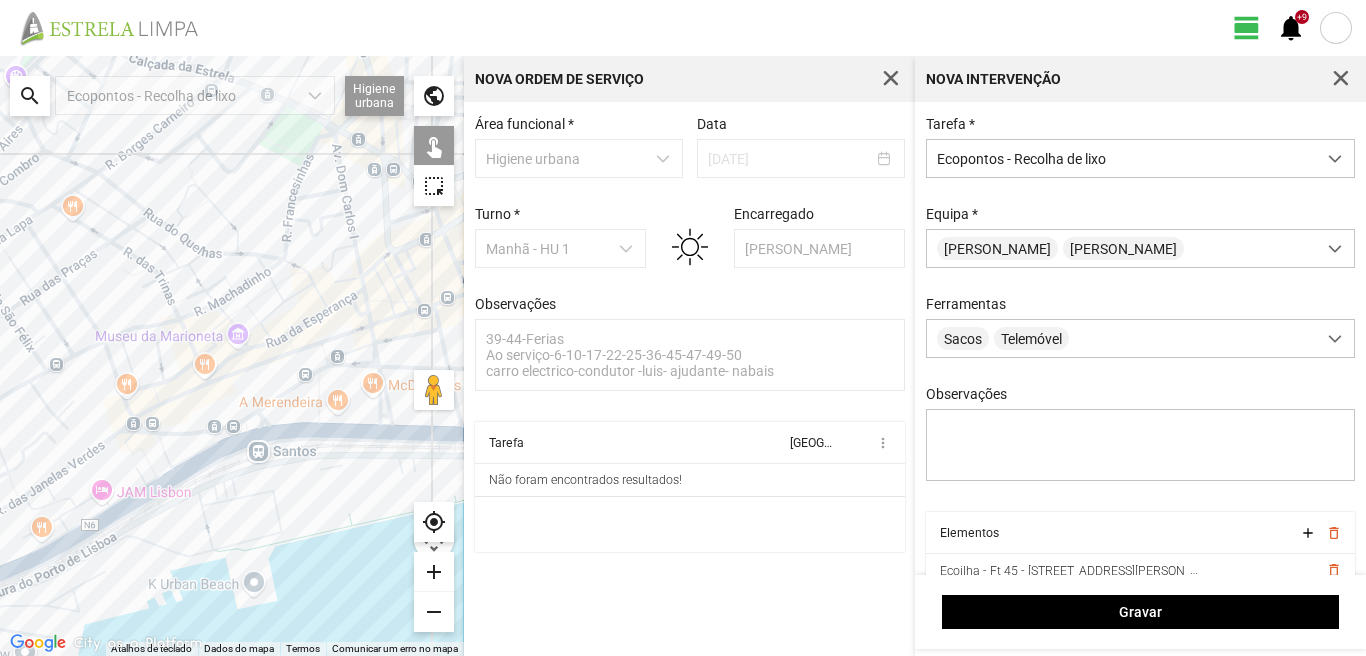 click 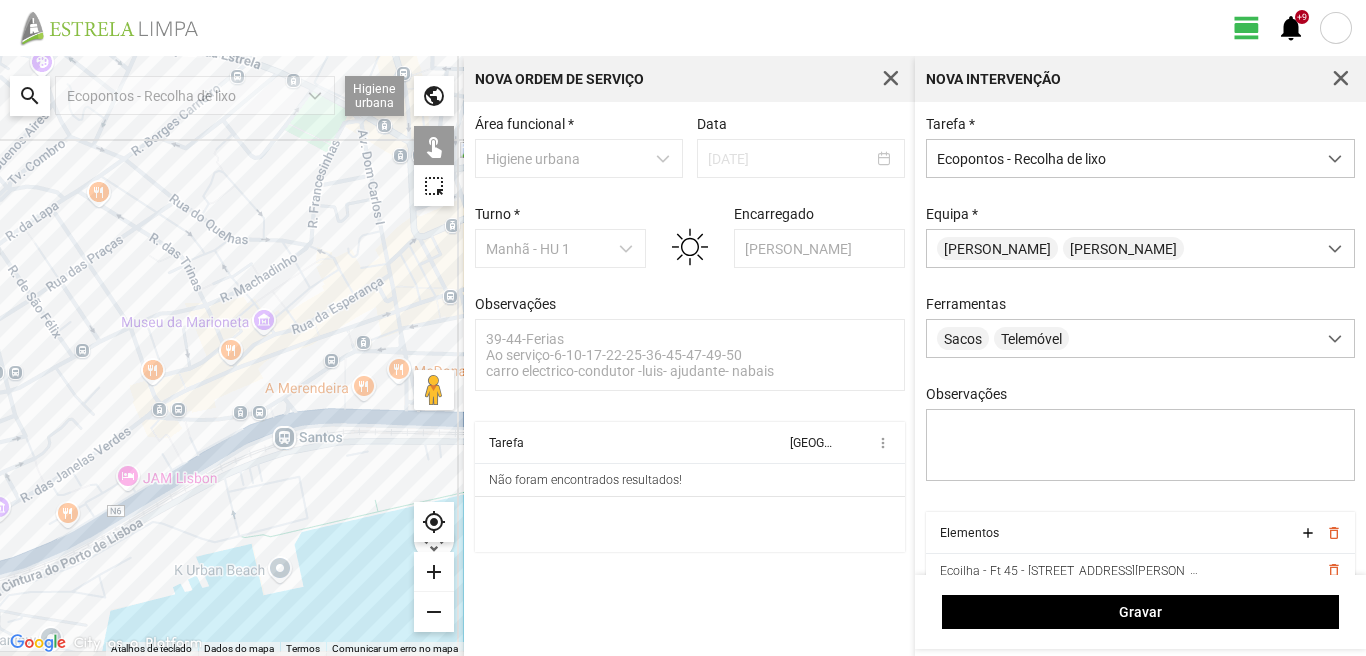 drag, startPoint x: 128, startPoint y: 494, endPoint x: 182, endPoint y: 473, distance: 57.939625 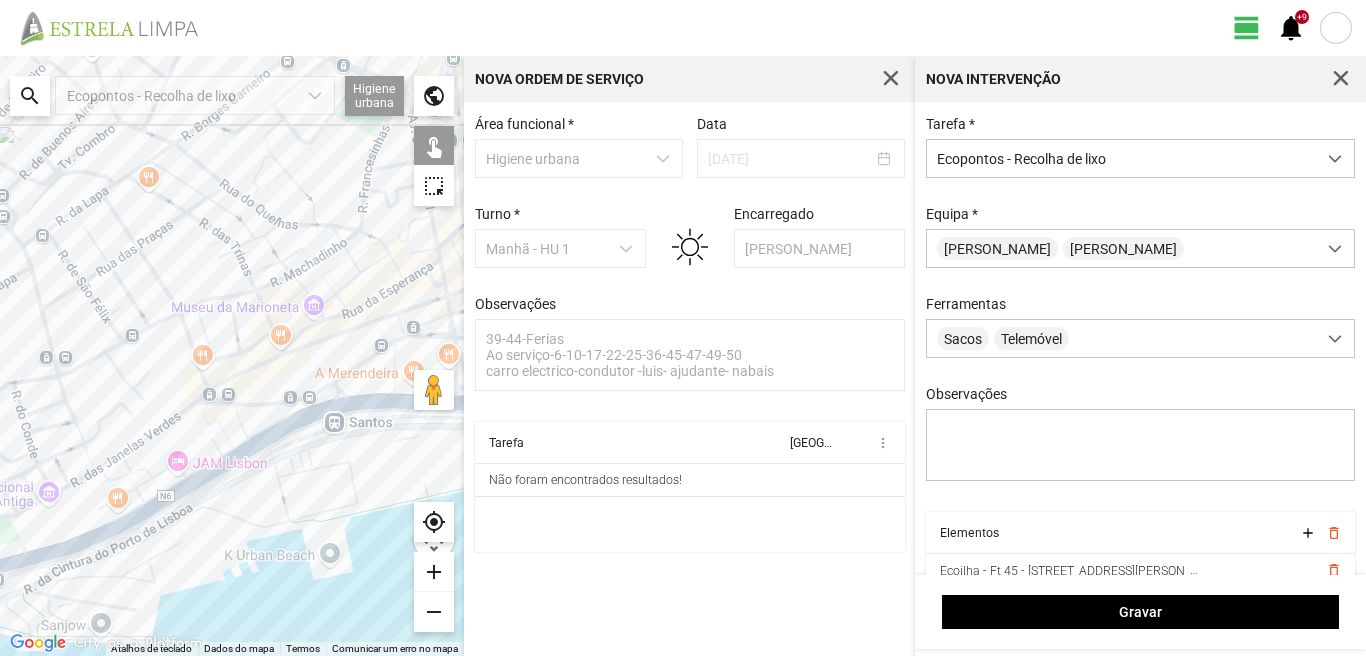 click 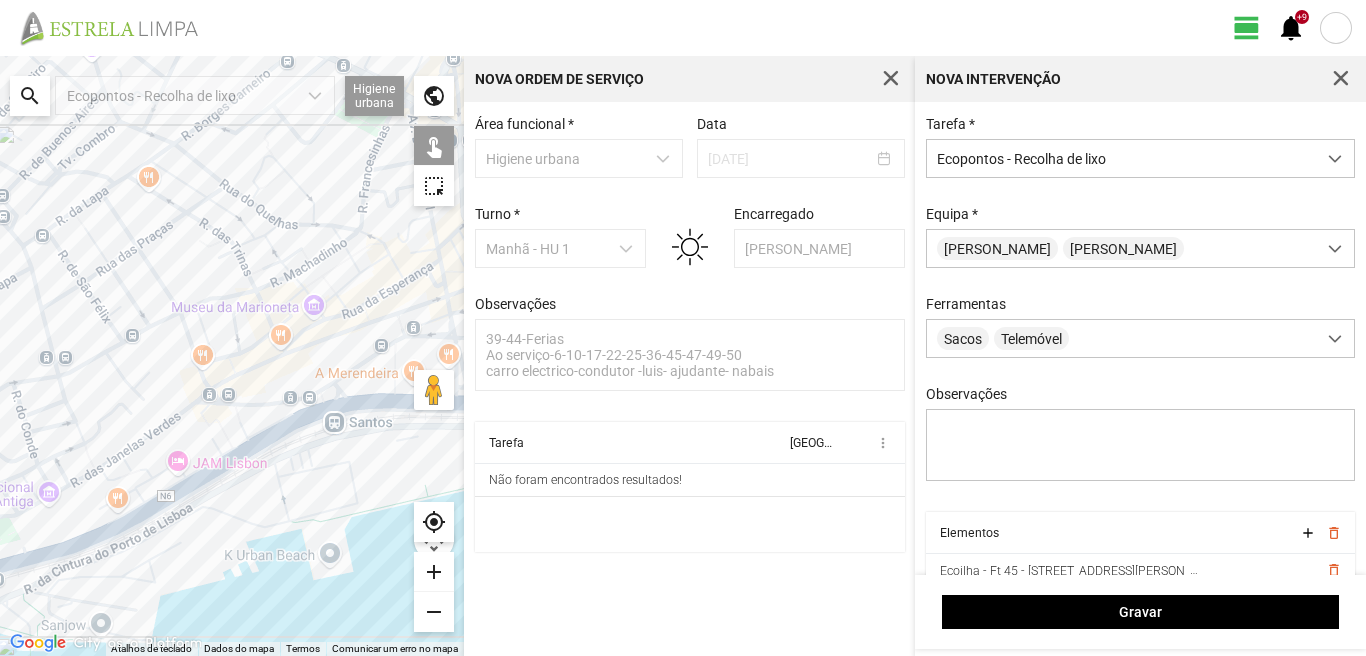 click 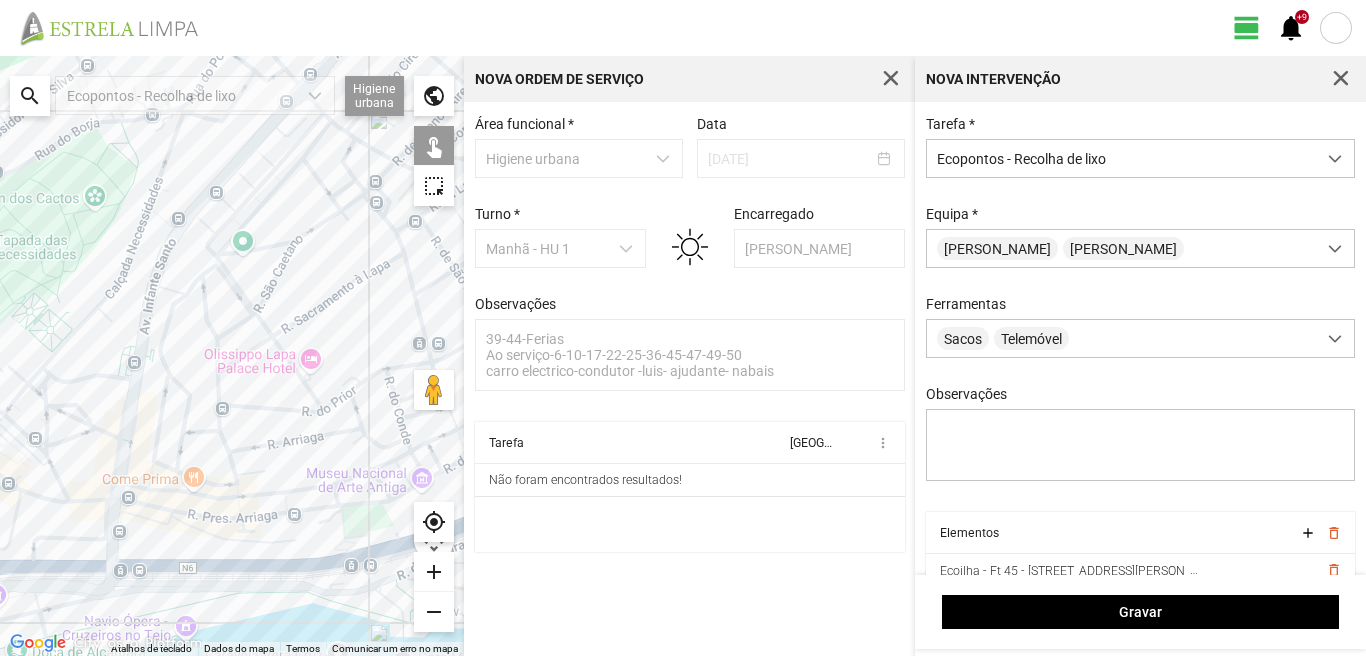 click 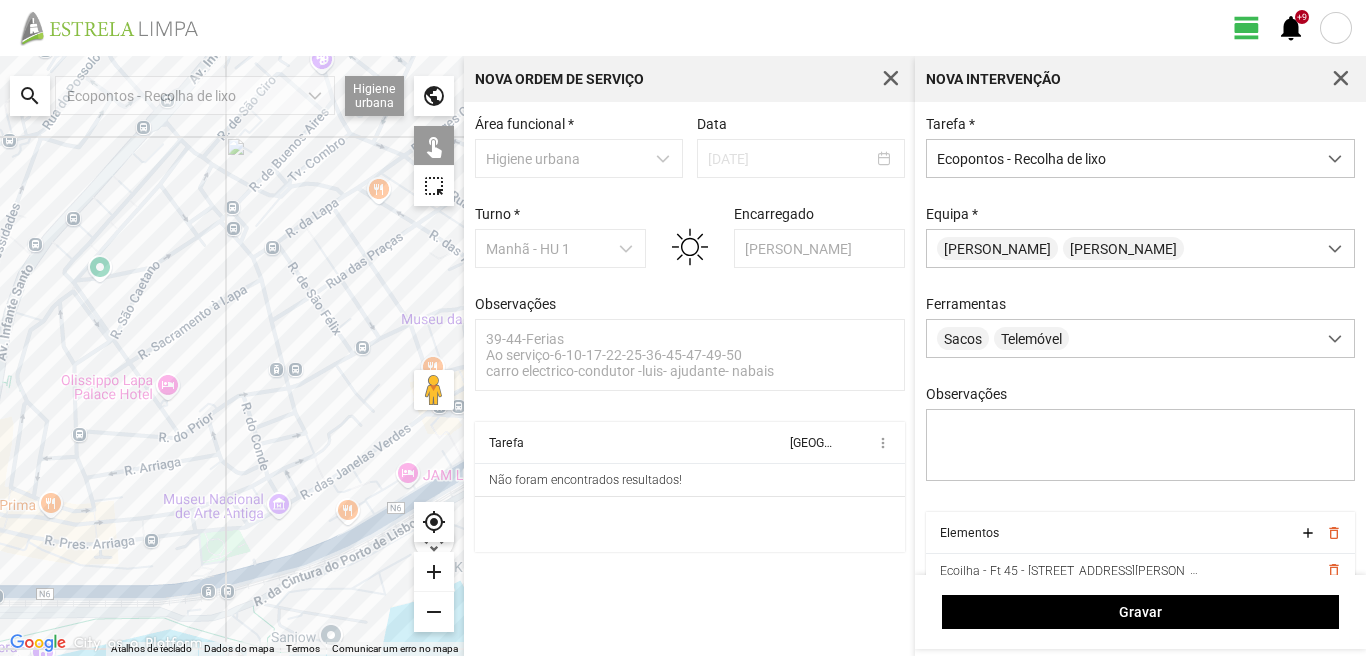 drag, startPoint x: 291, startPoint y: 357, endPoint x: 128, endPoint y: 388, distance: 165.92166 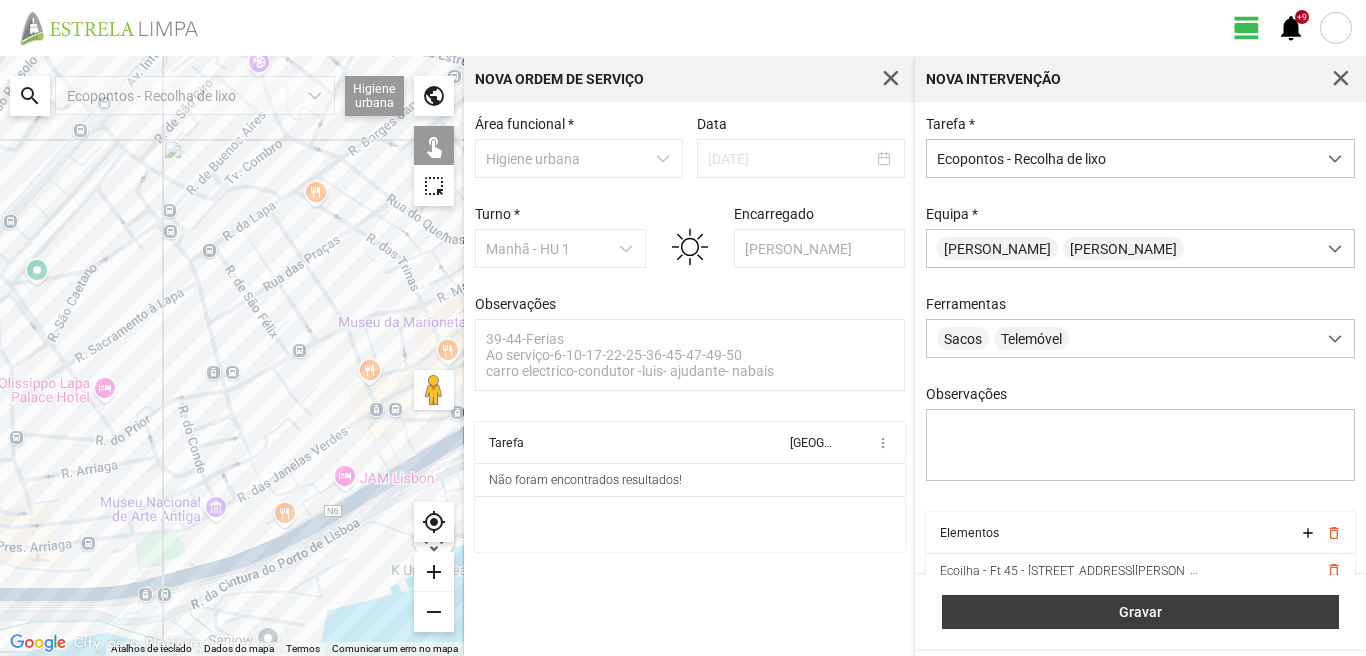 click on "Gravar" at bounding box center (1140, 612) 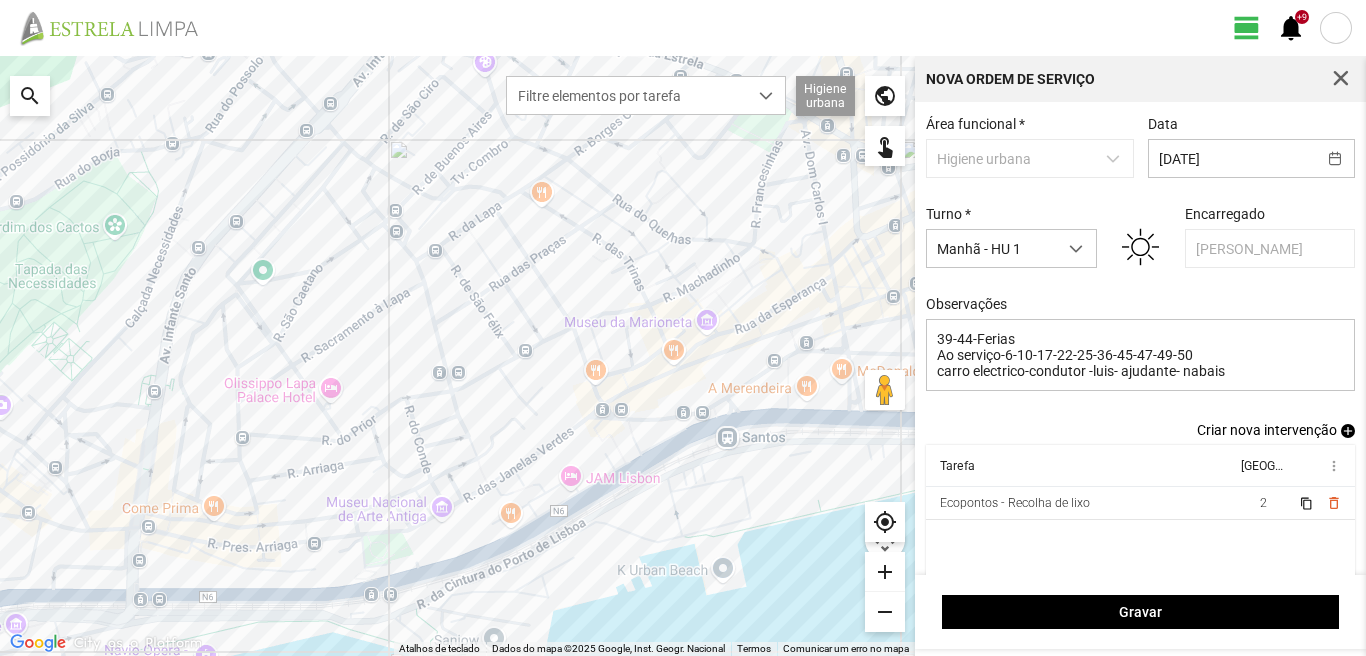 click on "add" at bounding box center [1348, 431] 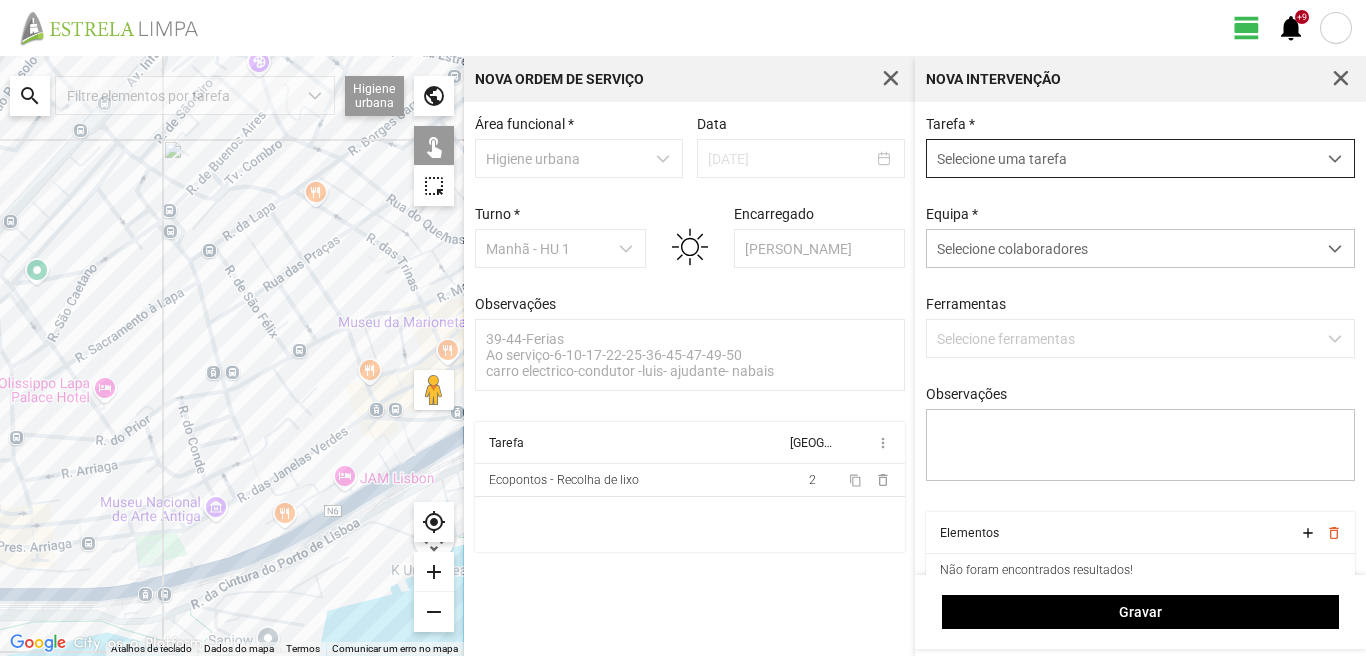 click on "Selecione uma tarefa" at bounding box center [1121, 158] 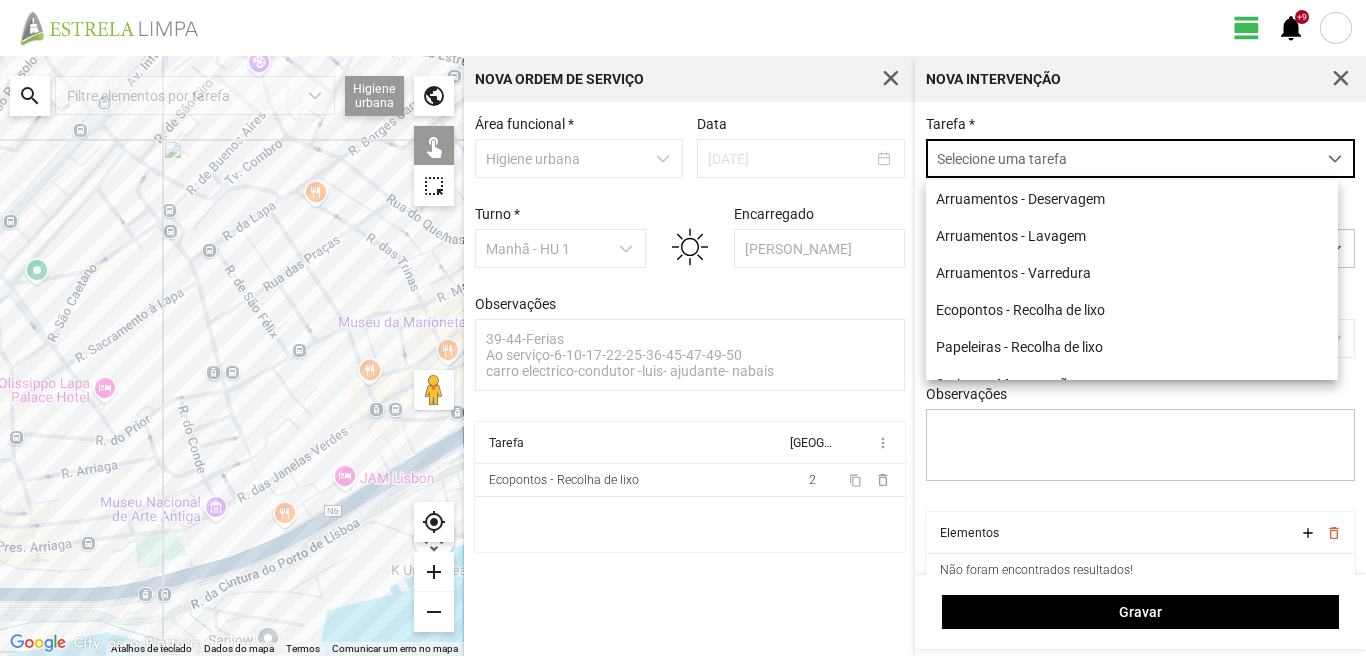scroll, scrollTop: 11, scrollLeft: 89, axis: both 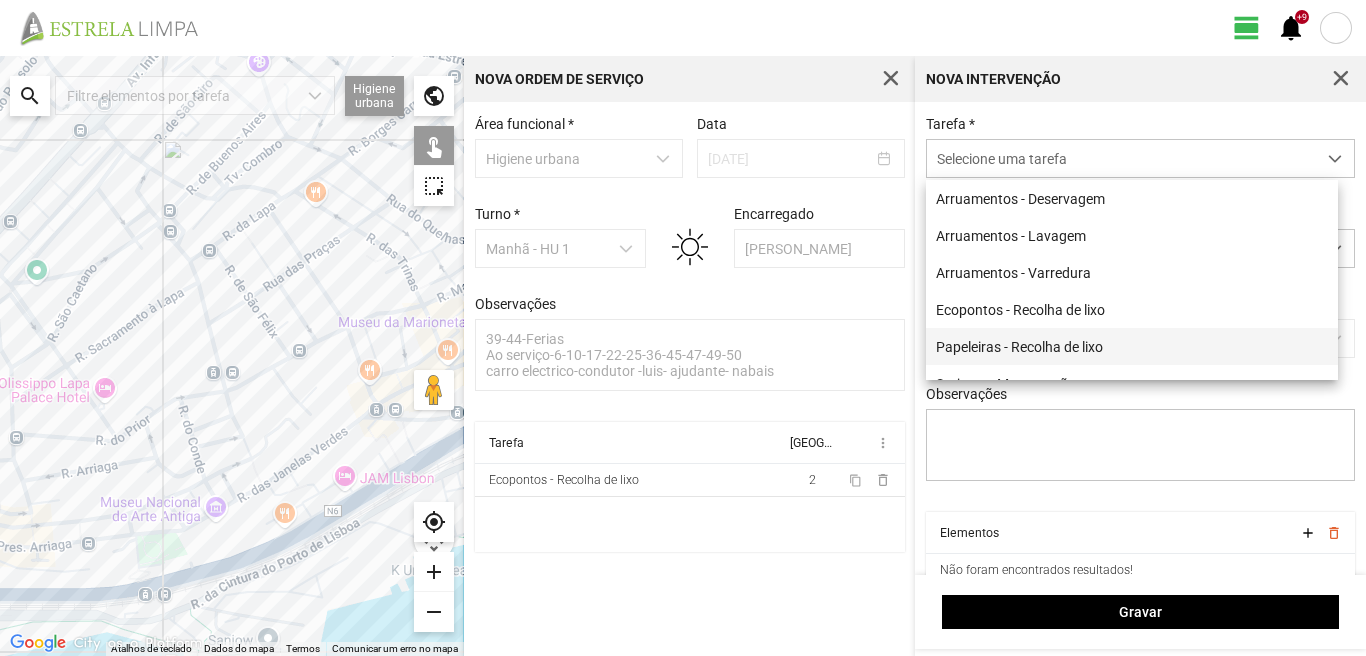 click on "Papeleiras - Recolha de lixo" at bounding box center [1132, 346] 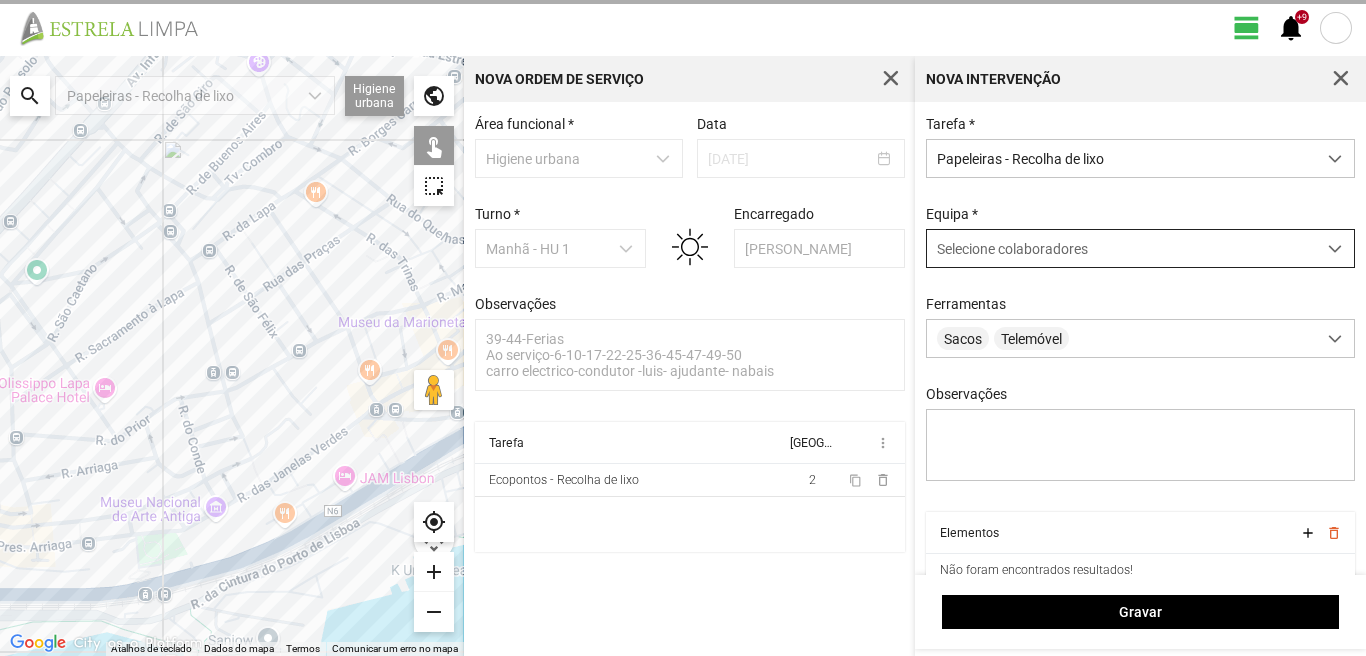 click on "Selecione colaboradores" at bounding box center (1012, 249) 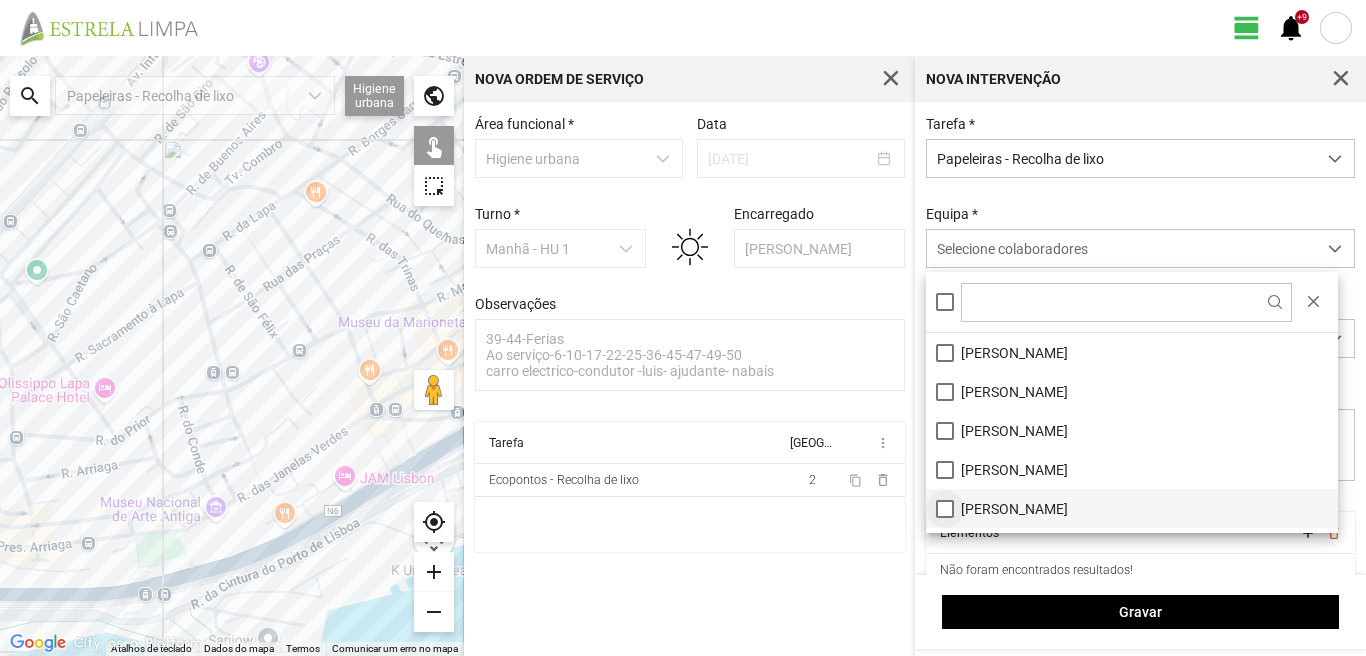 click on "[PERSON_NAME]" at bounding box center [1132, 508] 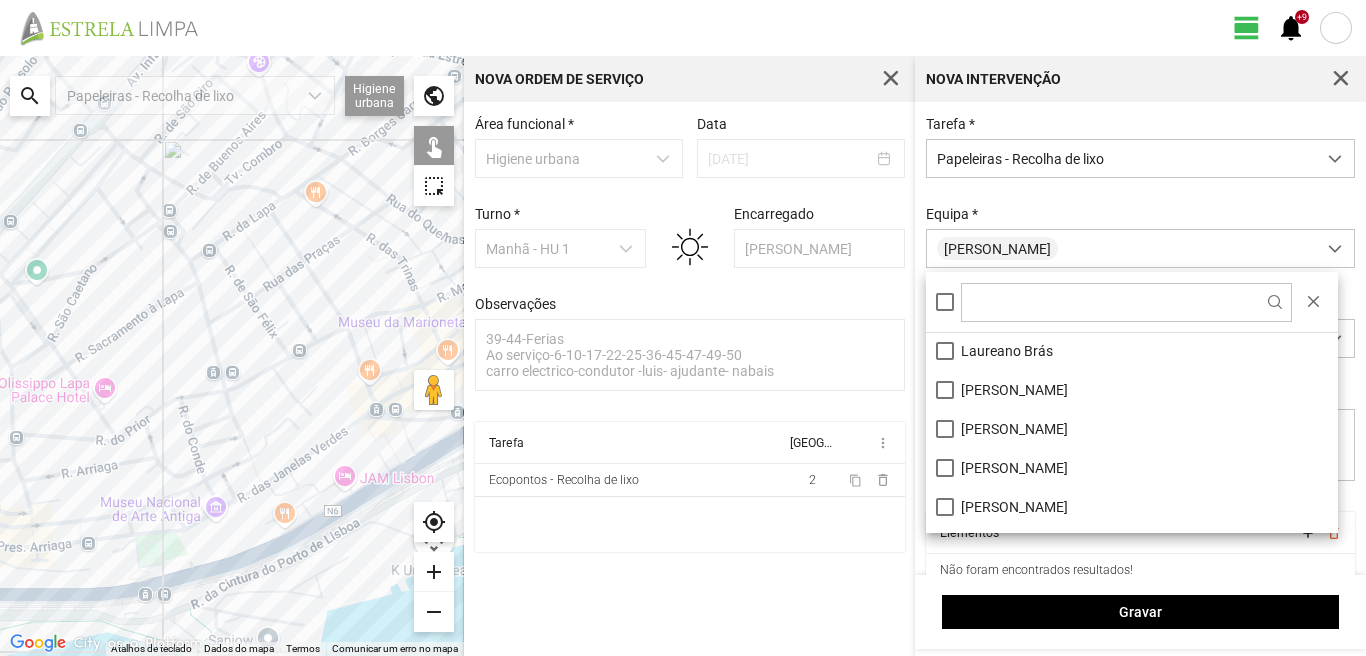 scroll, scrollTop: 200, scrollLeft: 0, axis: vertical 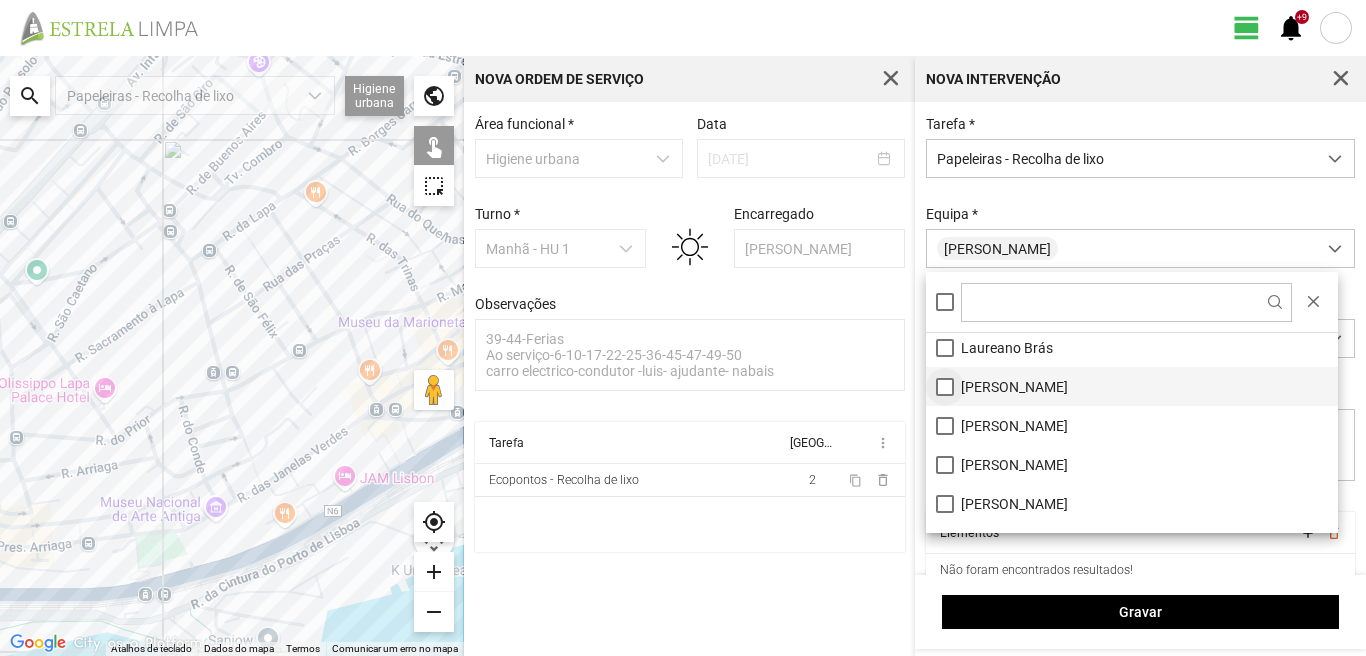 click on "[PERSON_NAME]" at bounding box center [1132, 386] 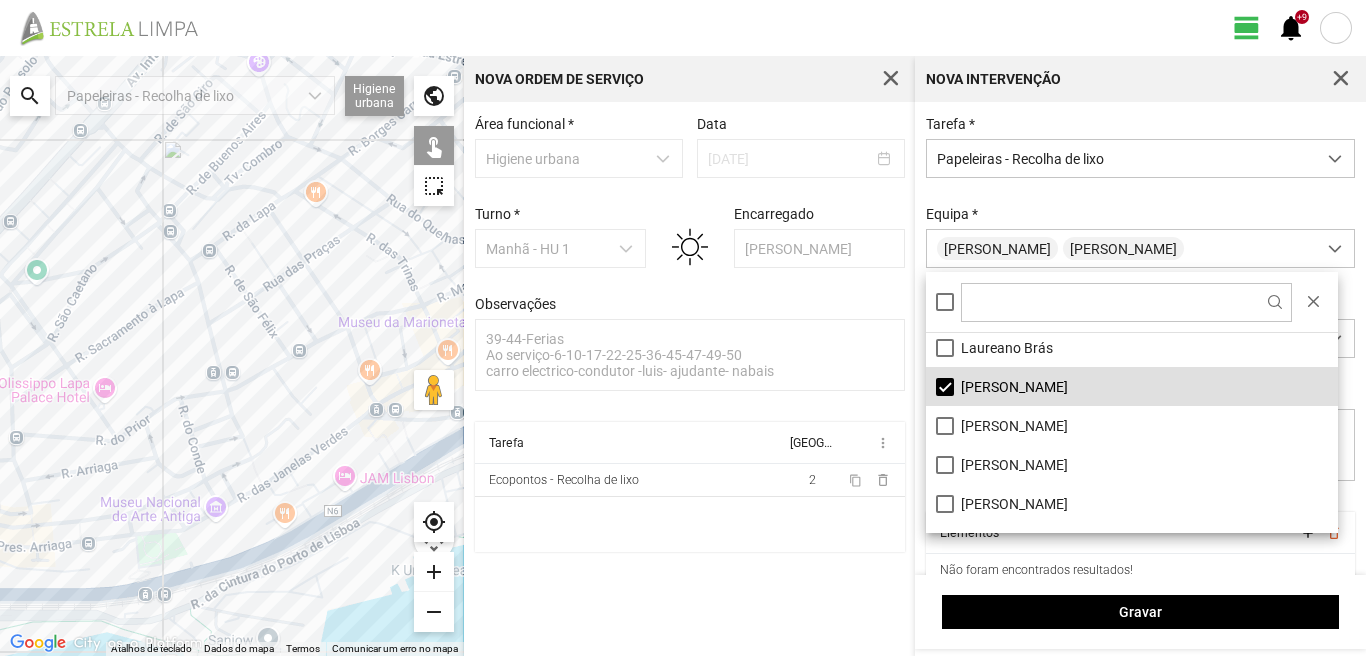 click 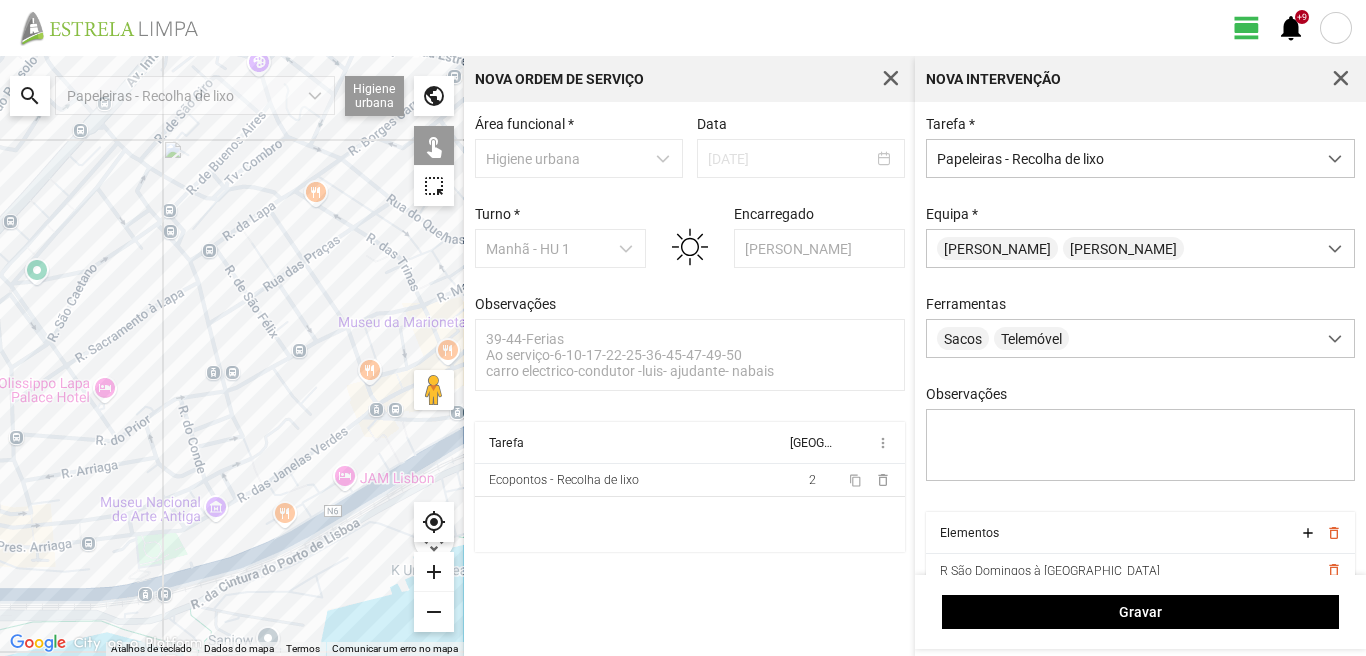 click 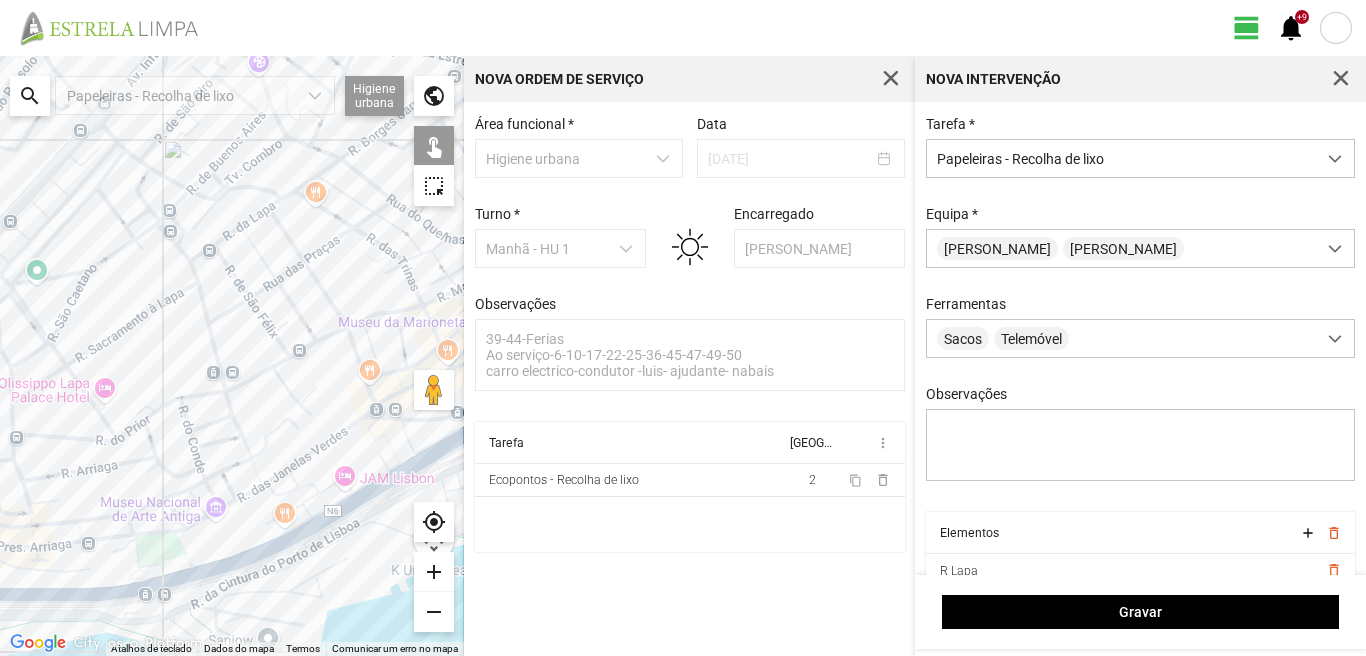 click 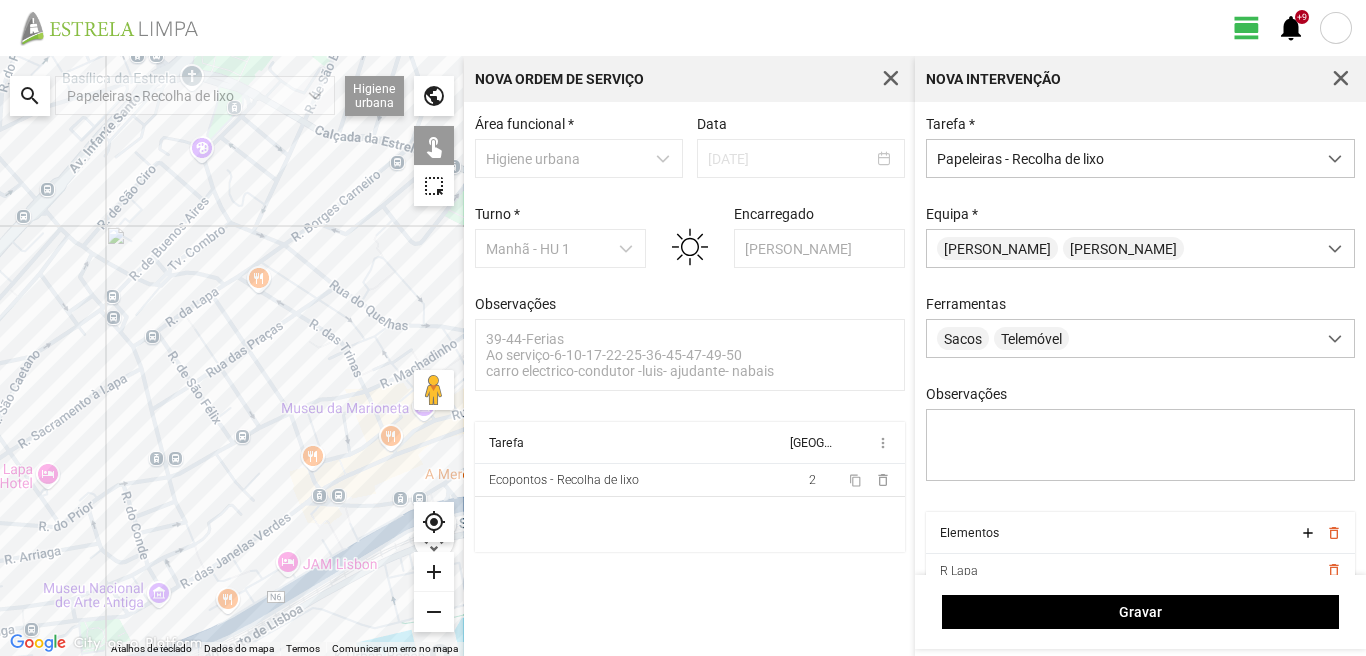 drag, startPoint x: 270, startPoint y: 209, endPoint x: 190, endPoint y: 324, distance: 140.08926 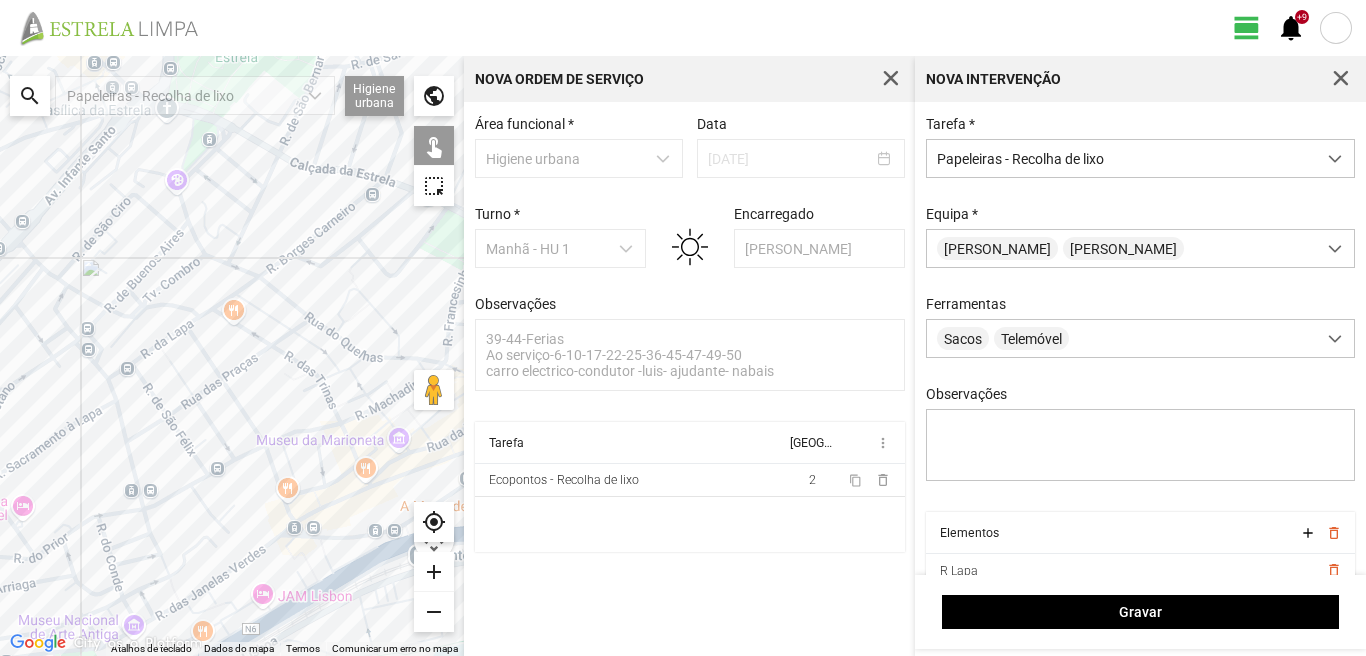 click 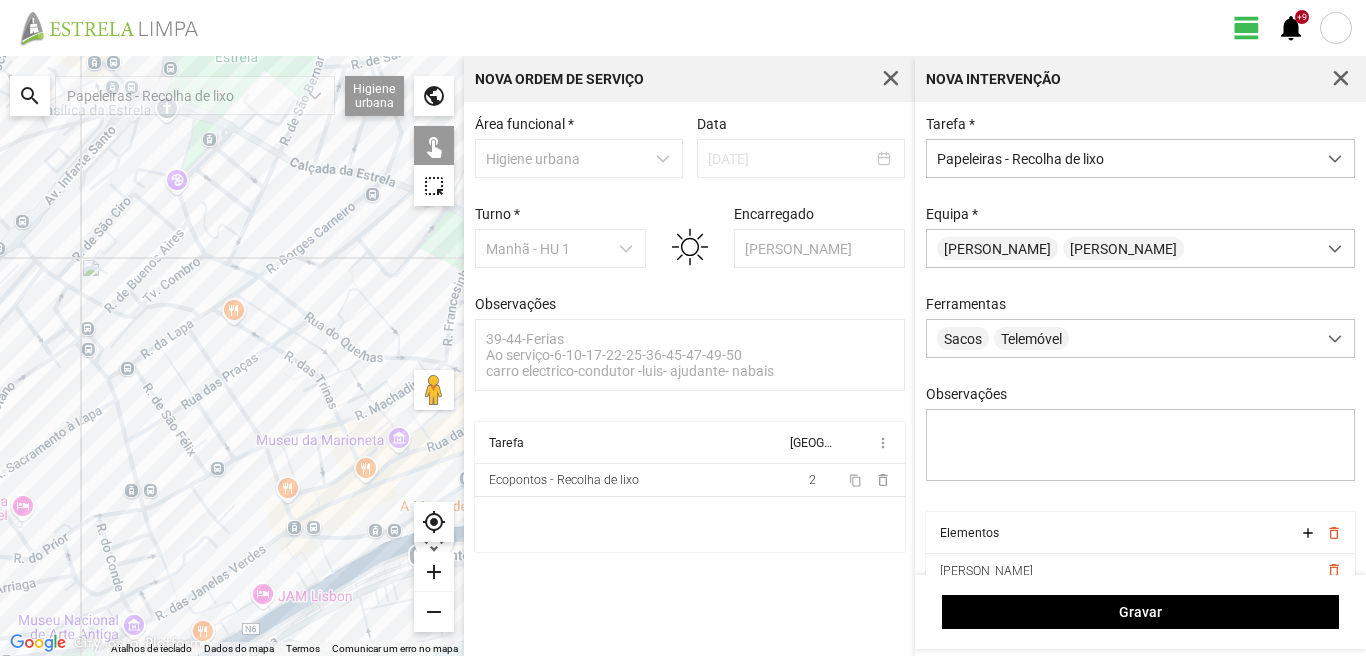 click 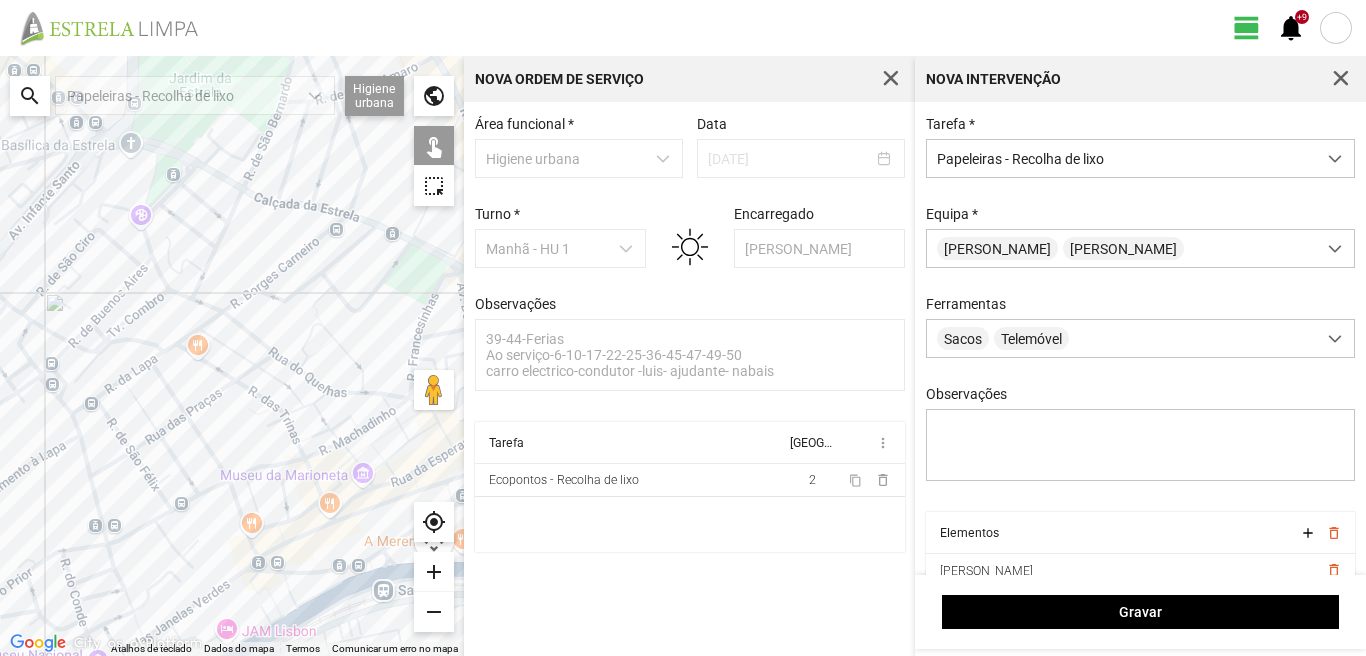 drag, startPoint x: 349, startPoint y: 228, endPoint x: 276, endPoint y: 292, distance: 97.082436 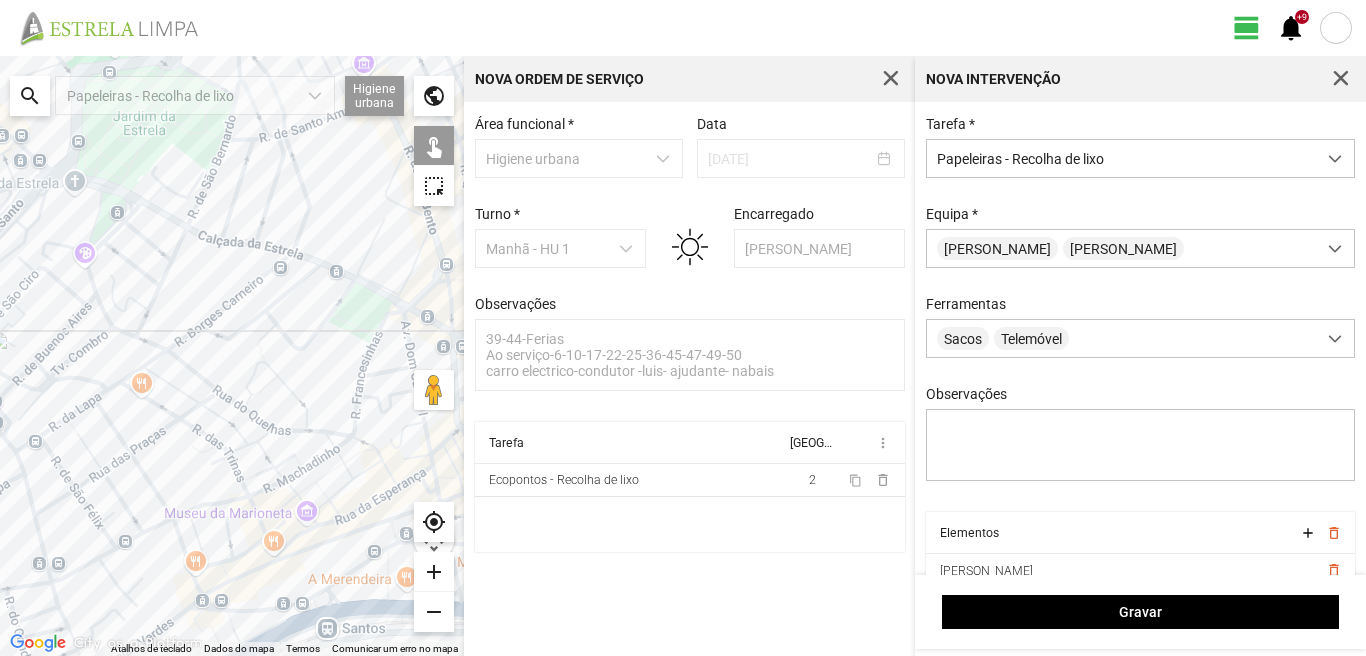 click 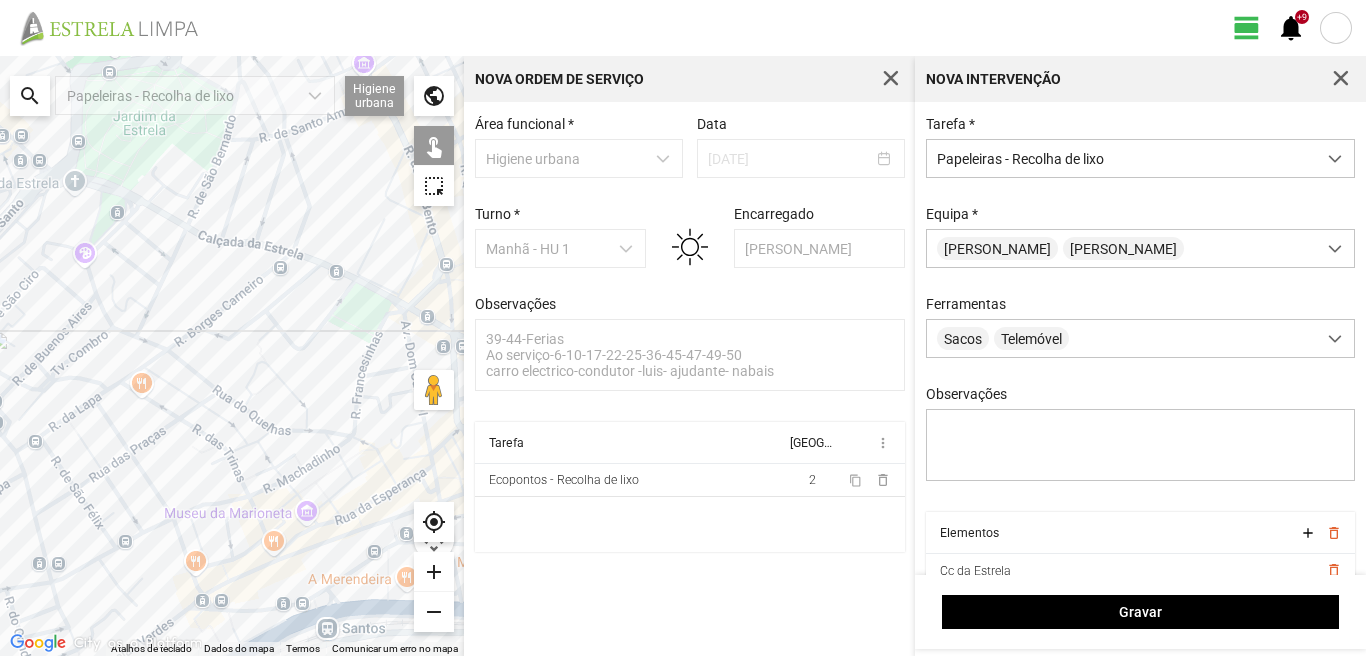 click 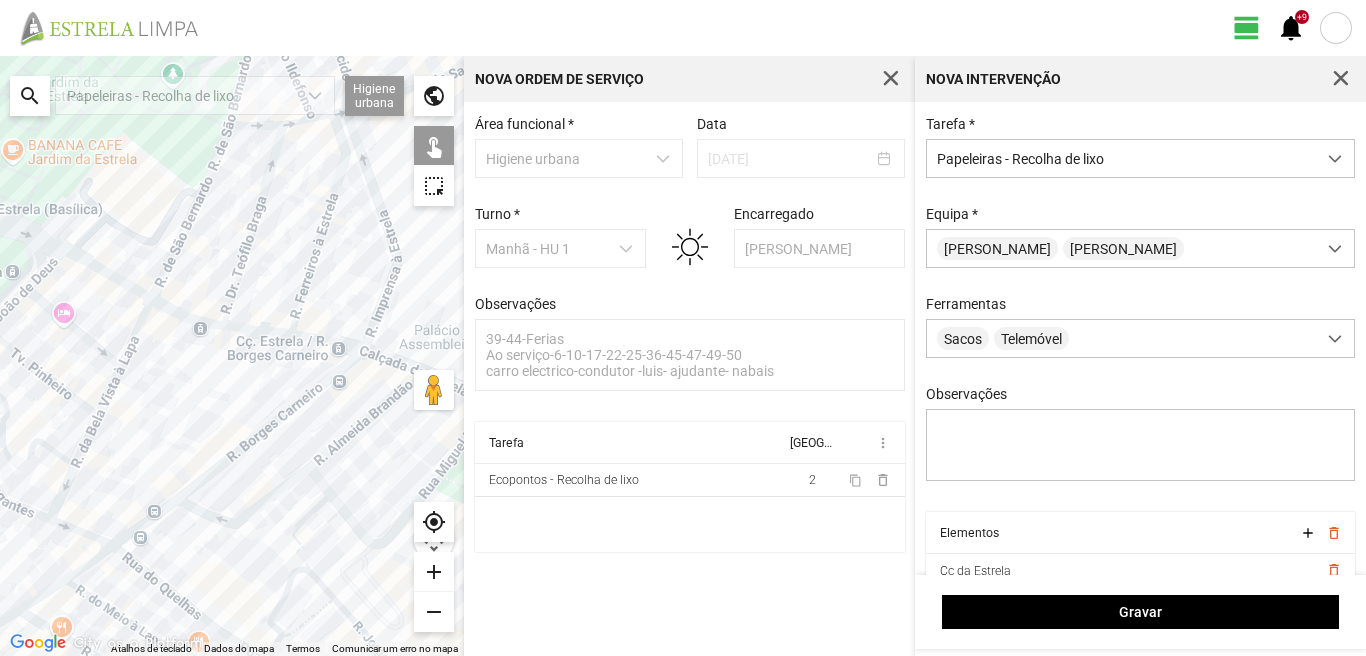 click 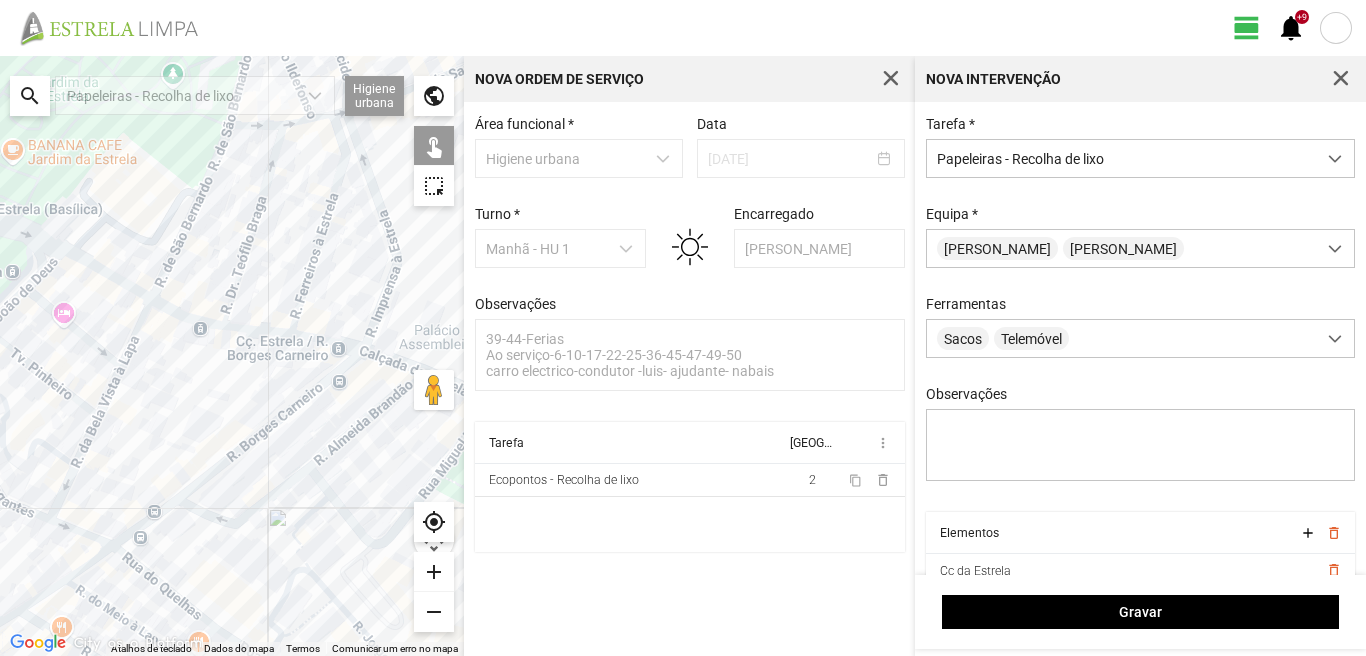 click 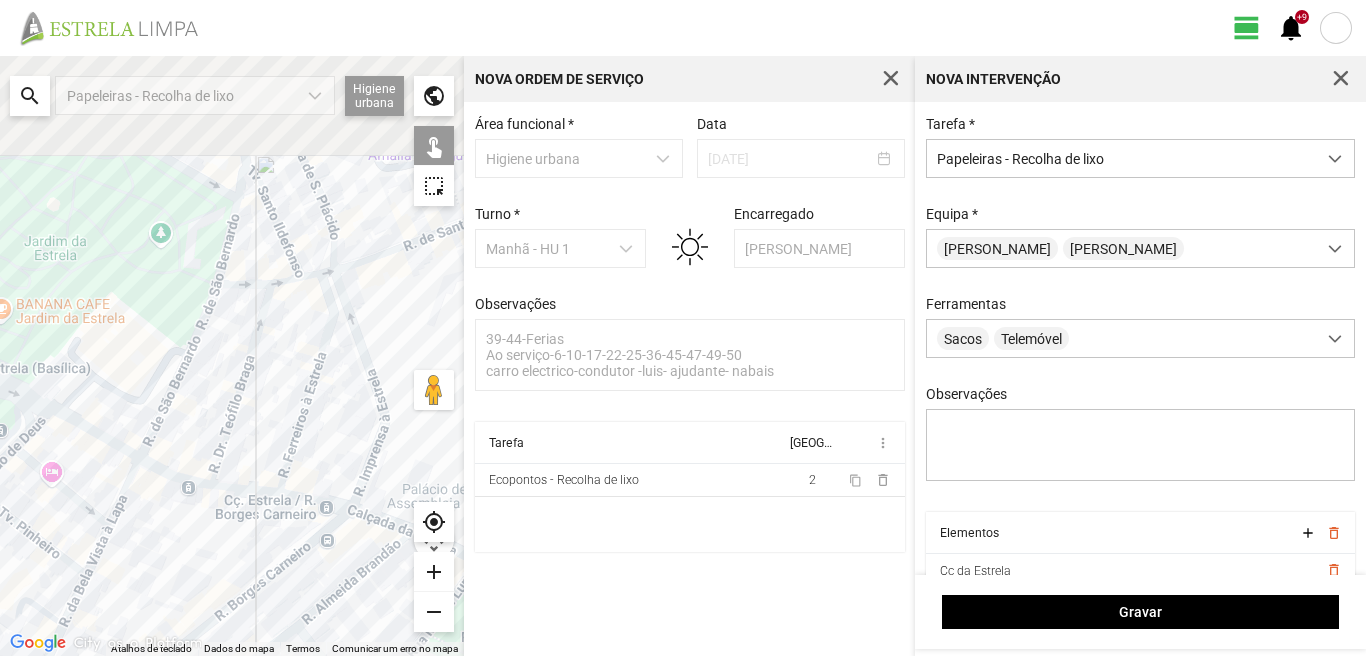 drag, startPoint x: 191, startPoint y: 286, endPoint x: 182, endPoint y: 491, distance: 205.19746 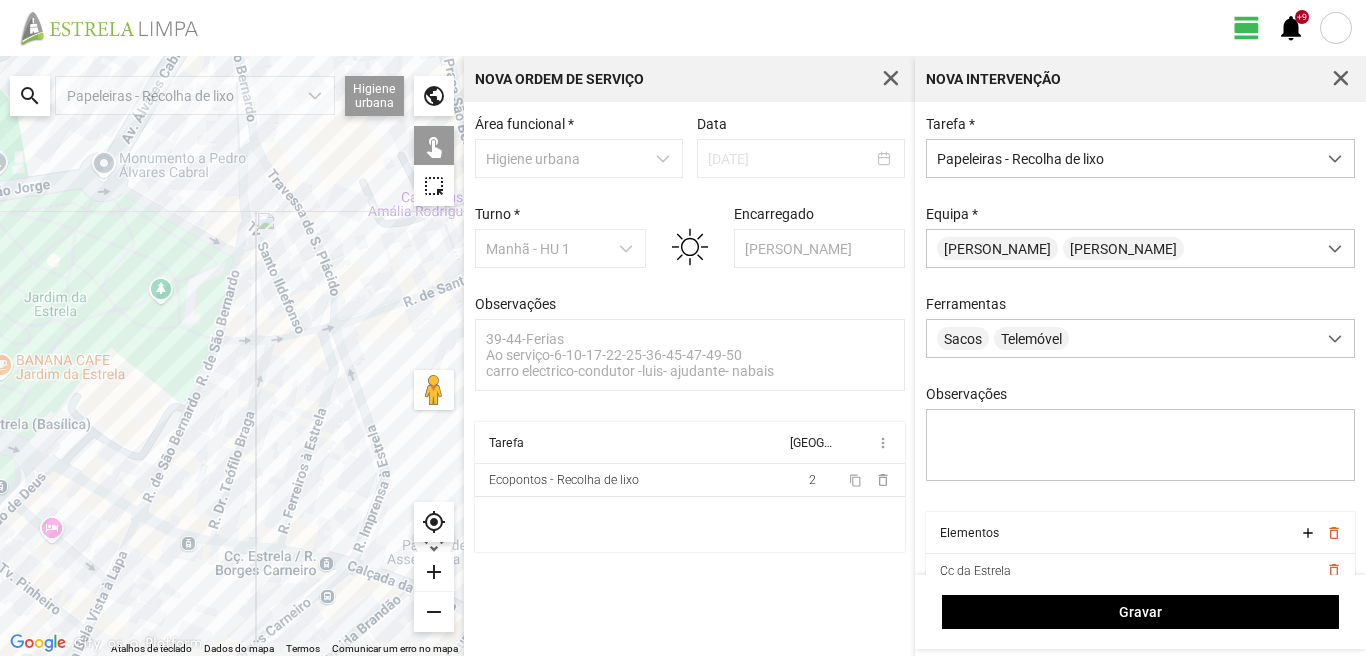 click 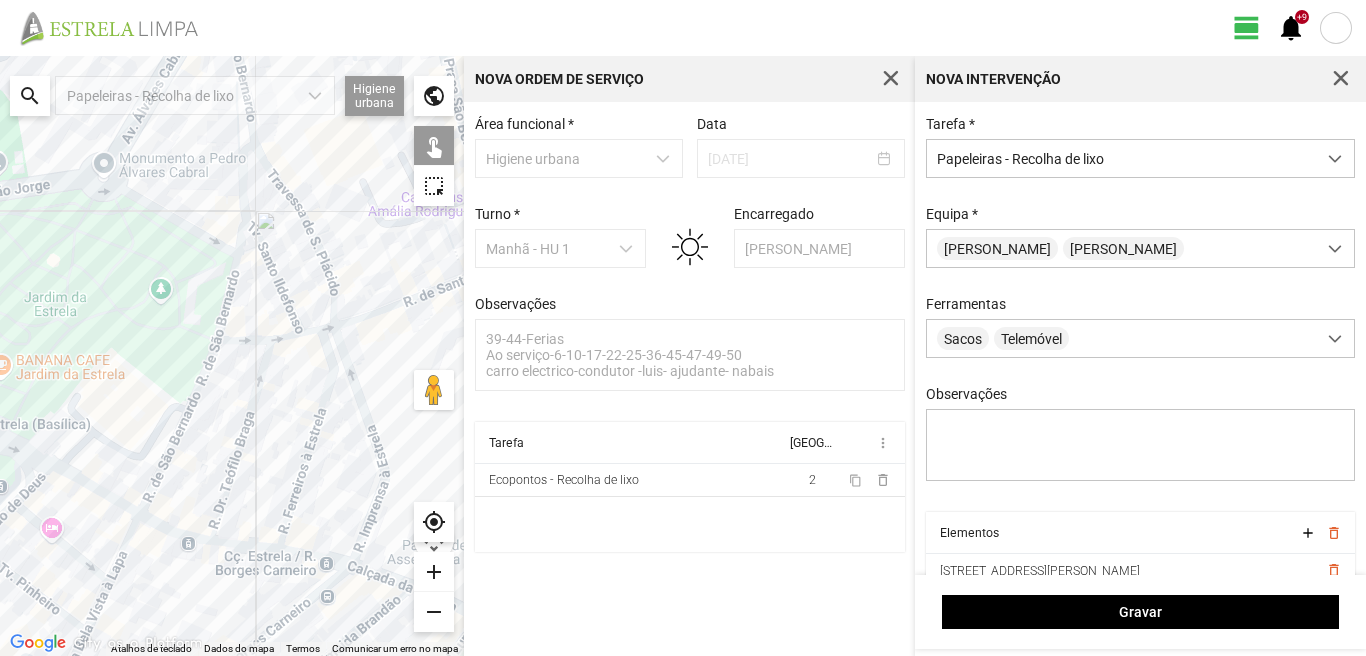 click 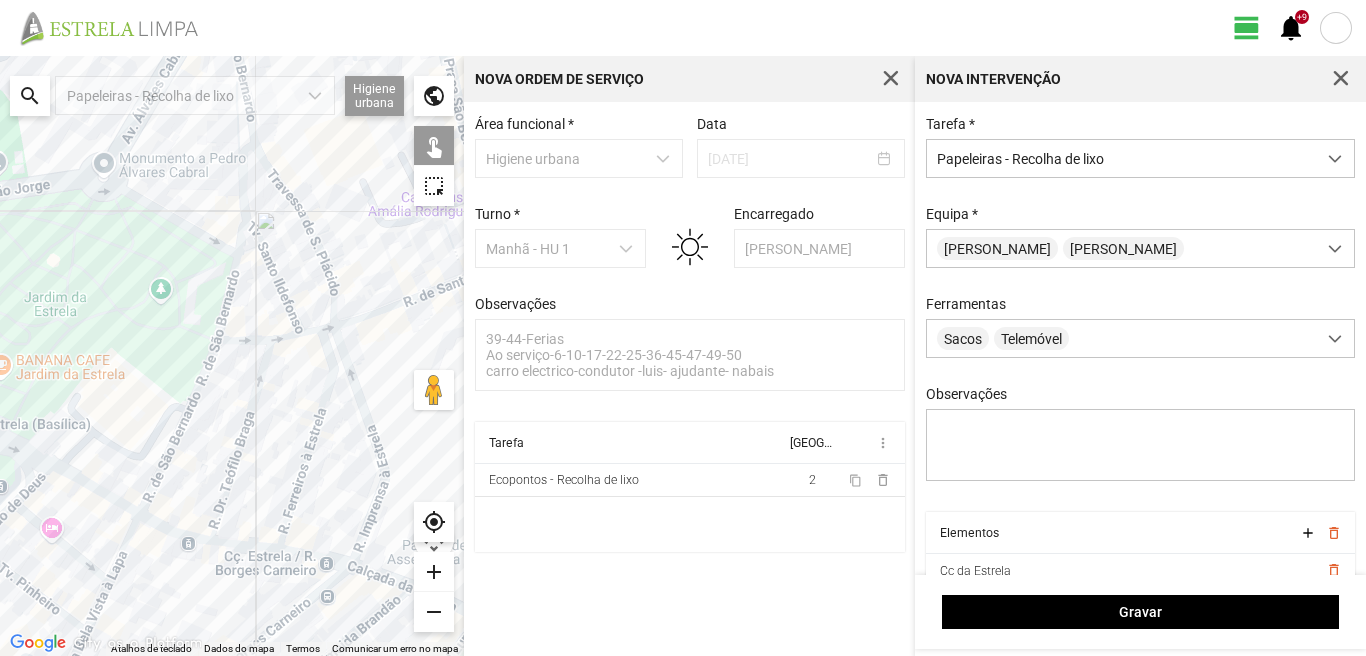 click 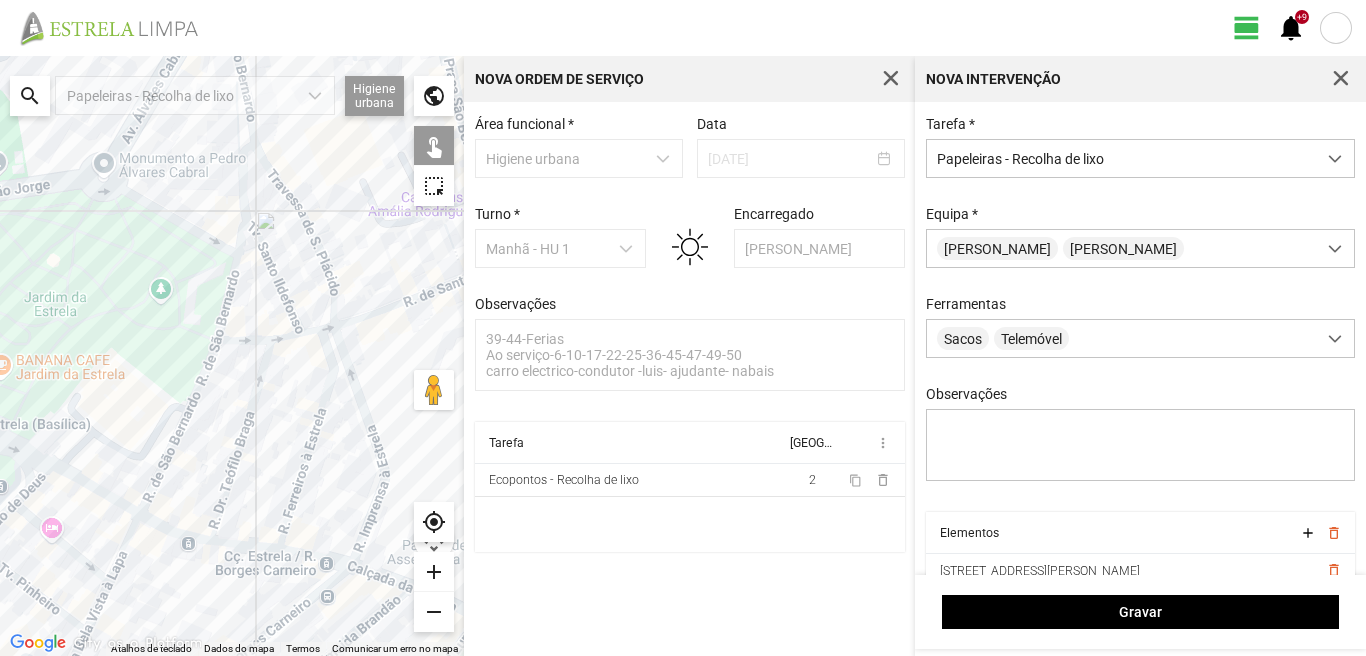 click 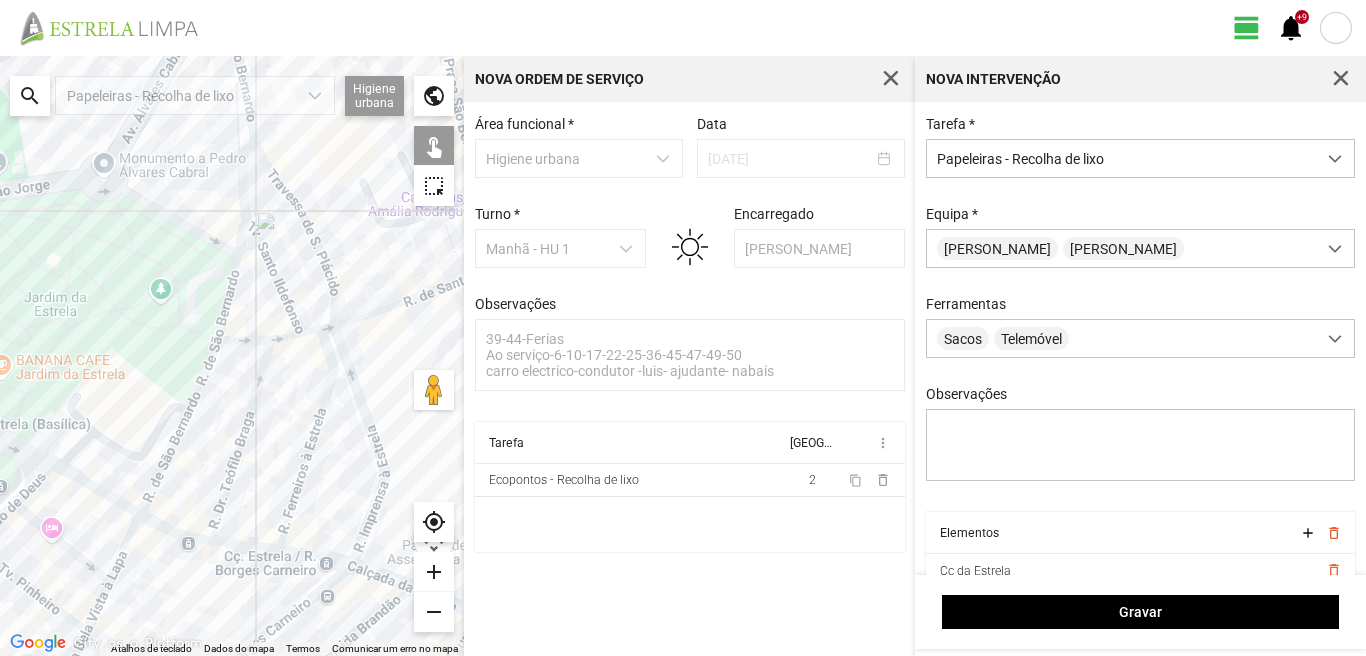 click 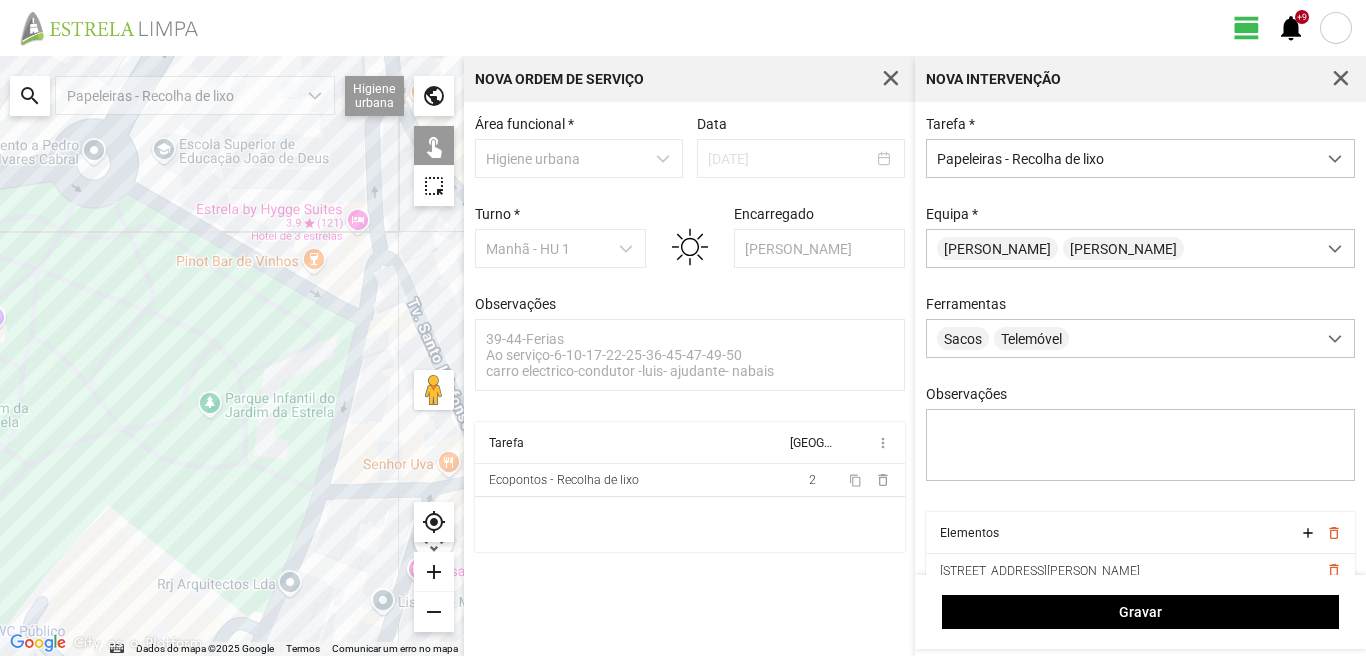 click 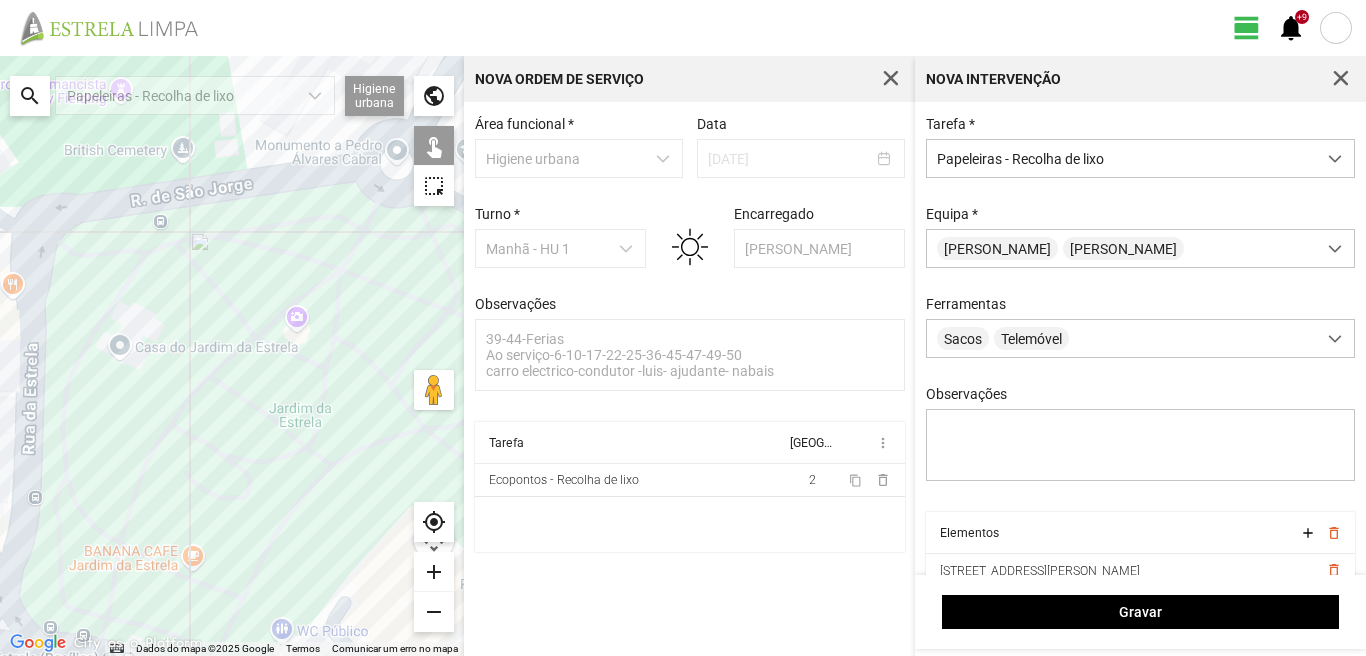 drag, startPoint x: 34, startPoint y: 308, endPoint x: 341, endPoint y: 309, distance: 307.00162 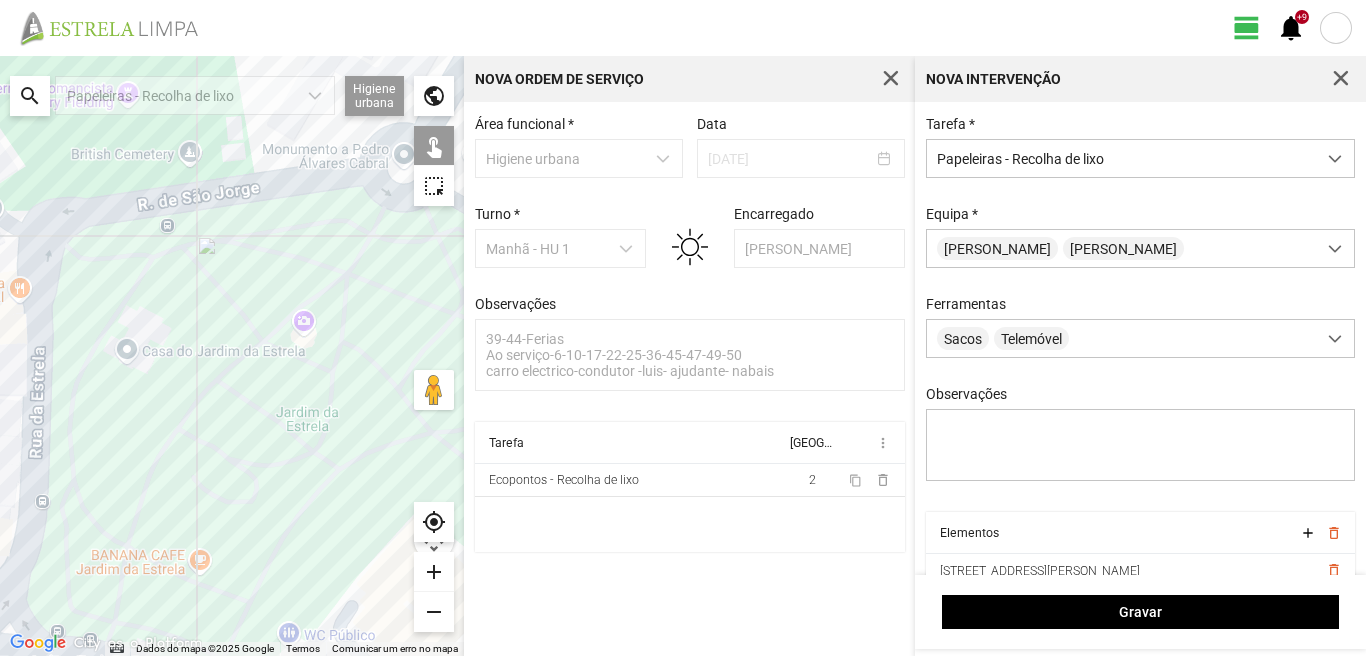 click 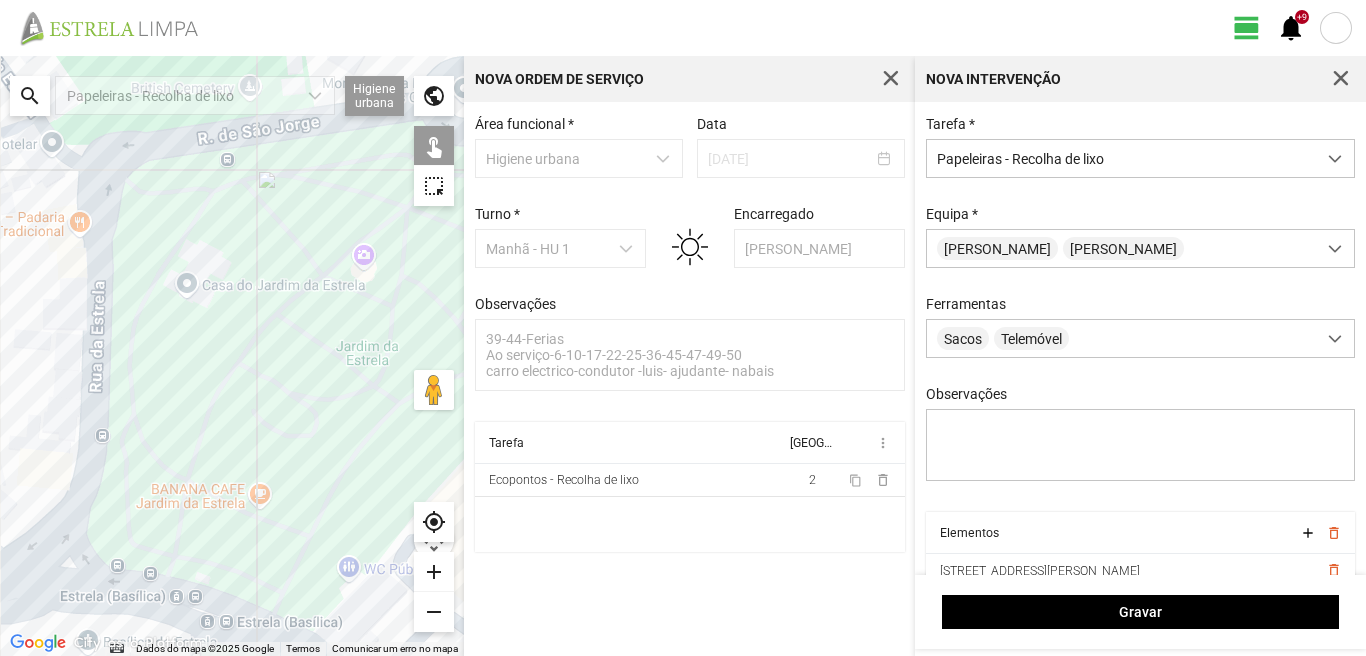 drag, startPoint x: 92, startPoint y: 423, endPoint x: 152, endPoint y: 352, distance: 92.95698 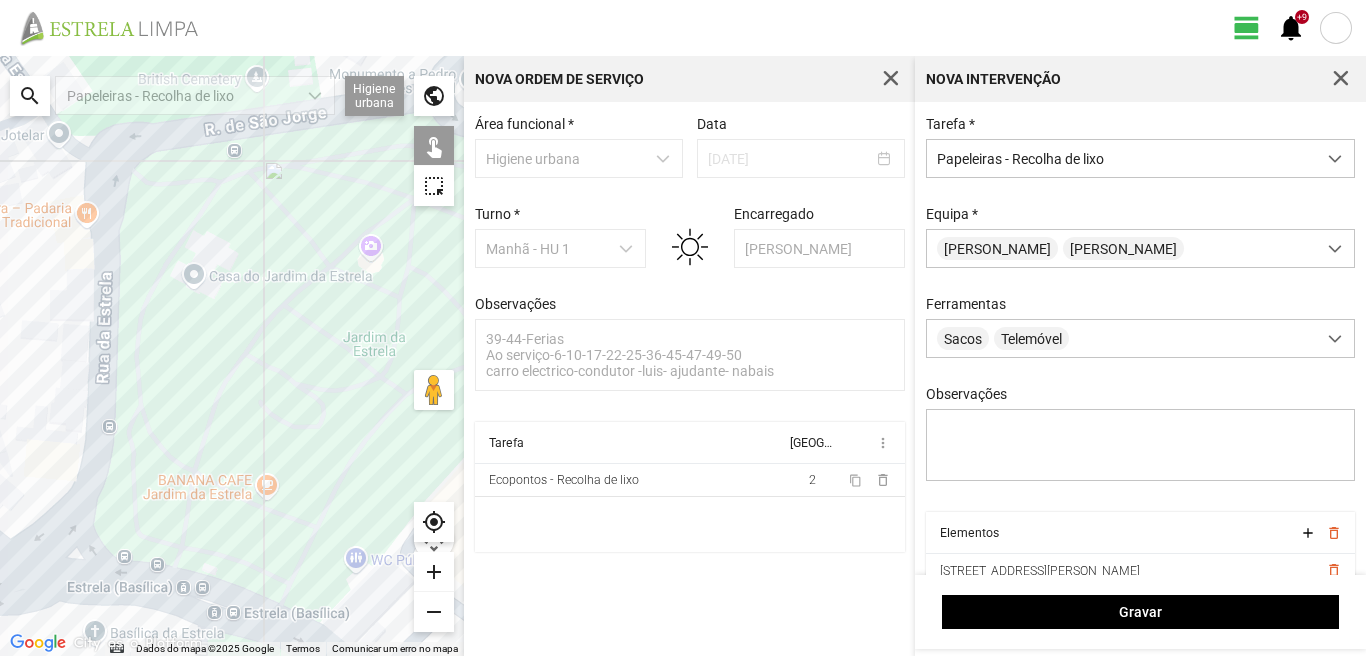 click 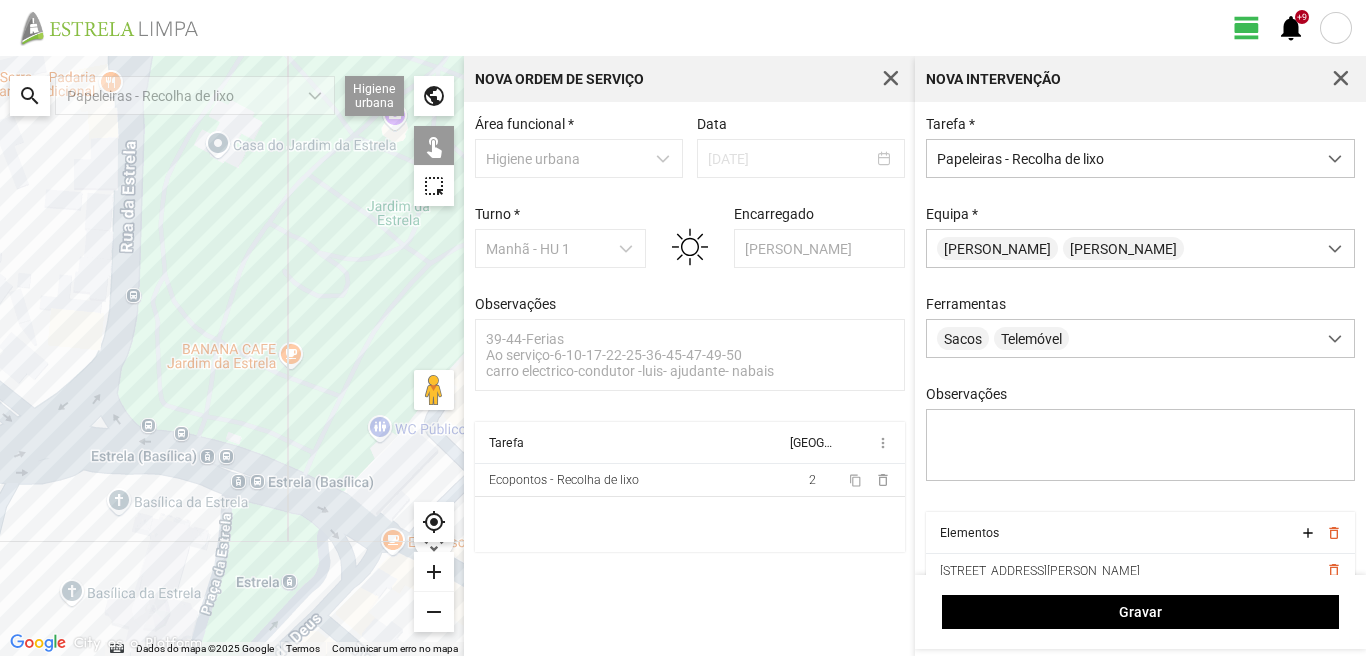 drag, startPoint x: 116, startPoint y: 590, endPoint x: 145, endPoint y: 439, distance: 153.75955 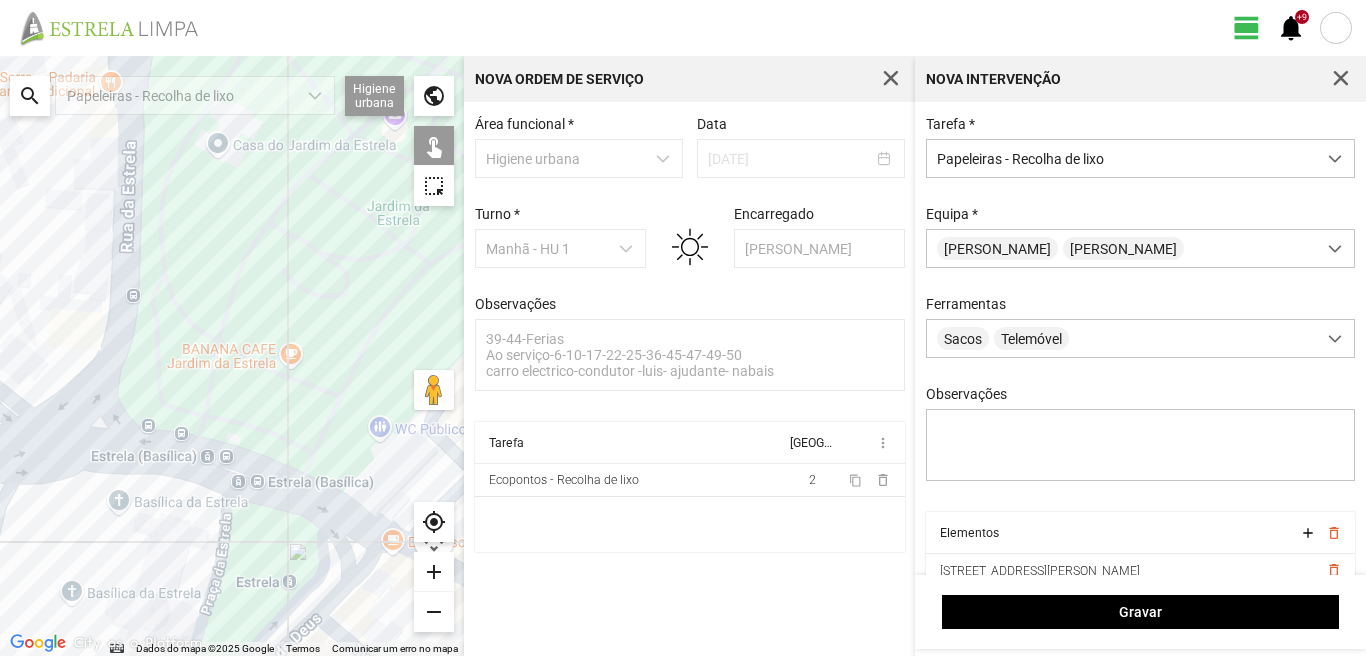 click 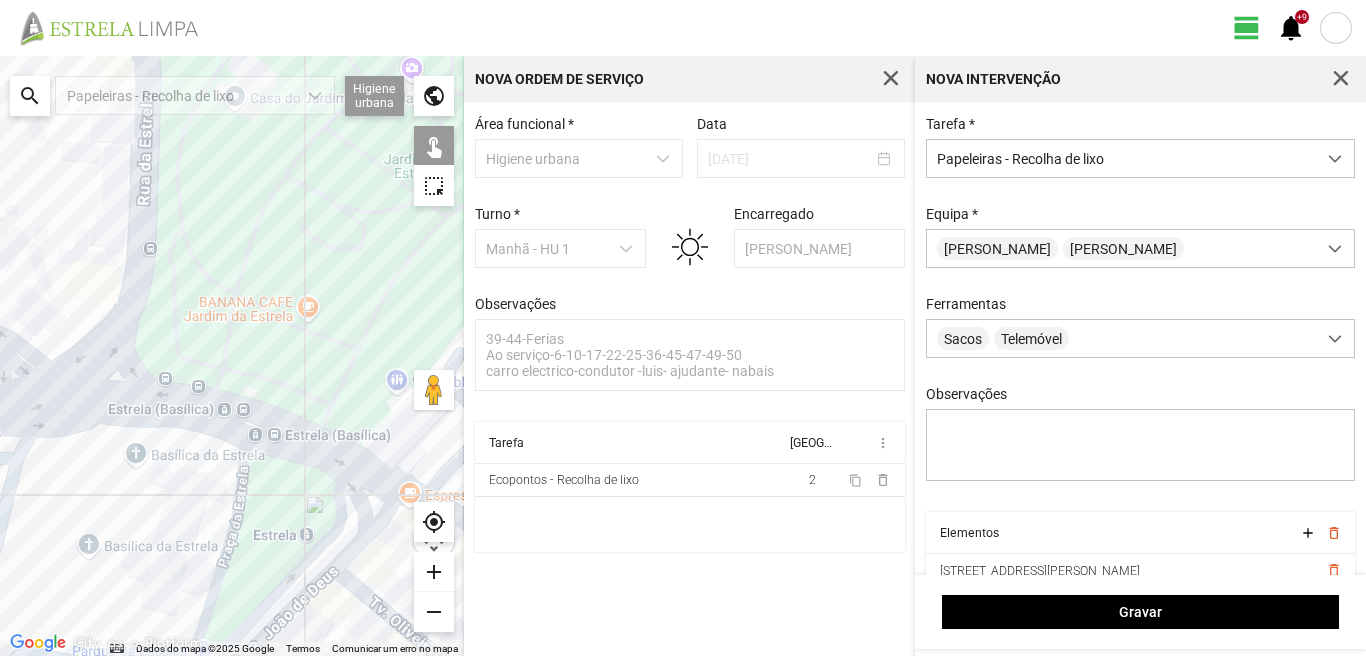 click 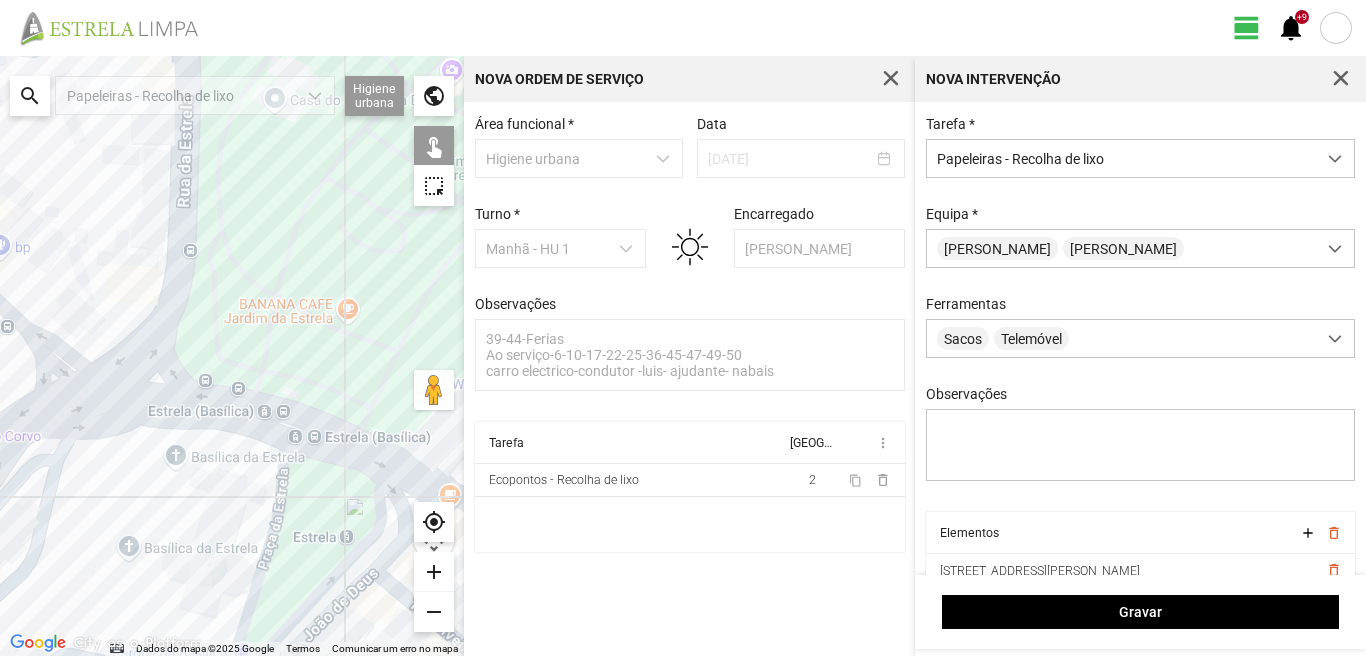 click 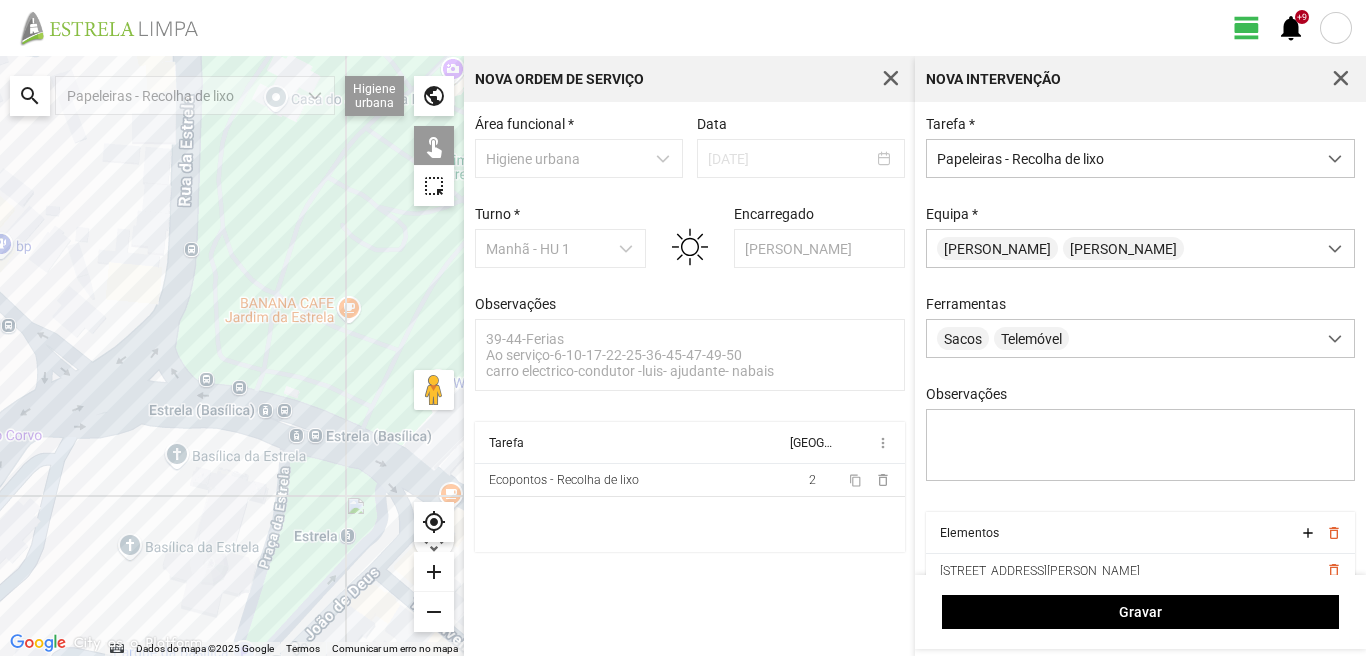 click 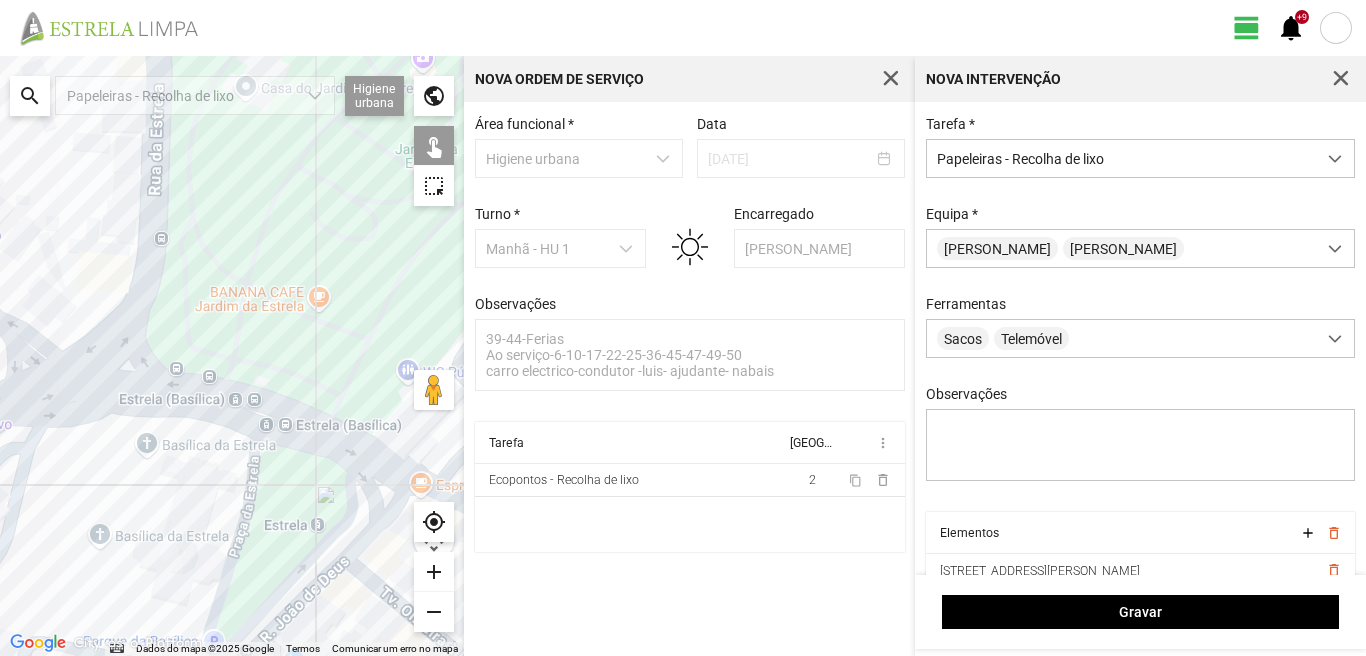 drag, startPoint x: 299, startPoint y: 501, endPoint x: 237, endPoint y: 450, distance: 80.280754 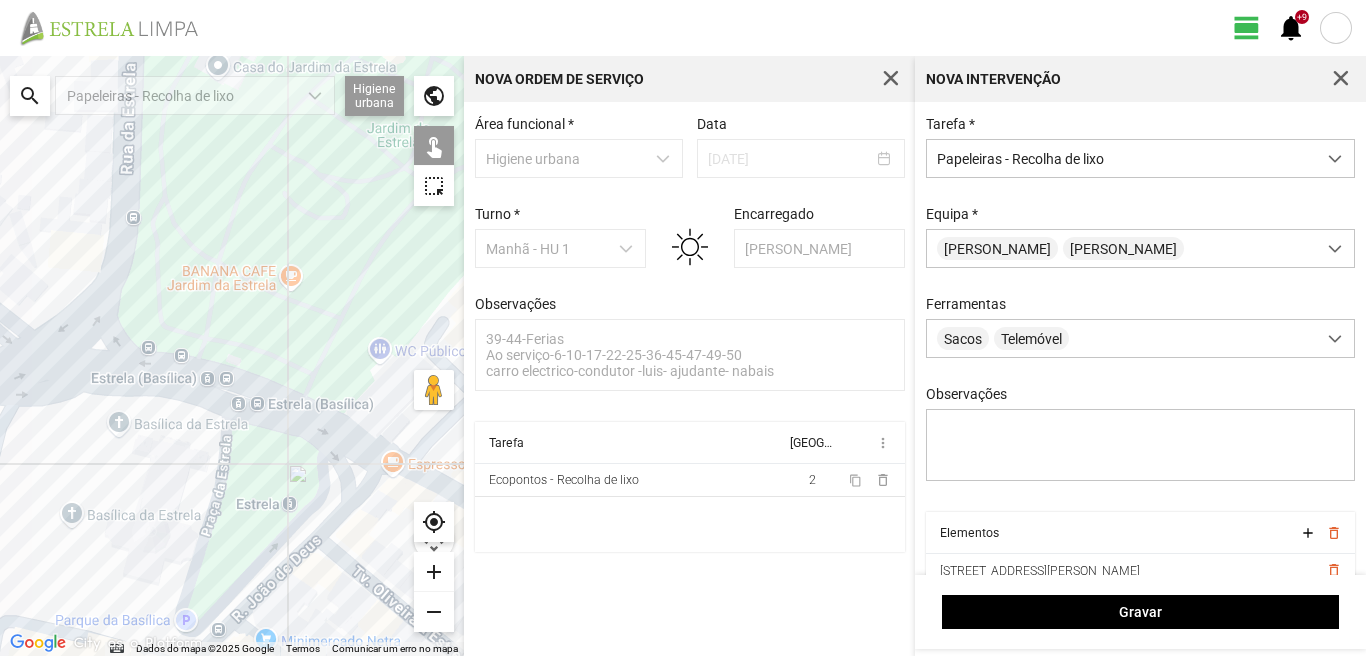 click 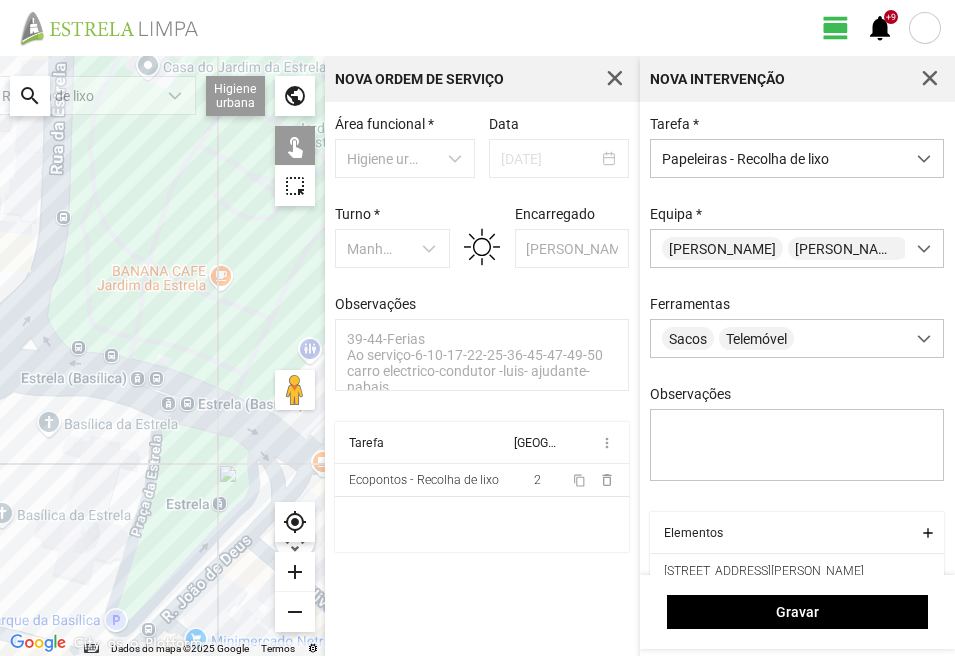 click 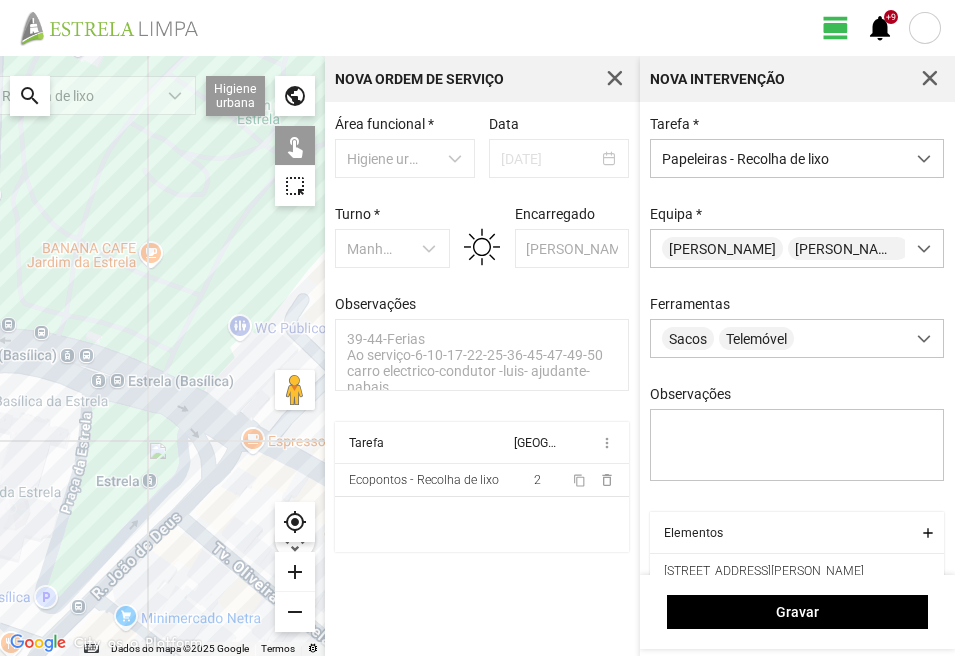 drag, startPoint x: 249, startPoint y: 479, endPoint x: 178, endPoint y: 453, distance: 75.61085 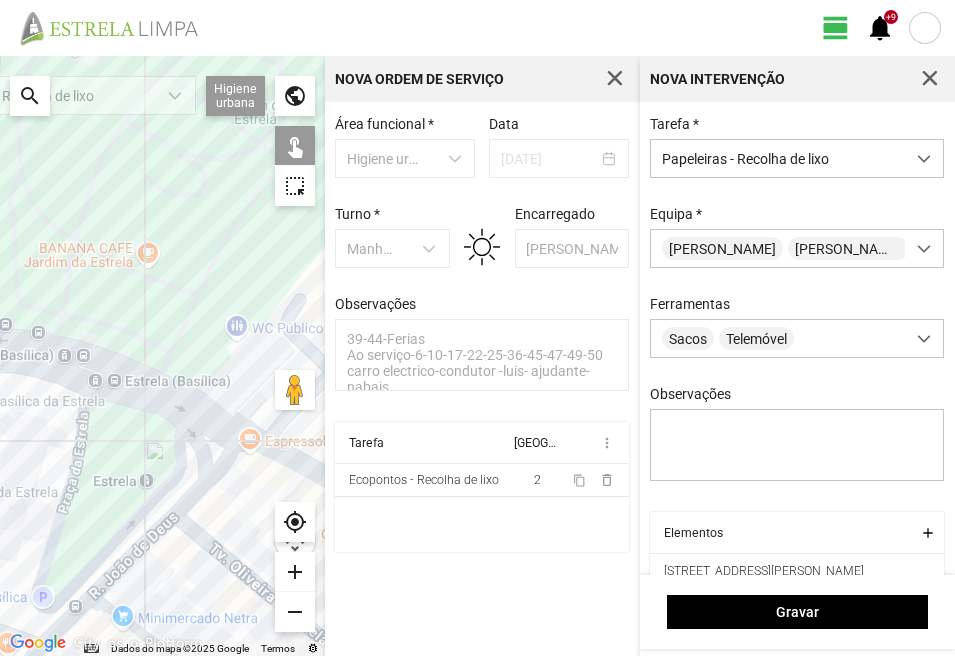 click 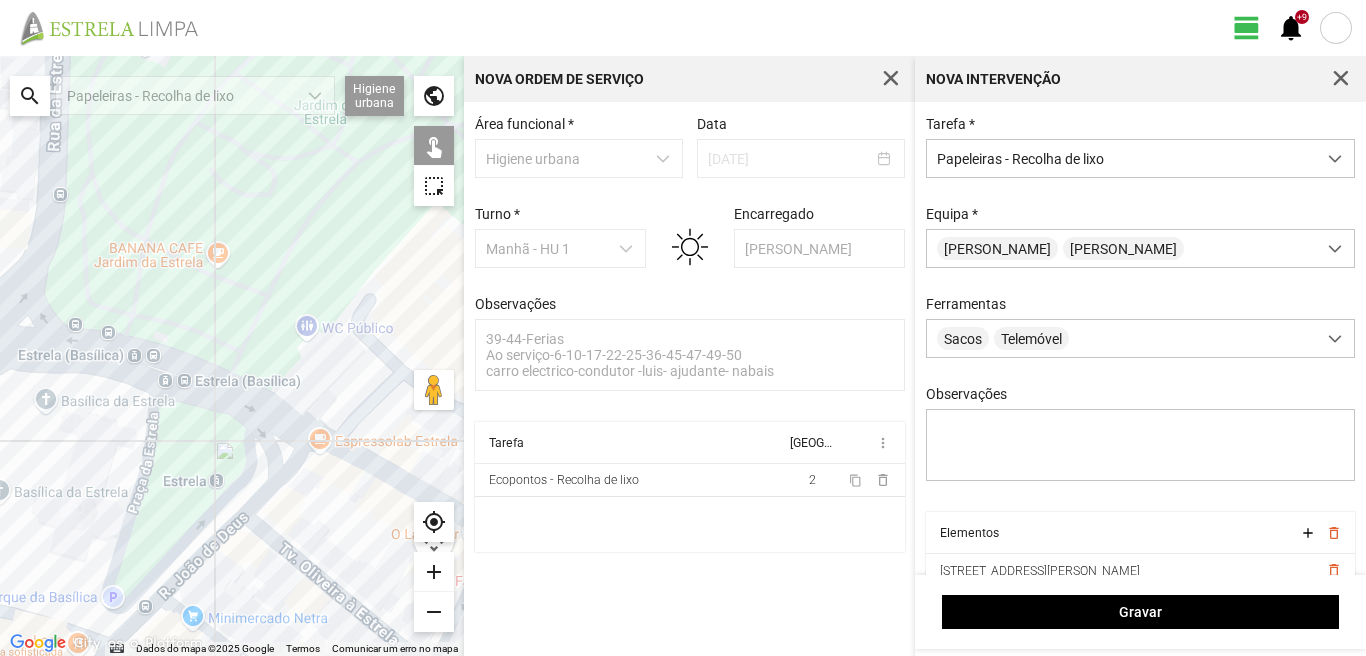 click 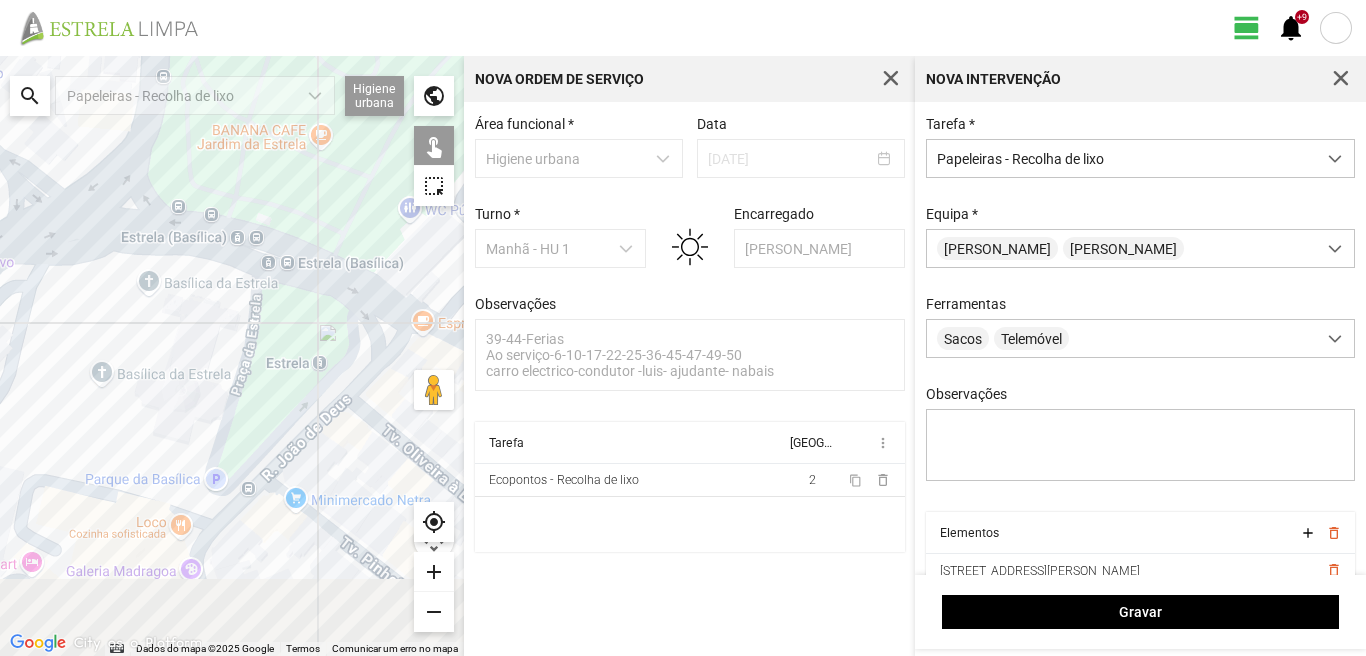 drag, startPoint x: 52, startPoint y: 530, endPoint x: 157, endPoint y: 408, distance: 160.96272 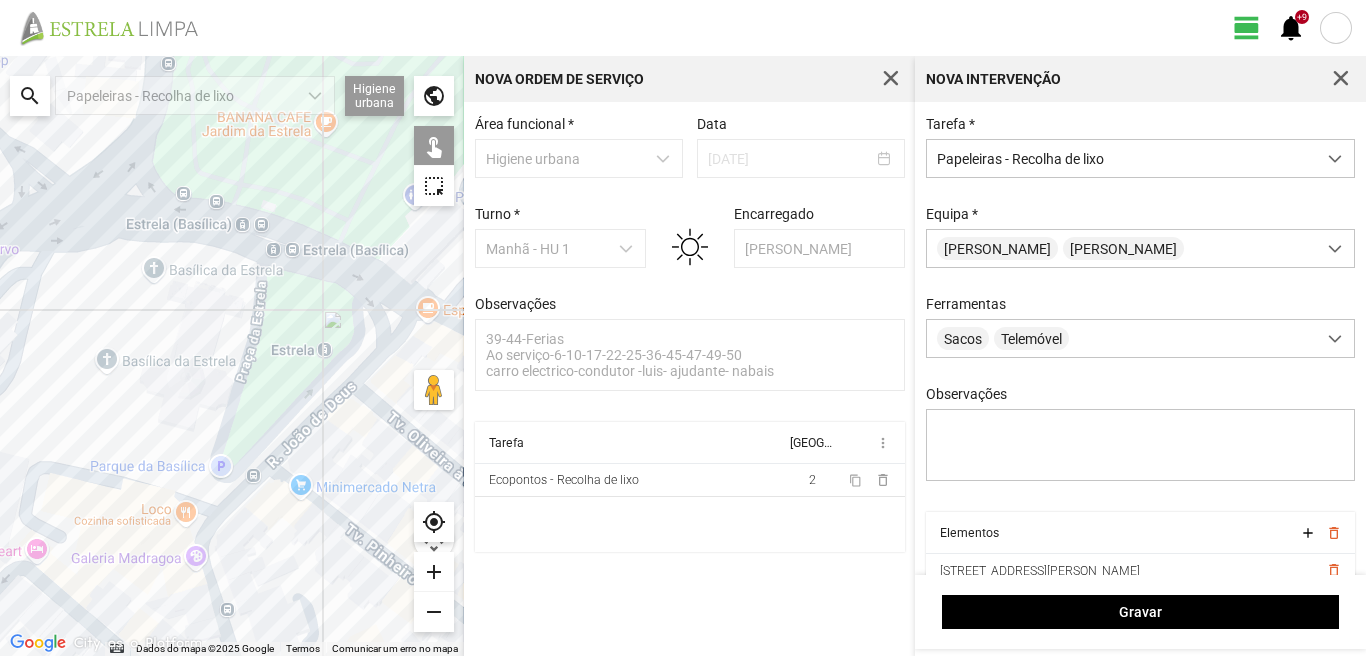 click 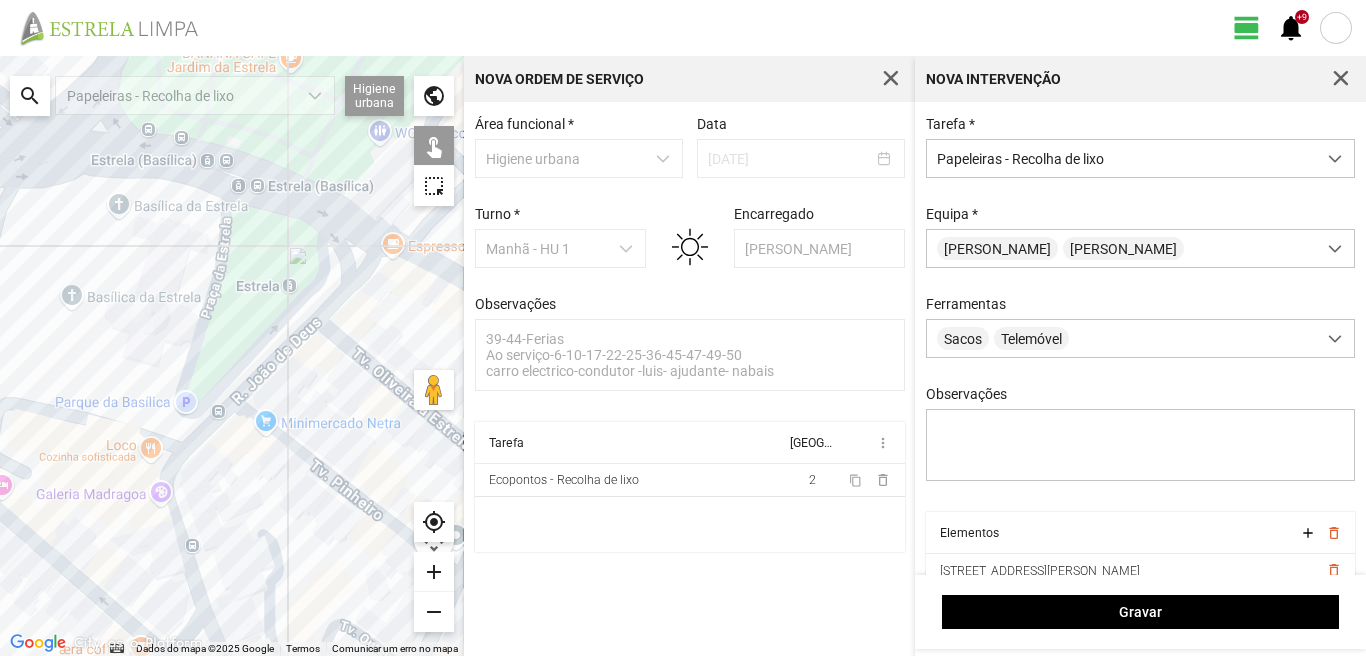 drag, startPoint x: 323, startPoint y: 531, endPoint x: 270, endPoint y: 419, distance: 123.90723 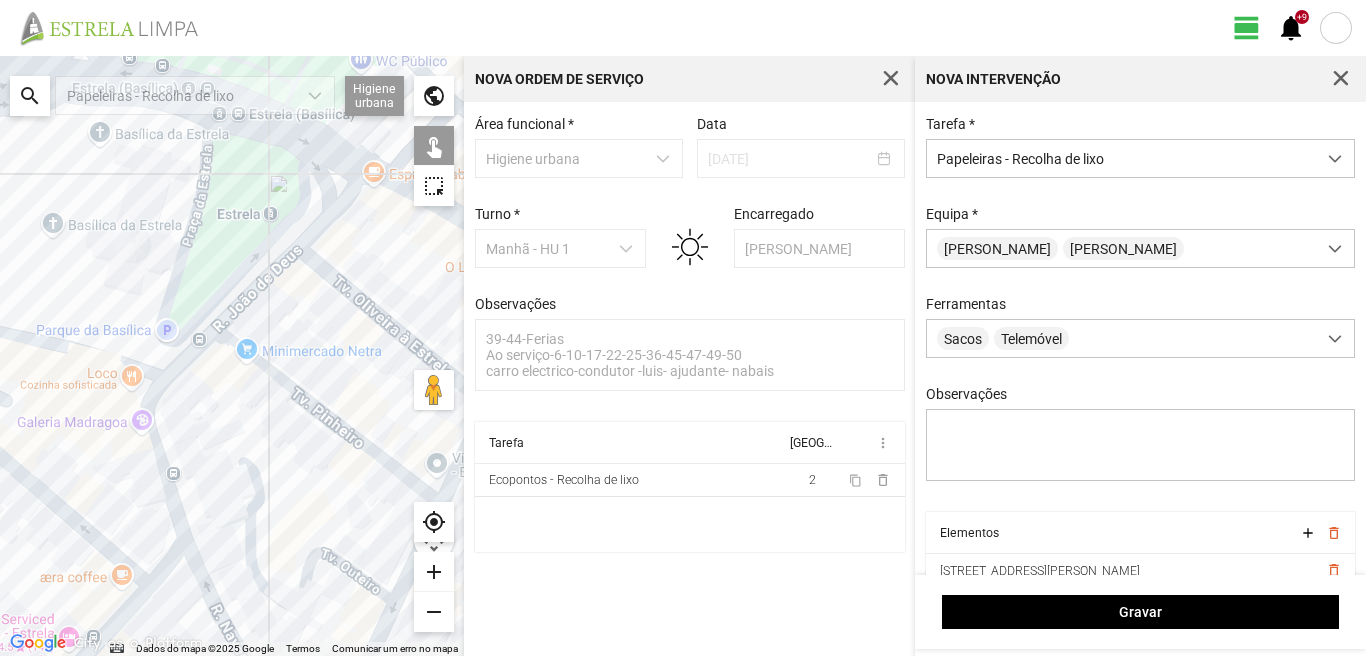 click 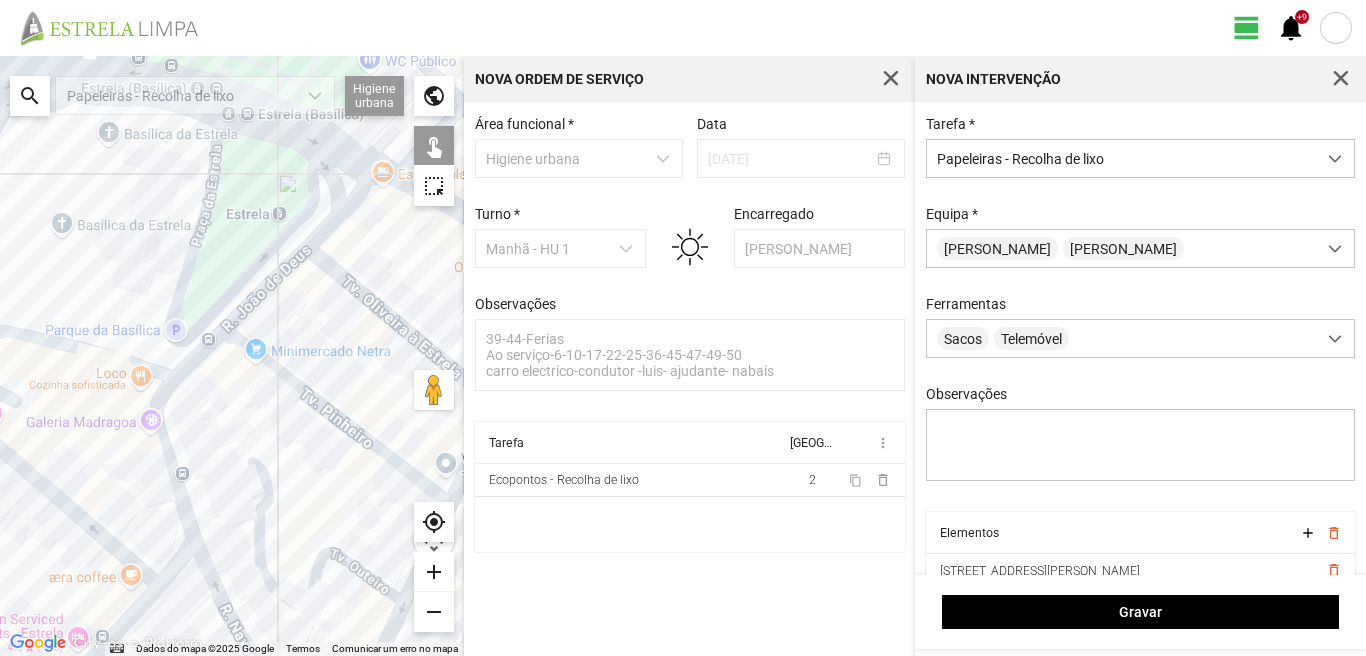 click 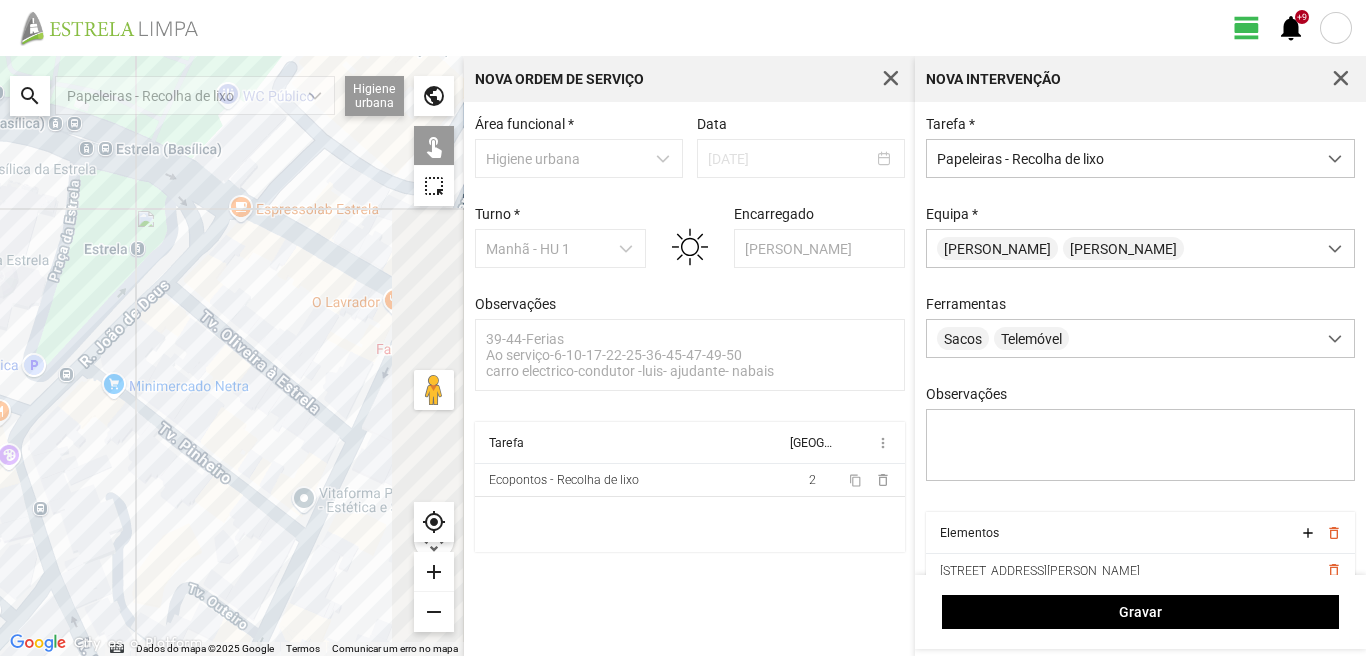drag, startPoint x: 255, startPoint y: 534, endPoint x: 57, endPoint y: 588, distance: 205.23158 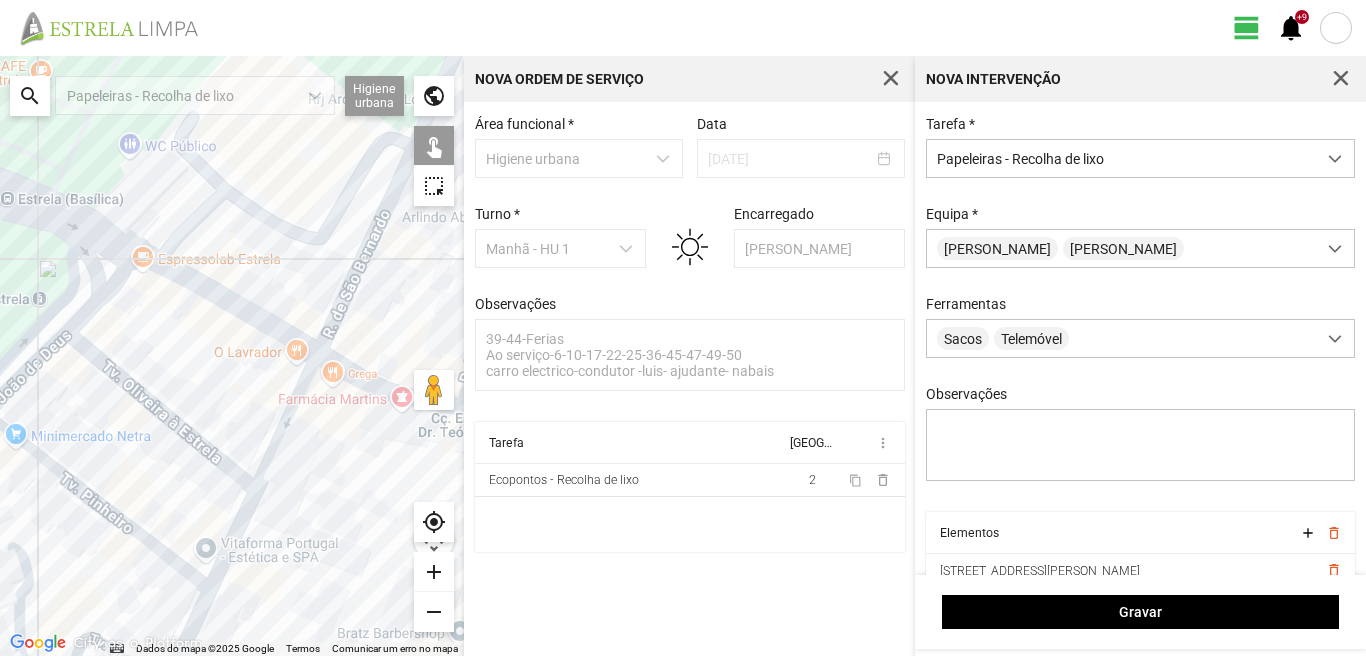 click 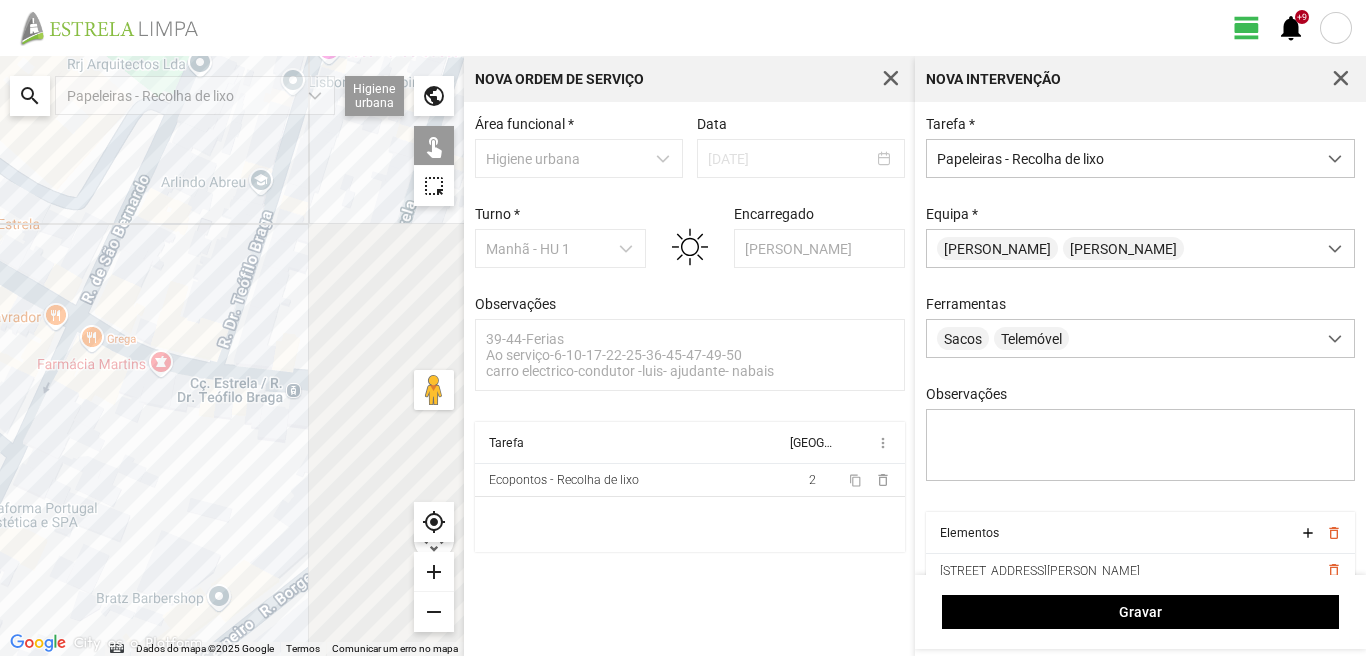 drag, startPoint x: 324, startPoint y: 510, endPoint x: 80, endPoint y: 469, distance: 247.4207 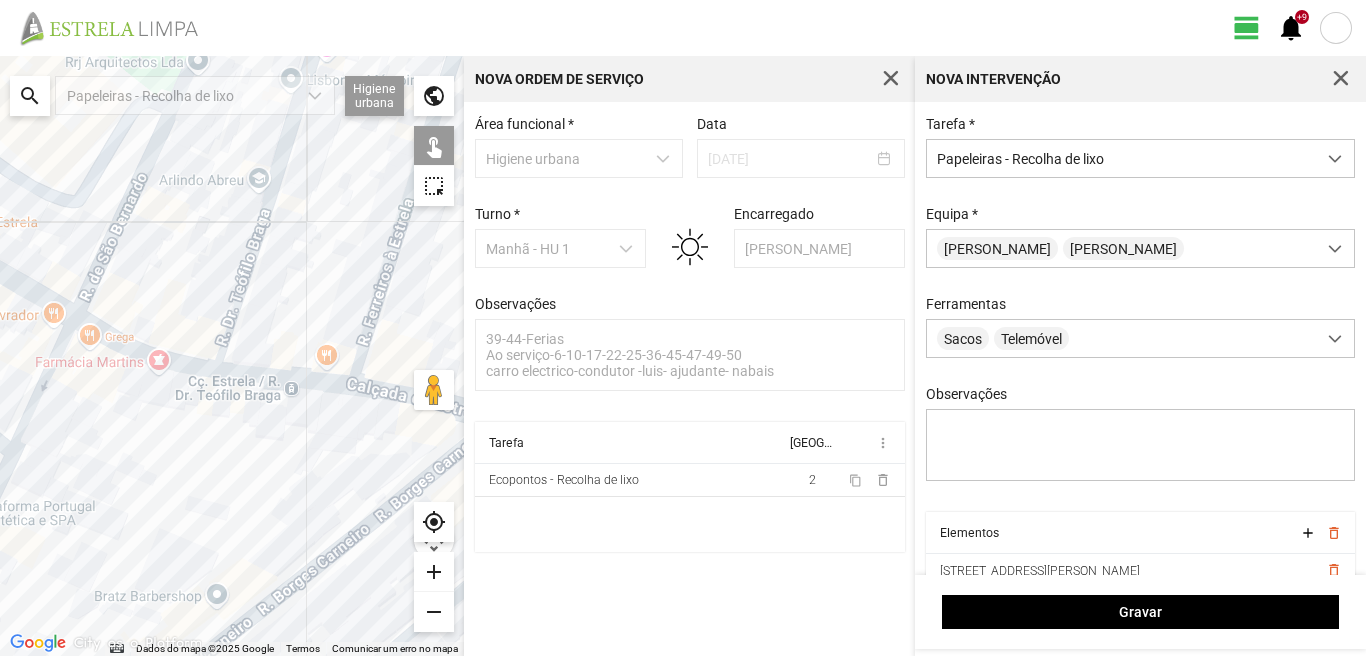 click 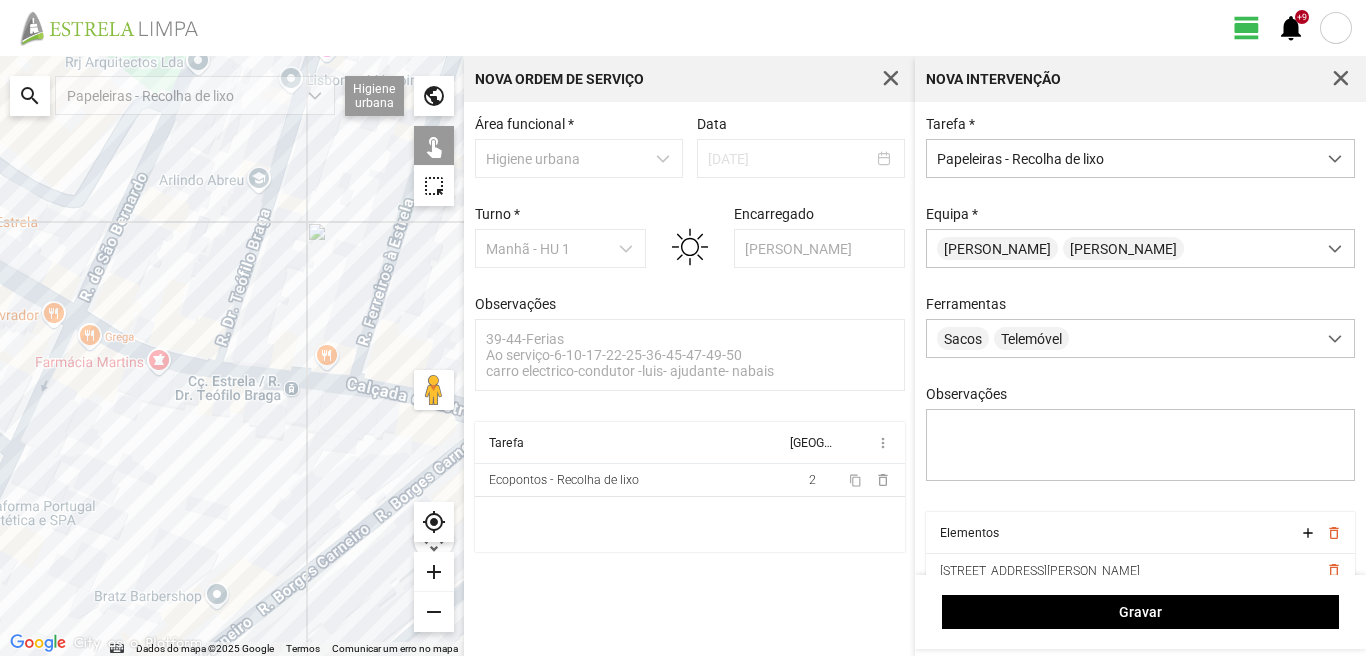 click 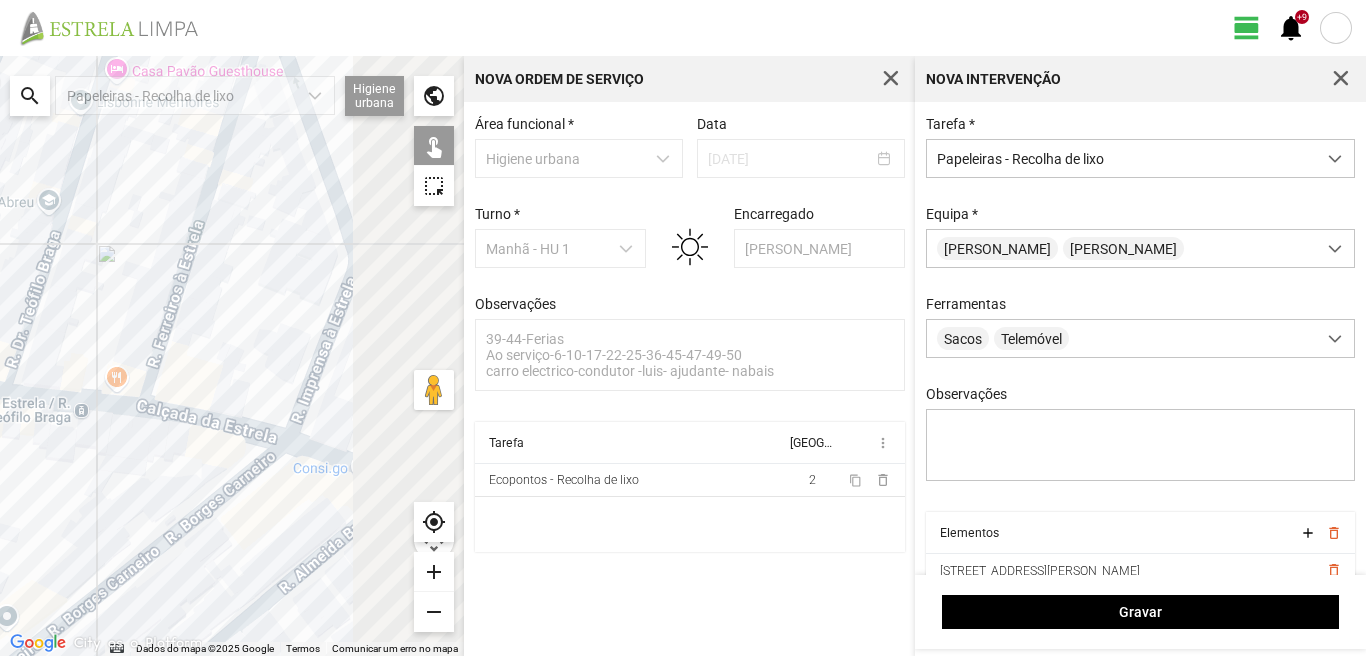drag, startPoint x: 317, startPoint y: 448, endPoint x: 103, endPoint y: 471, distance: 215.23244 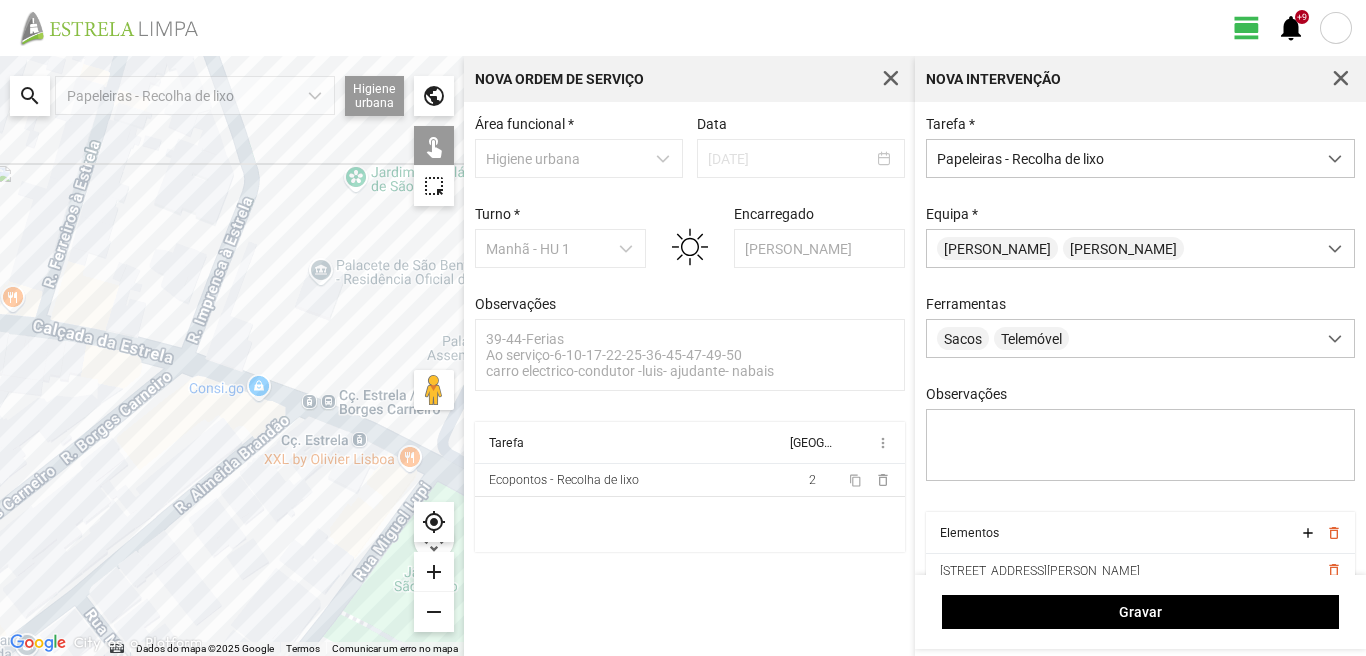 drag, startPoint x: 158, startPoint y: 522, endPoint x: 148, endPoint y: 345, distance: 177.28226 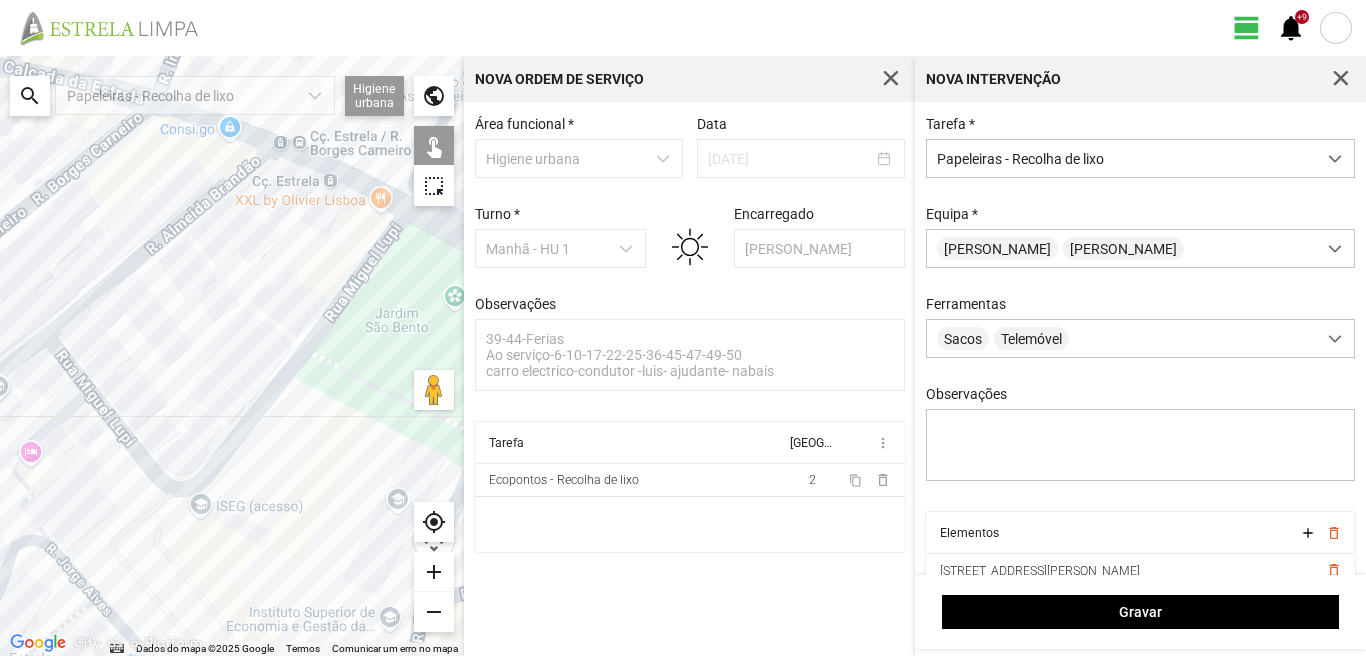 drag, startPoint x: 205, startPoint y: 448, endPoint x: 227, endPoint y: 342, distance: 108.25895 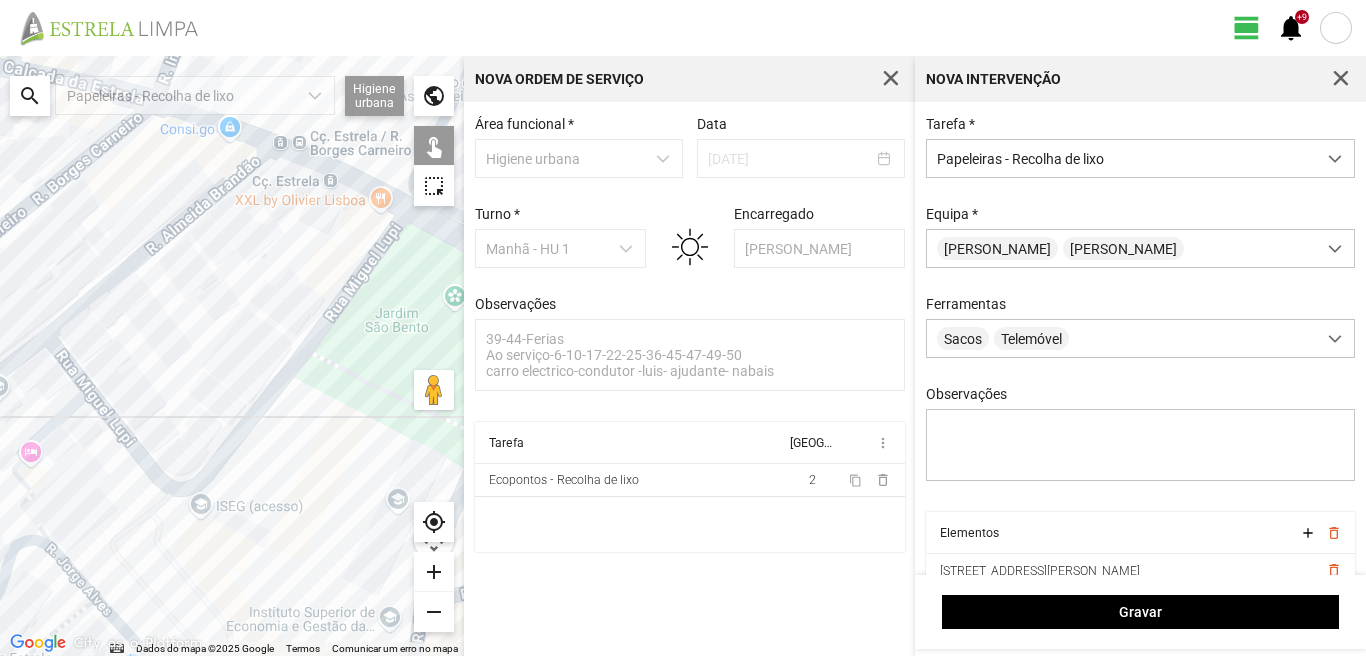 click 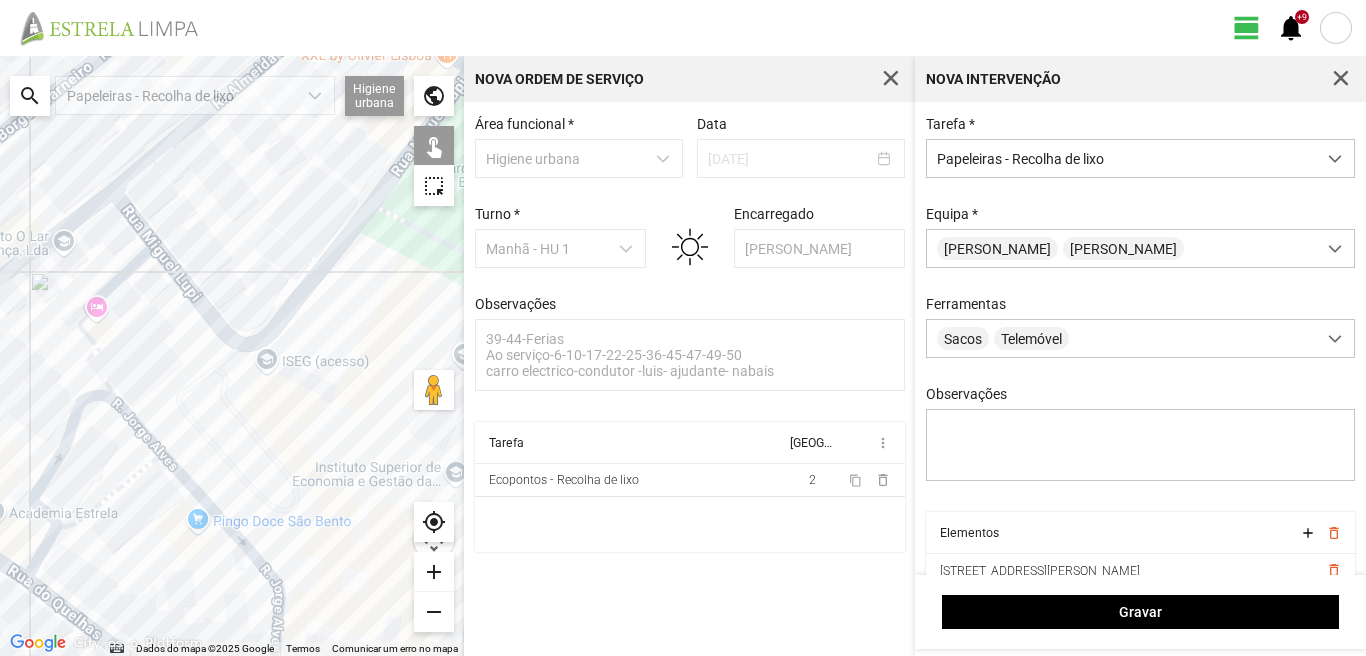 drag, startPoint x: 213, startPoint y: 449, endPoint x: 259, endPoint y: 415, distance: 57.201397 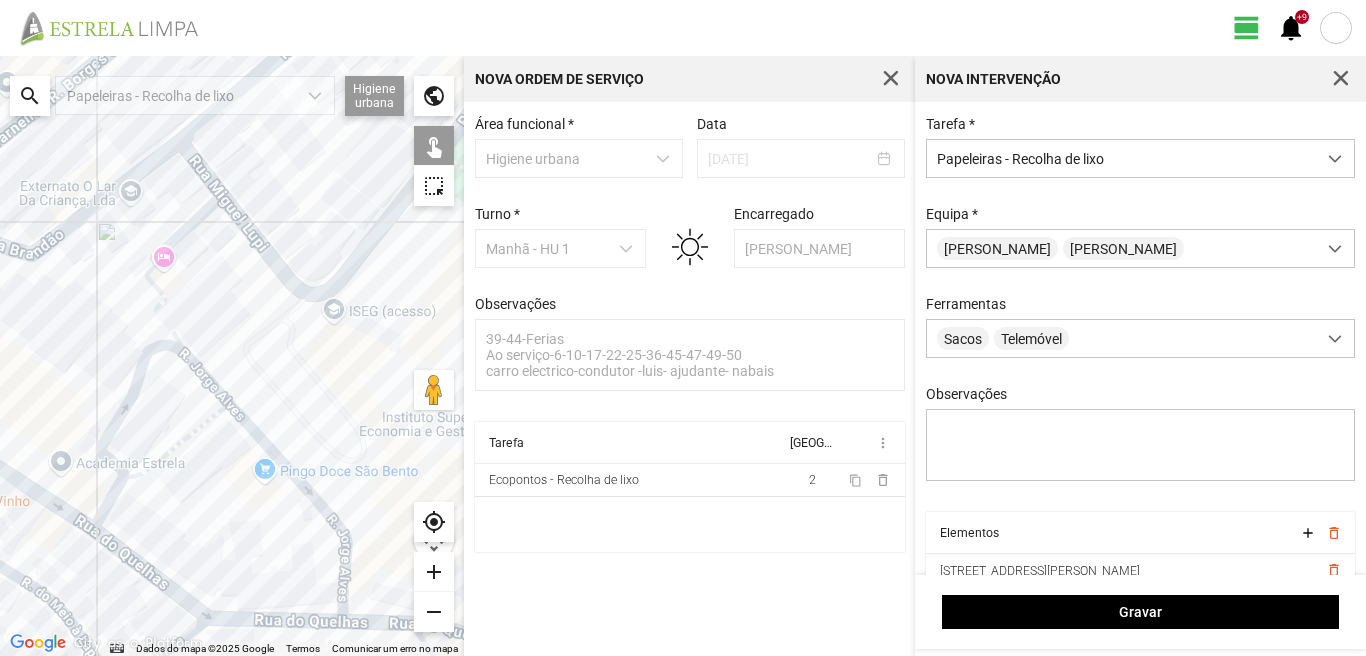 click 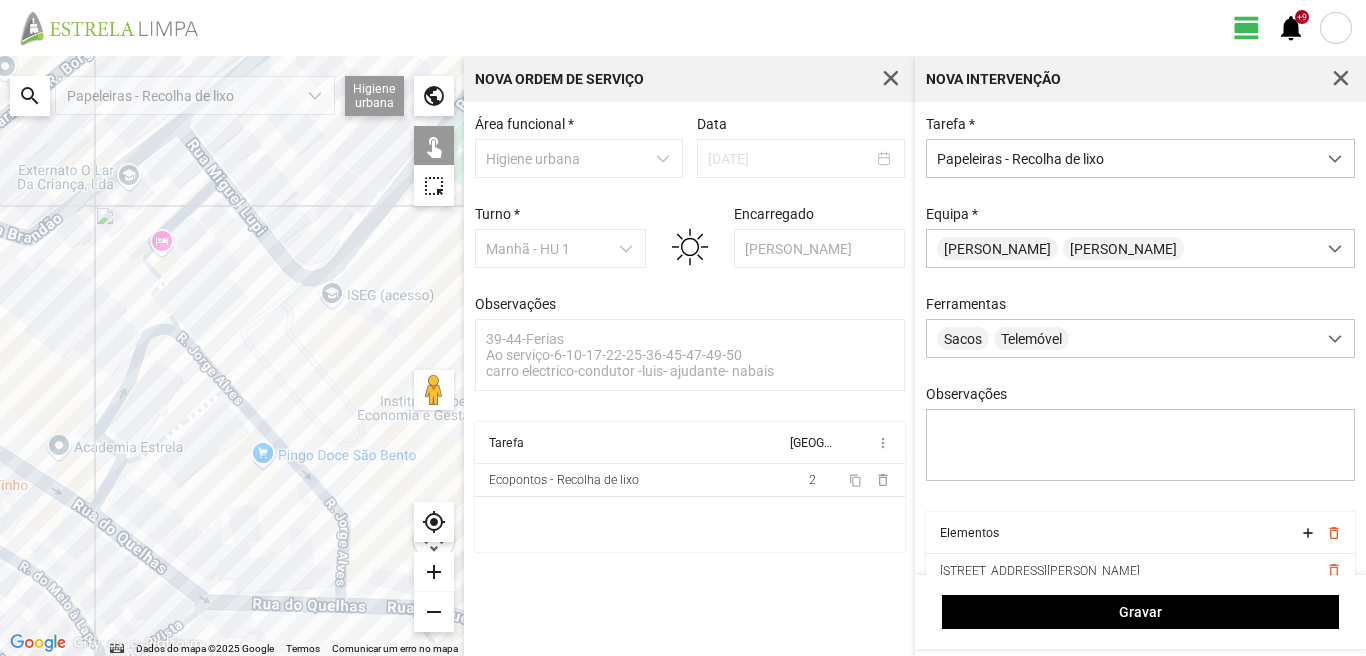 drag, startPoint x: 187, startPoint y: 546, endPoint x: 182, endPoint y: 427, distance: 119.104996 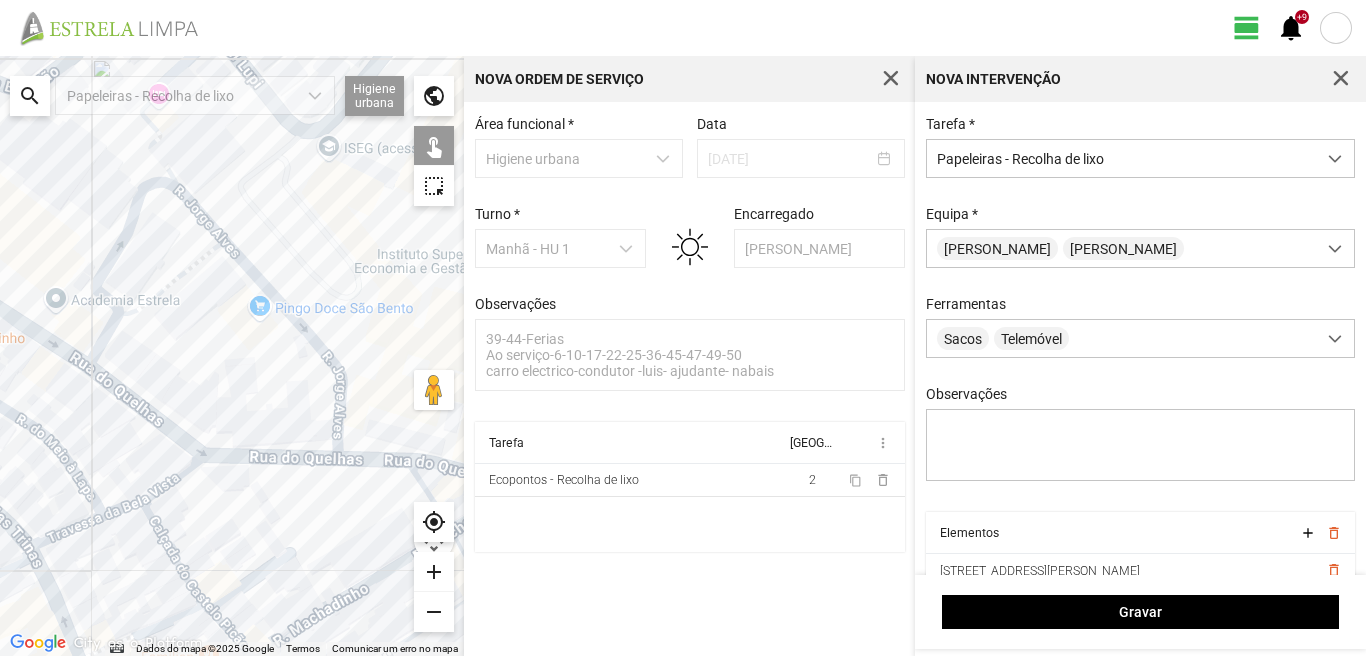 click 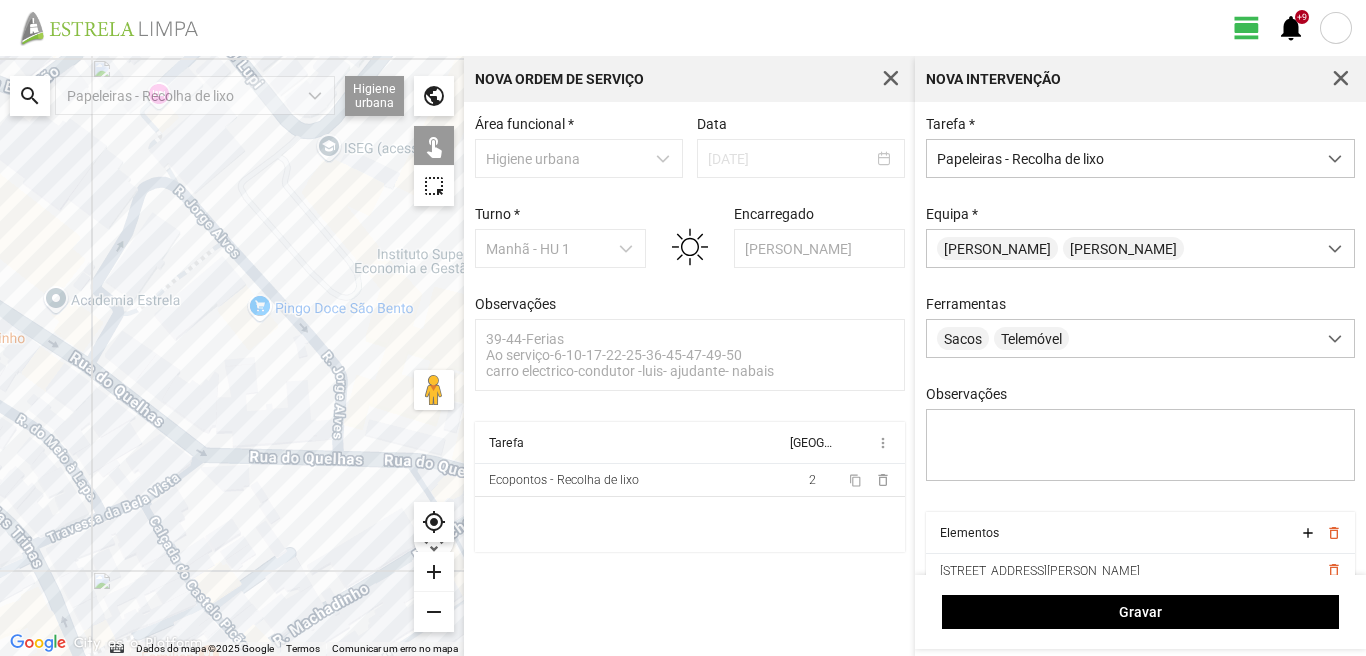 click 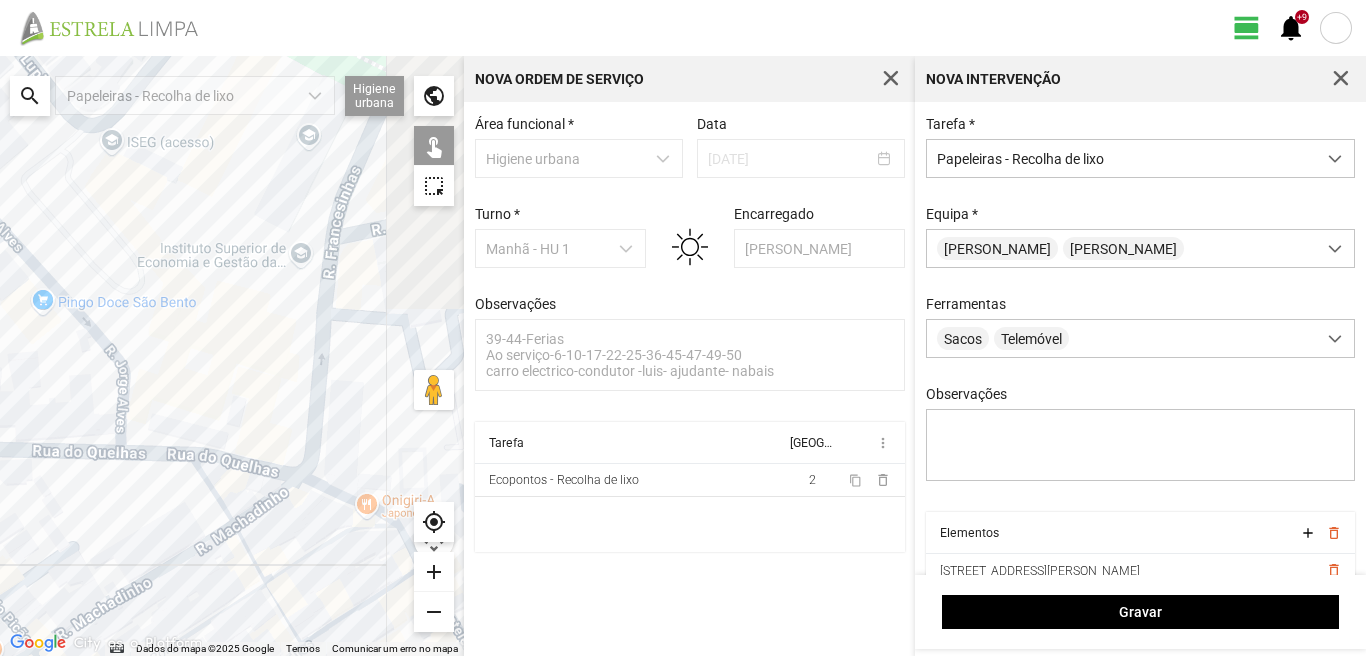 drag, startPoint x: 368, startPoint y: 445, endPoint x: 147, endPoint y: 439, distance: 221.08144 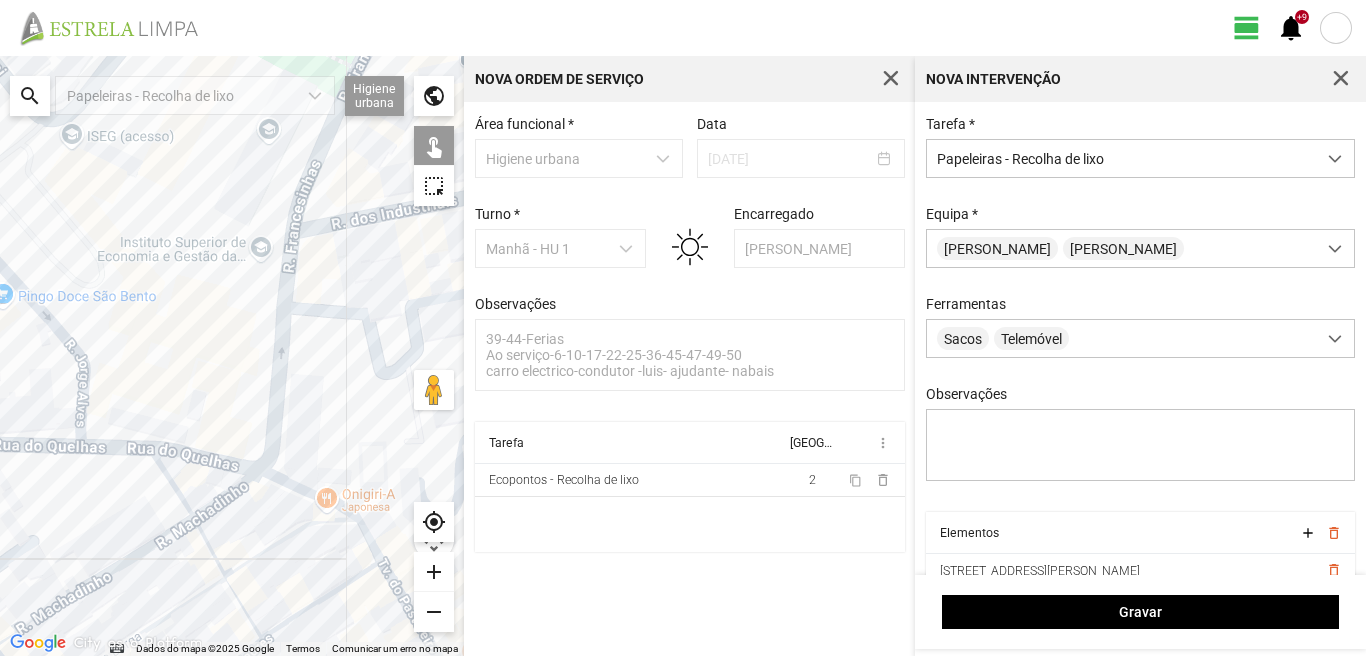 click 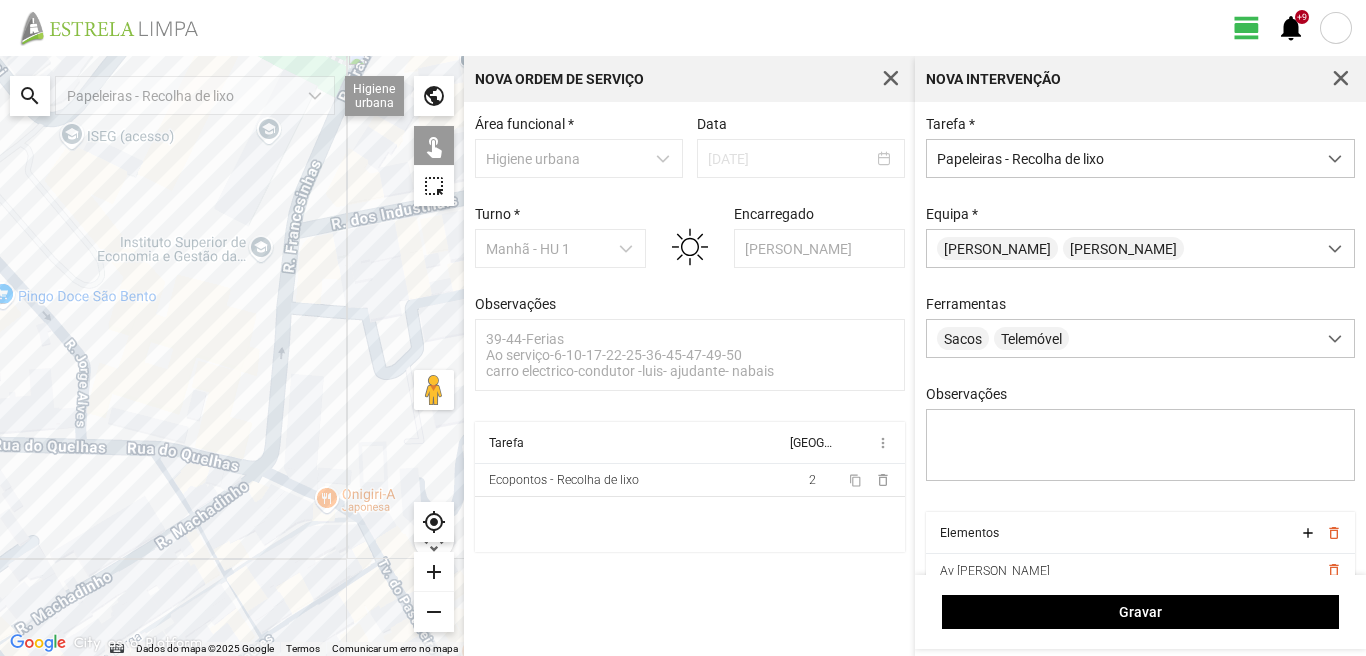 click 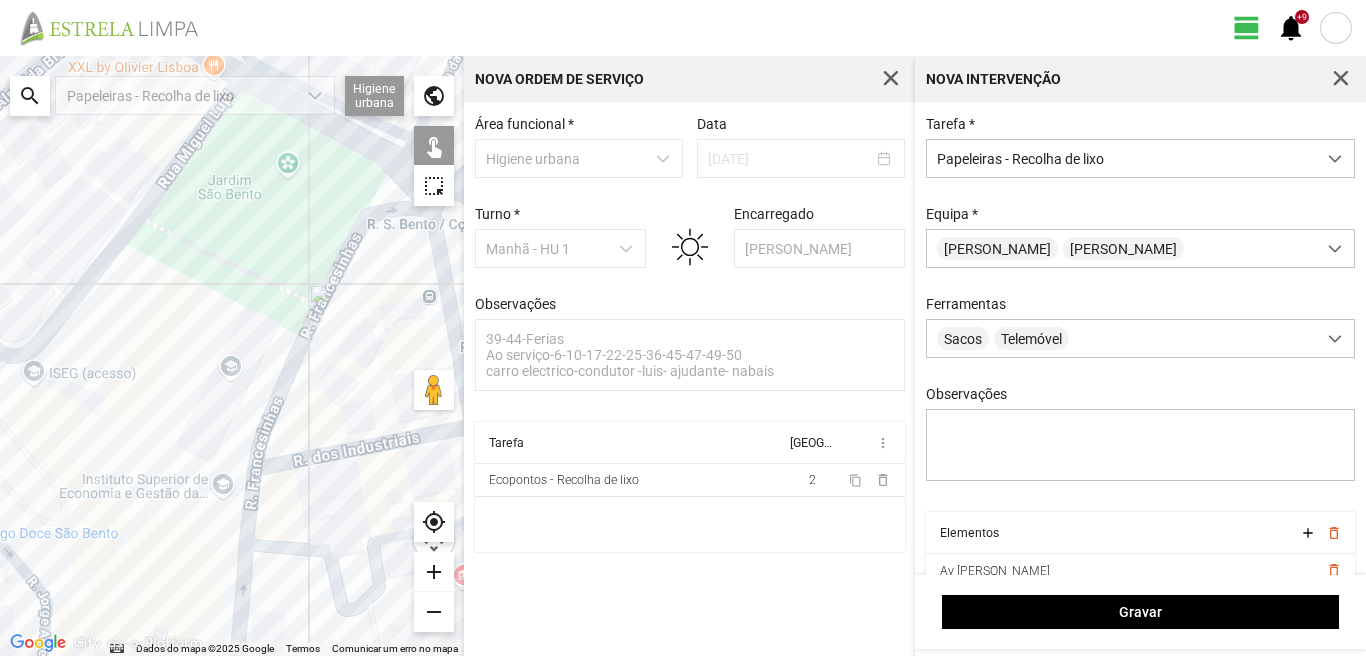 drag, startPoint x: 251, startPoint y: 187, endPoint x: 211, endPoint y: 421, distance: 237.39418 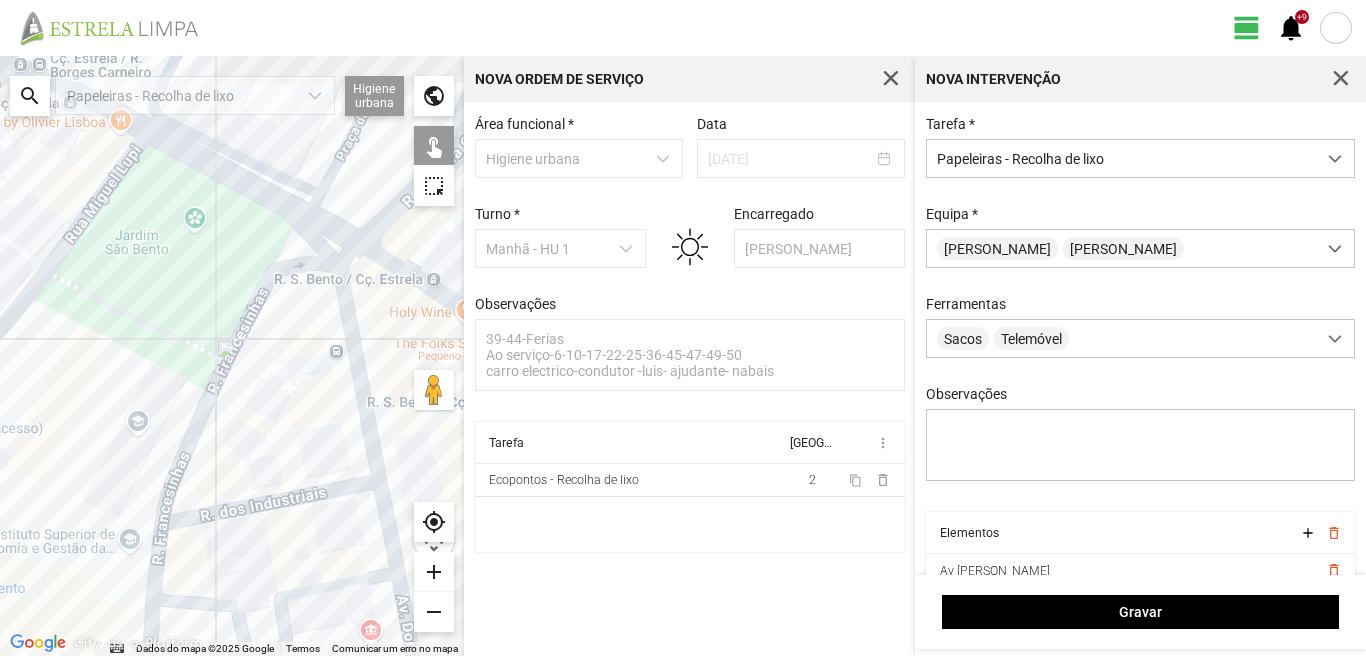 drag, startPoint x: 227, startPoint y: 276, endPoint x: 149, endPoint y: 329, distance: 94.302704 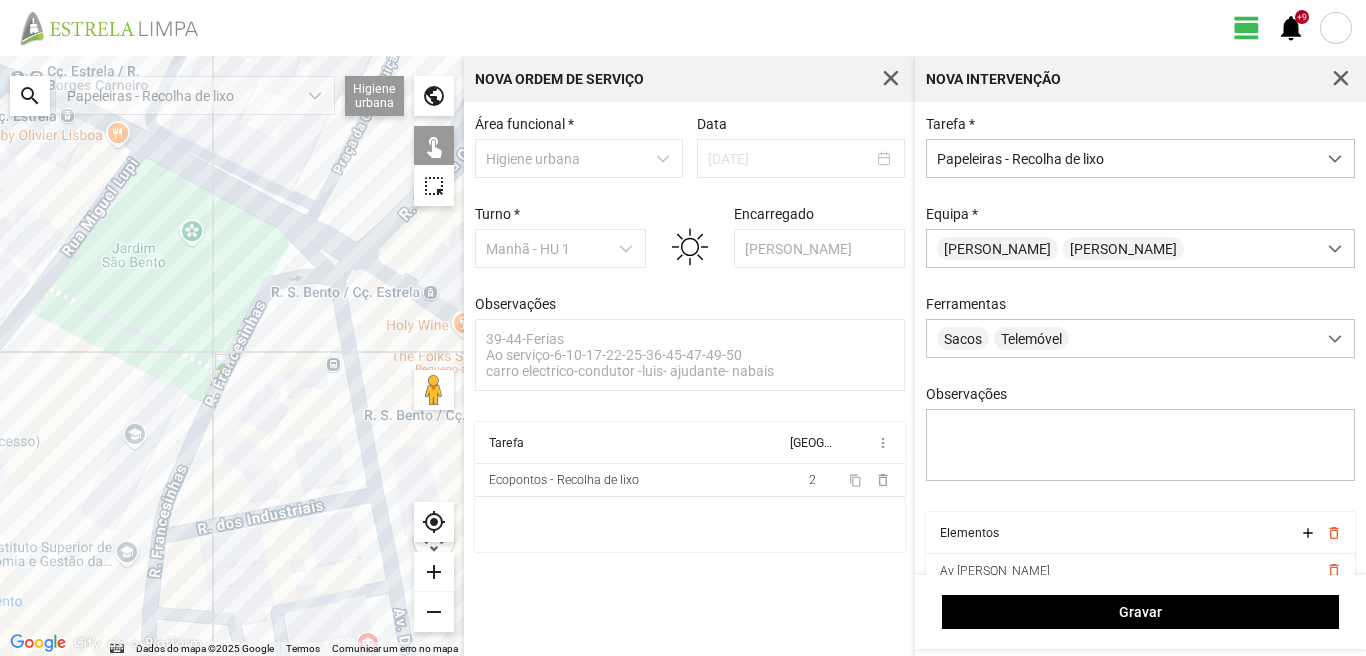 click 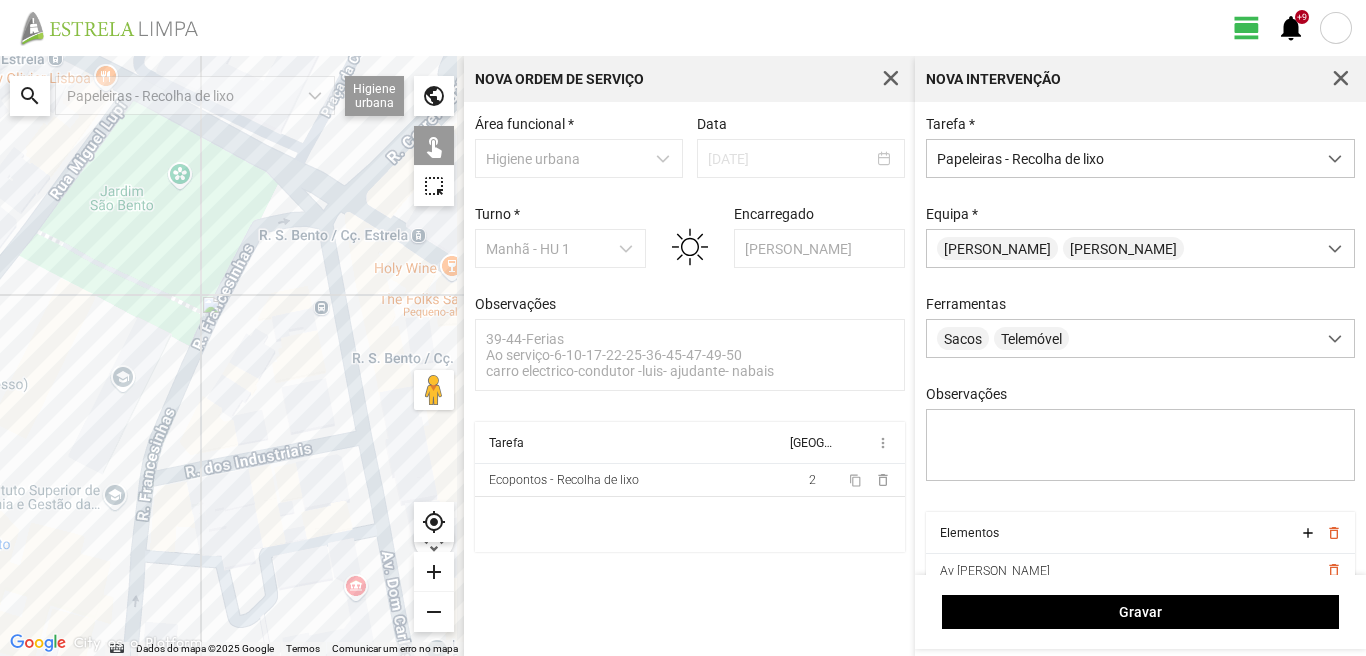 drag, startPoint x: 309, startPoint y: 544, endPoint x: 270, endPoint y: 406, distance: 143.40501 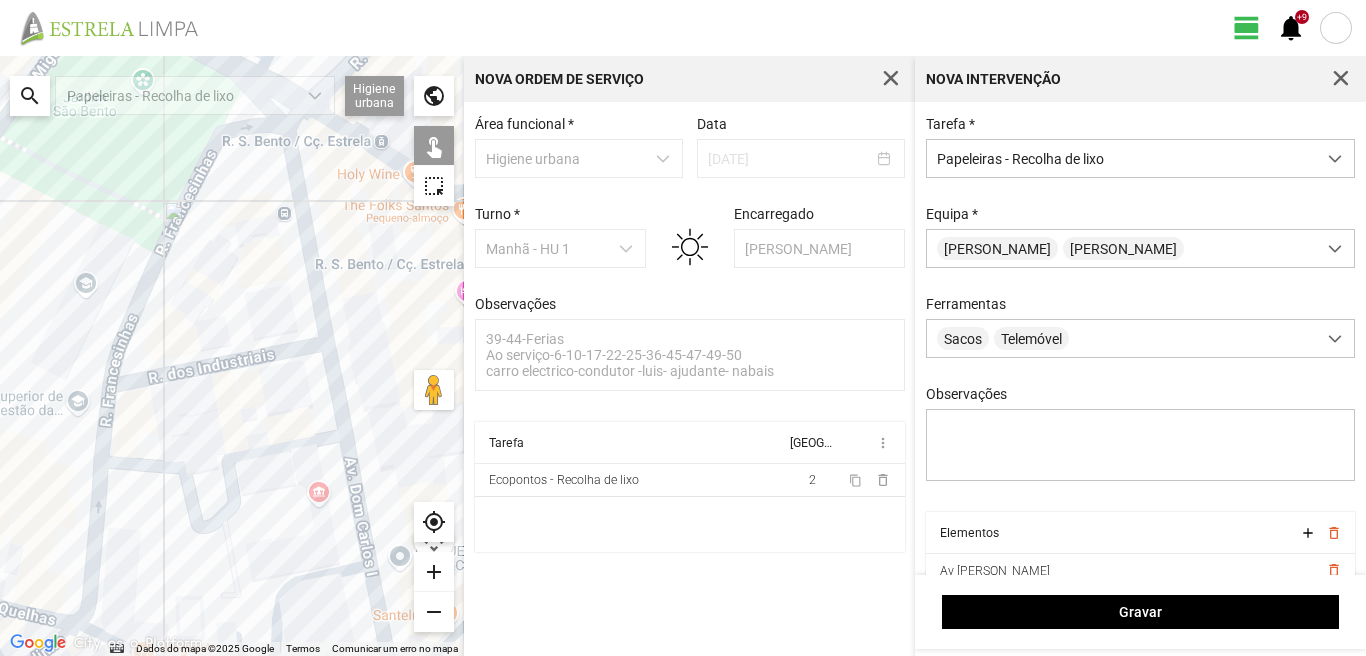 click 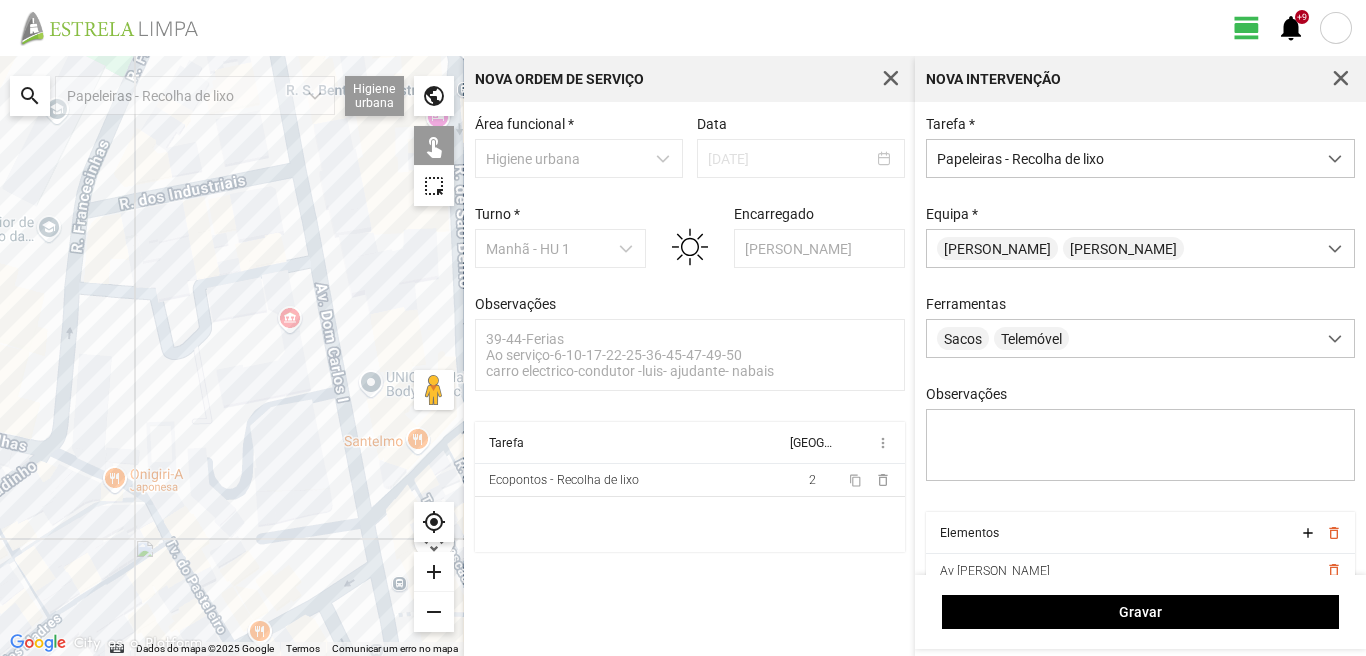 drag, startPoint x: 307, startPoint y: 512, endPoint x: 272, endPoint y: 407, distance: 110.67972 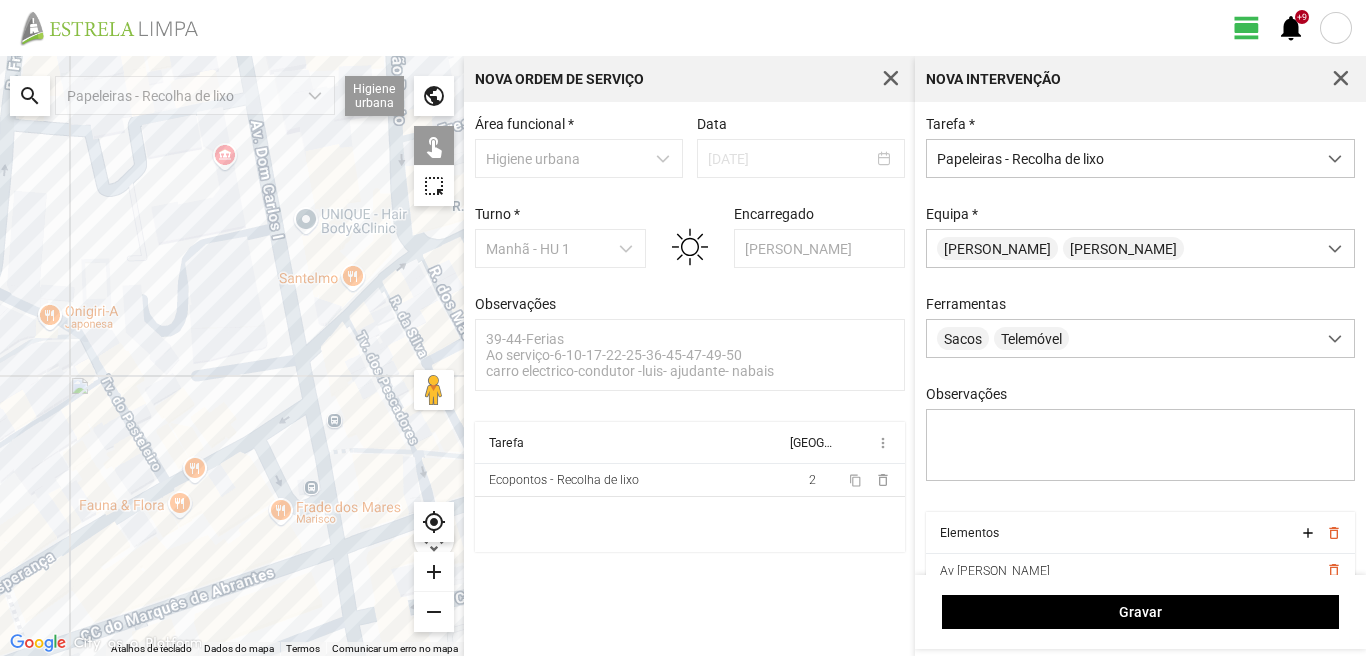 click 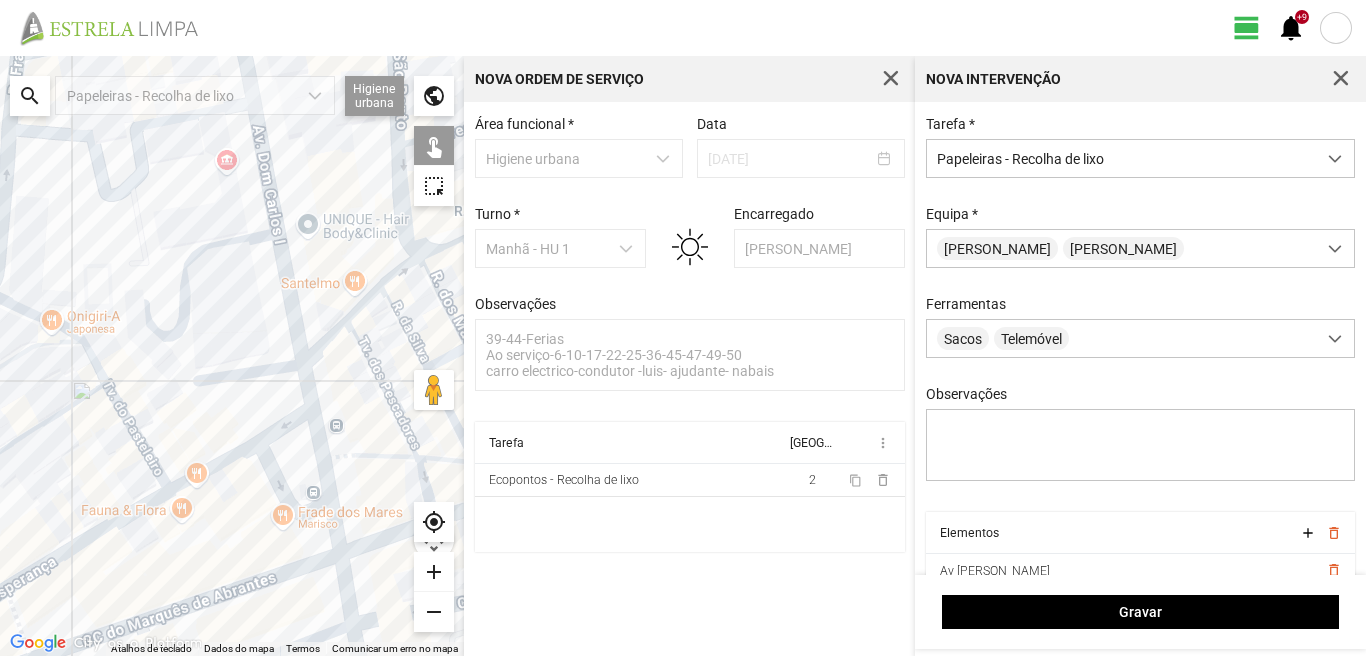 click 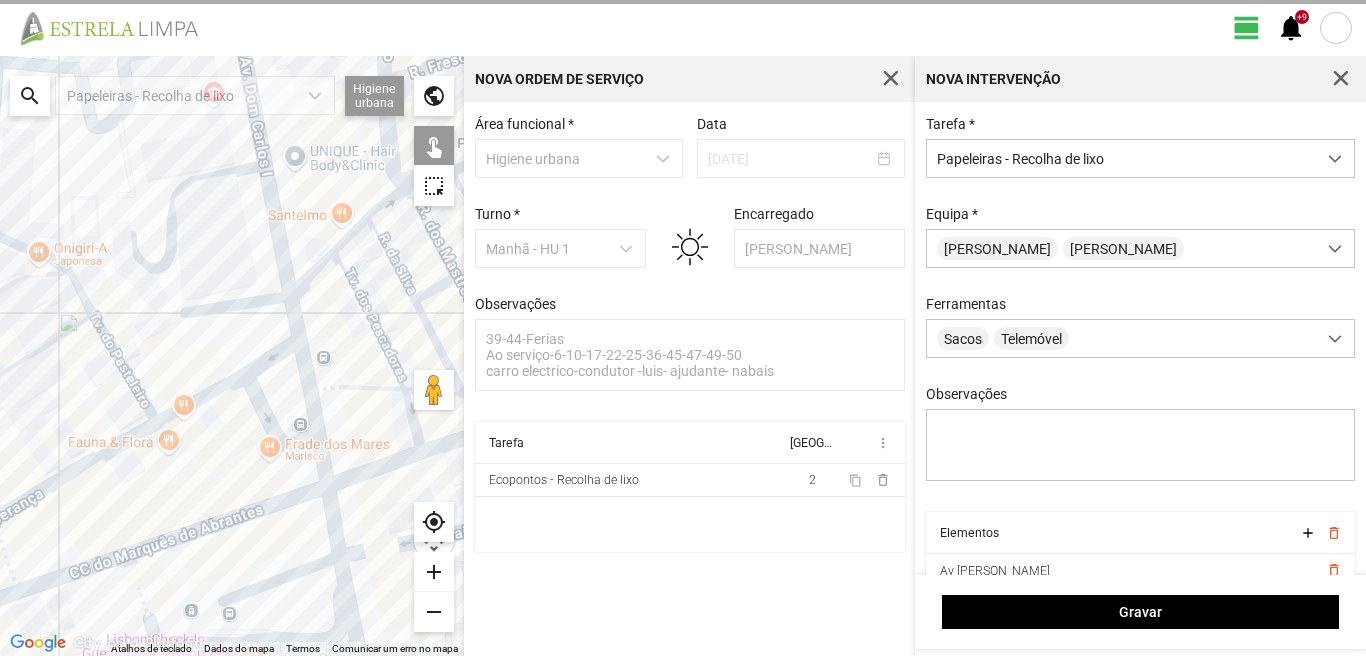 drag, startPoint x: 325, startPoint y: 598, endPoint x: 303, endPoint y: 499, distance: 101.414986 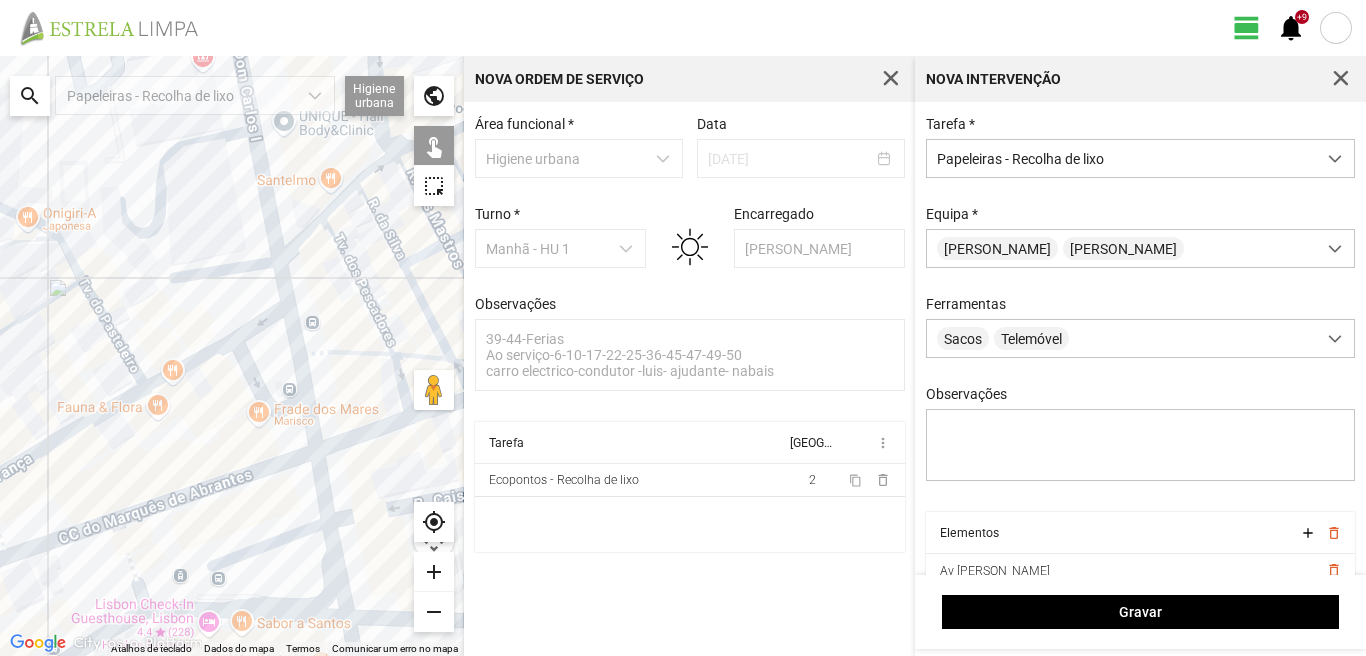 click 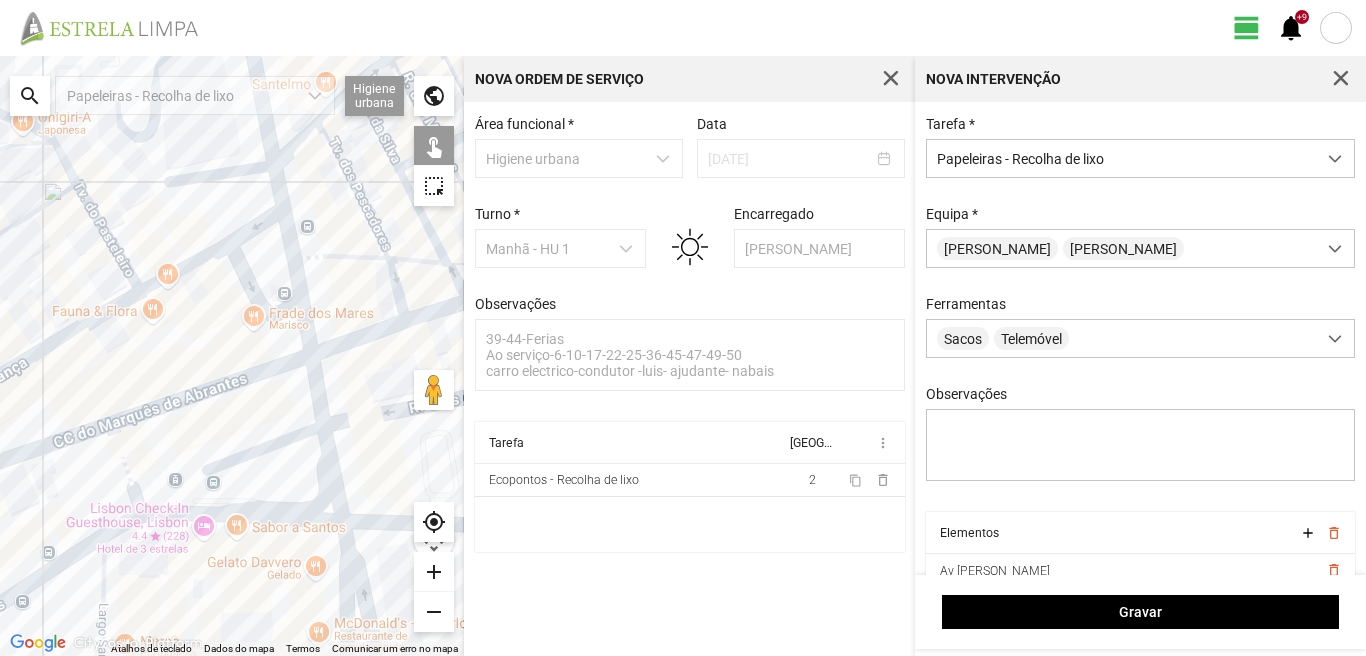 drag, startPoint x: 284, startPoint y: 535, endPoint x: 280, endPoint y: 389, distance: 146.05478 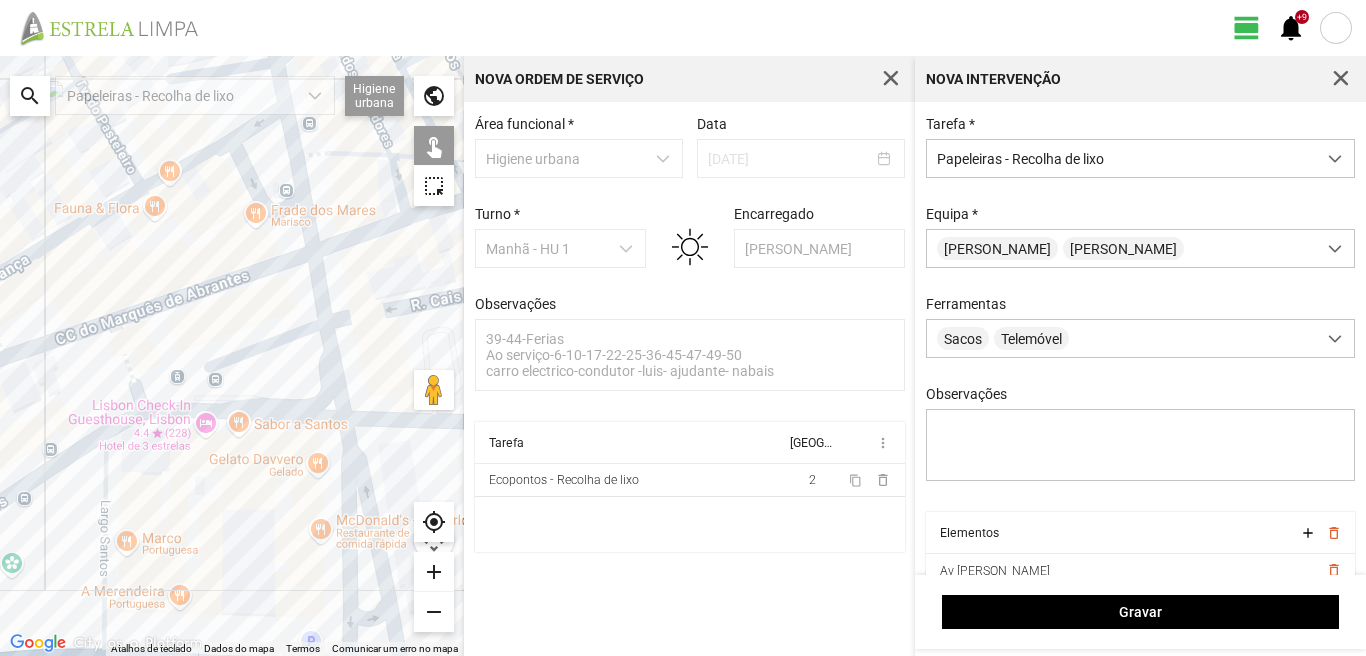click 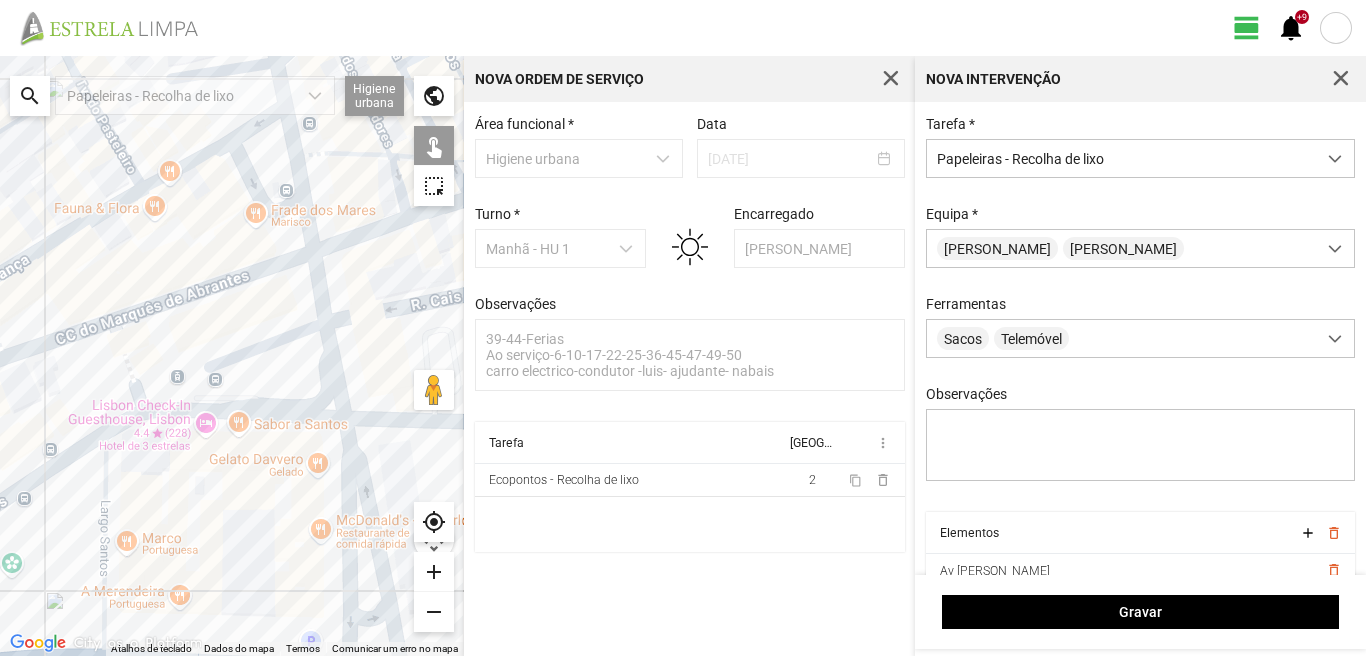click 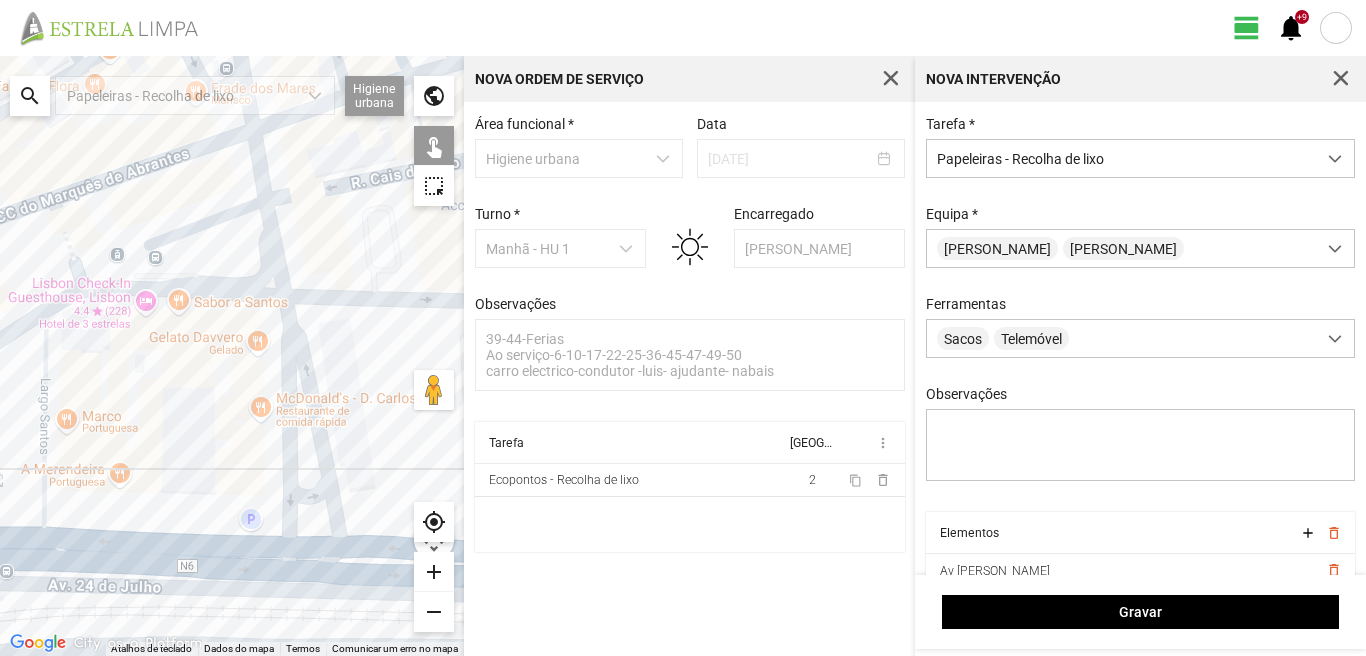 click 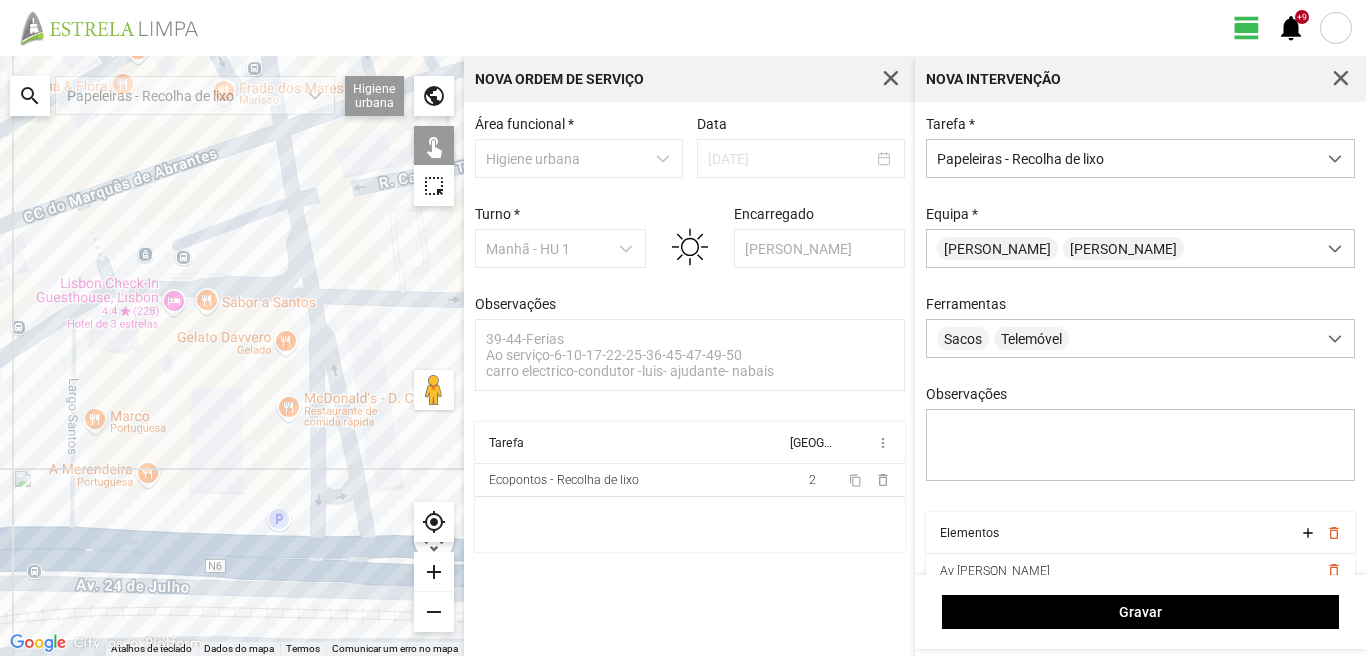 drag, startPoint x: 176, startPoint y: 439, endPoint x: 291, endPoint y: 413, distance: 117.902504 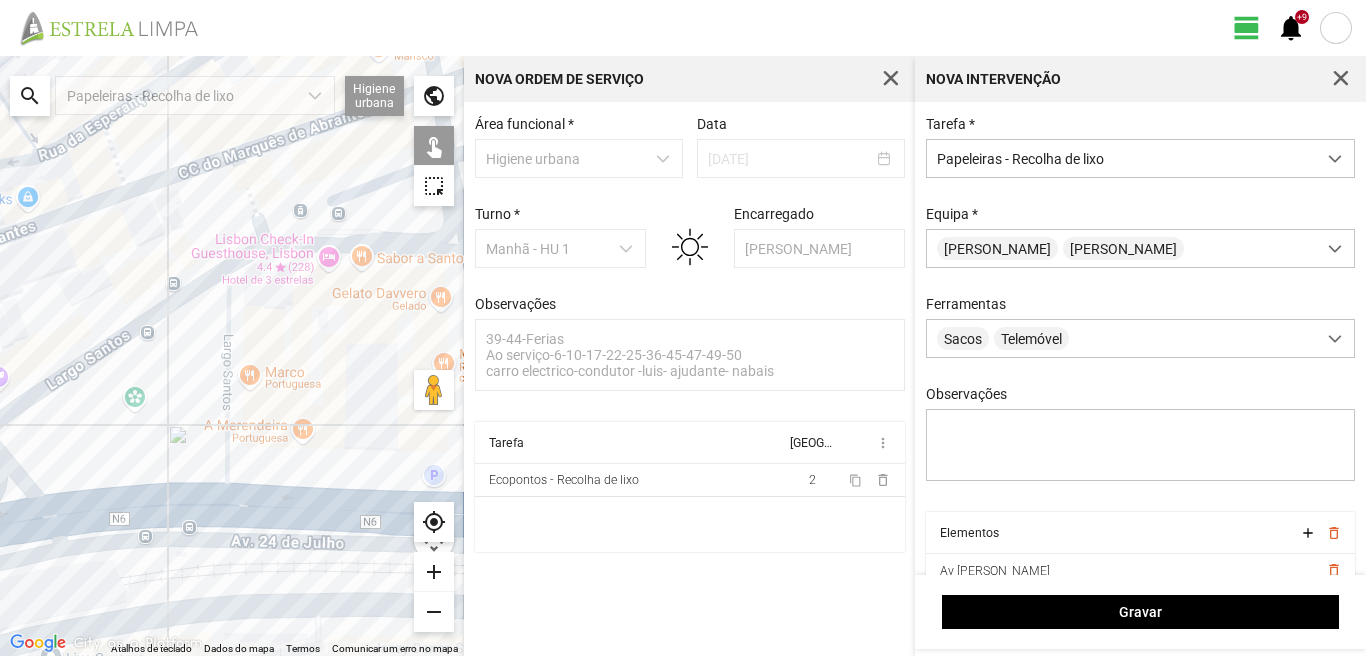 click 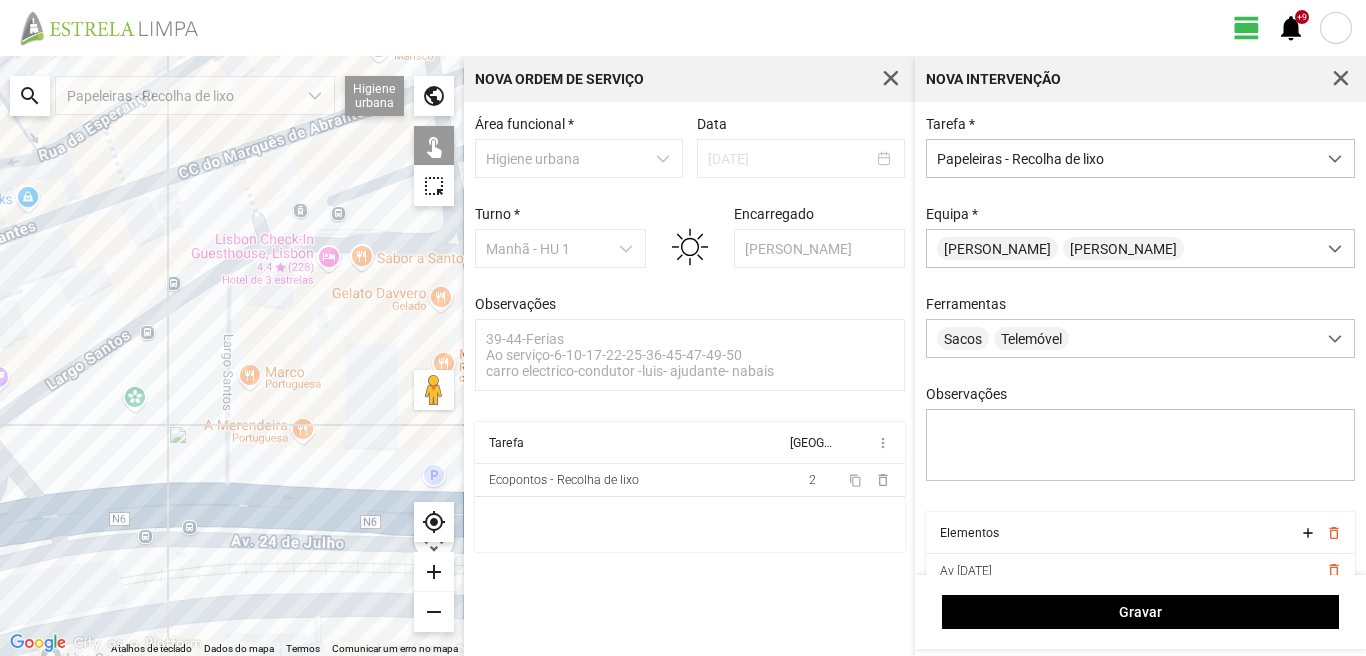 click 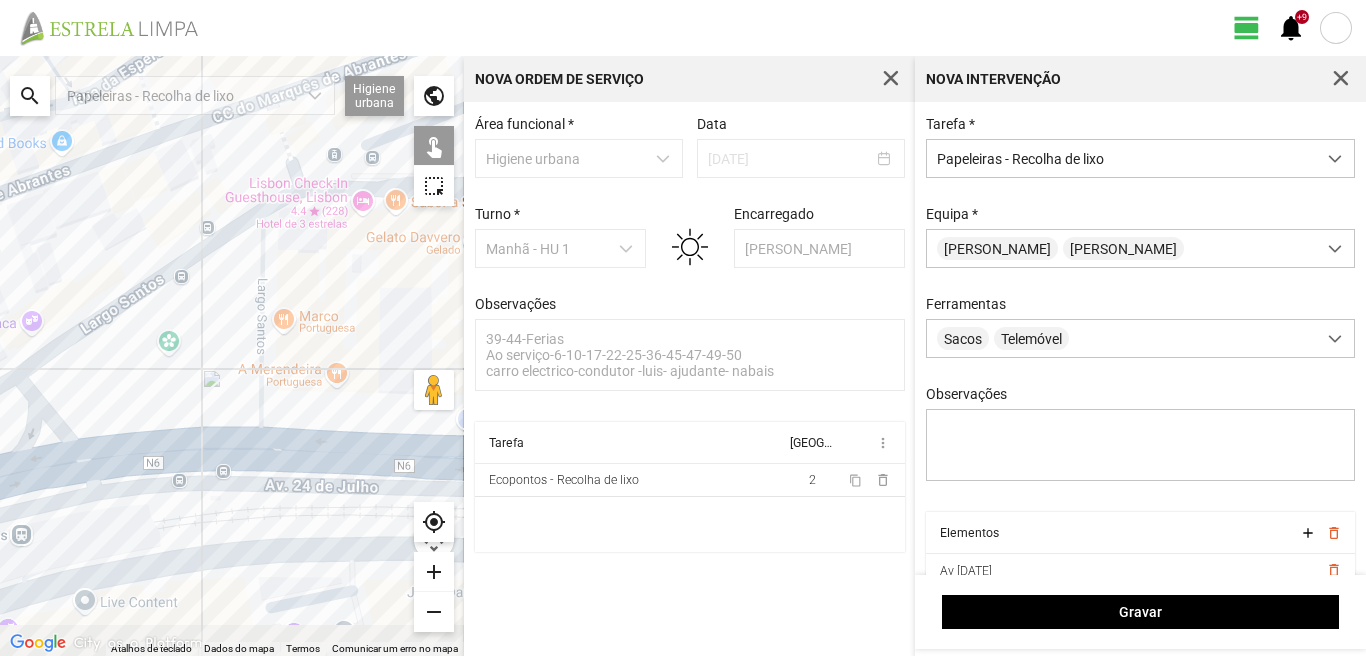 drag, startPoint x: 167, startPoint y: 542, endPoint x: 242, endPoint y: 438, distance: 128.22246 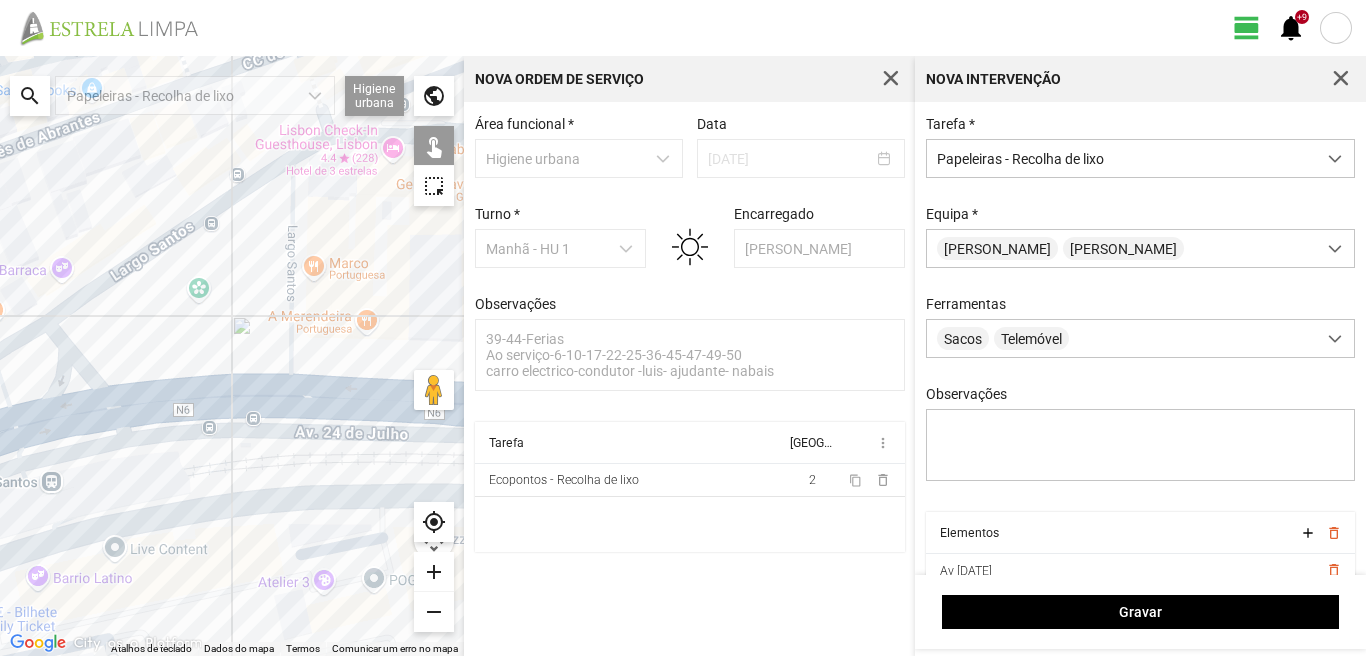 click 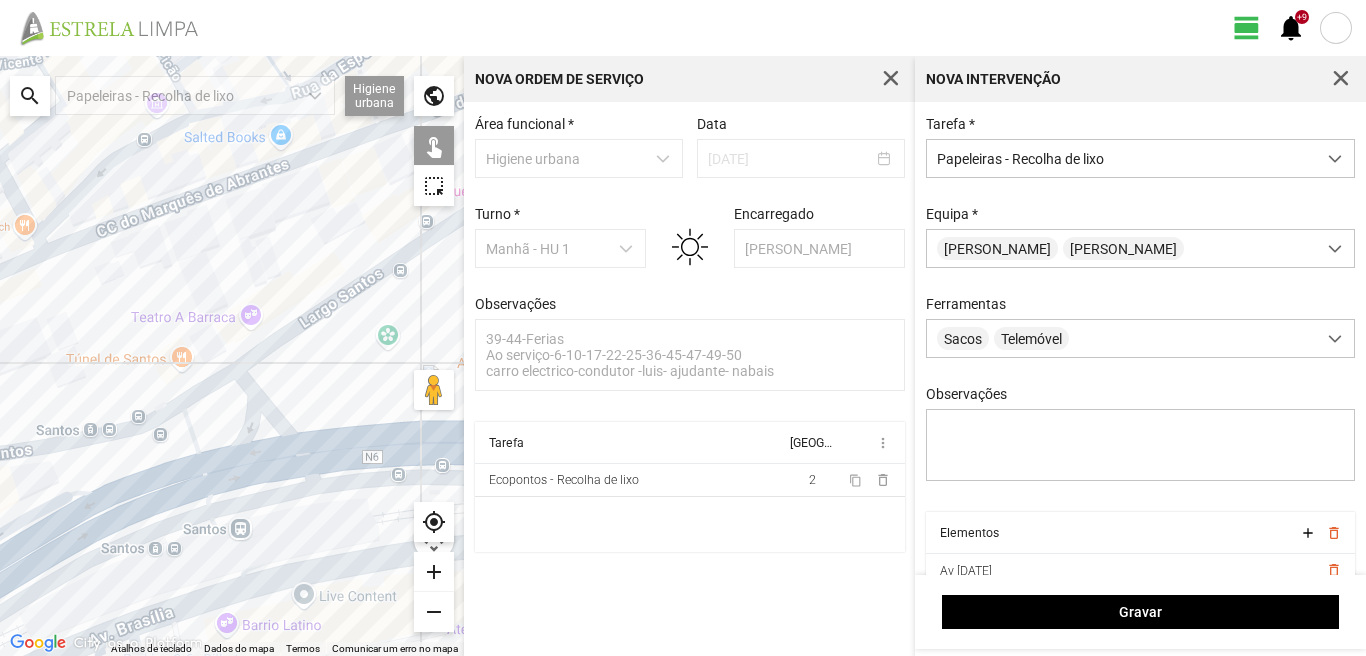 drag, startPoint x: 126, startPoint y: 373, endPoint x: 296, endPoint y: 421, distance: 176.64655 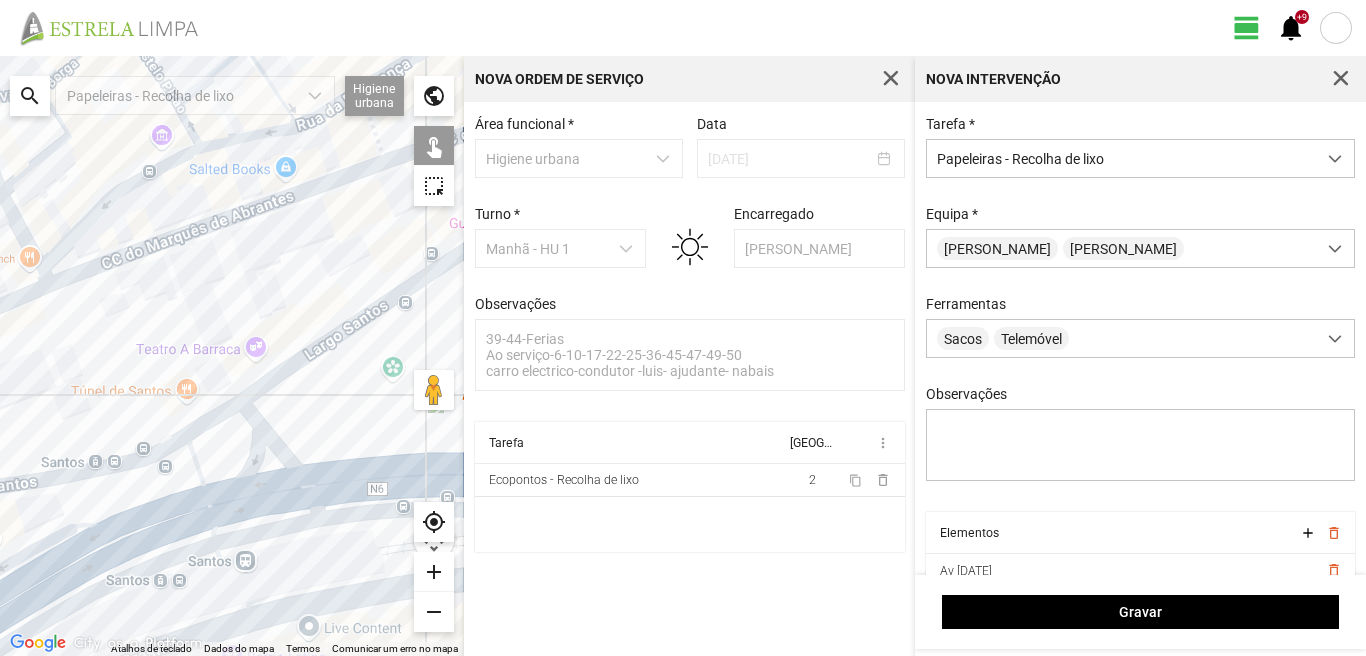drag, startPoint x: 293, startPoint y: 477, endPoint x: 293, endPoint y: 488, distance: 11 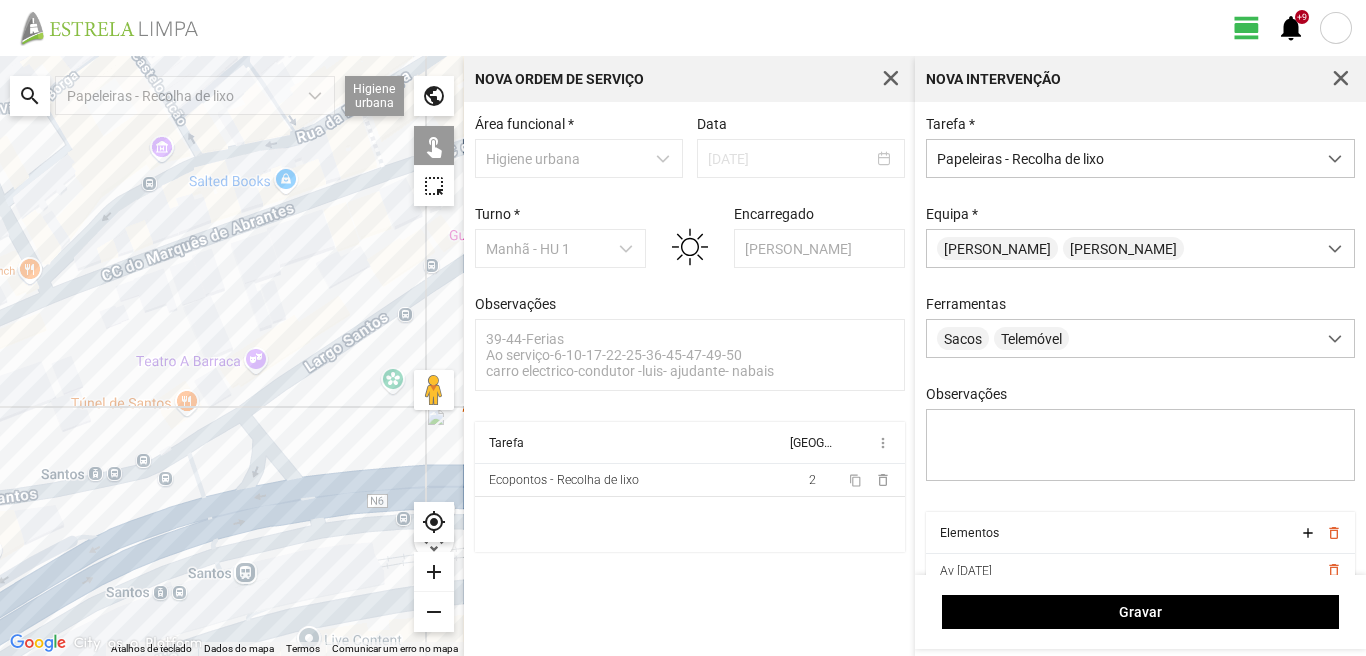 click 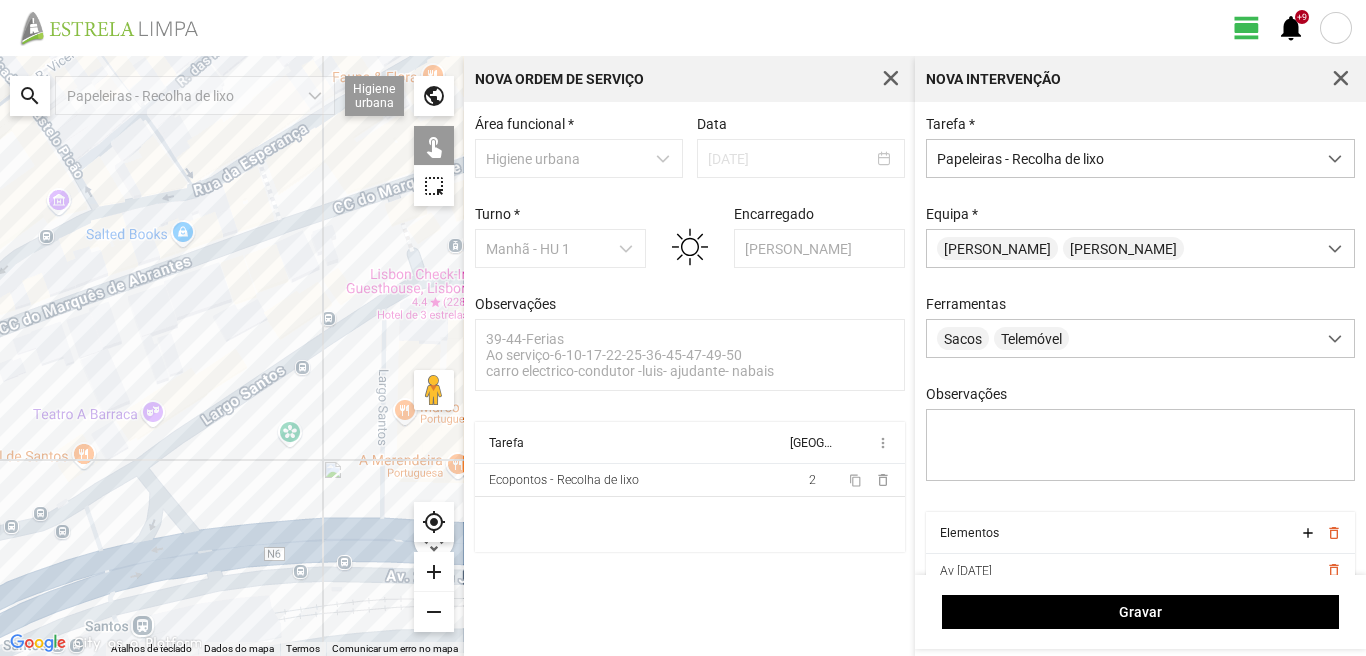 drag, startPoint x: 290, startPoint y: 278, endPoint x: 182, endPoint y: 338, distance: 123.54756 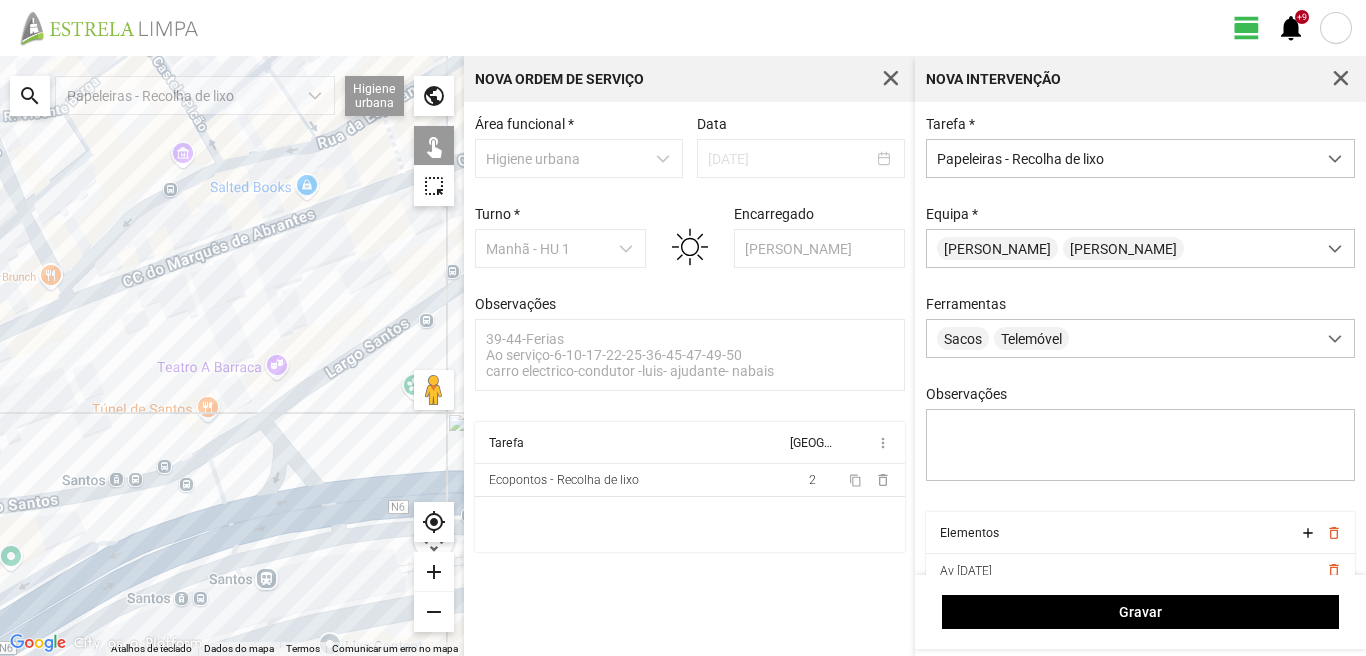 drag, startPoint x: 50, startPoint y: 403, endPoint x: 74, endPoint y: 347, distance: 60.926186 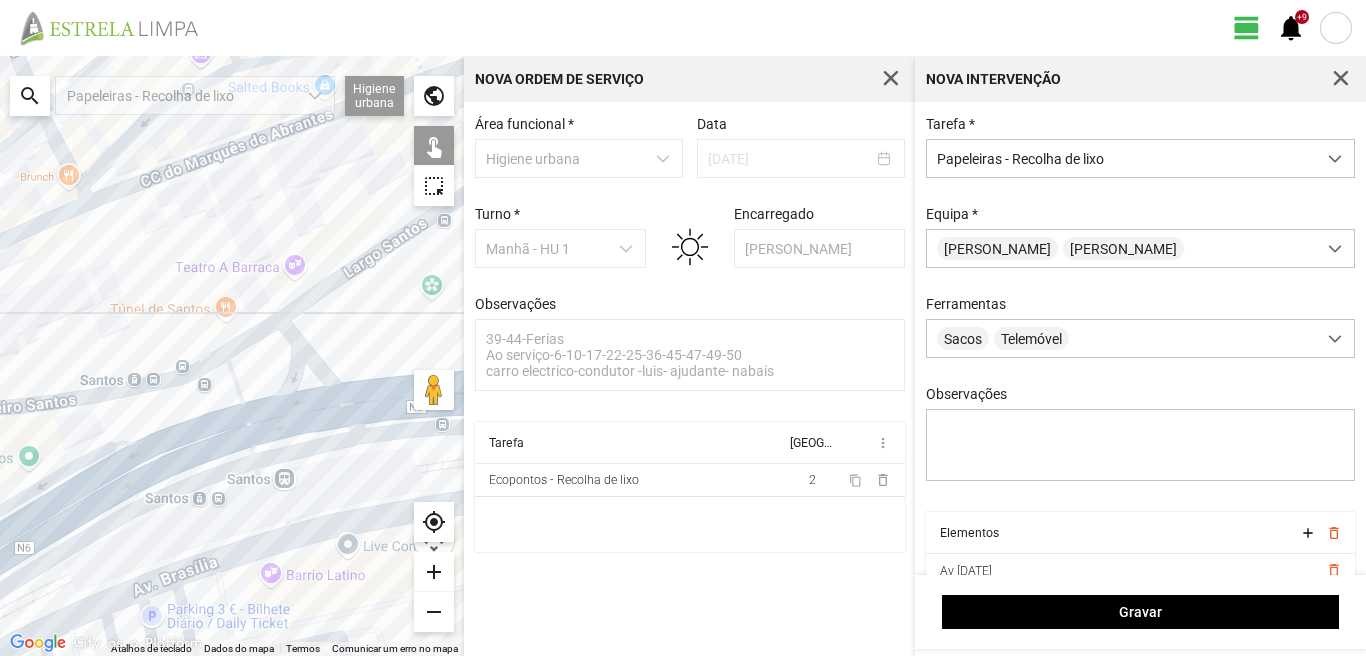 drag, startPoint x: 175, startPoint y: 448, endPoint x: 155, endPoint y: 387, distance: 64.195015 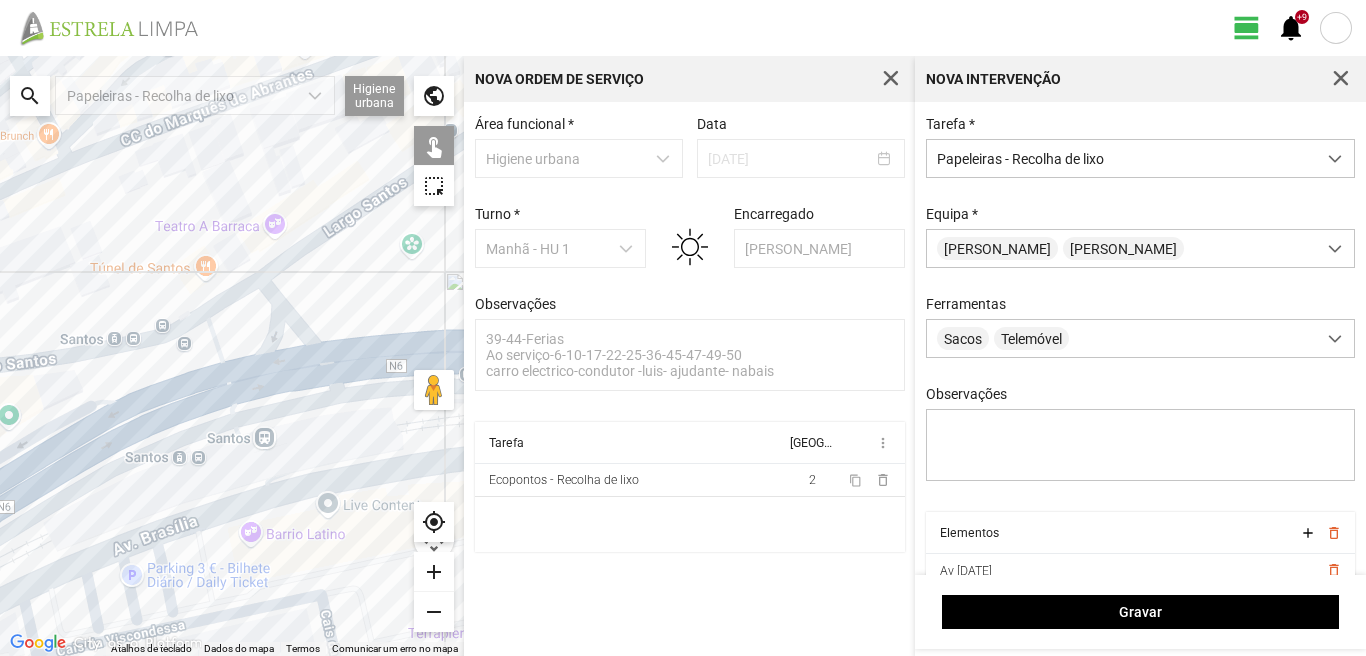 click 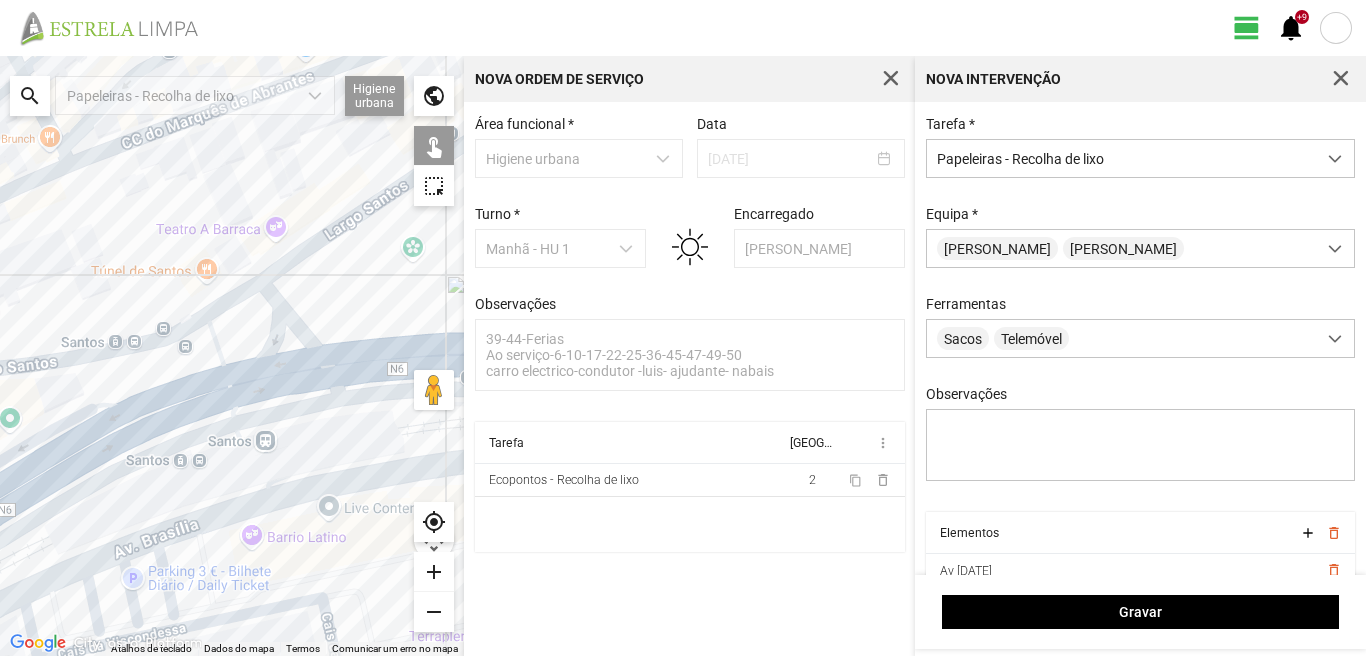 click 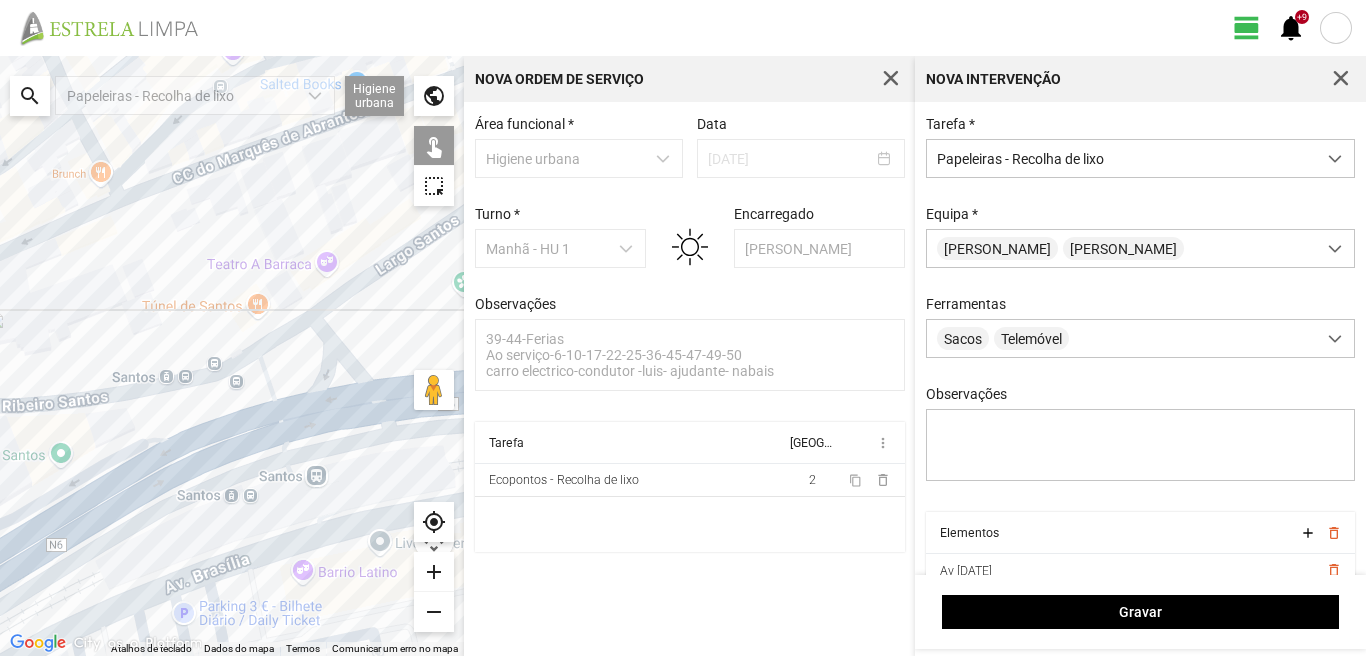 drag, startPoint x: 111, startPoint y: 331, endPoint x: 278, endPoint y: 441, distance: 199.9725 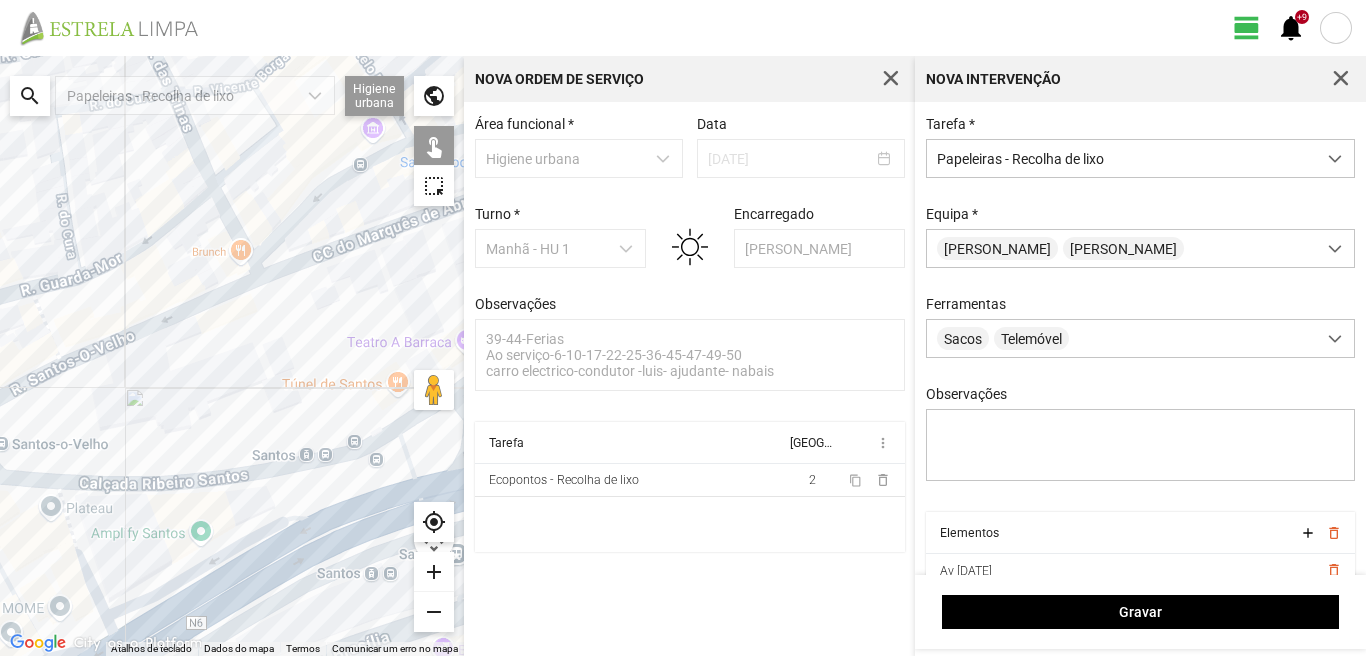 drag, startPoint x: 154, startPoint y: 383, endPoint x: 214, endPoint y: 430, distance: 76.2168 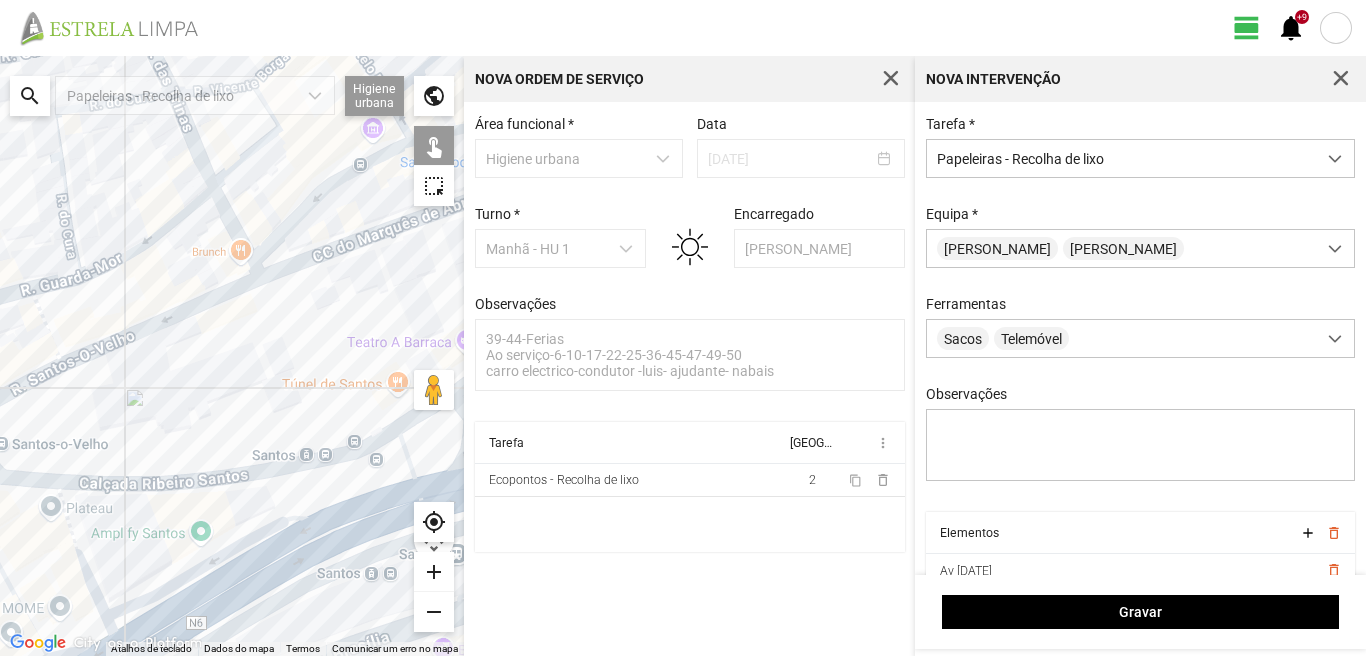 click 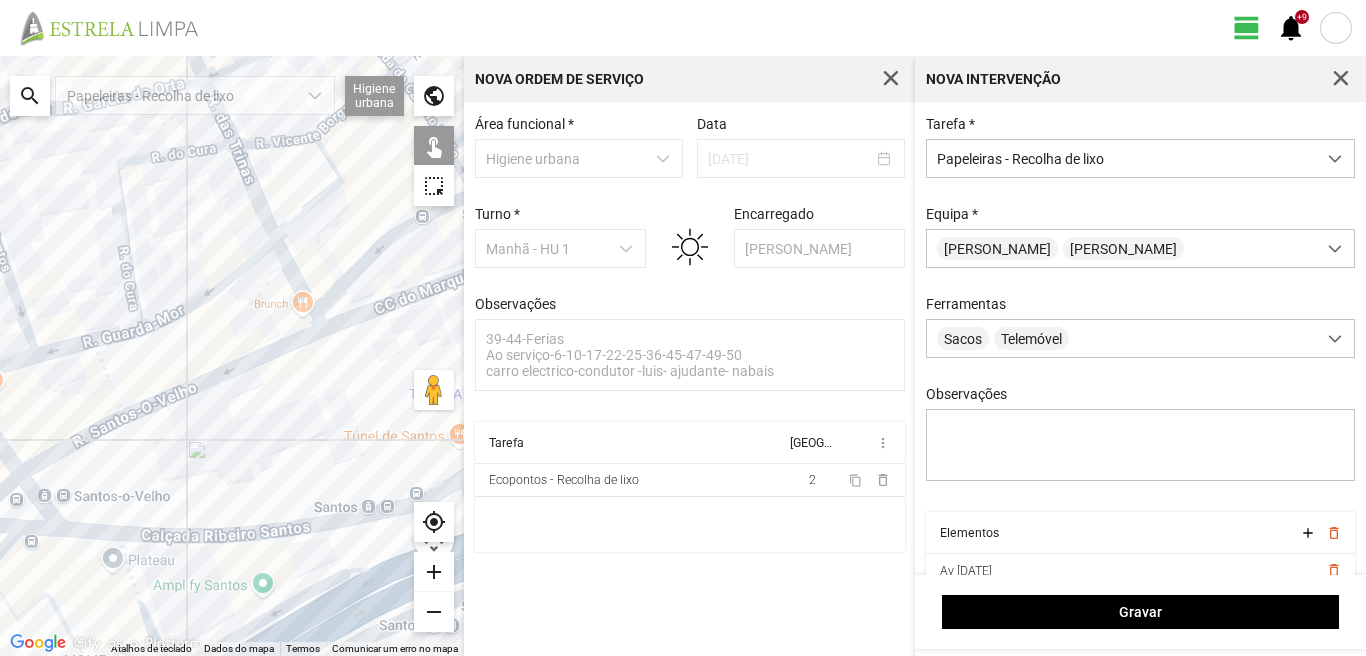 click 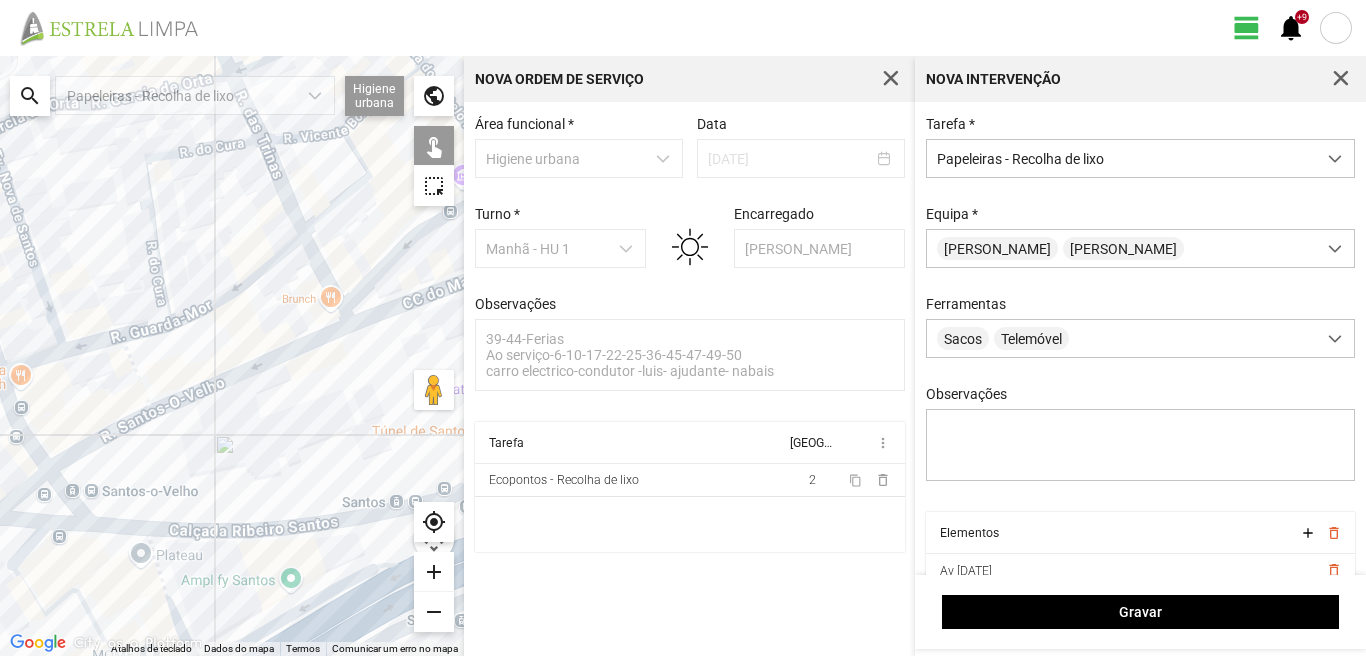drag, startPoint x: 99, startPoint y: 508, endPoint x: 175, endPoint y: 494, distance: 77.27872 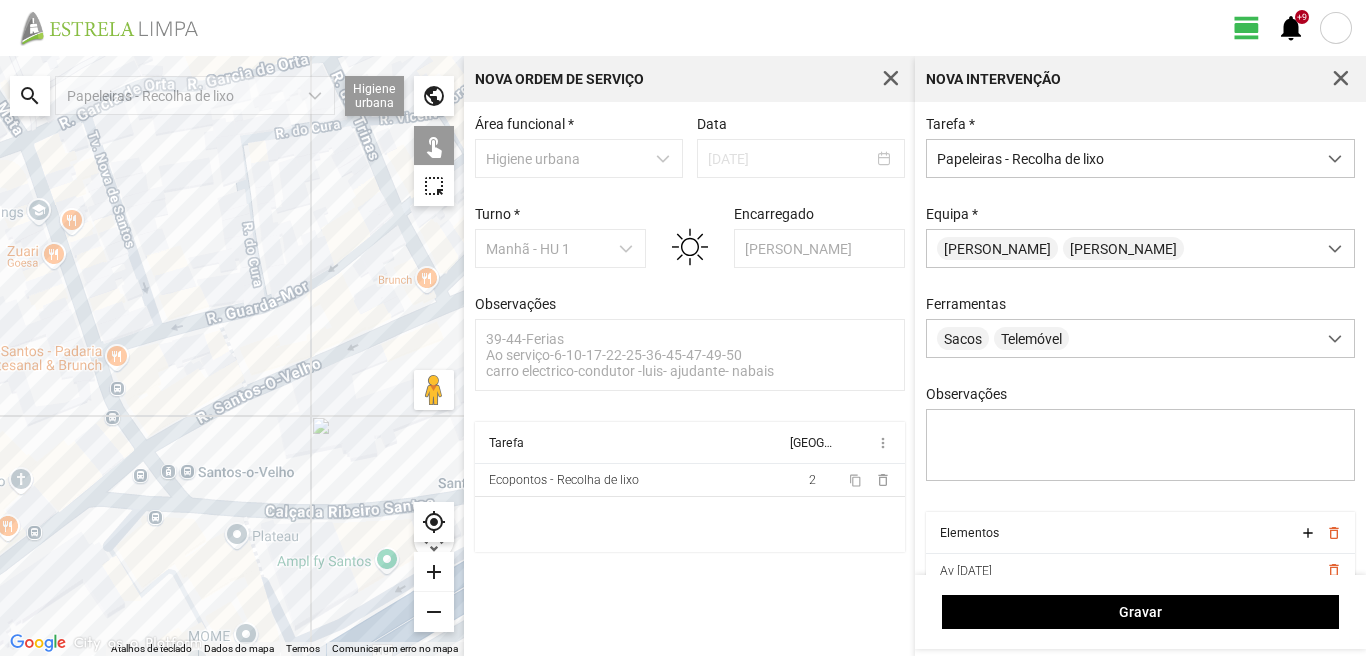 click 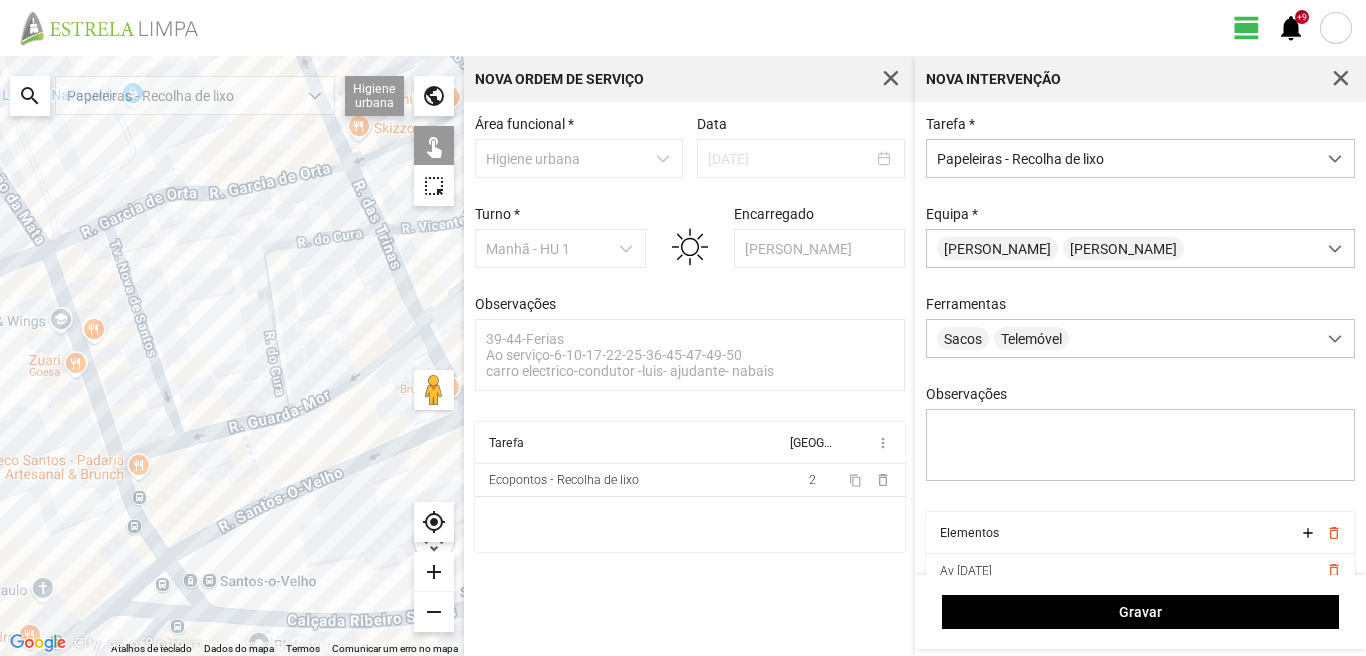 drag, startPoint x: 74, startPoint y: 437, endPoint x: 96, endPoint y: 551, distance: 116.1034 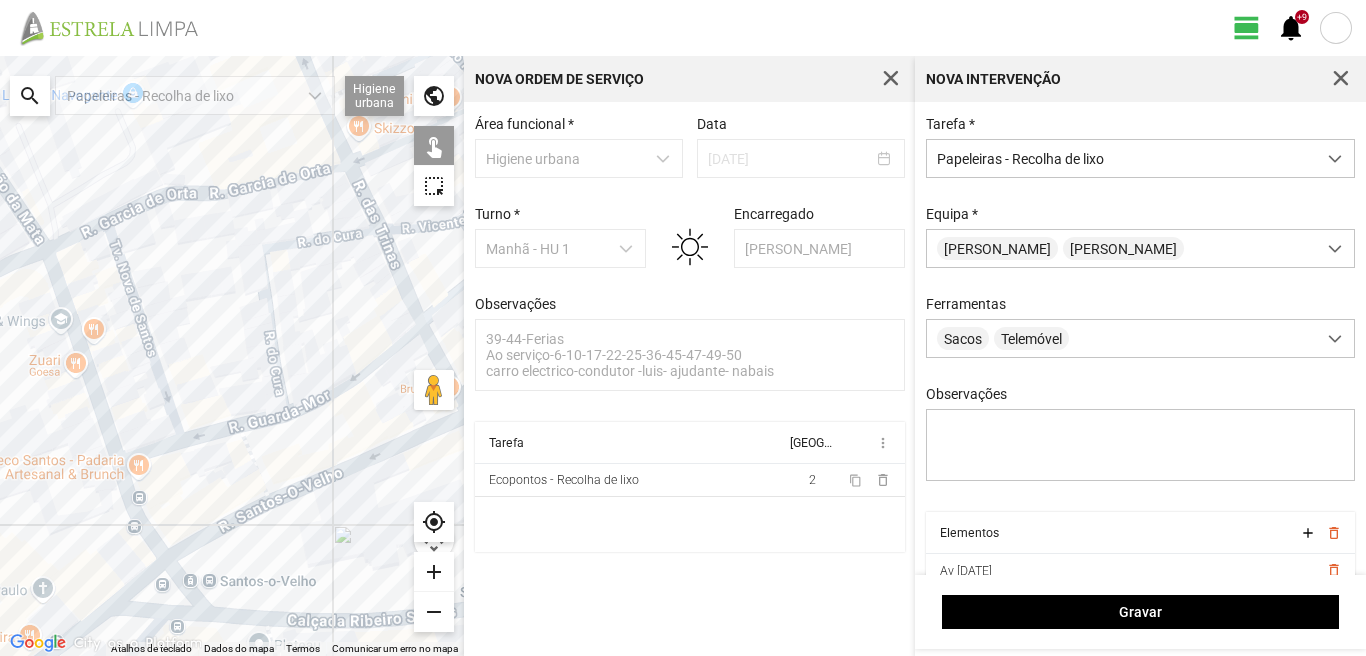 click 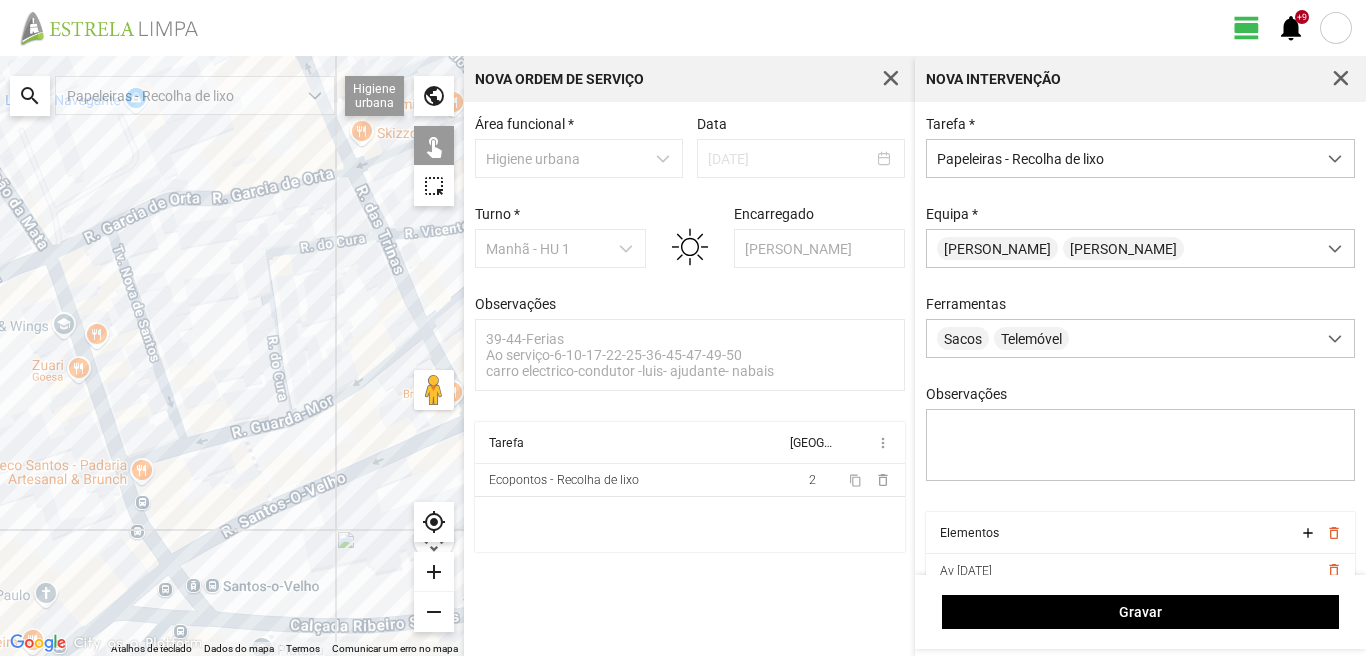 click 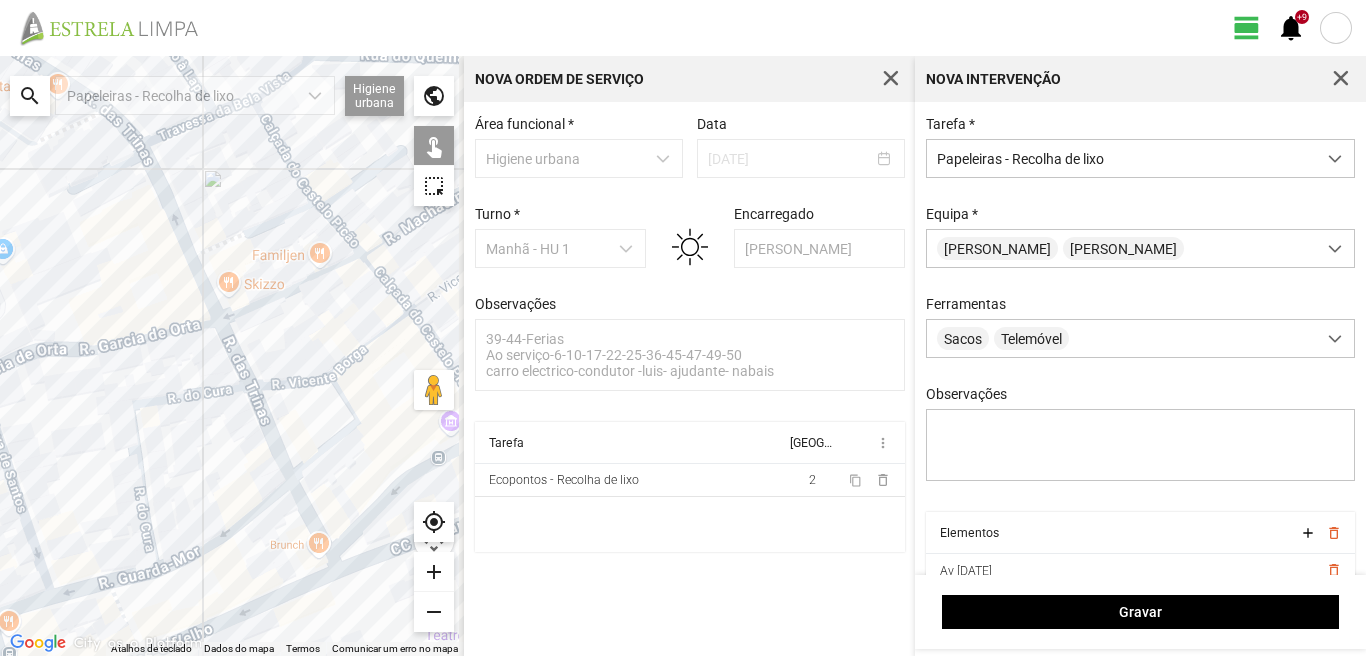 drag, startPoint x: 193, startPoint y: 286, endPoint x: 41, endPoint y: 452, distance: 225.07776 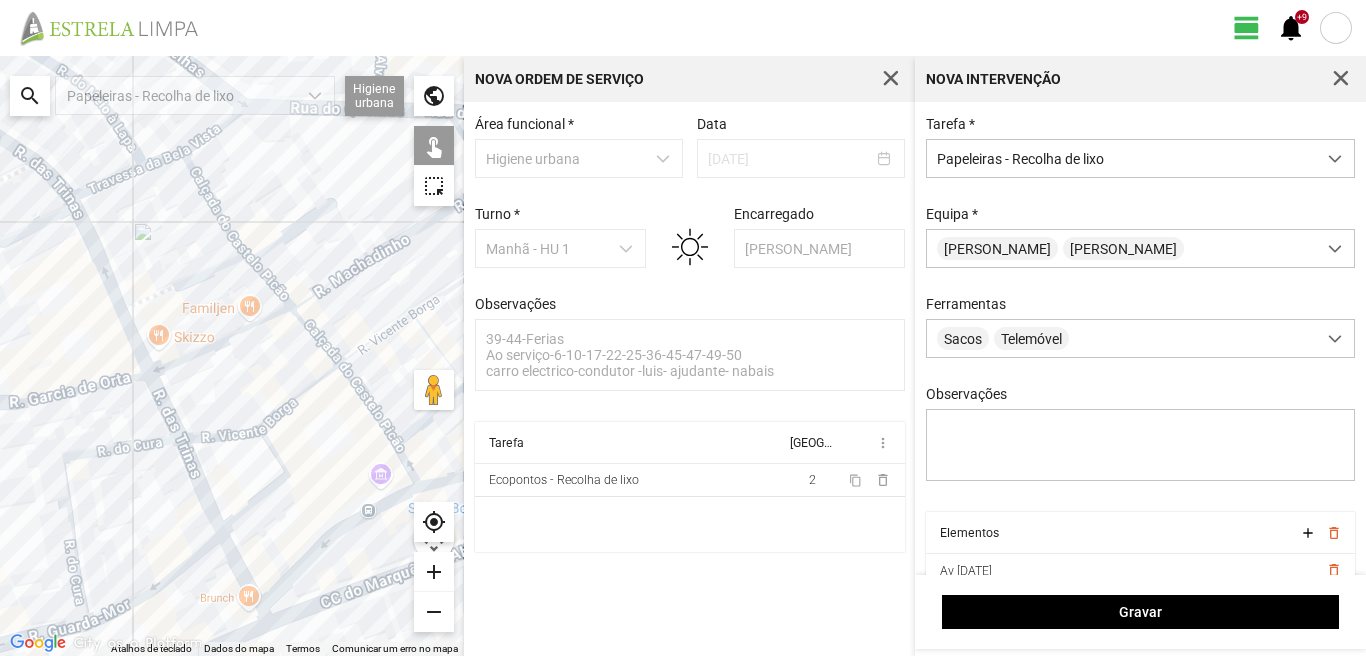drag, startPoint x: 163, startPoint y: 427, endPoint x: 161, endPoint y: 395, distance: 32.06244 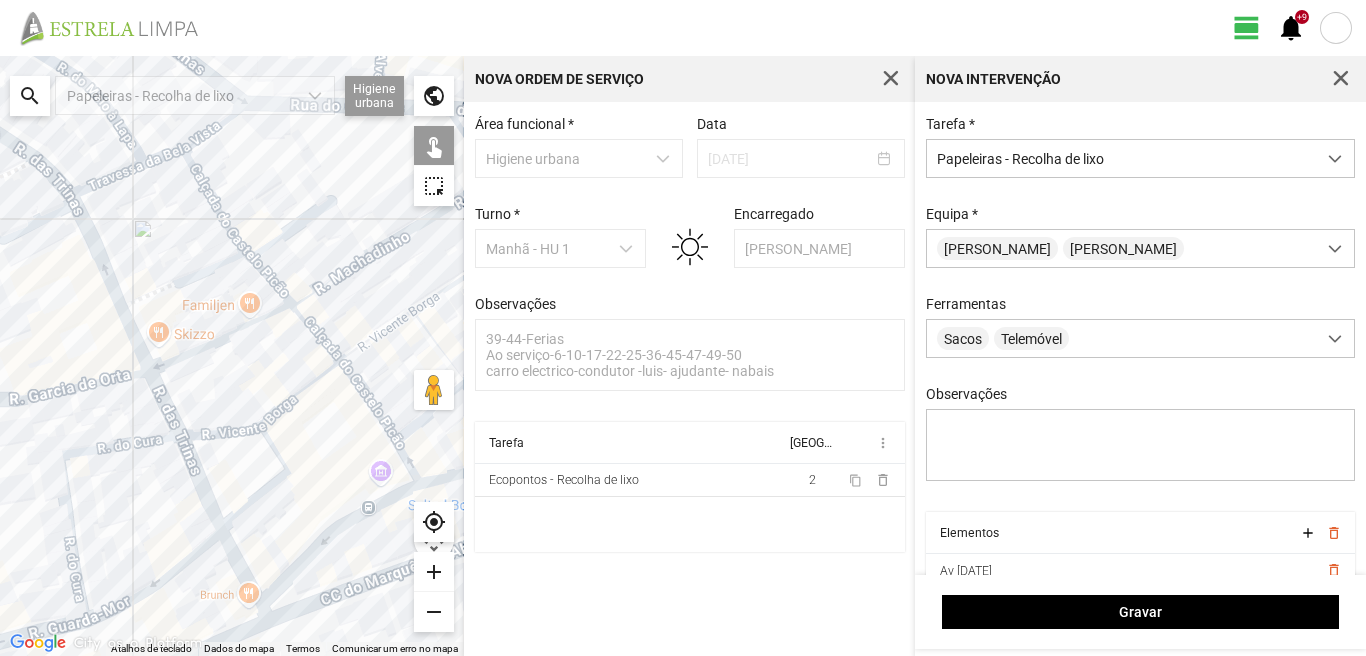 click 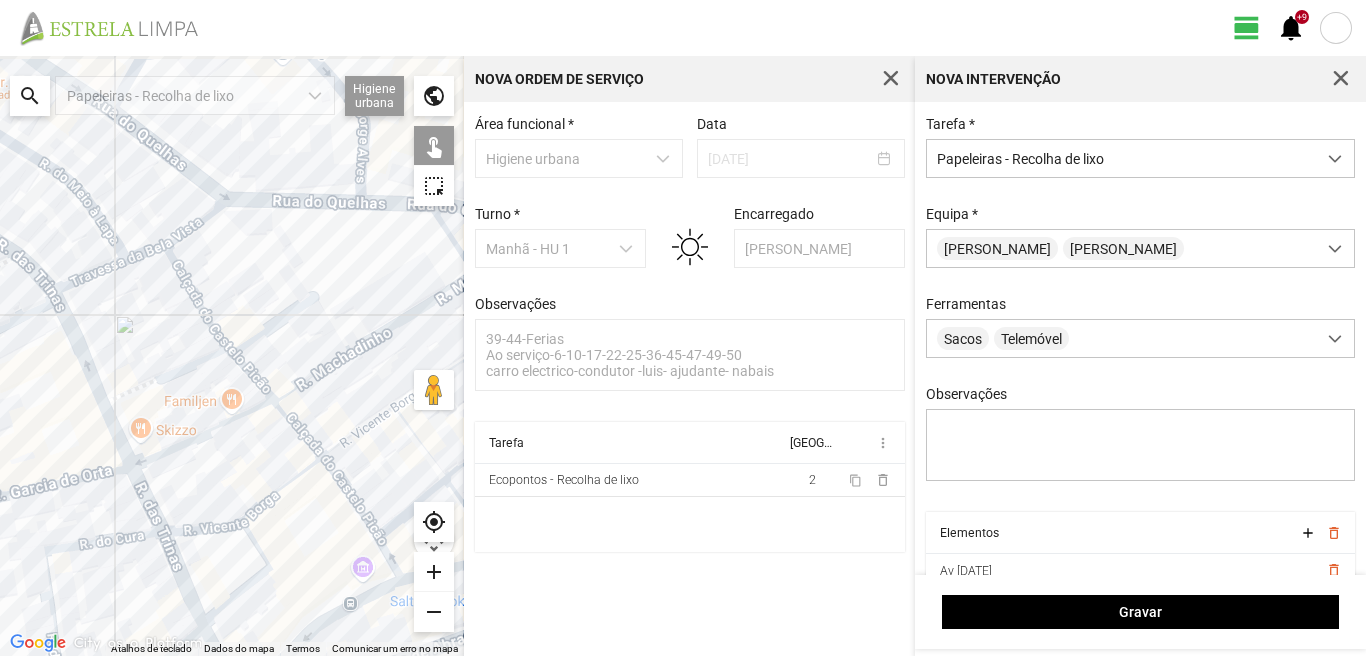 drag, startPoint x: 138, startPoint y: 313, endPoint x: 76, endPoint y: 480, distance: 178.13759 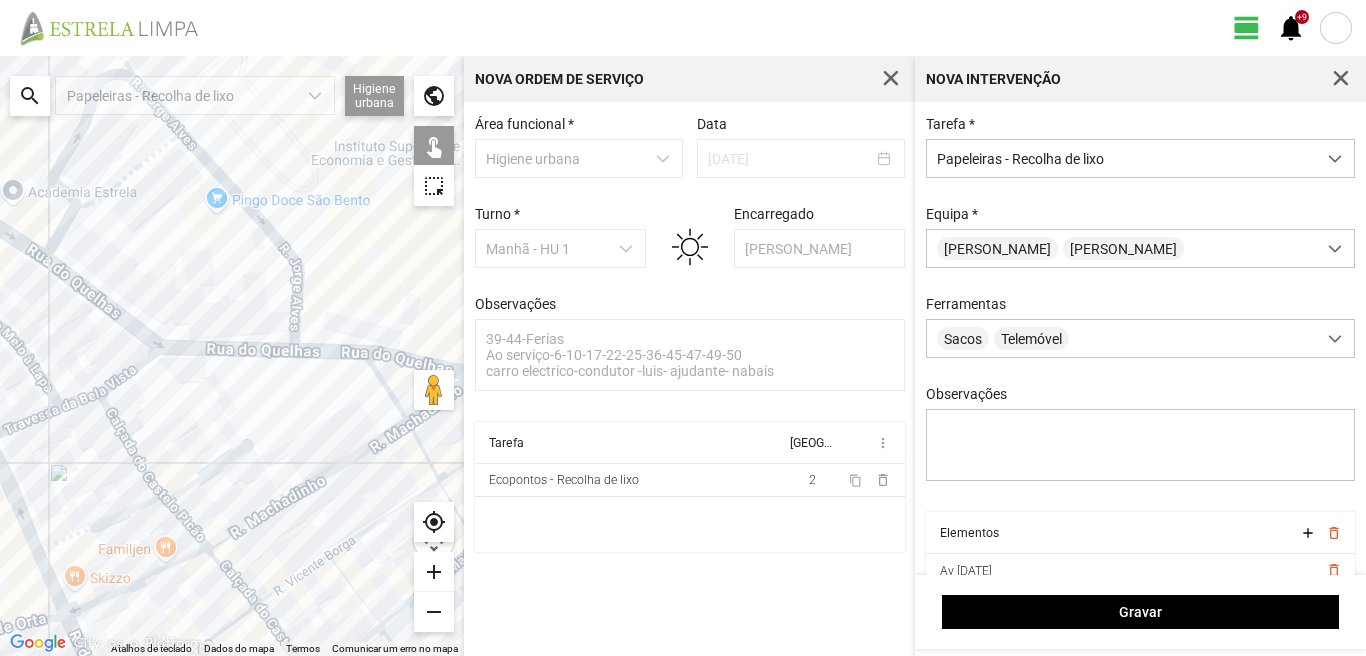 drag, startPoint x: 111, startPoint y: 356, endPoint x: 157, endPoint y: 351, distance: 46.270943 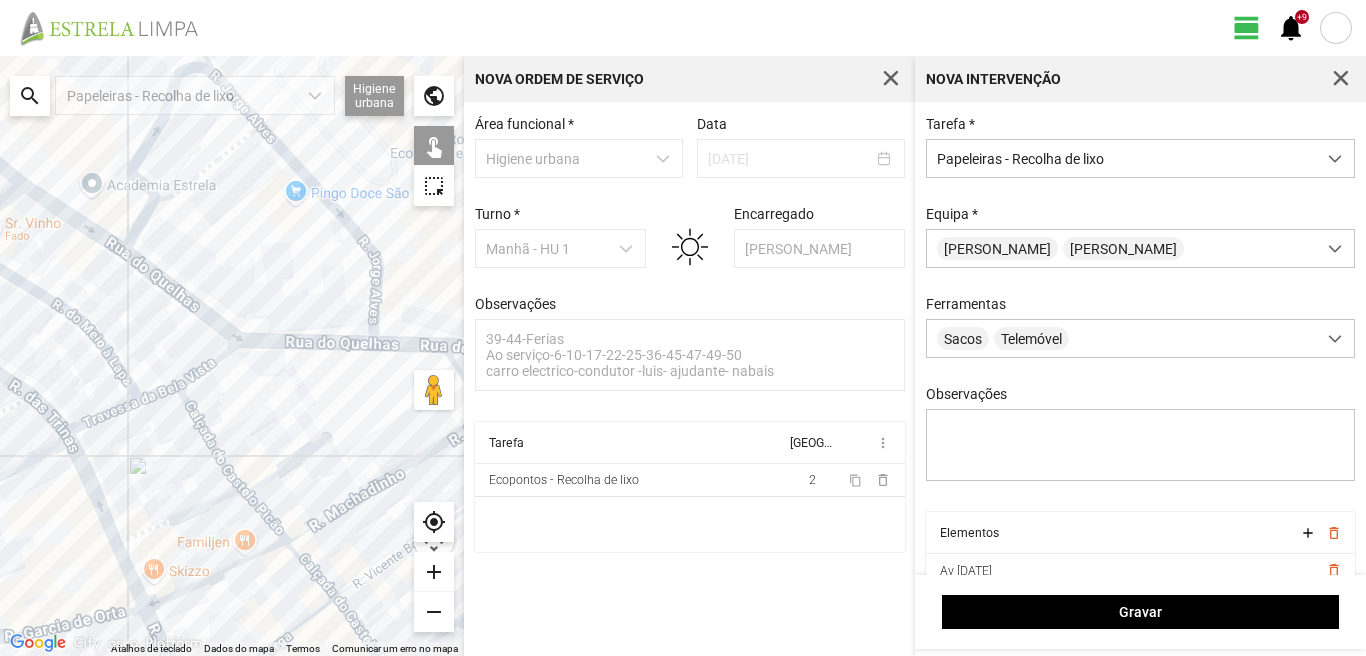 click 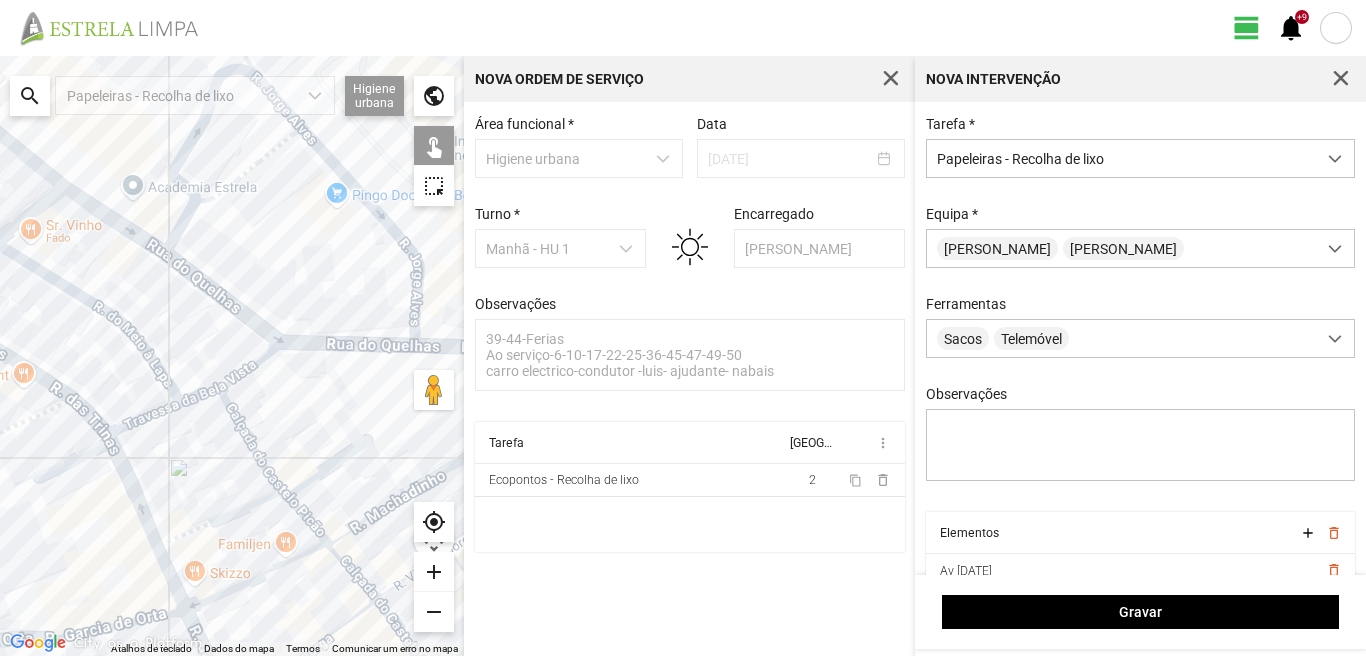 drag, startPoint x: 48, startPoint y: 375, endPoint x: 149, endPoint y: 372, distance: 101.04455 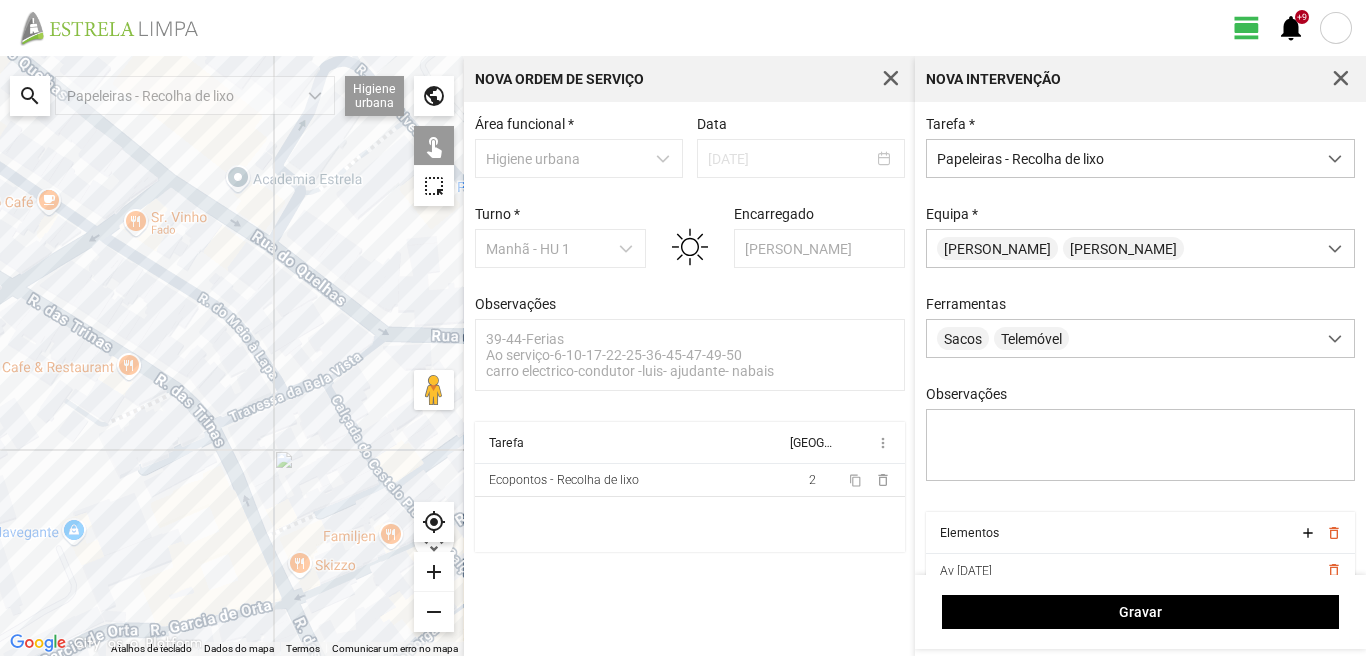 drag, startPoint x: 71, startPoint y: 359, endPoint x: 132, endPoint y: 354, distance: 61.204575 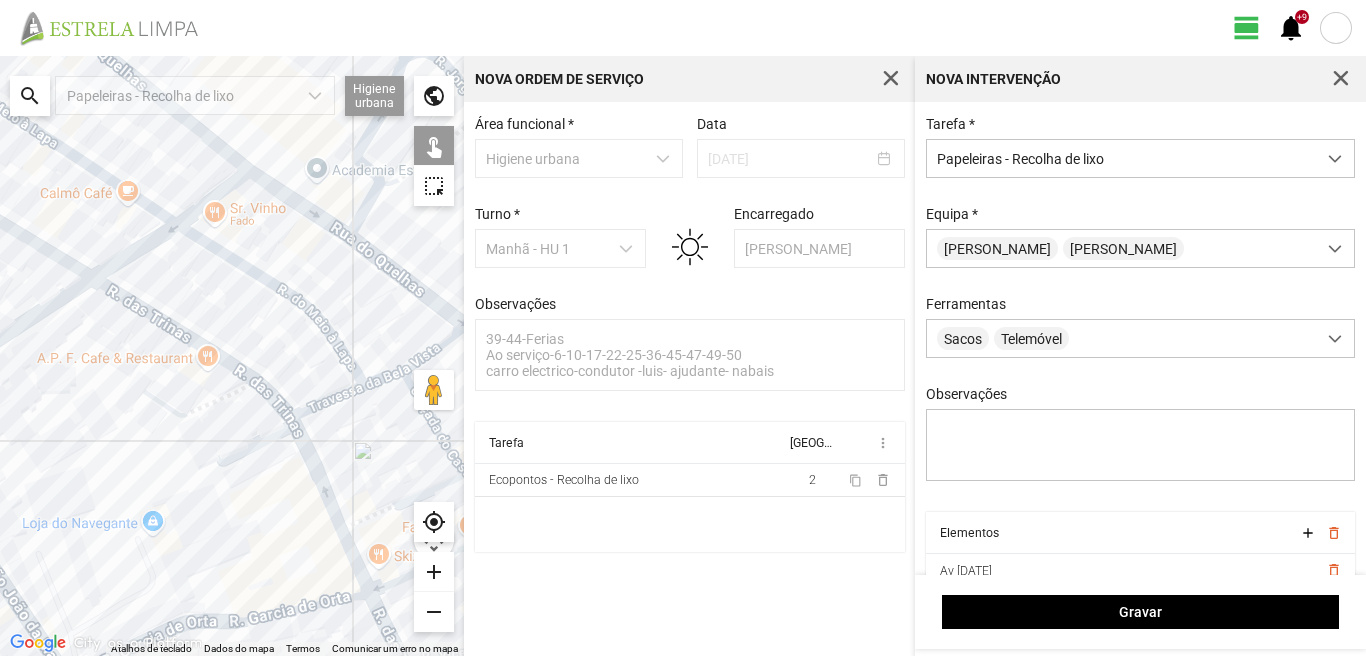 click 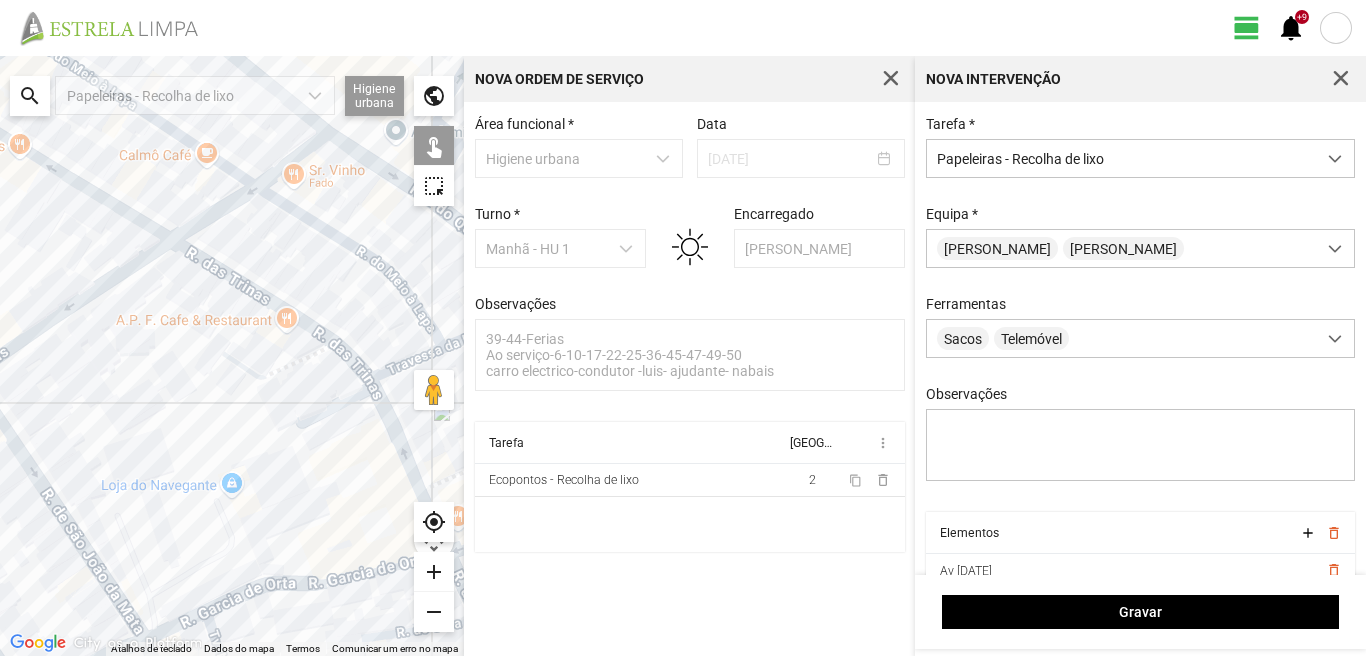 drag, startPoint x: 101, startPoint y: 408, endPoint x: 204, endPoint y: 361, distance: 113.216606 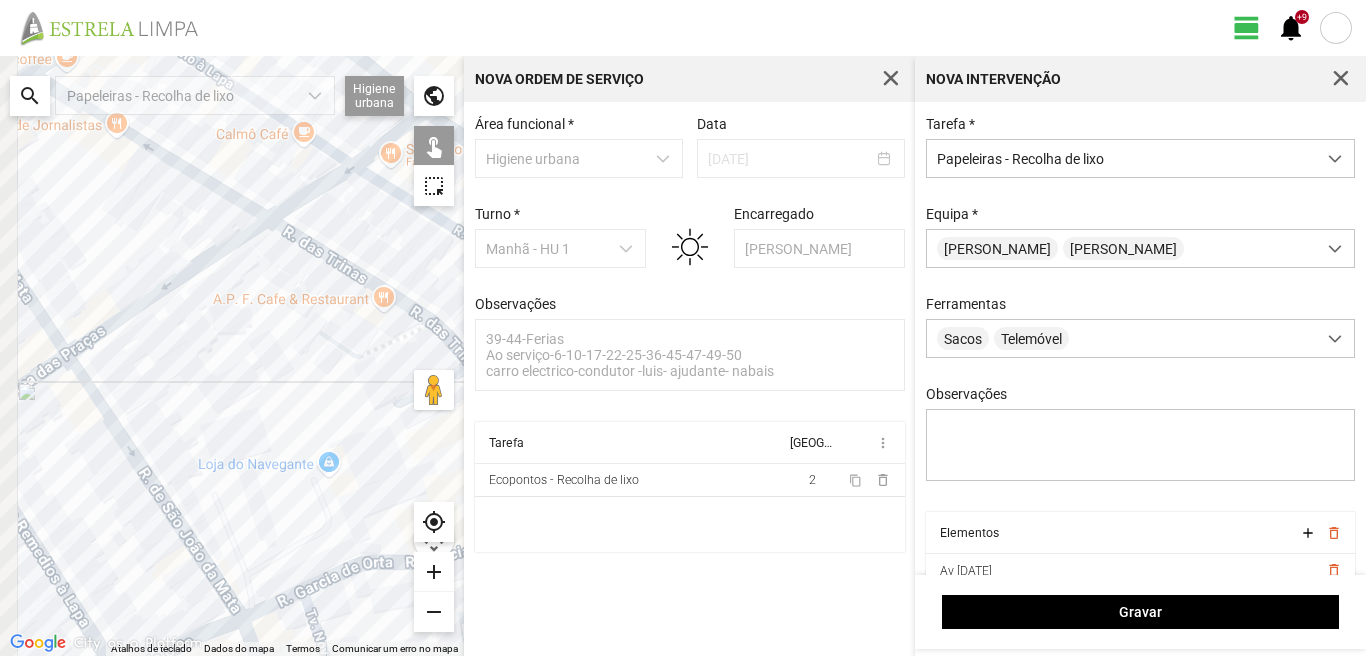 drag, startPoint x: 168, startPoint y: 380, endPoint x: 200, endPoint y: 376, distance: 32.24903 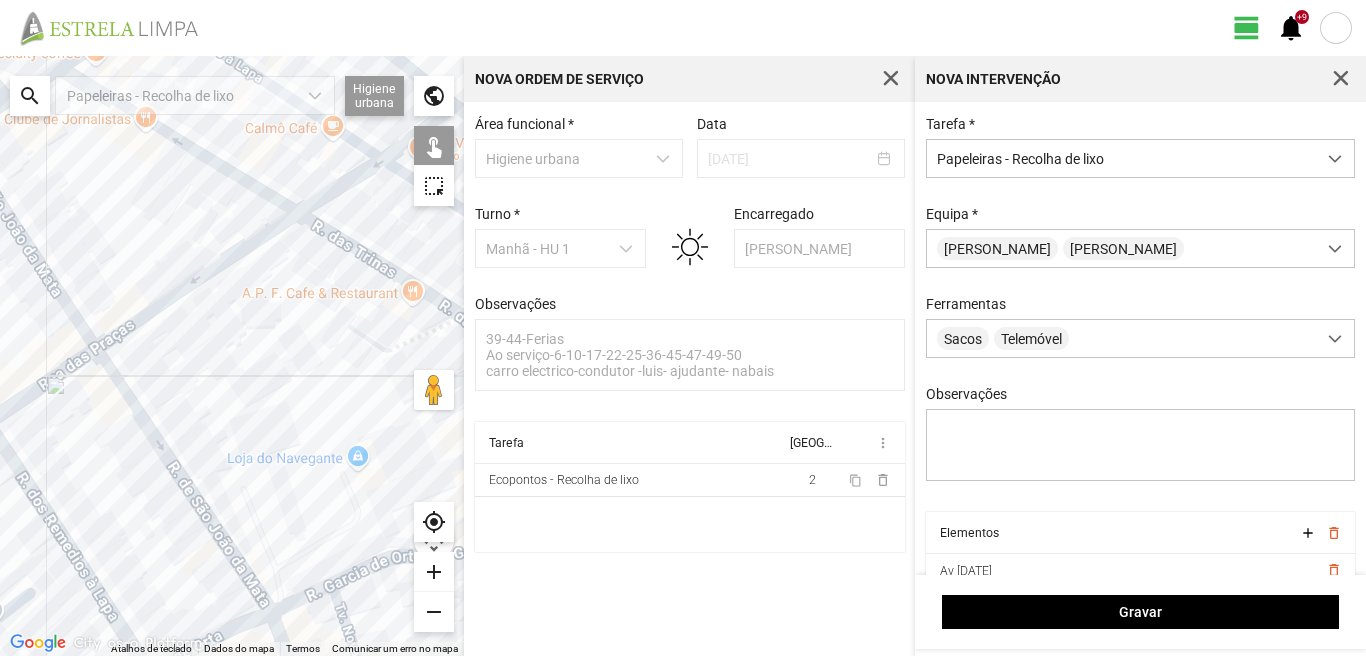 click 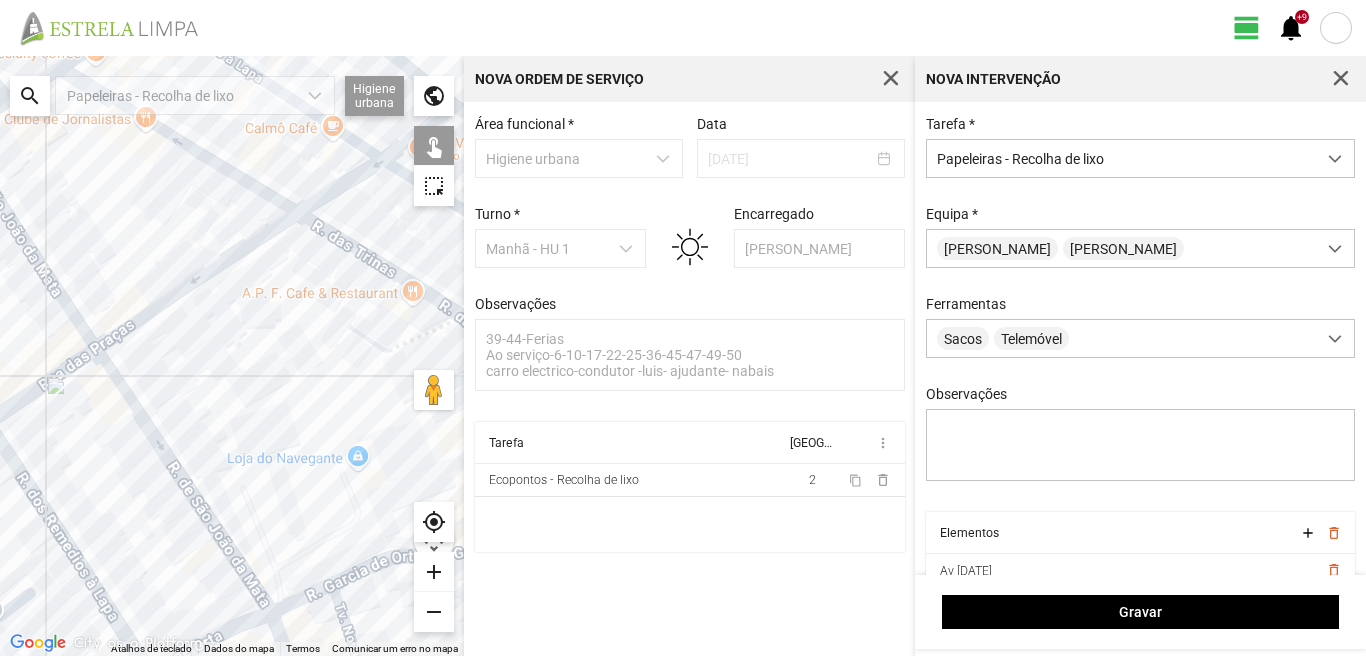 click 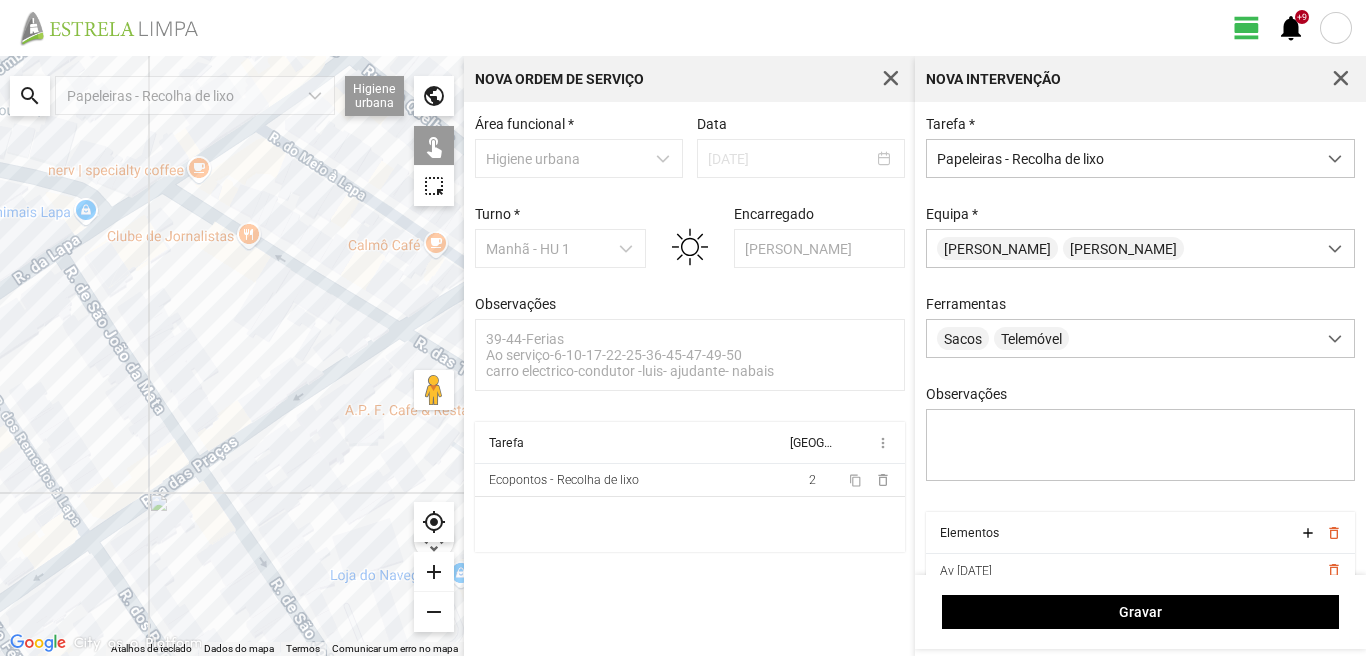 drag, startPoint x: 63, startPoint y: 400, endPoint x: 174, endPoint y: 542, distance: 180.23596 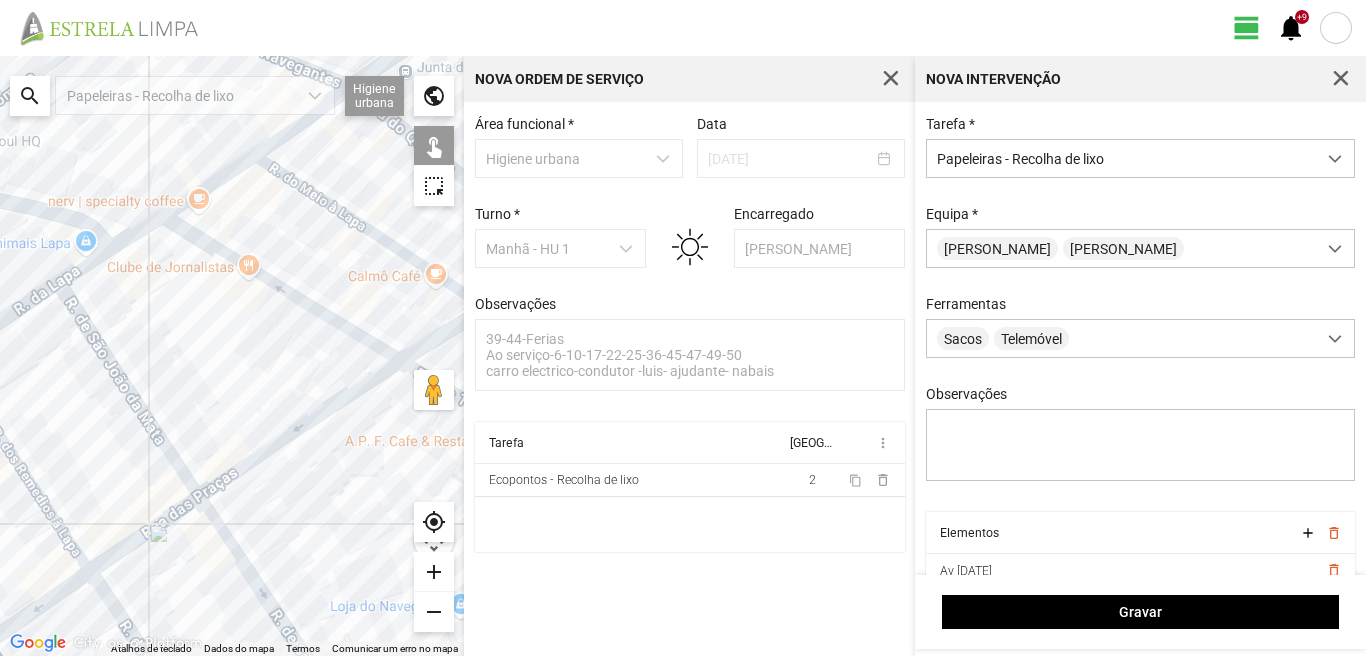 click 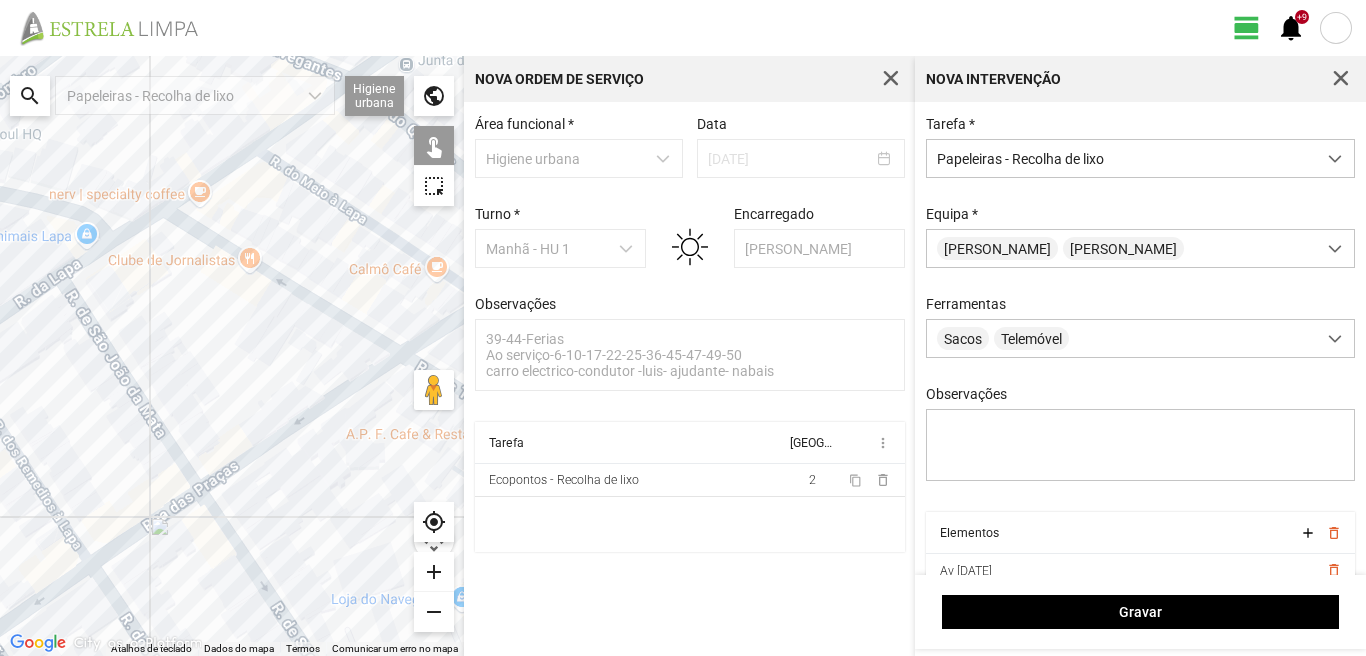 drag, startPoint x: 99, startPoint y: 555, endPoint x: 198, endPoint y: 455, distance: 140.71602 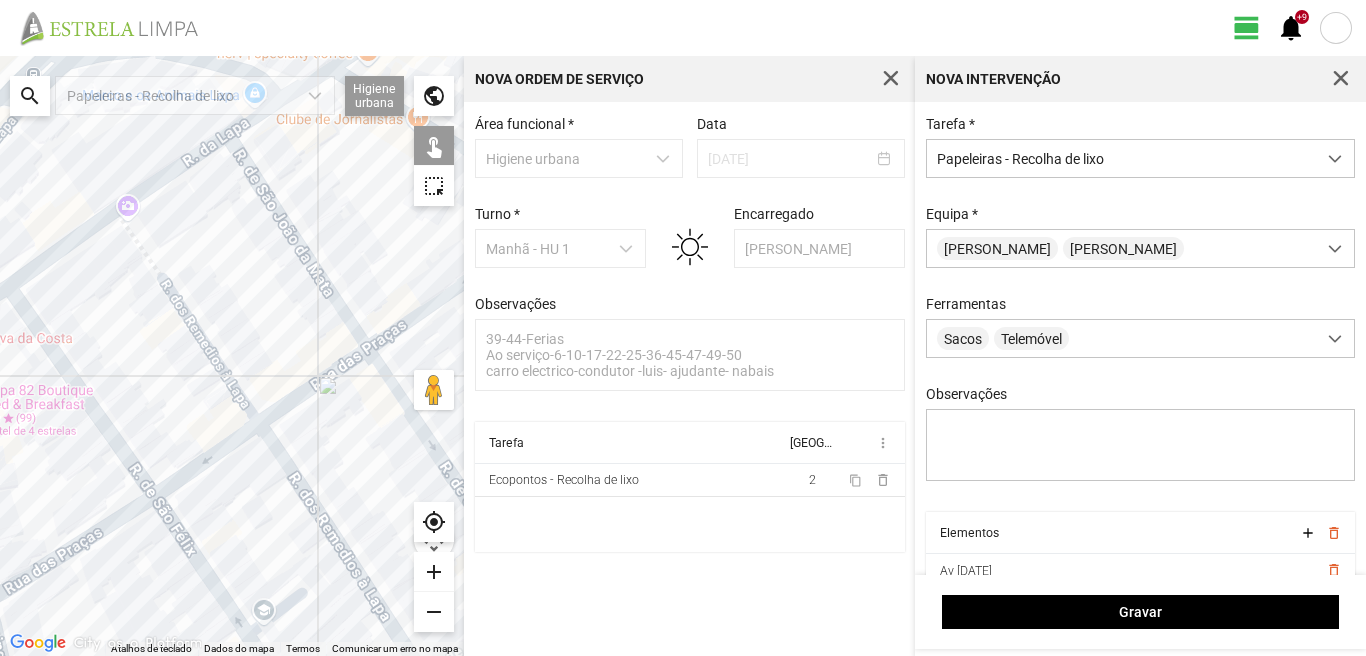 click 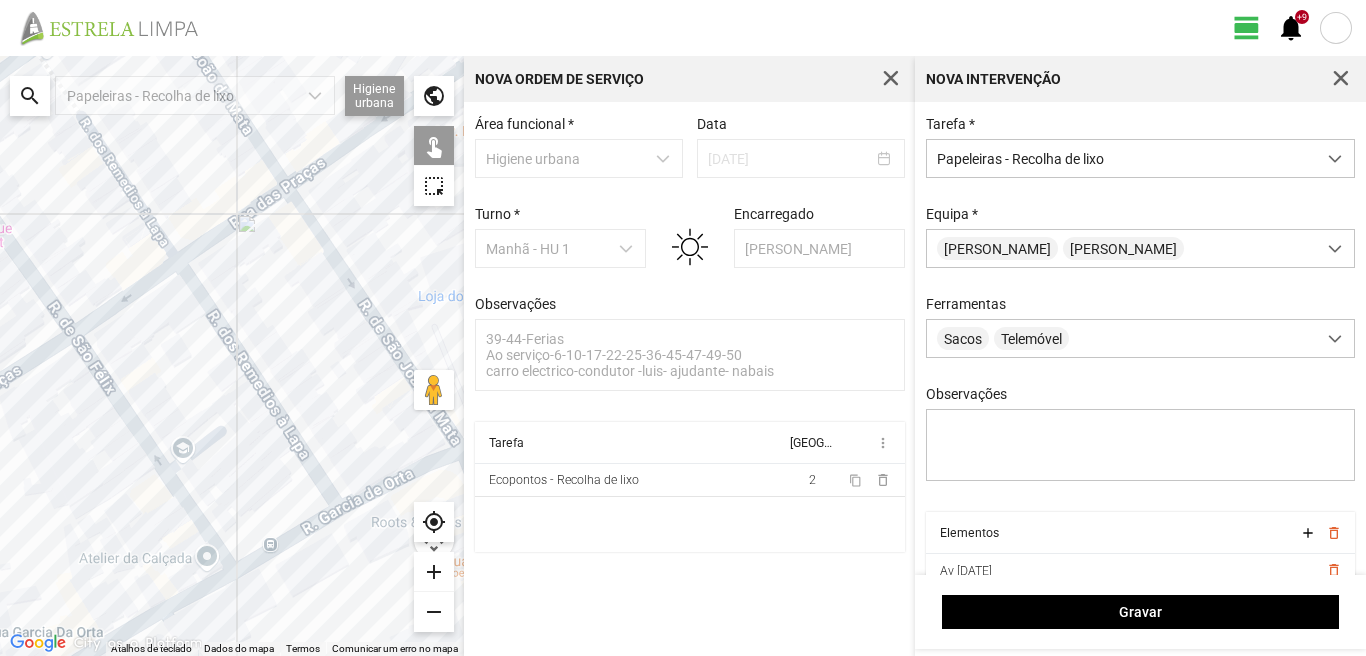 drag, startPoint x: 182, startPoint y: 538, endPoint x: 122, endPoint y: 412, distance: 139.55644 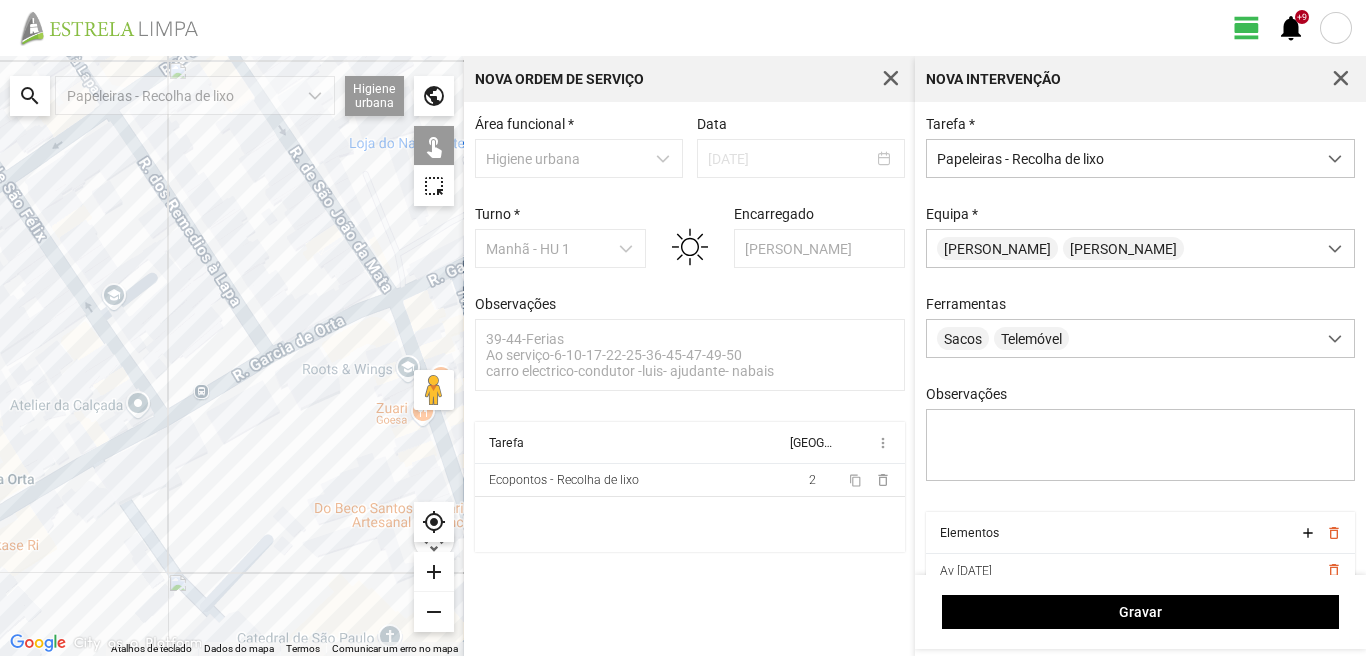 click 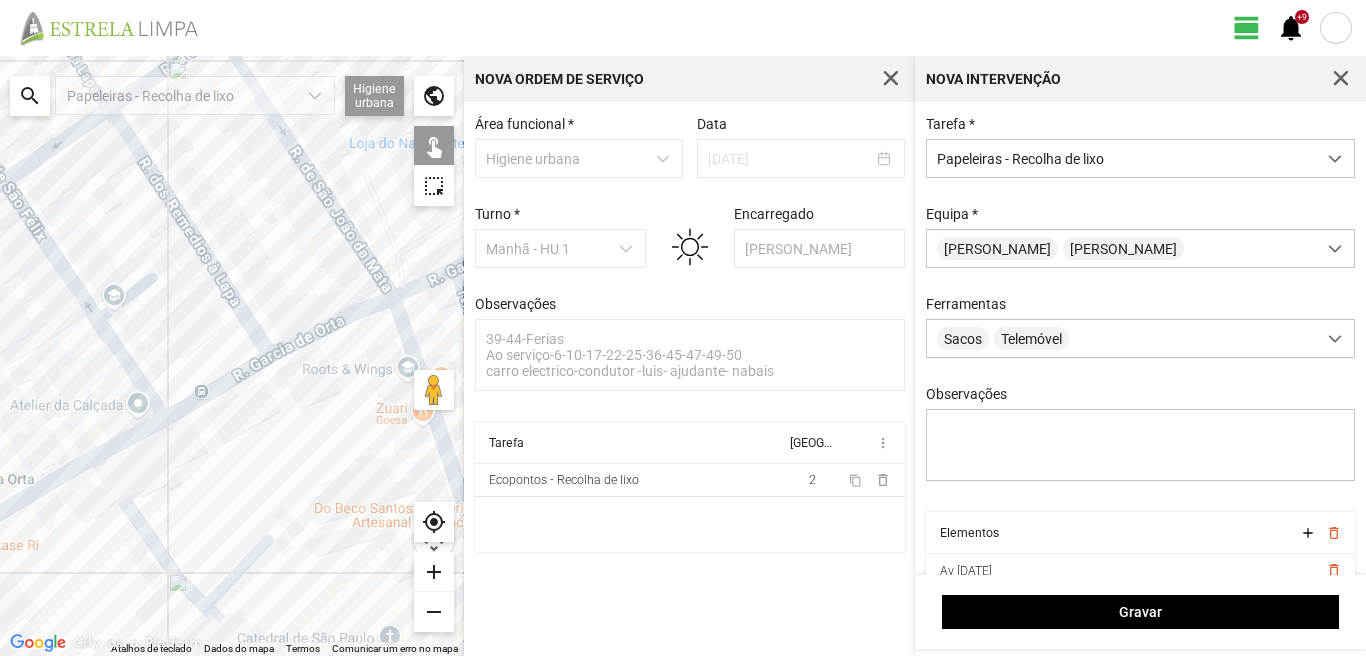 click 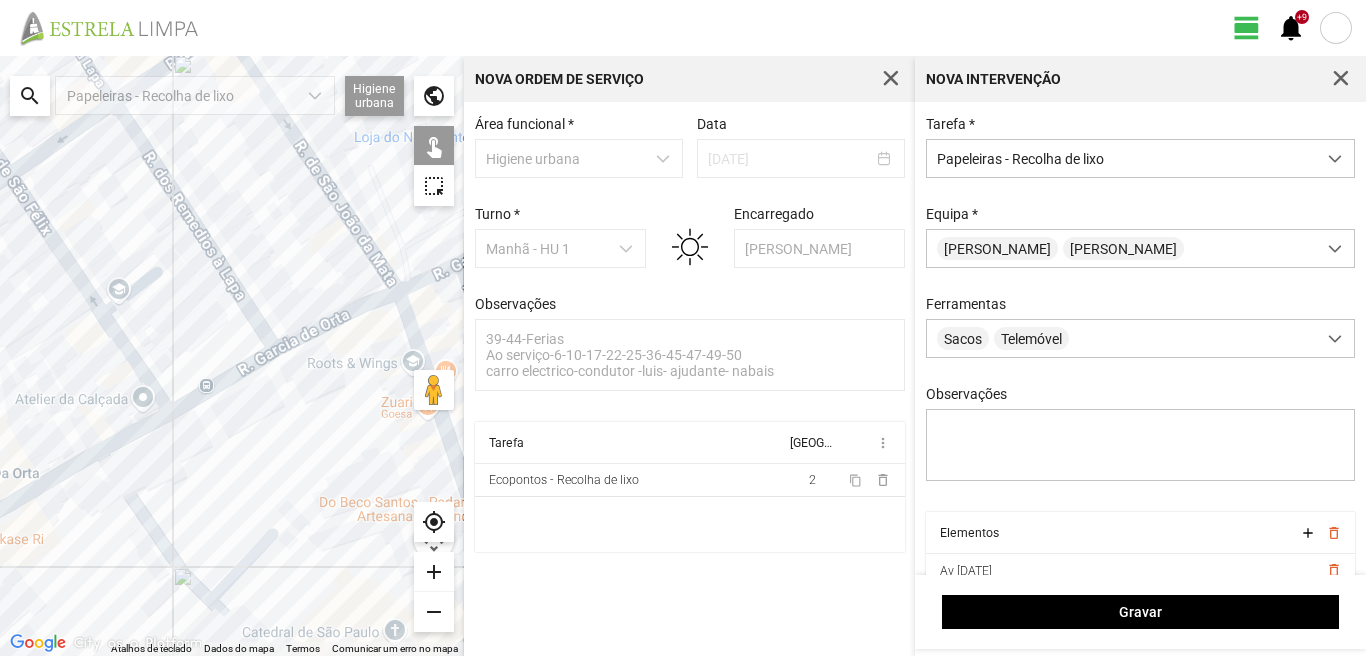 drag, startPoint x: 224, startPoint y: 364, endPoint x: 167, endPoint y: 368, distance: 57.14018 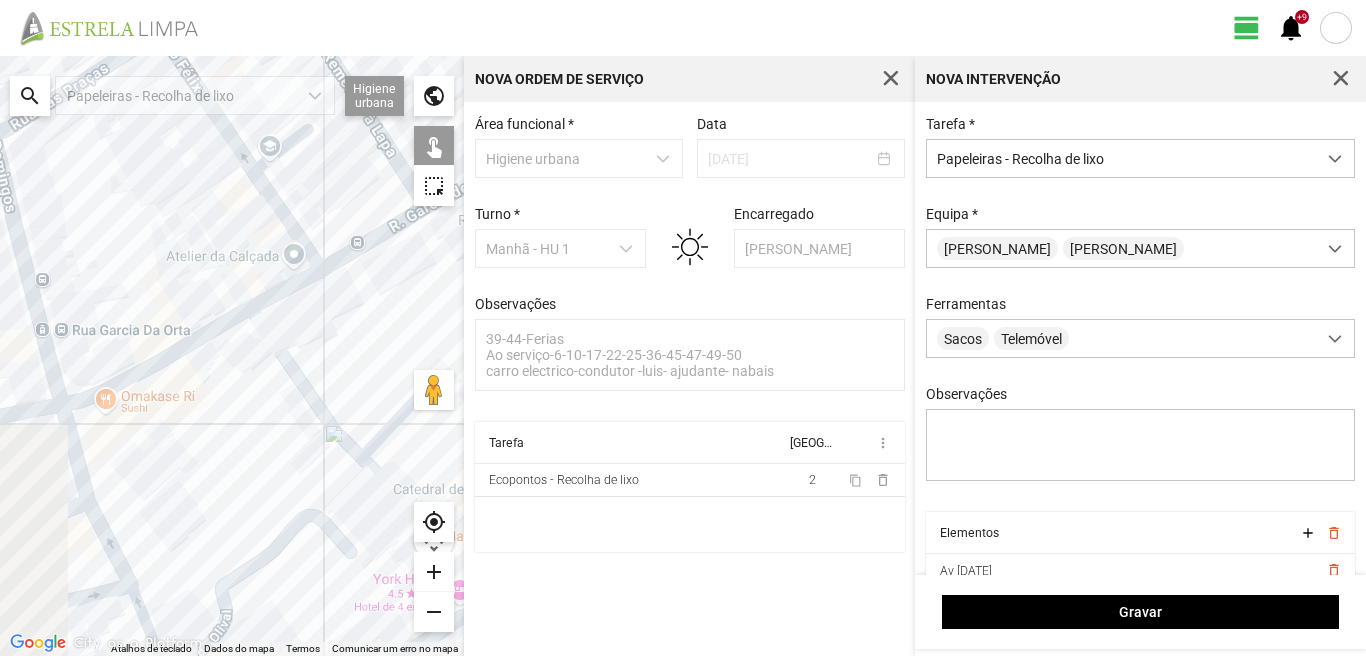 drag, startPoint x: 115, startPoint y: 513, endPoint x: 330, endPoint y: 374, distance: 256.01953 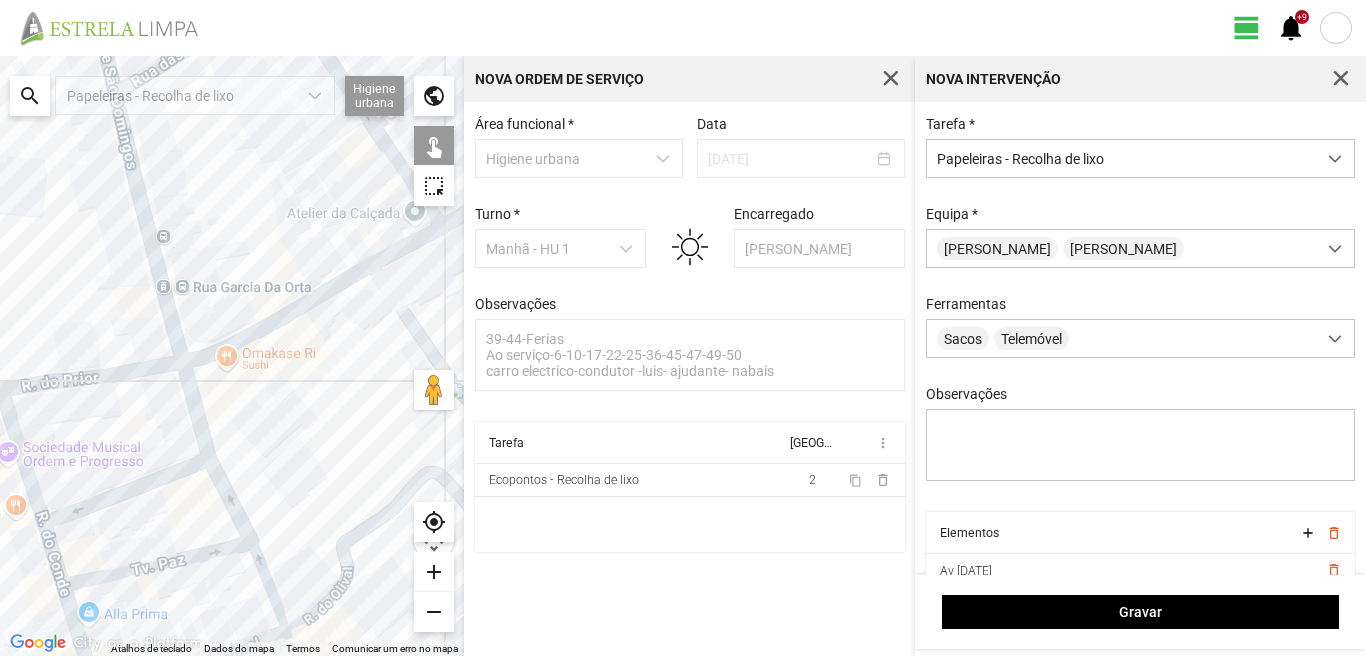 click 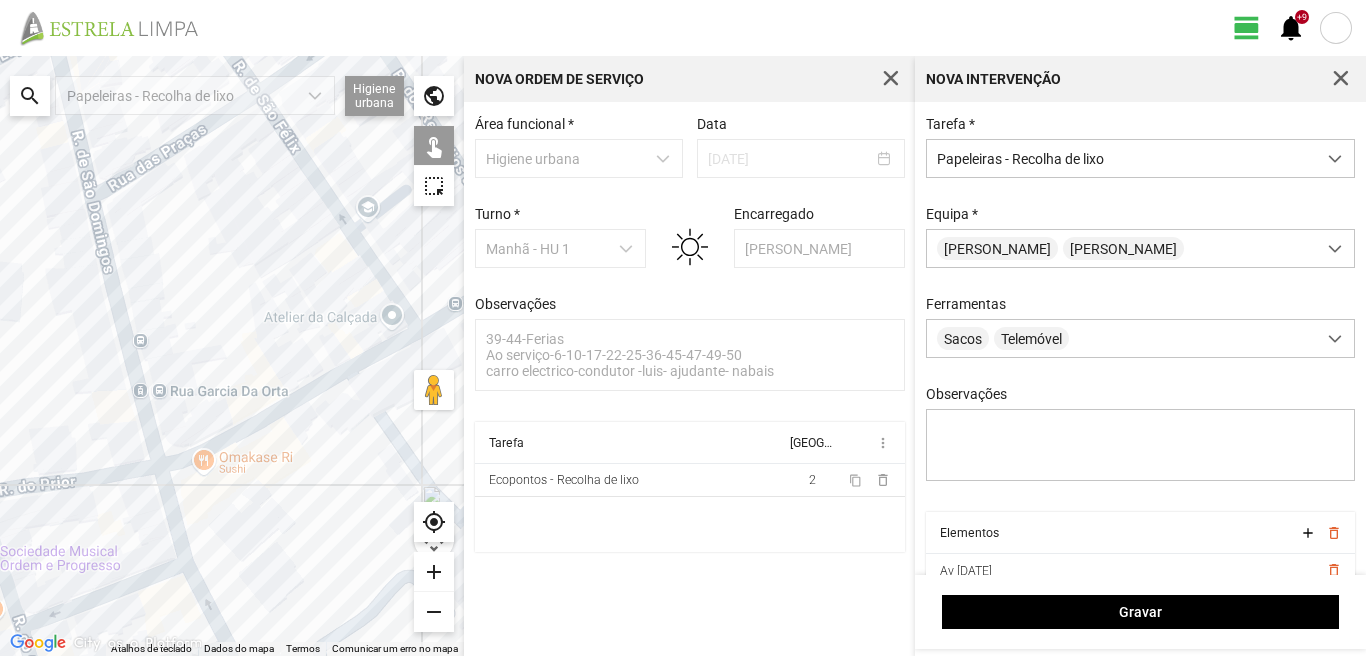 drag, startPoint x: 327, startPoint y: 248, endPoint x: 304, endPoint y: 357, distance: 111.40018 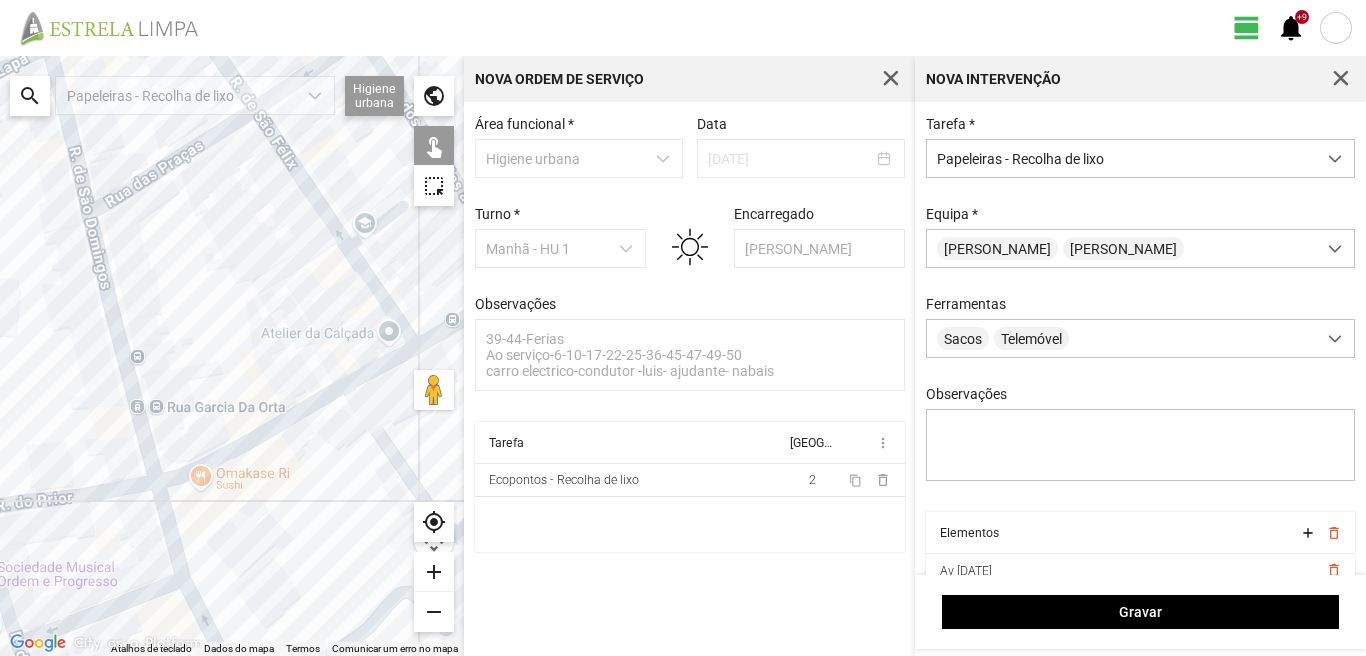 click 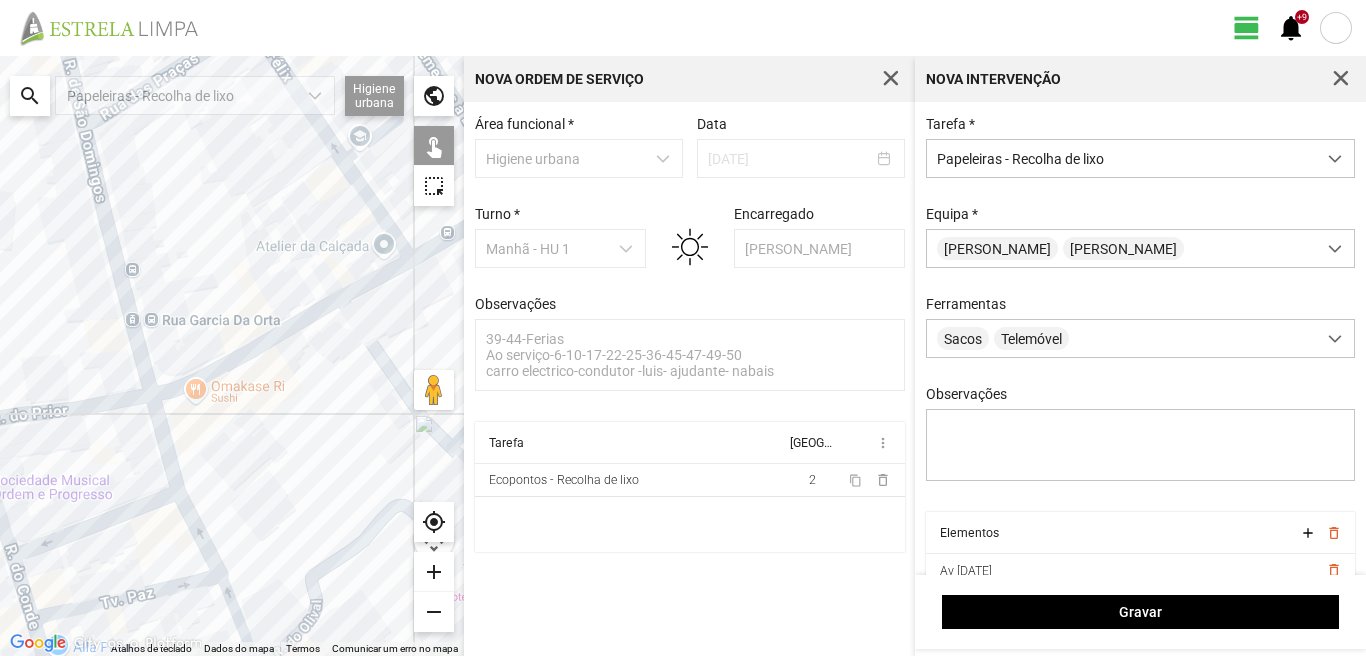 drag, startPoint x: 82, startPoint y: 315, endPoint x: 76, endPoint y: 197, distance: 118.15244 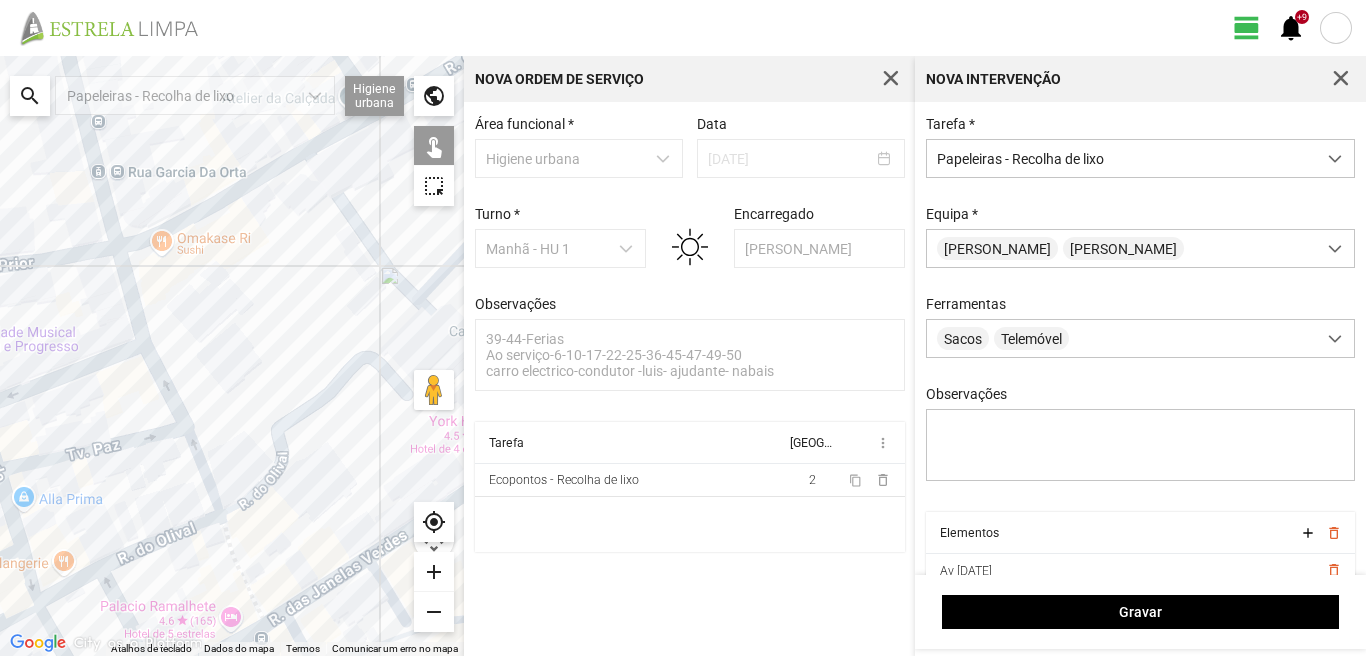 drag, startPoint x: 150, startPoint y: 327, endPoint x: 94, endPoint y: 169, distance: 167.63054 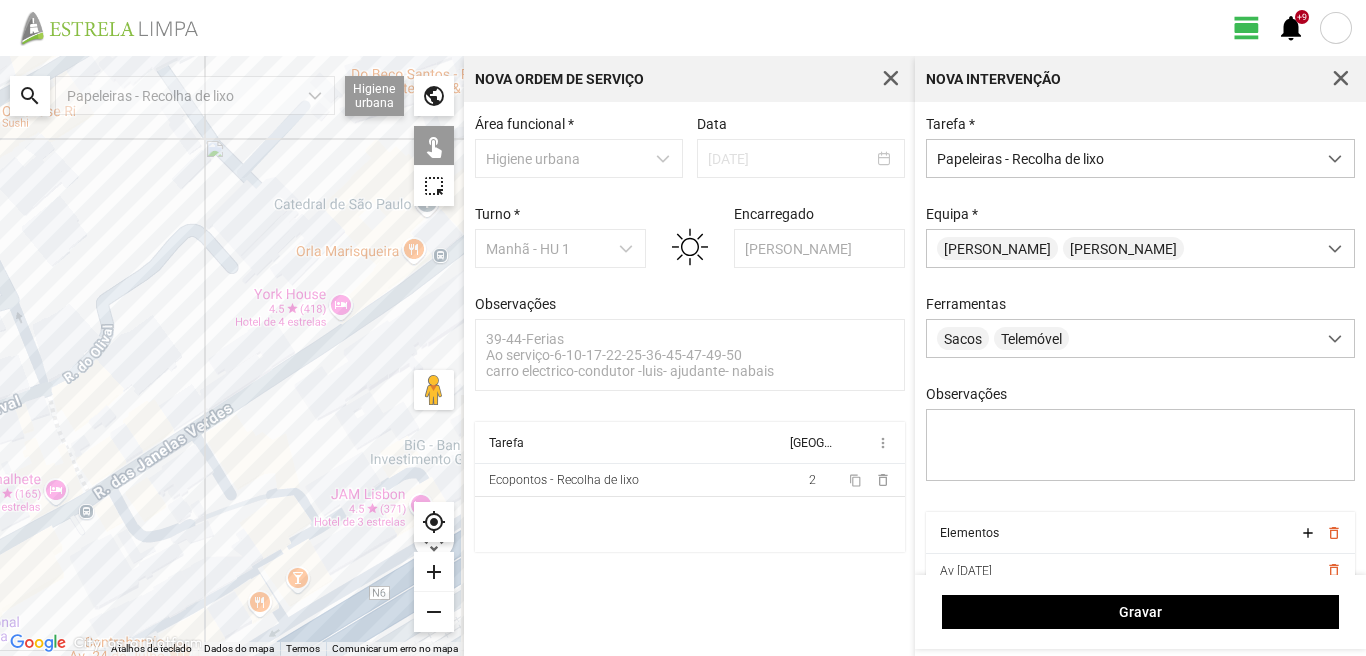 drag, startPoint x: 309, startPoint y: 290, endPoint x: 119, endPoint y: 281, distance: 190.21304 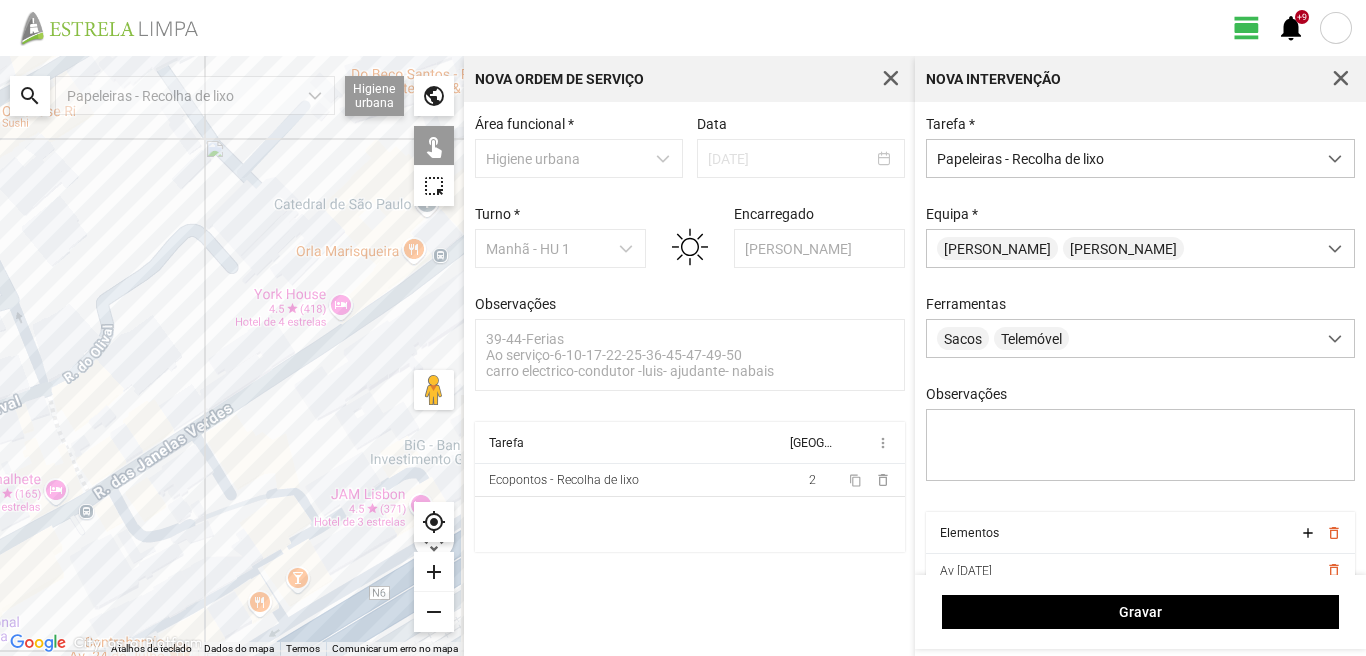 click 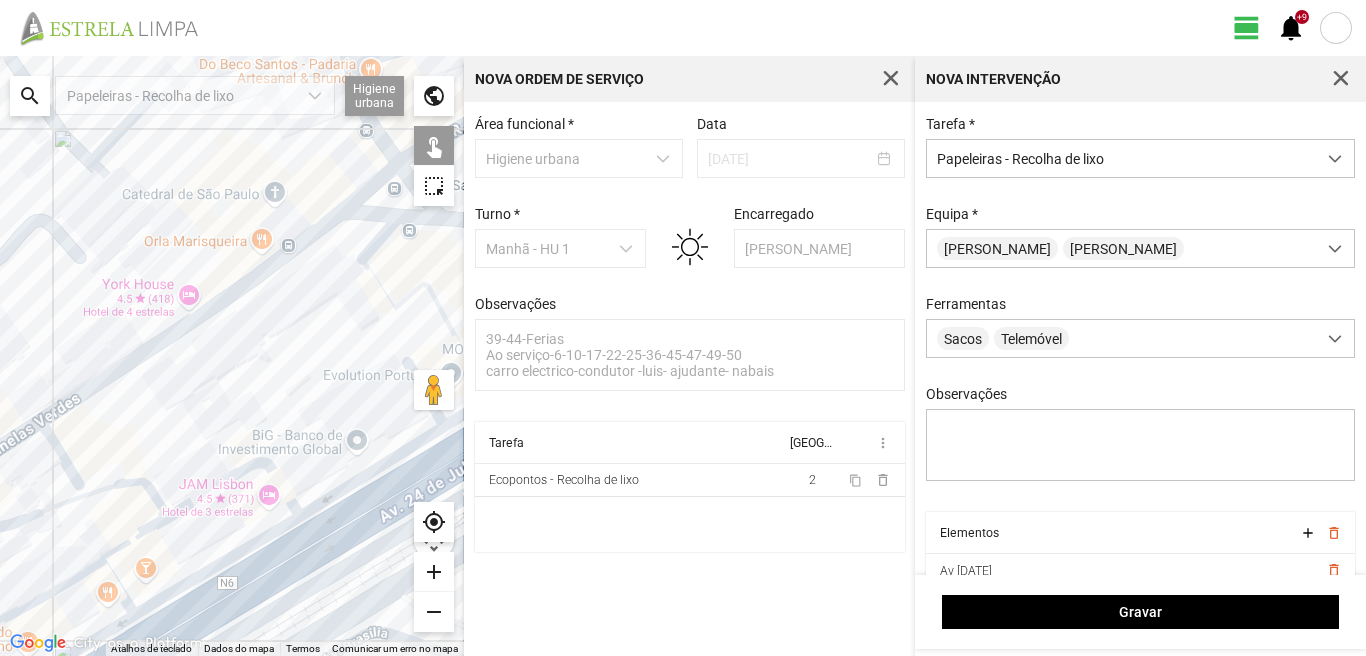 drag, startPoint x: 261, startPoint y: 246, endPoint x: 129, endPoint y: 291, distance: 139.45967 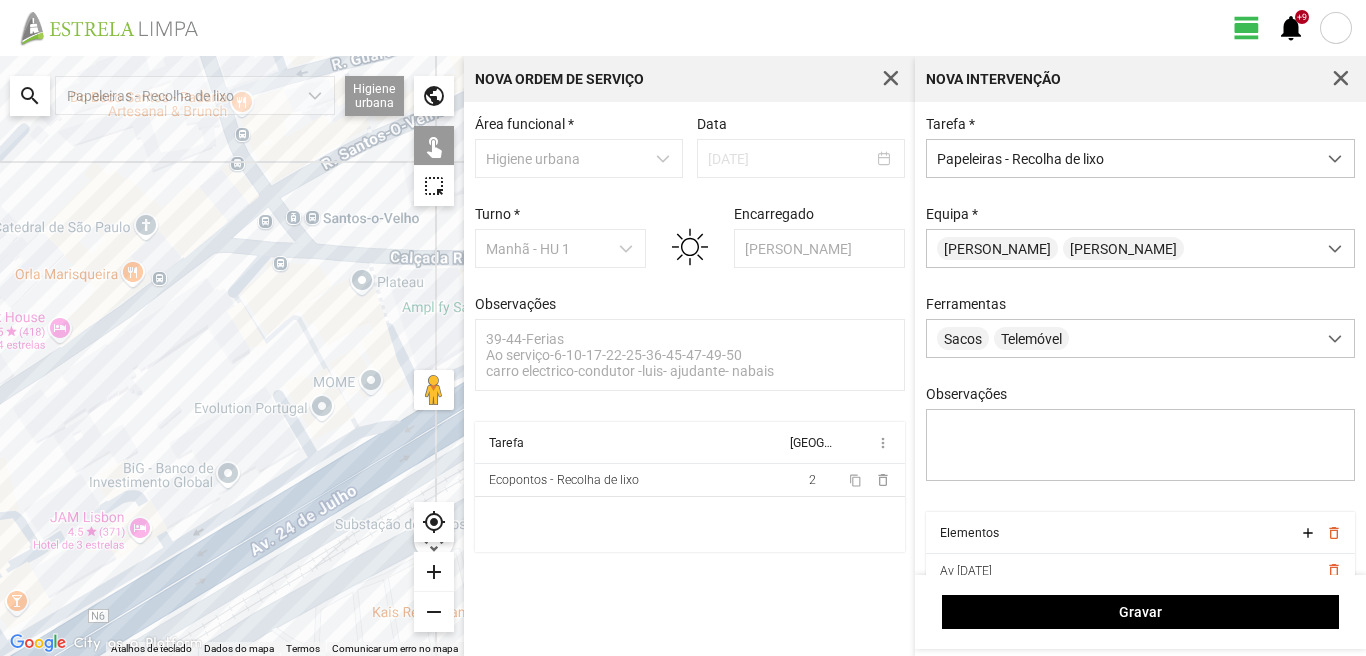 click 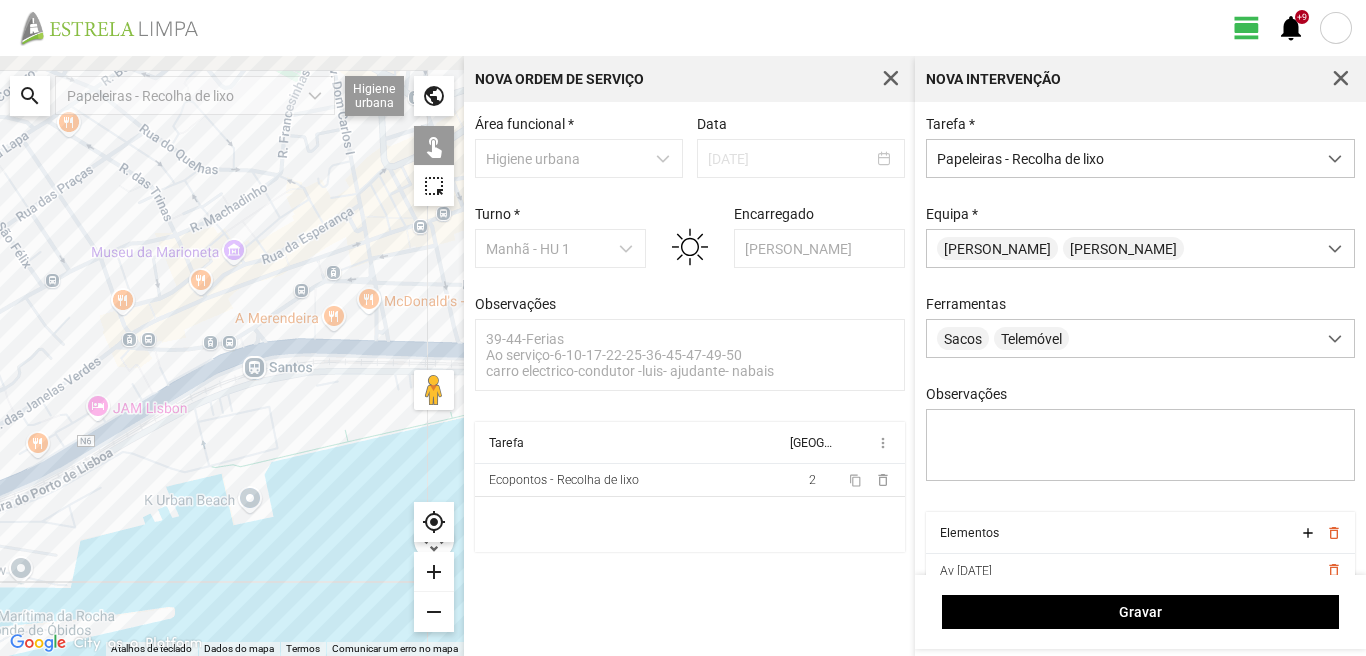 drag, startPoint x: 133, startPoint y: 215, endPoint x: 83, endPoint y: 360, distance: 153.37862 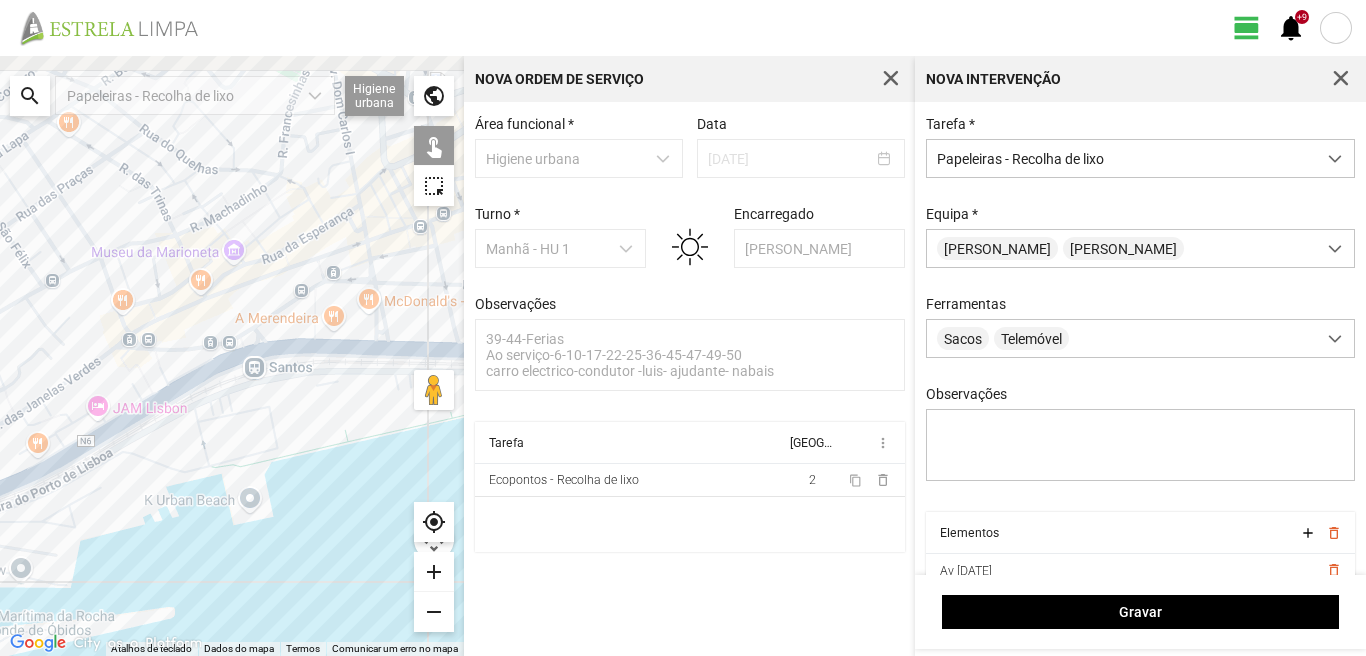click 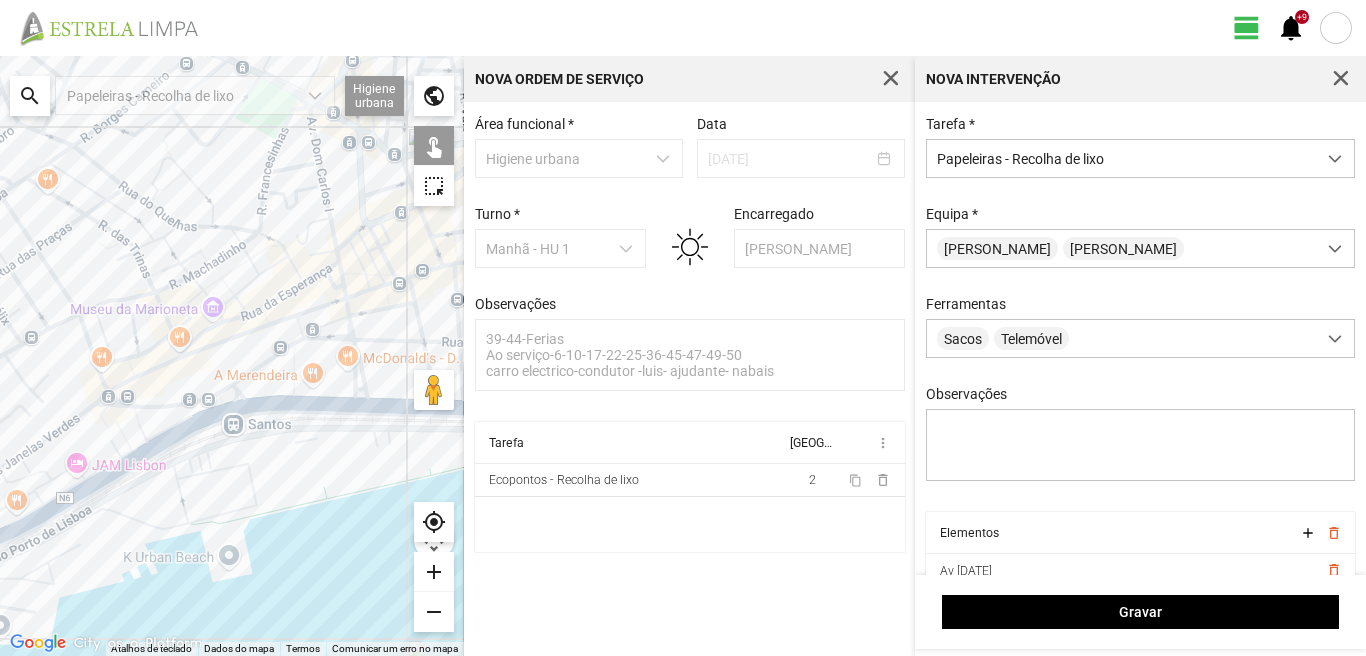 click 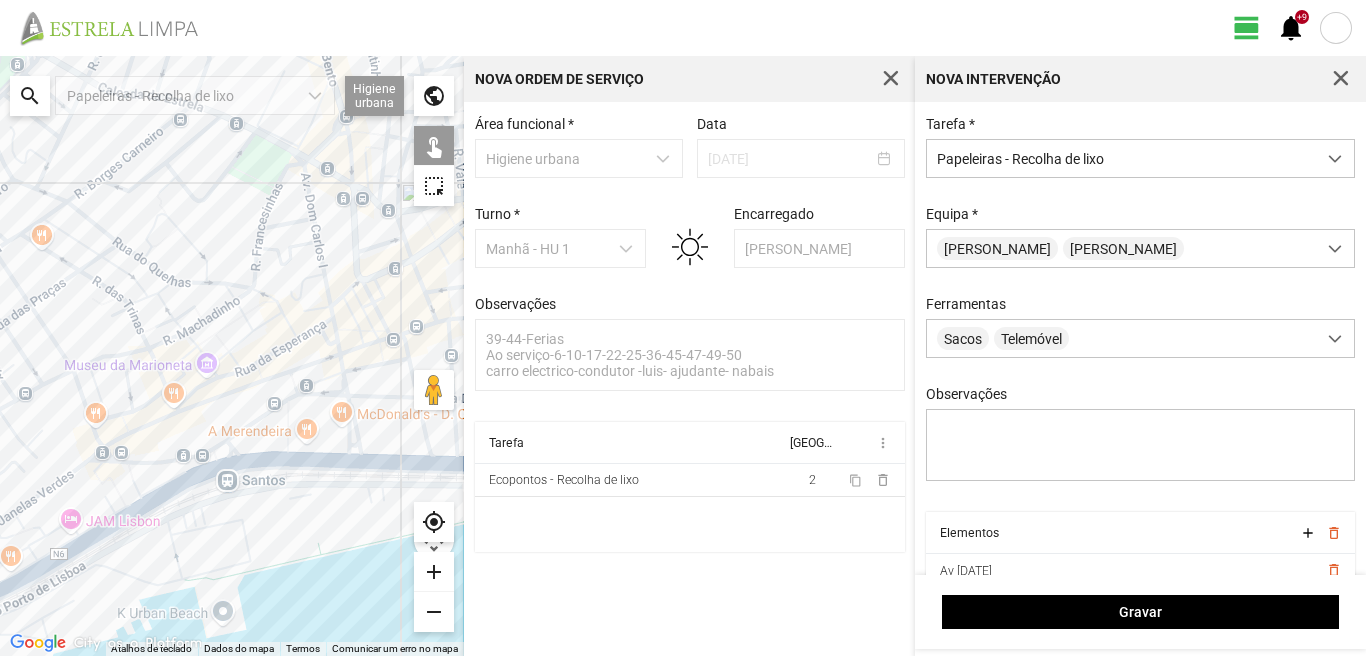 drag, startPoint x: 170, startPoint y: 205, endPoint x: 217, endPoint y: 215, distance: 48.052055 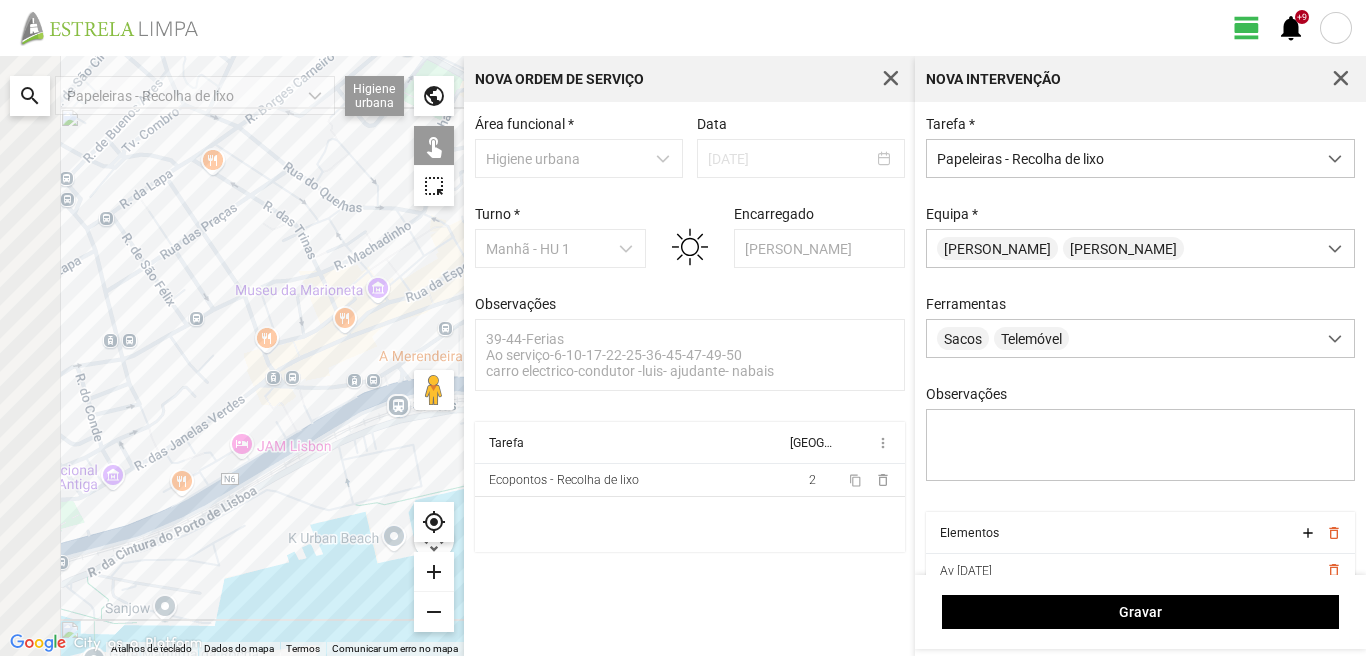 drag, startPoint x: 0, startPoint y: 375, endPoint x: 154, endPoint y: 310, distance: 167.15561 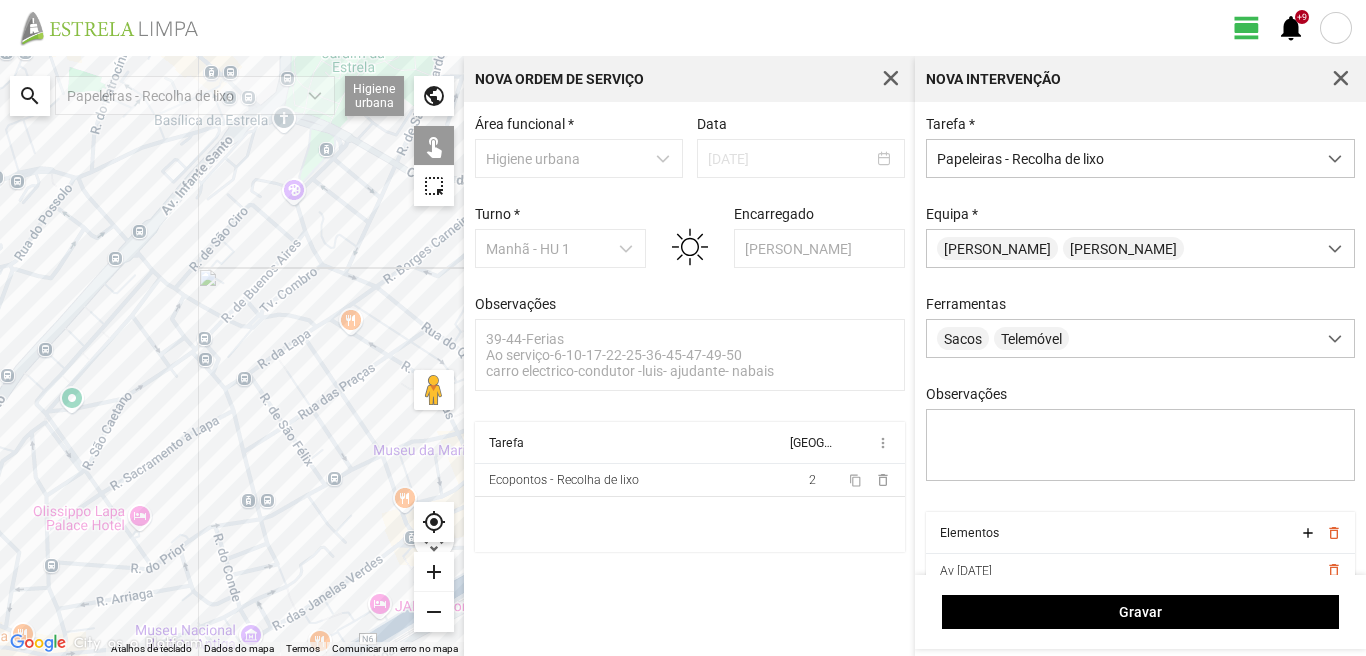drag, startPoint x: 146, startPoint y: 276, endPoint x: 237, endPoint y: 469, distance: 213.3776 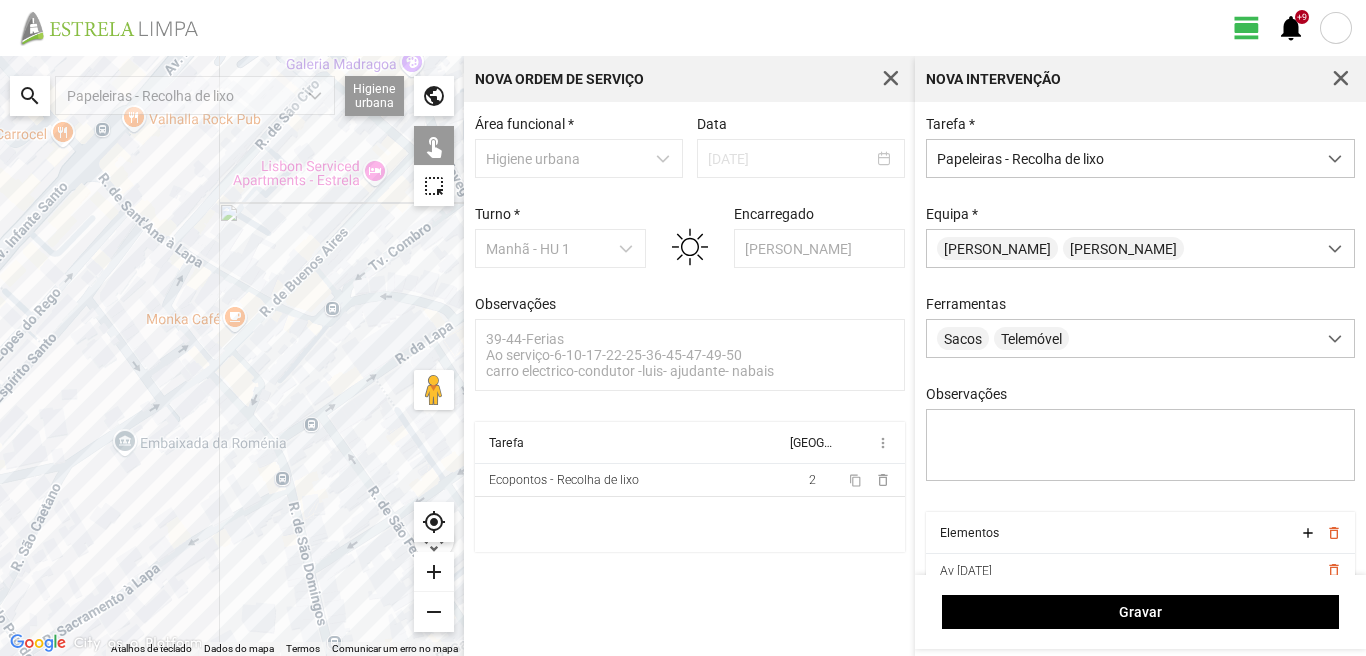 click 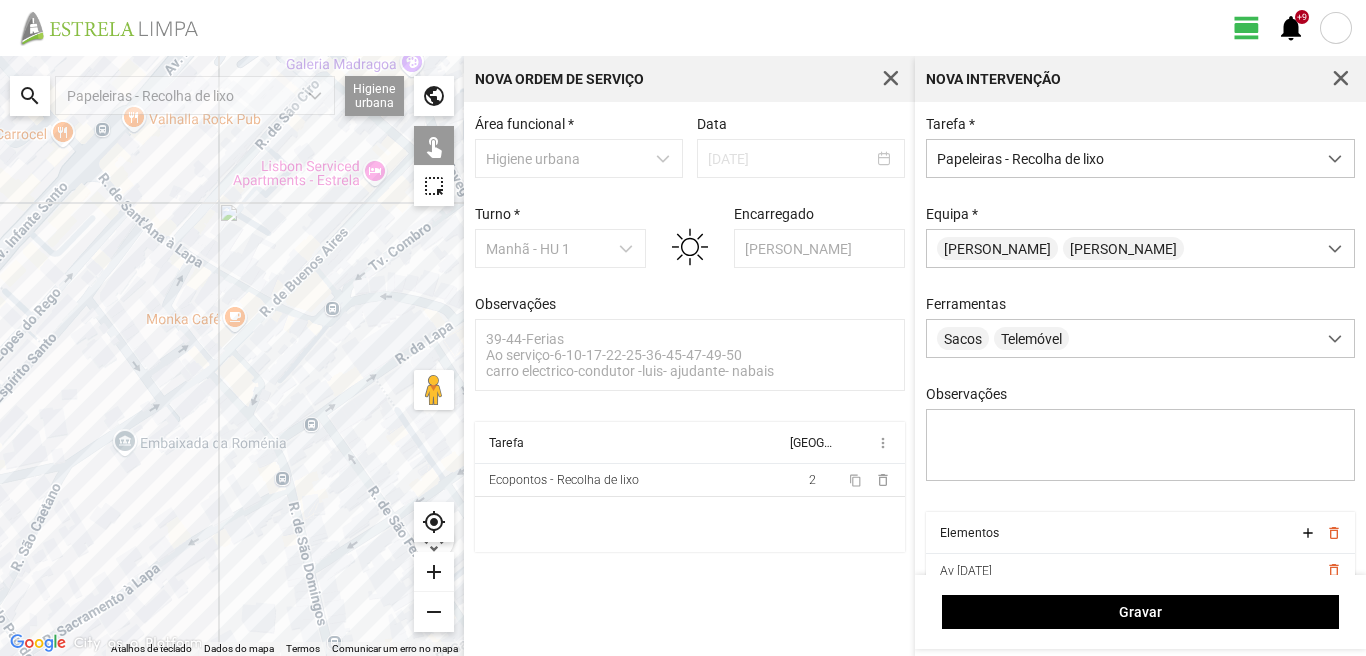 click 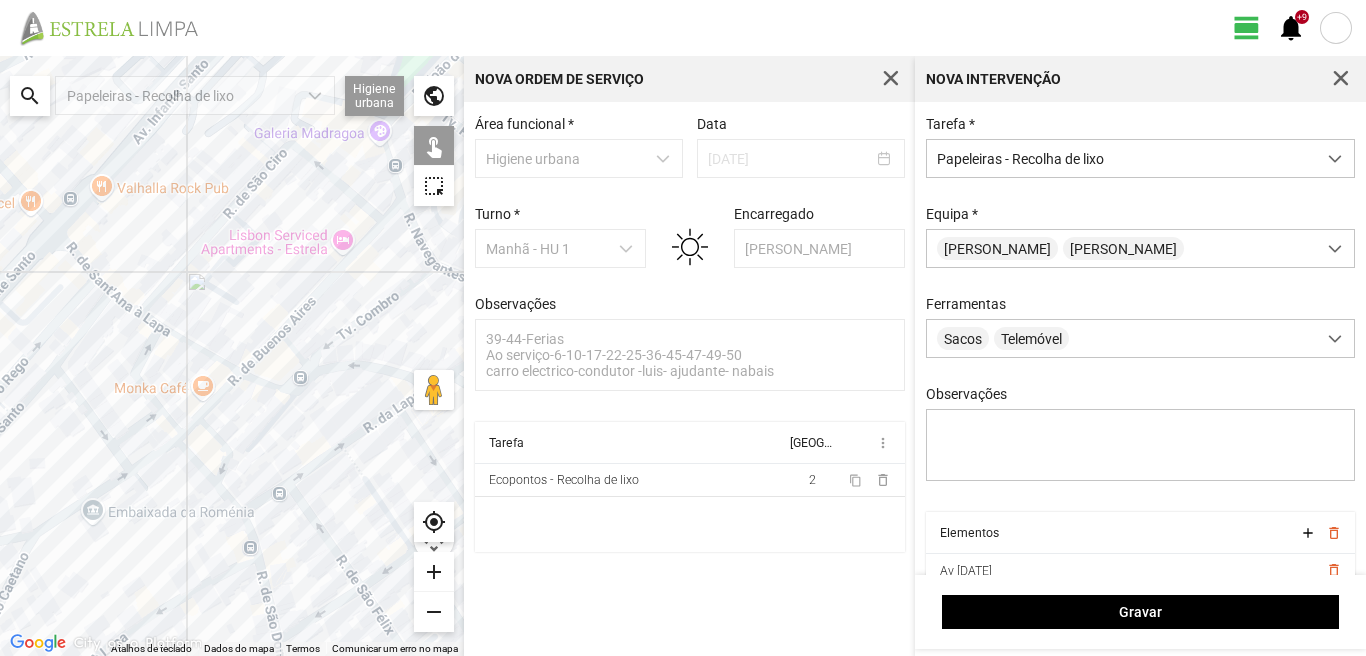 drag, startPoint x: 350, startPoint y: 225, endPoint x: 309, endPoint y: 304, distance: 89.005615 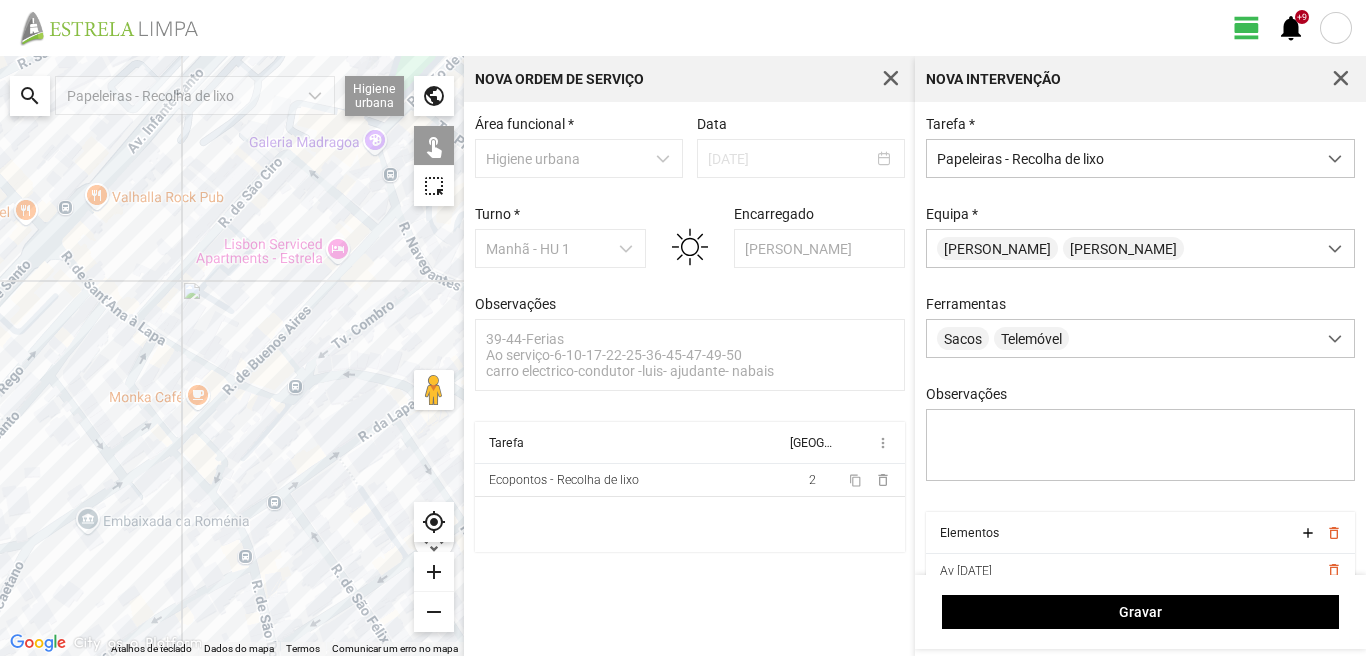 drag, startPoint x: 308, startPoint y: 291, endPoint x: 351, endPoint y: 288, distance: 43.104523 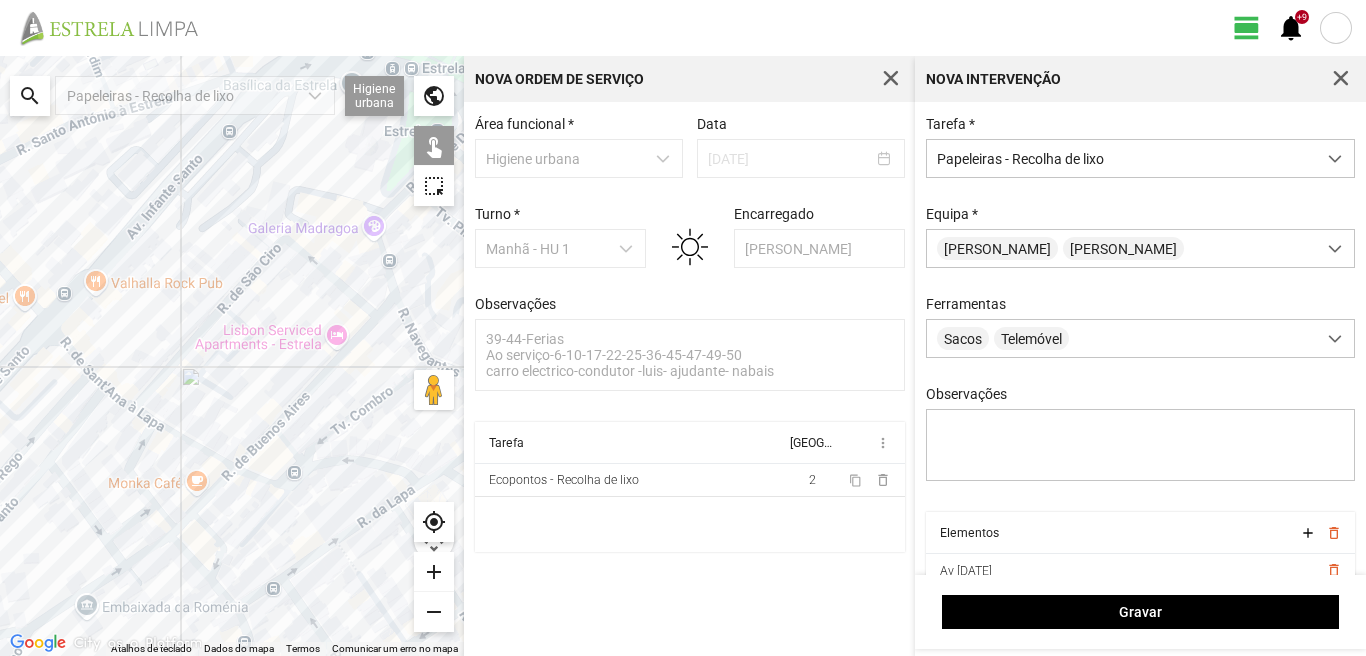 drag, startPoint x: 317, startPoint y: 263, endPoint x: 317, endPoint y: 355, distance: 92 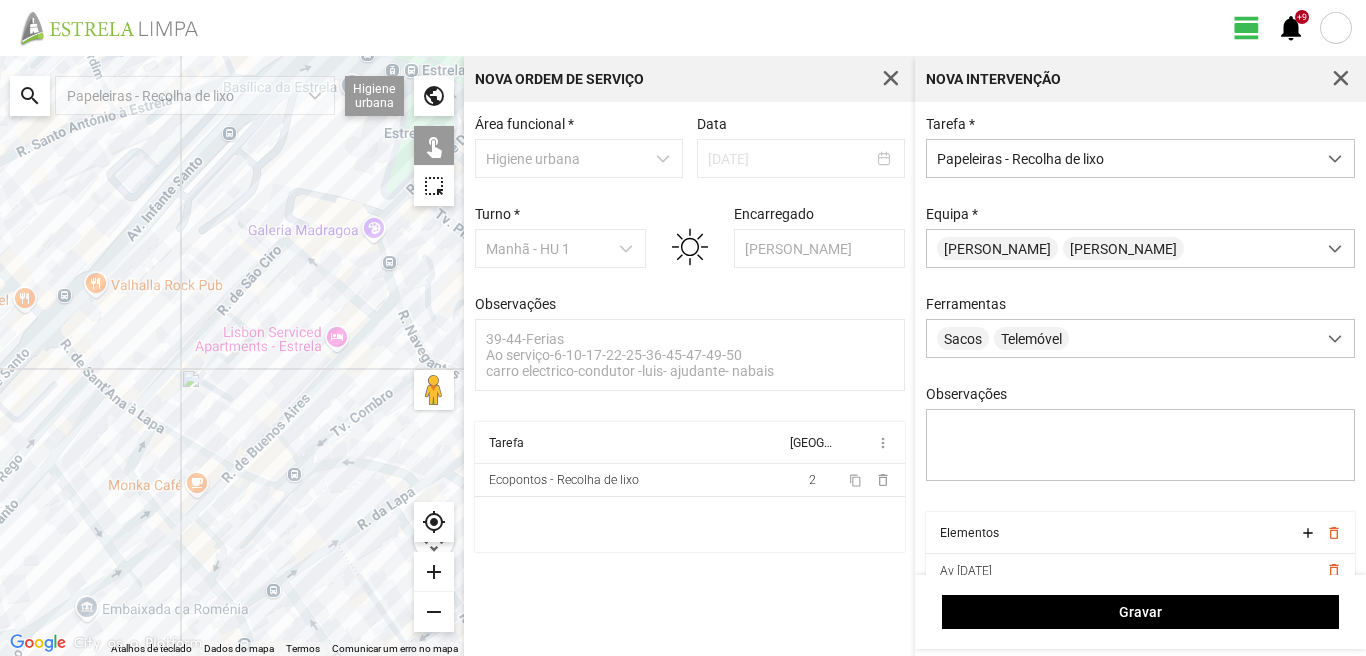 drag, startPoint x: 364, startPoint y: 219, endPoint x: 314, endPoint y: 270, distance: 71.42129 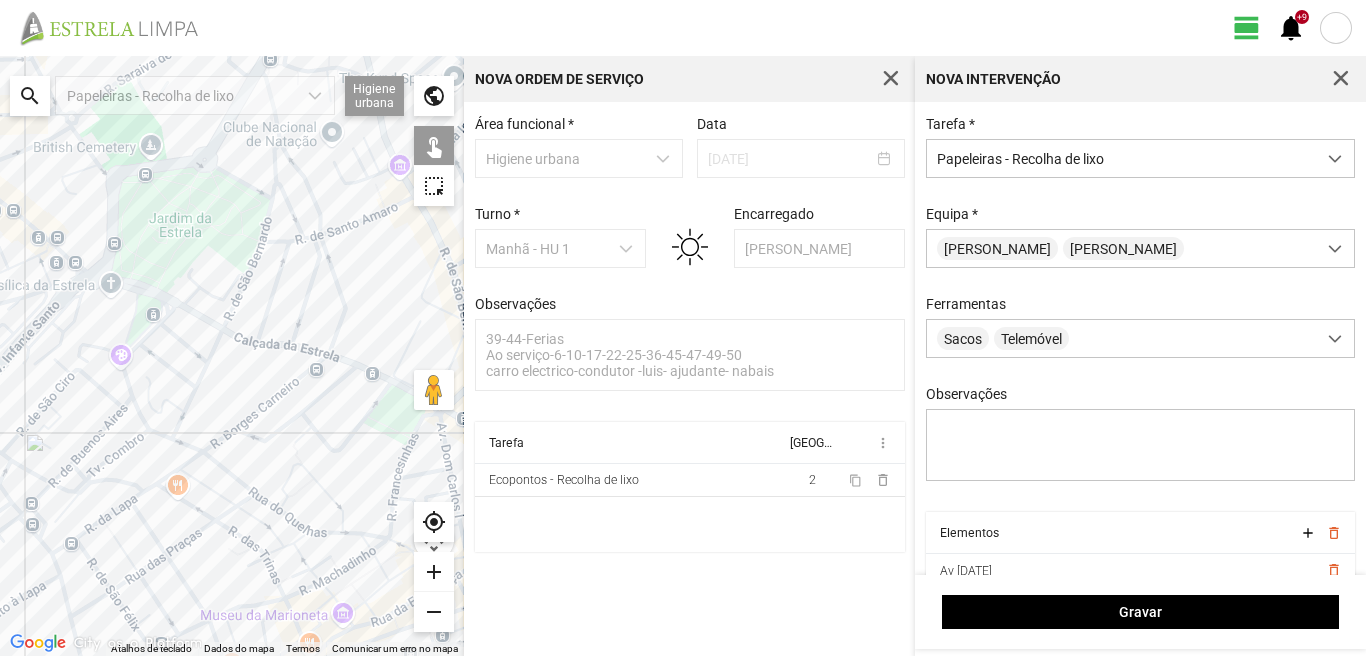 drag, startPoint x: 255, startPoint y: 426, endPoint x: 95, endPoint y: 458, distance: 163.16862 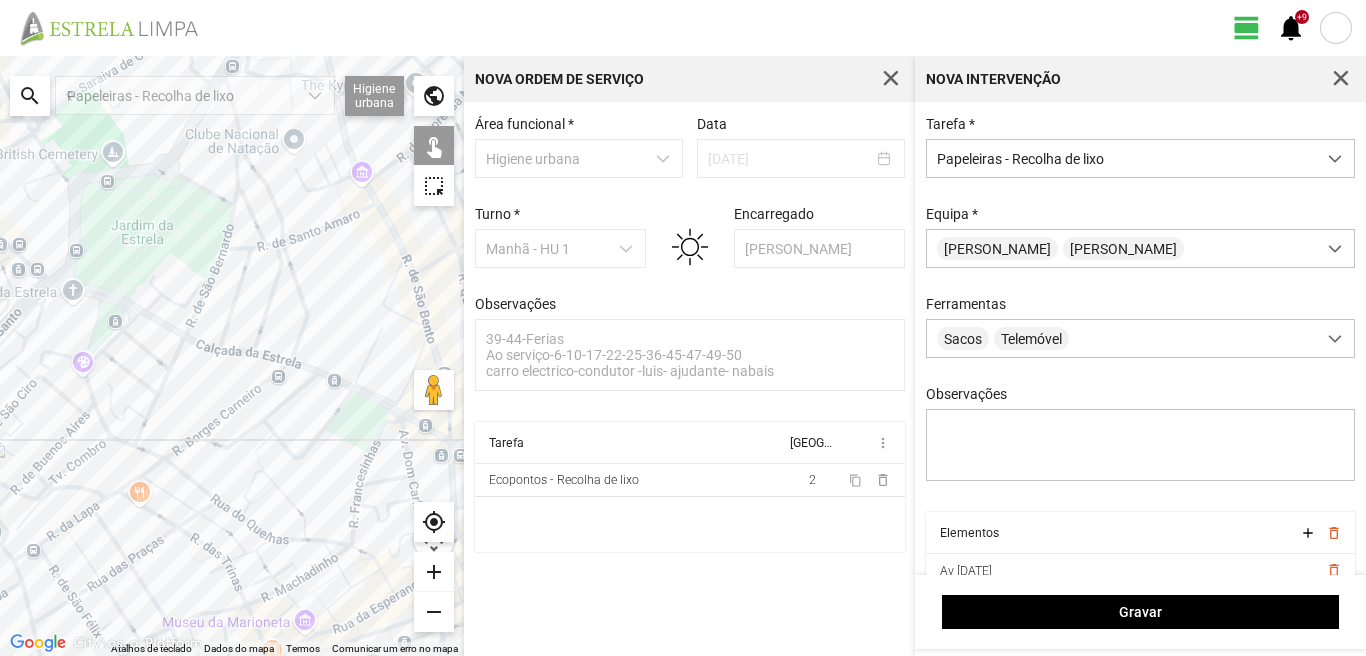 drag, startPoint x: 391, startPoint y: 242, endPoint x: 245, endPoint y: 287, distance: 152.77762 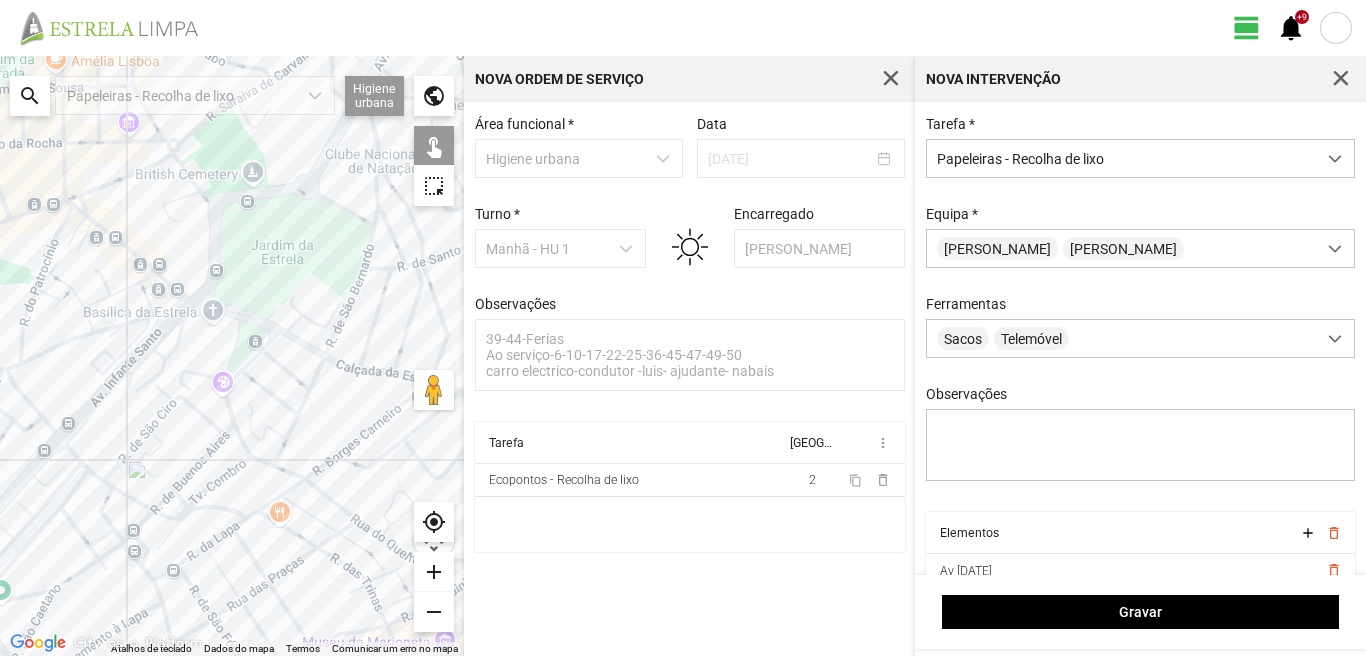 drag, startPoint x: 67, startPoint y: 374, endPoint x: 221, endPoint y: 409, distance: 157.9272 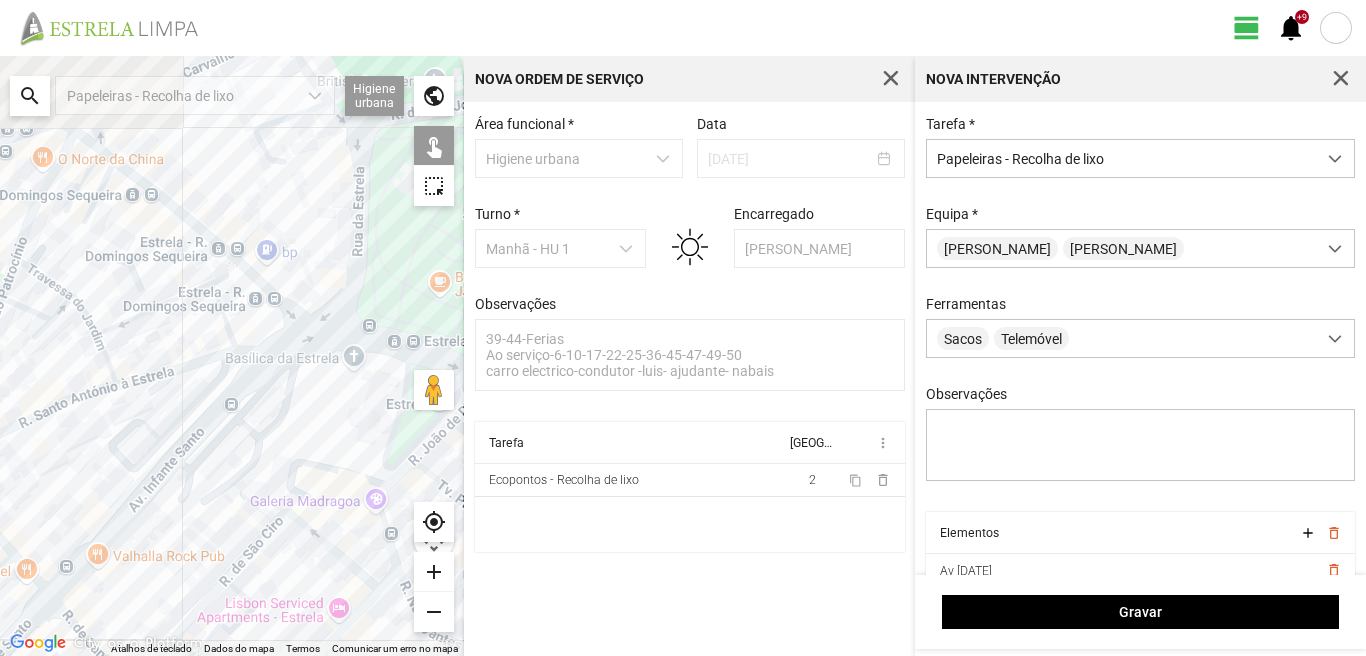 drag, startPoint x: 179, startPoint y: 339, endPoint x: 211, endPoint y: 478, distance: 142.6359 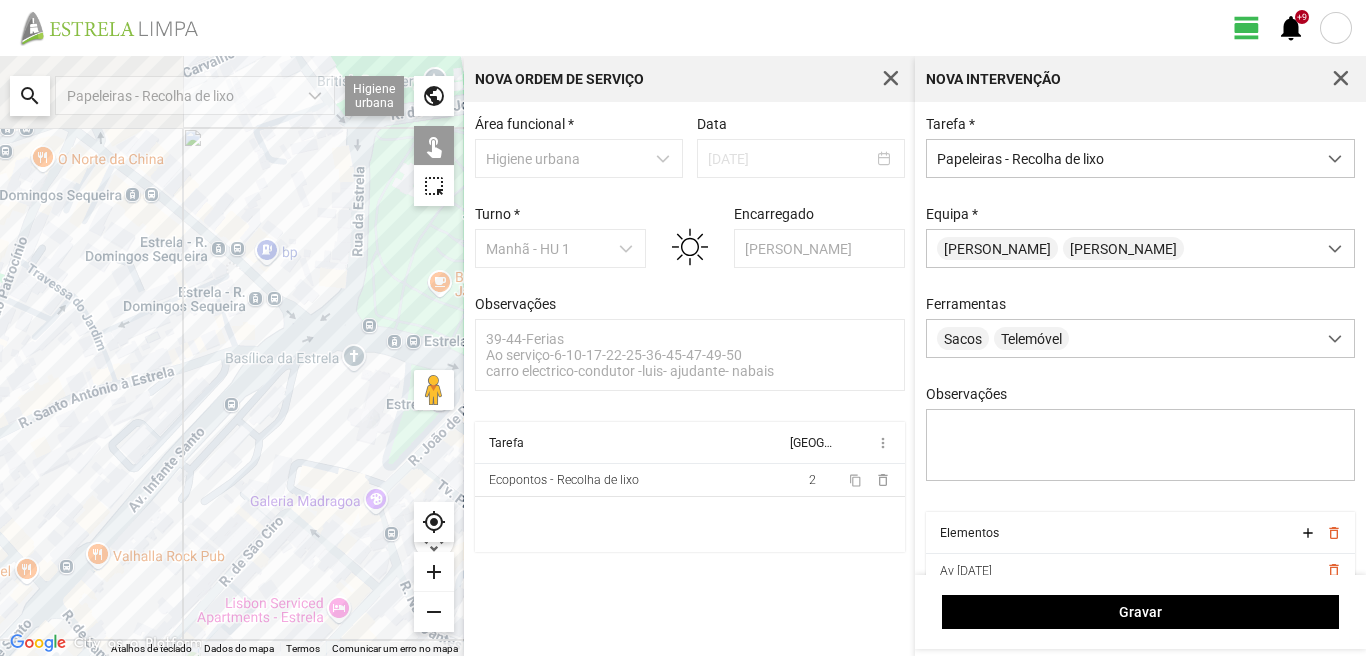 click 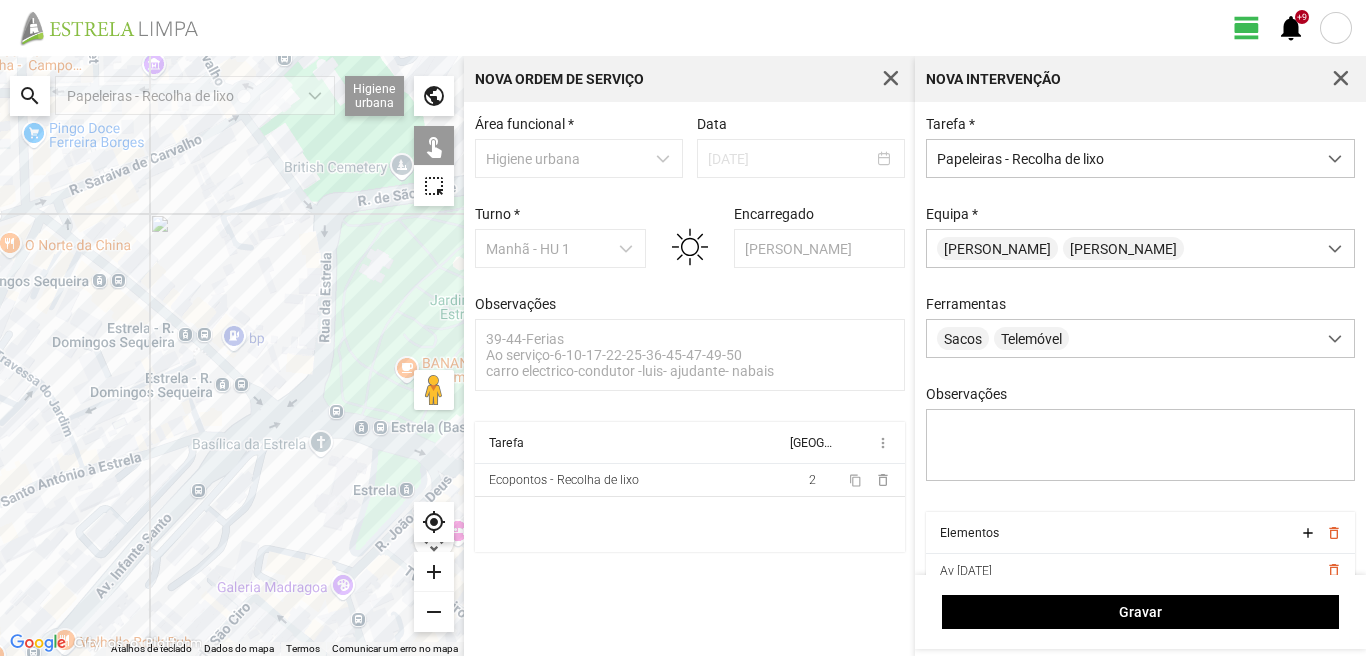 click 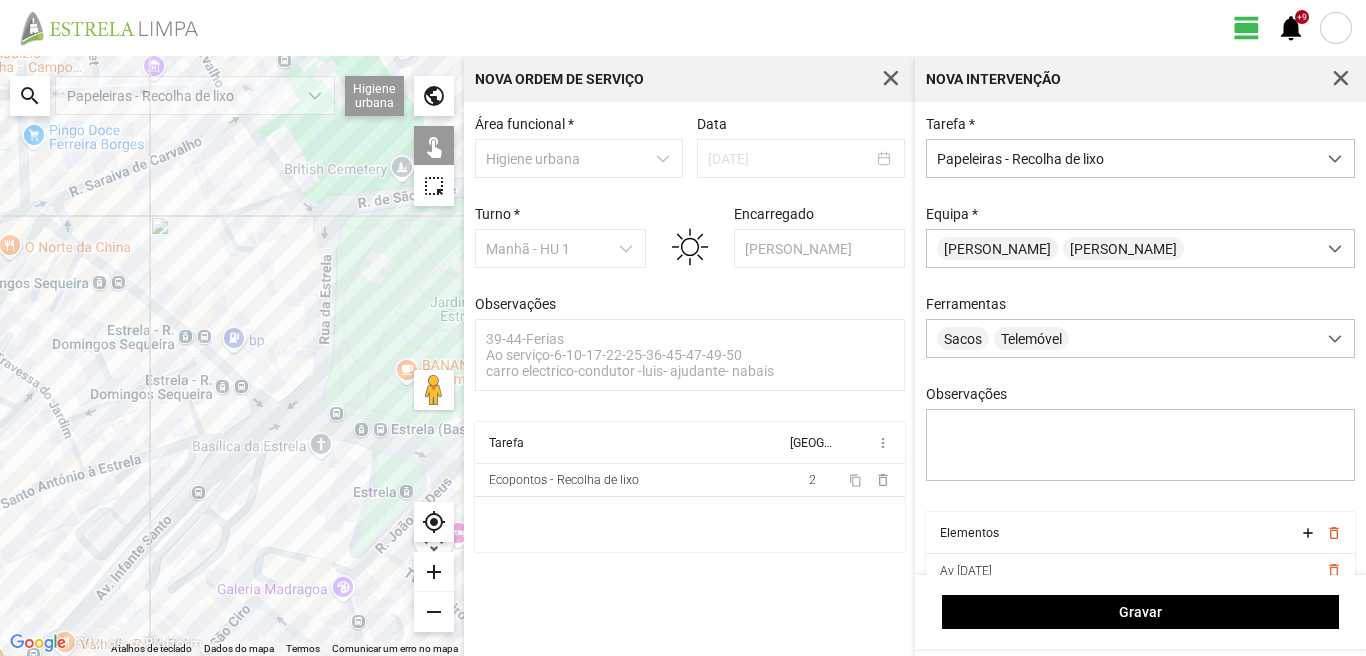 click 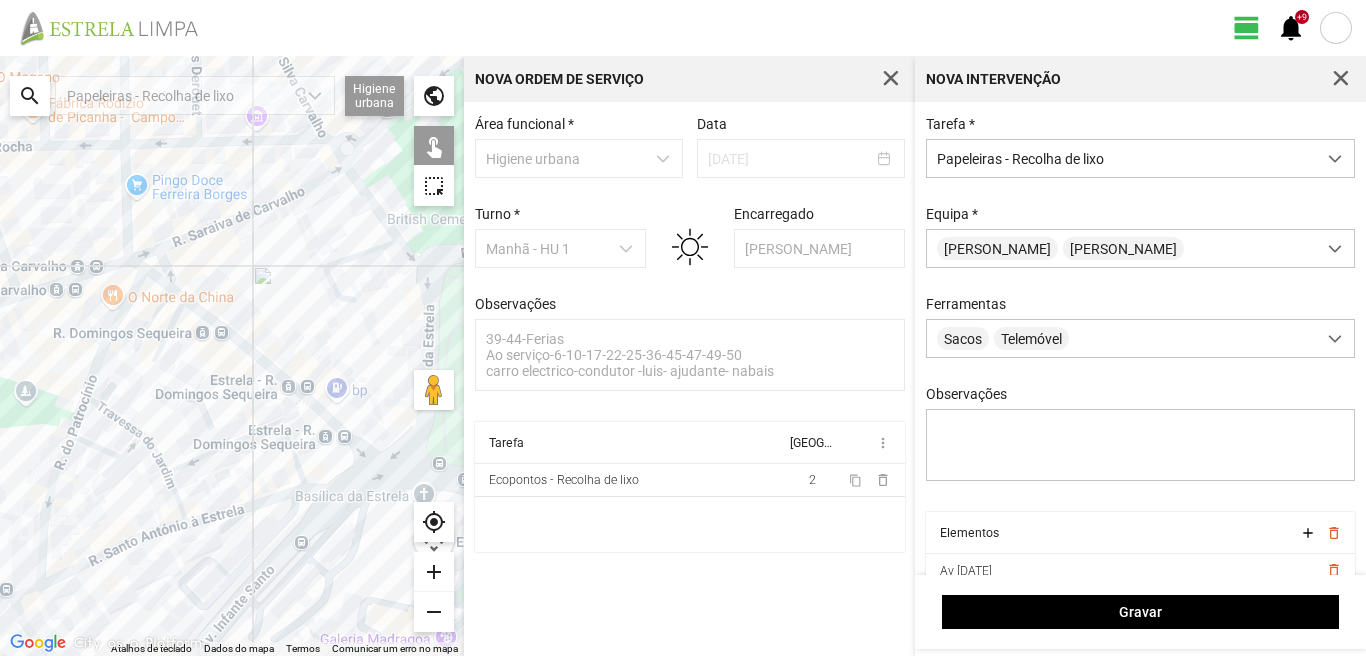 drag, startPoint x: 137, startPoint y: 330, endPoint x: 245, endPoint y: 389, distance: 123.065025 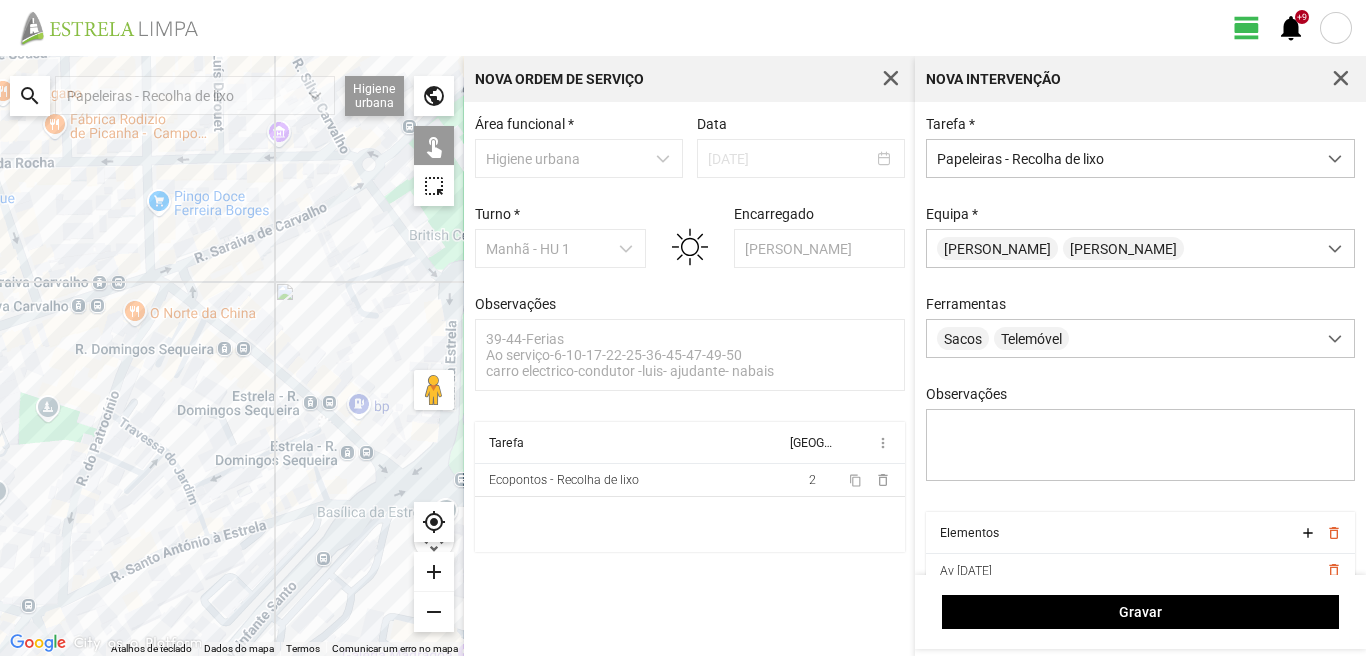 click 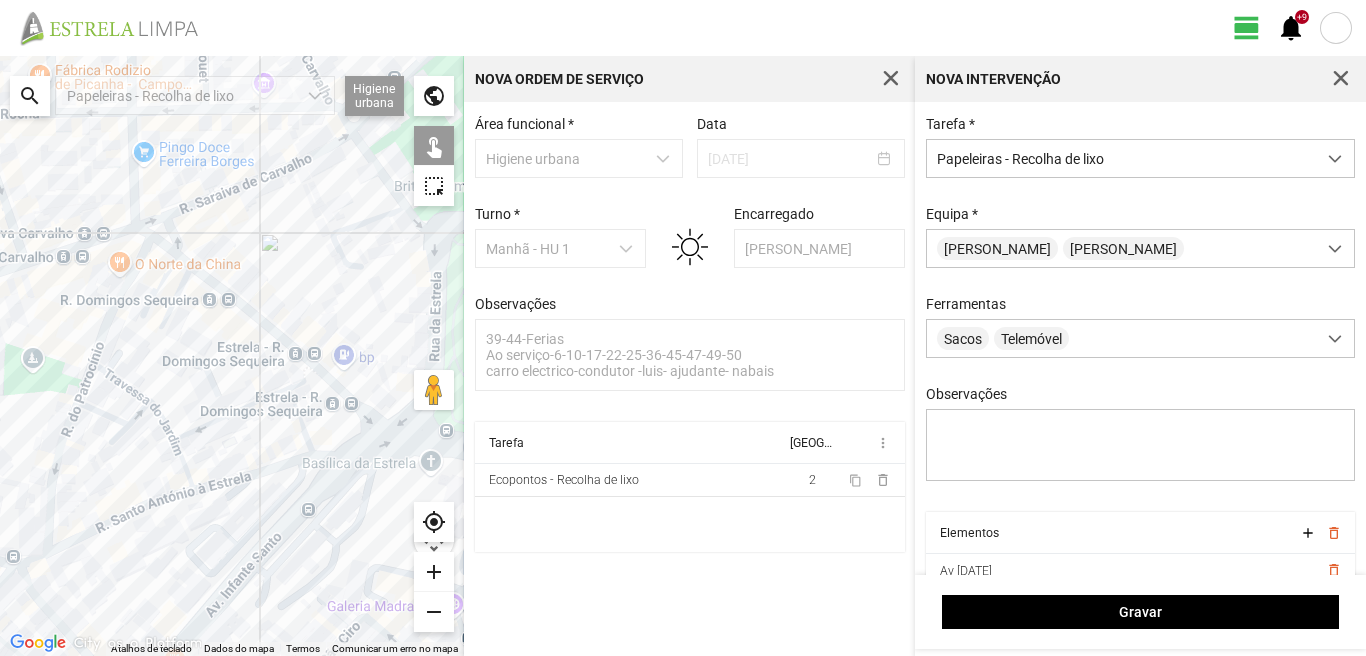 drag, startPoint x: 248, startPoint y: 478, endPoint x: 210, endPoint y: 378, distance: 106.97663 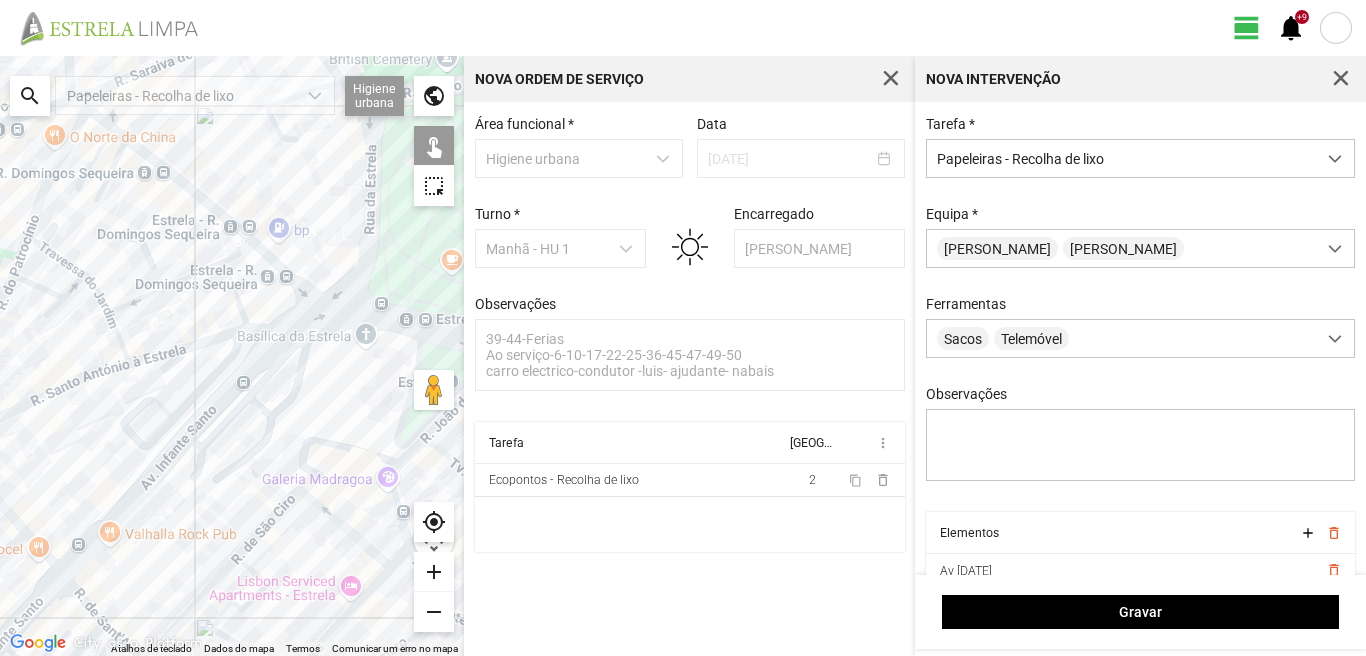 drag, startPoint x: 202, startPoint y: 390, endPoint x: 249, endPoint y: 387, distance: 47.095646 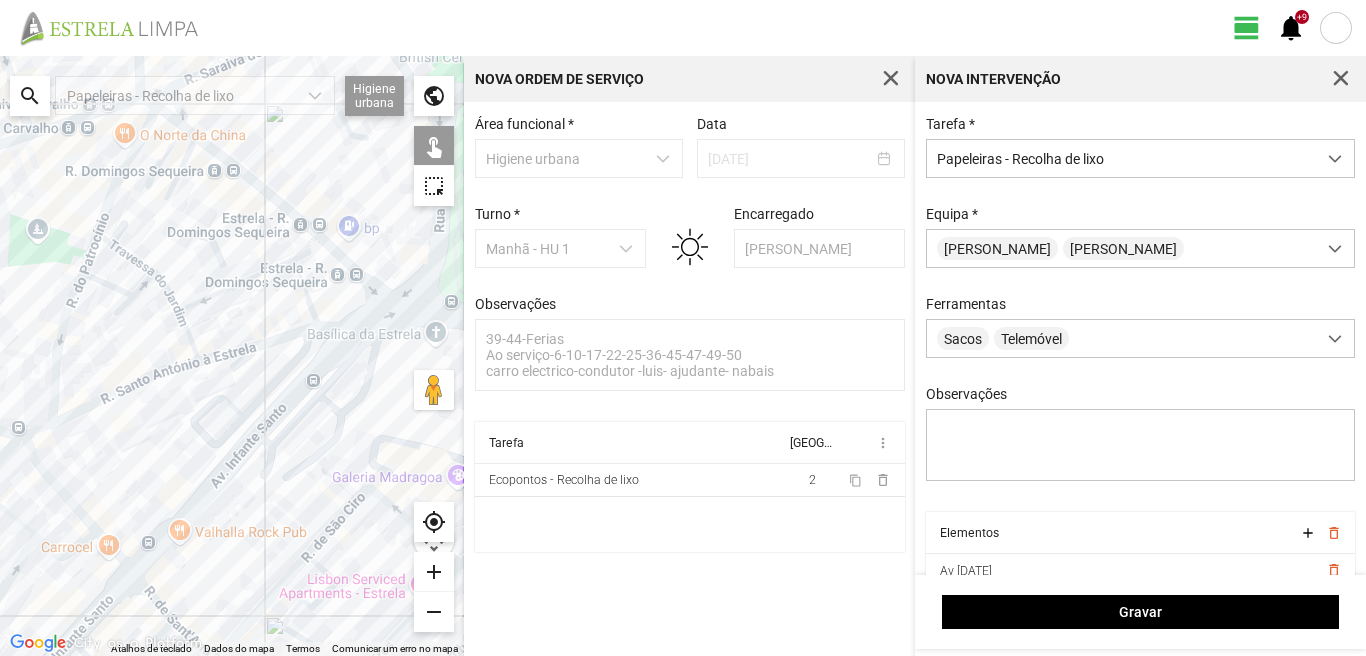 click 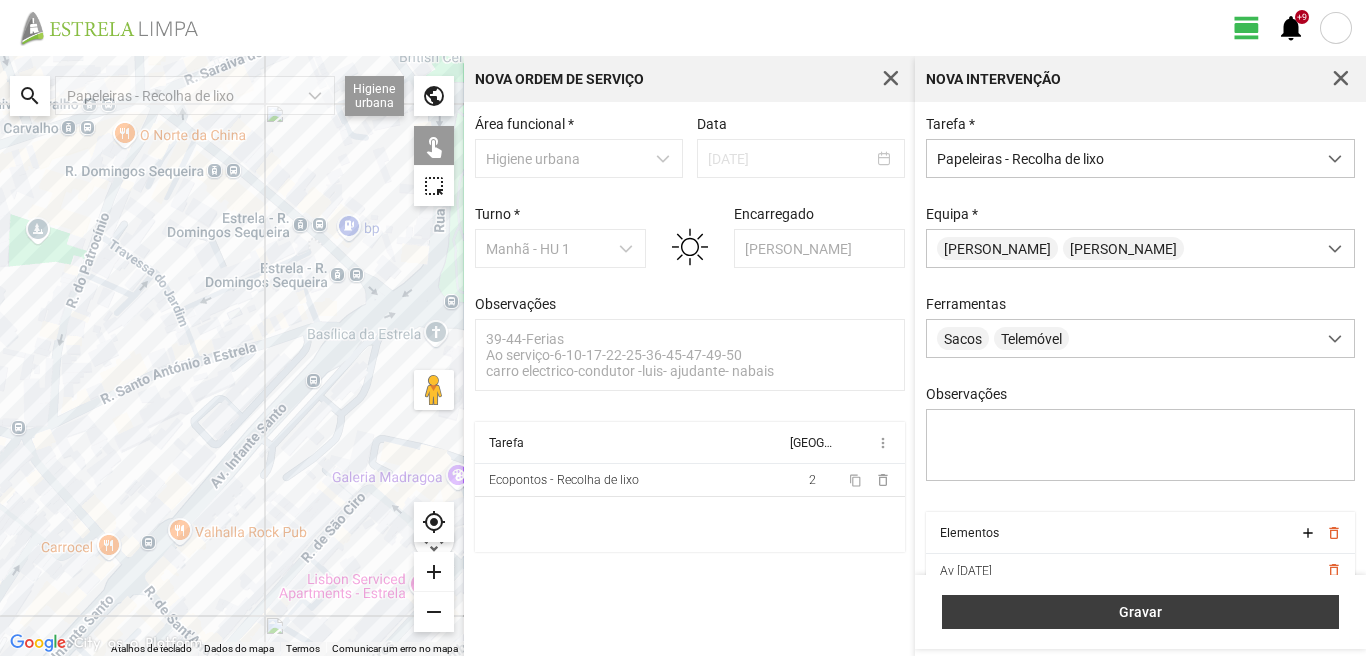 click on "Gravar" at bounding box center [1140, 612] 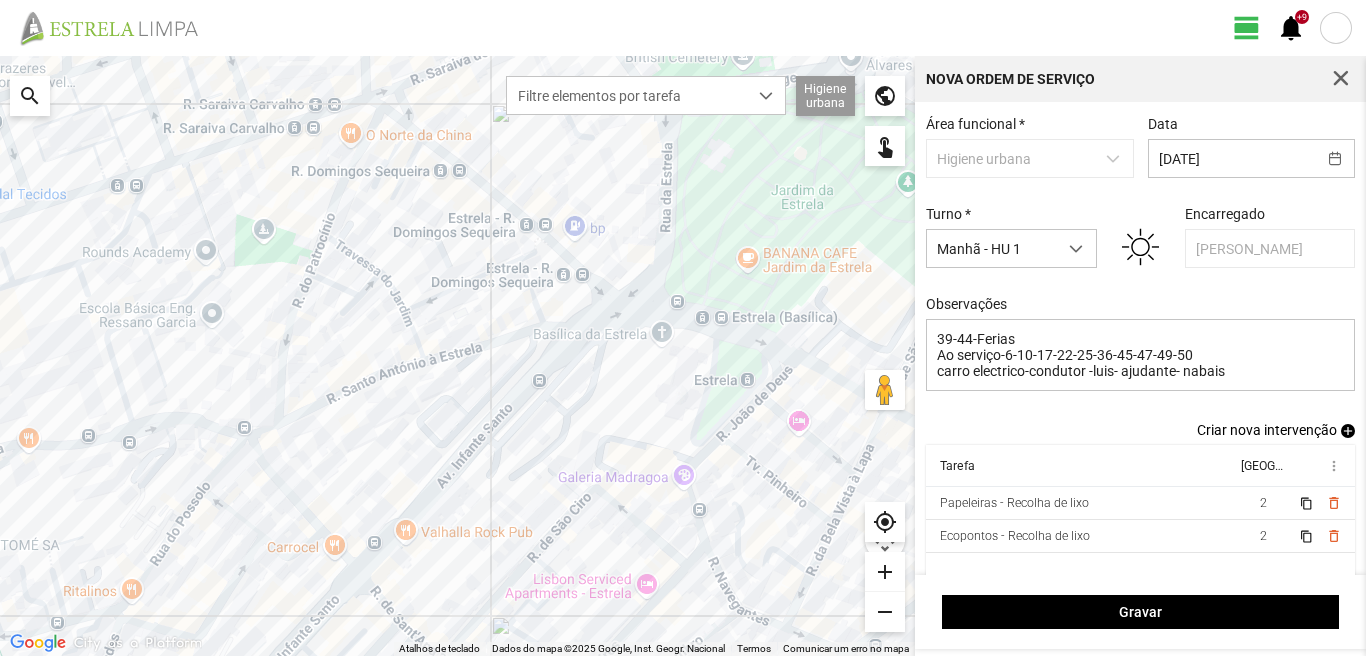 click on "add" at bounding box center [1348, 431] 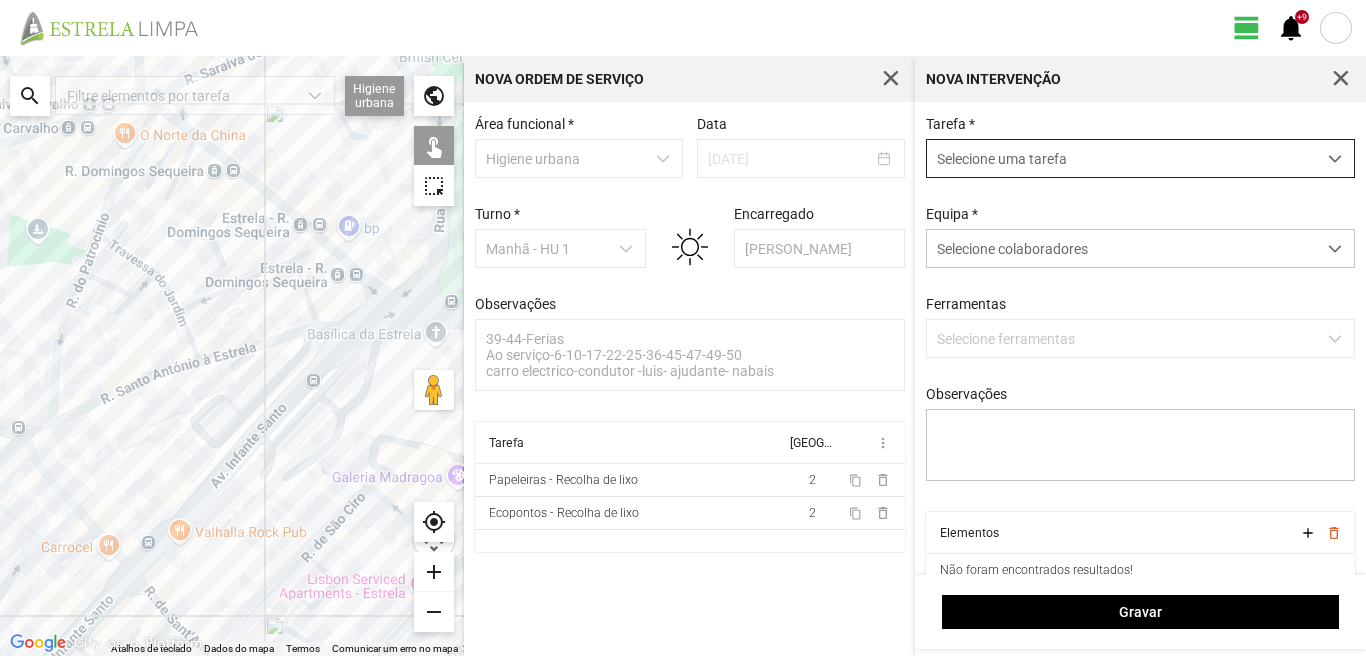 click on "Selecione uma tarefa" at bounding box center [1121, 158] 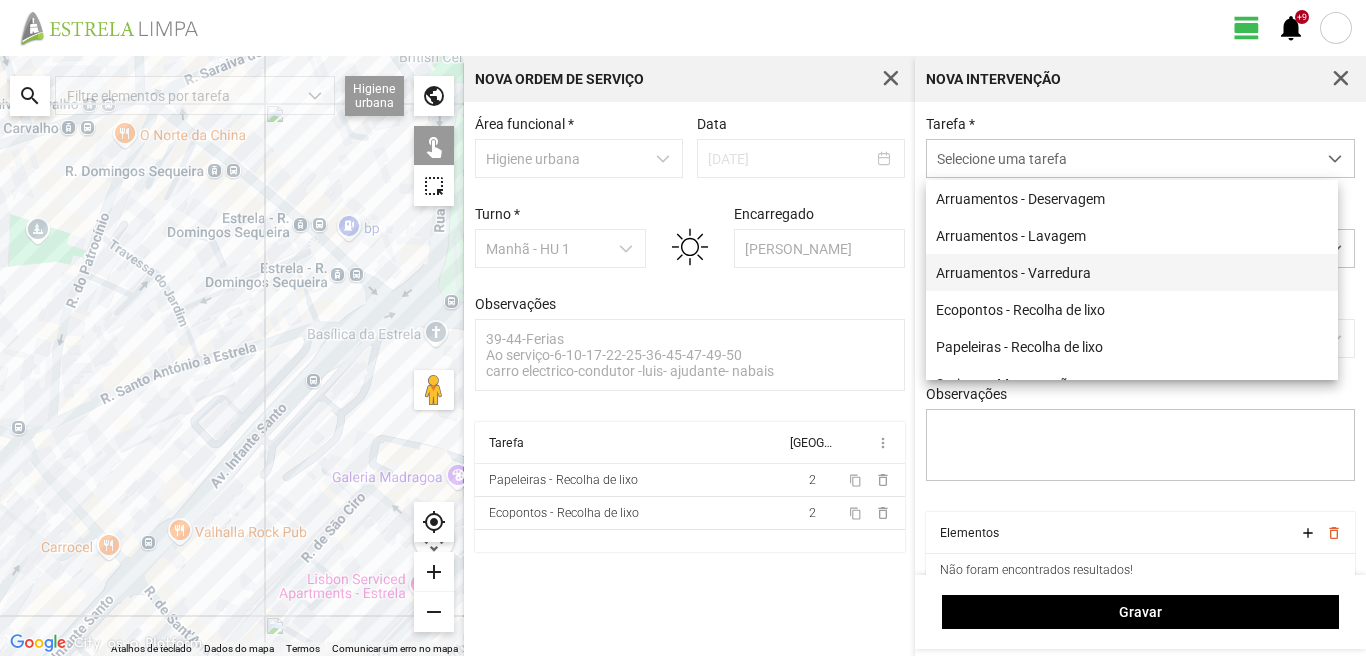 click on "Arruamentos - Varredura" at bounding box center (1132, 272) 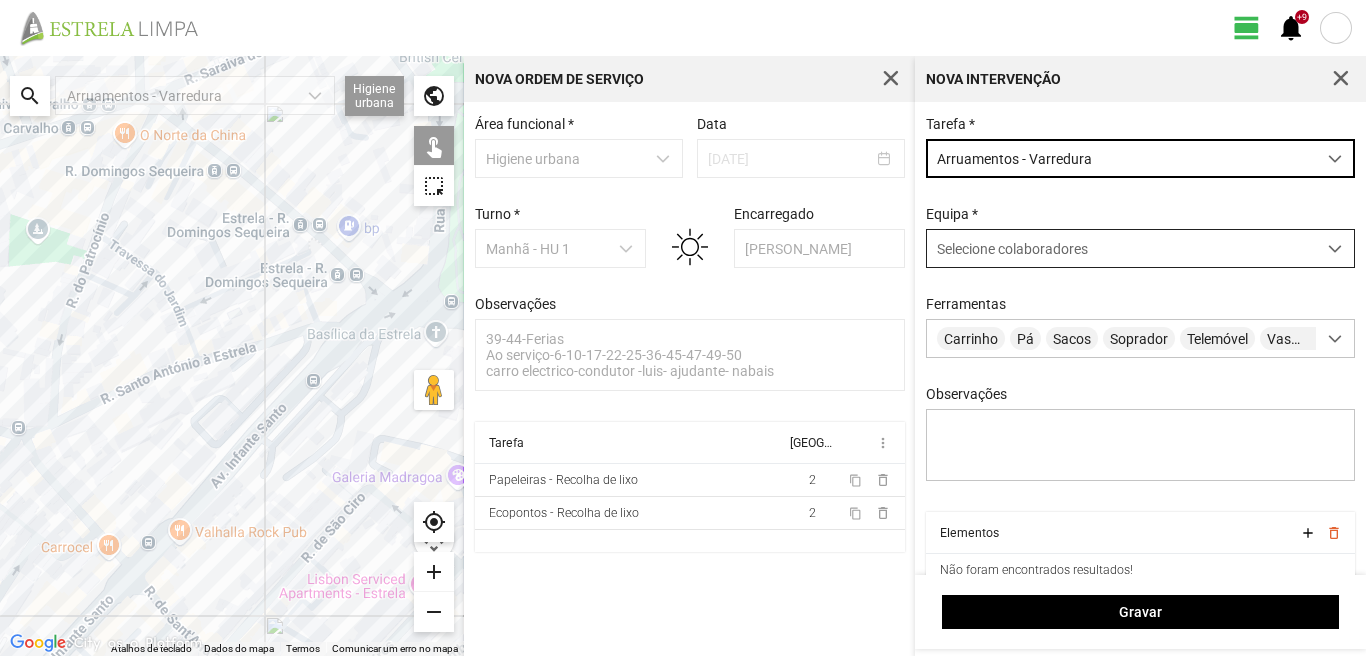 click on "Selecione colaboradores" at bounding box center (1012, 249) 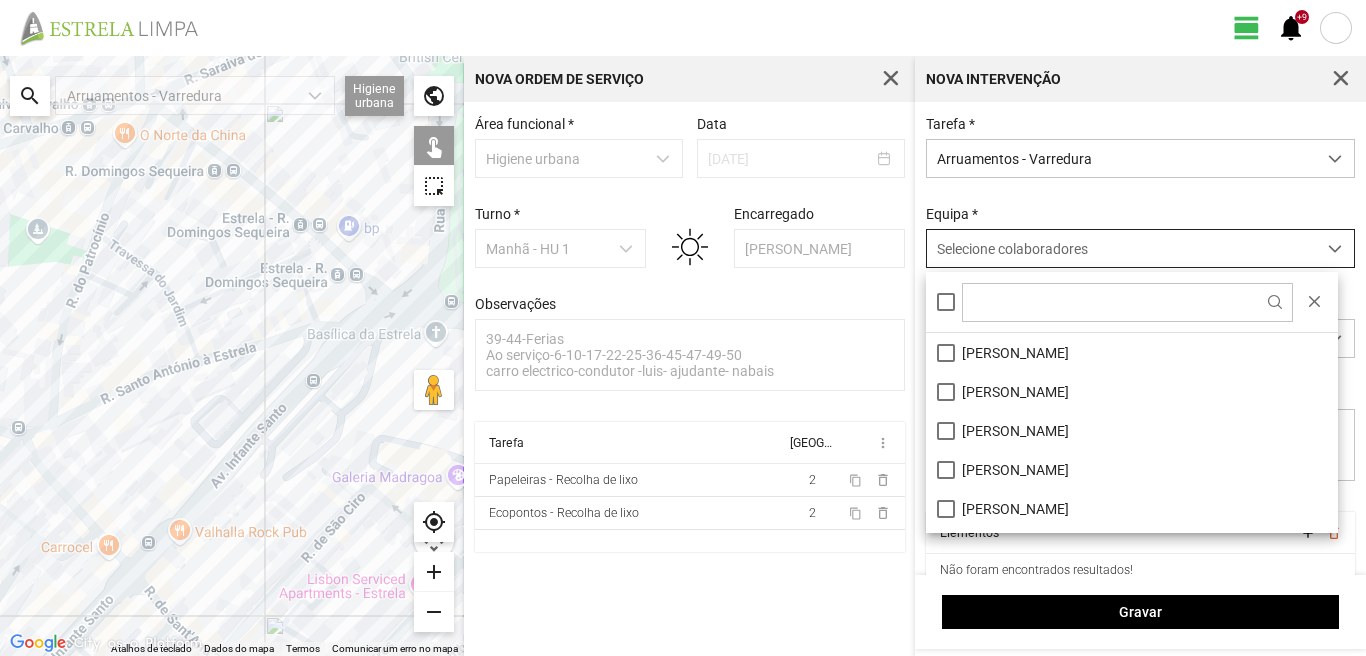 scroll, scrollTop: 11, scrollLeft: 89, axis: both 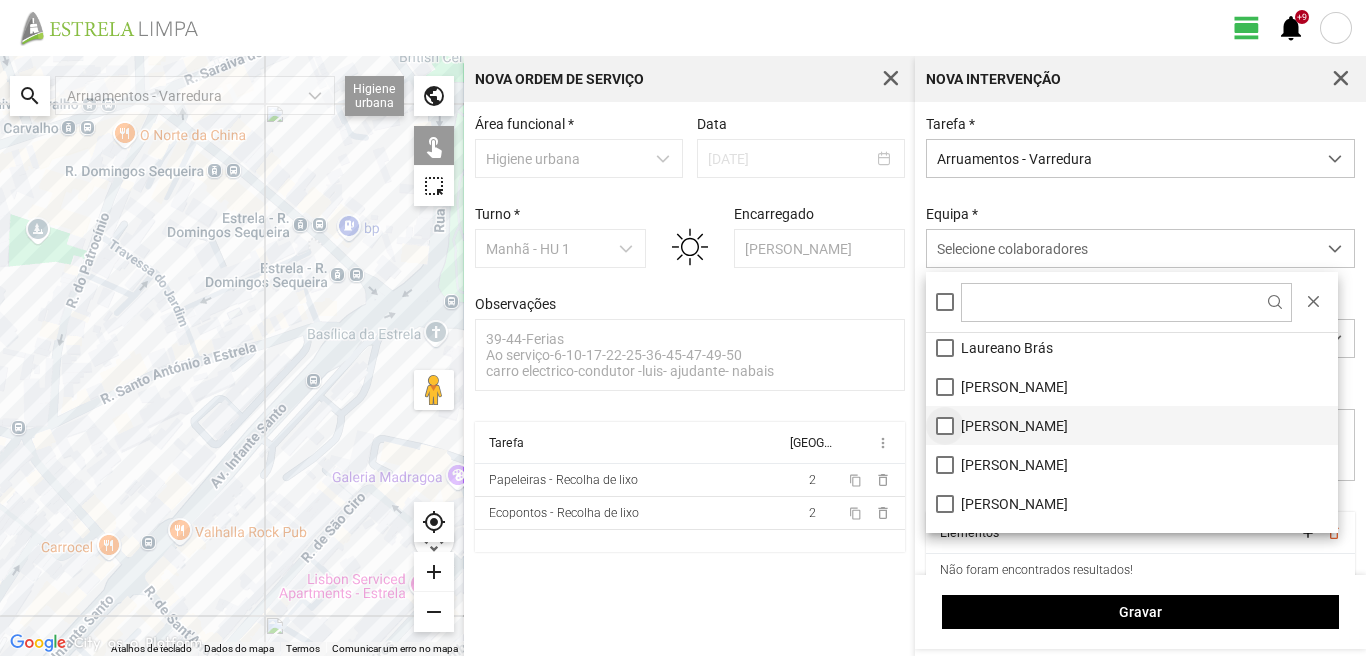 click on "[PERSON_NAME]" at bounding box center (1132, 425) 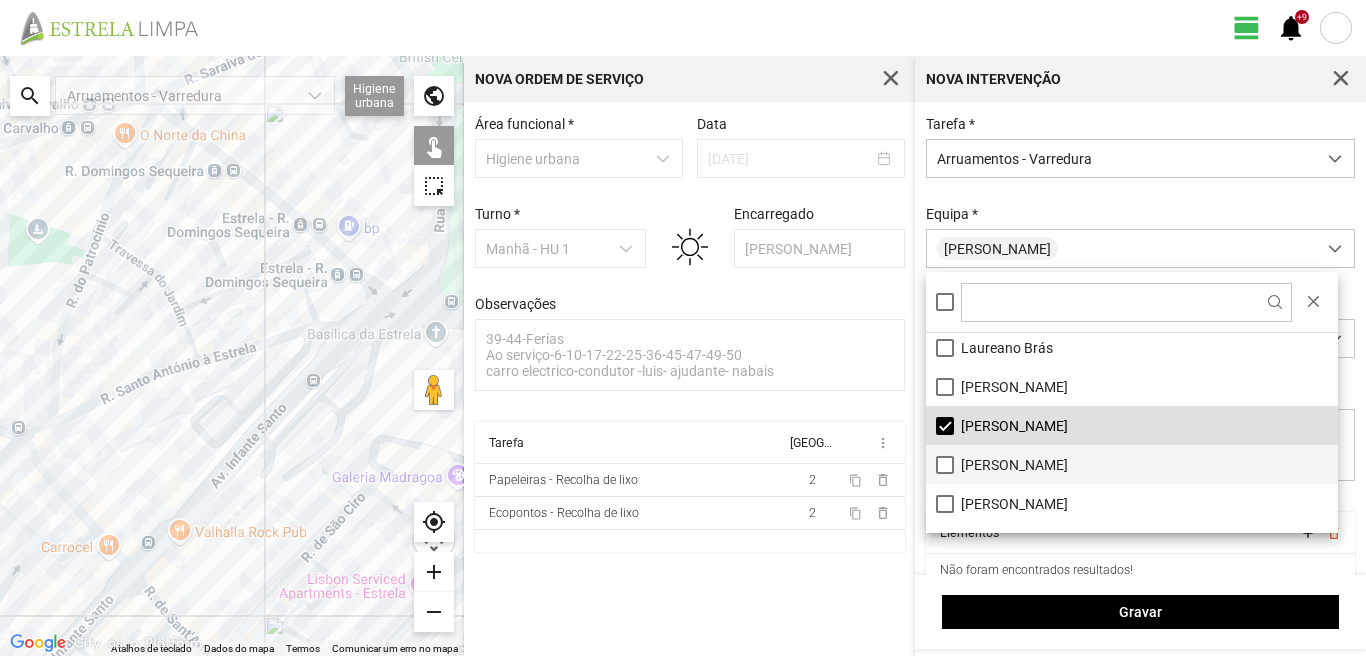 scroll, scrollTop: 268, scrollLeft: 0, axis: vertical 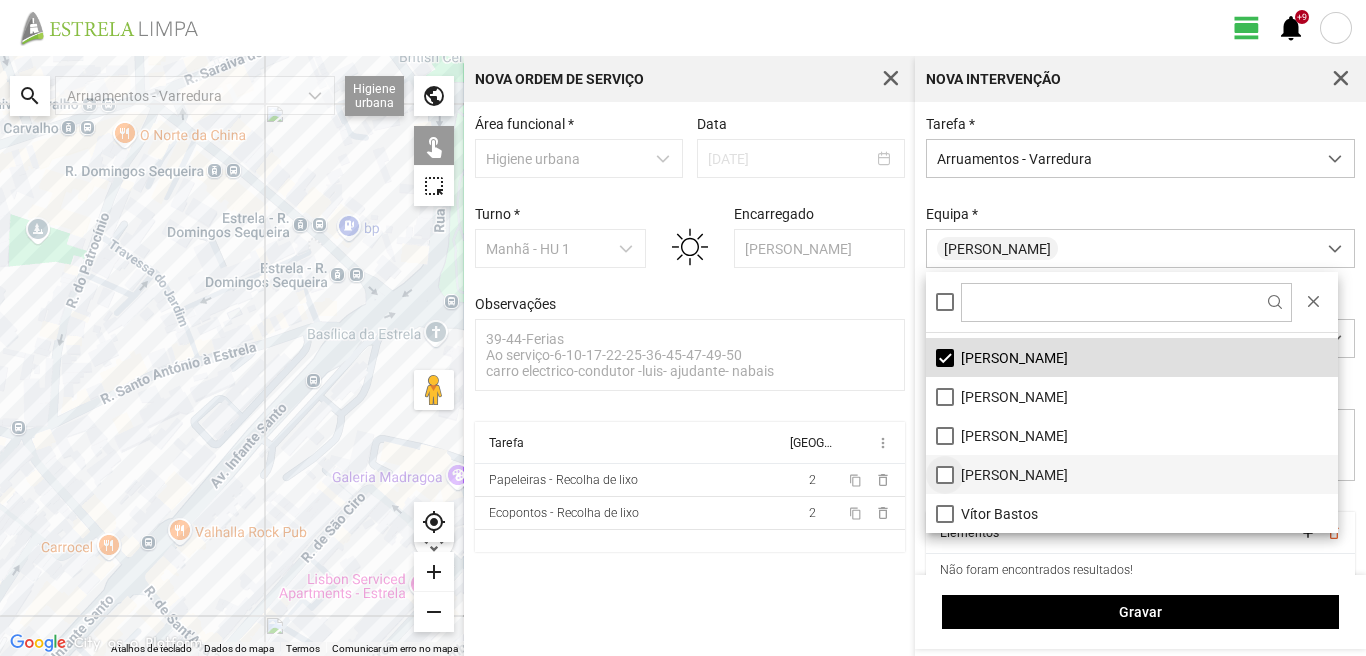 click on "[PERSON_NAME]" at bounding box center (1132, 474) 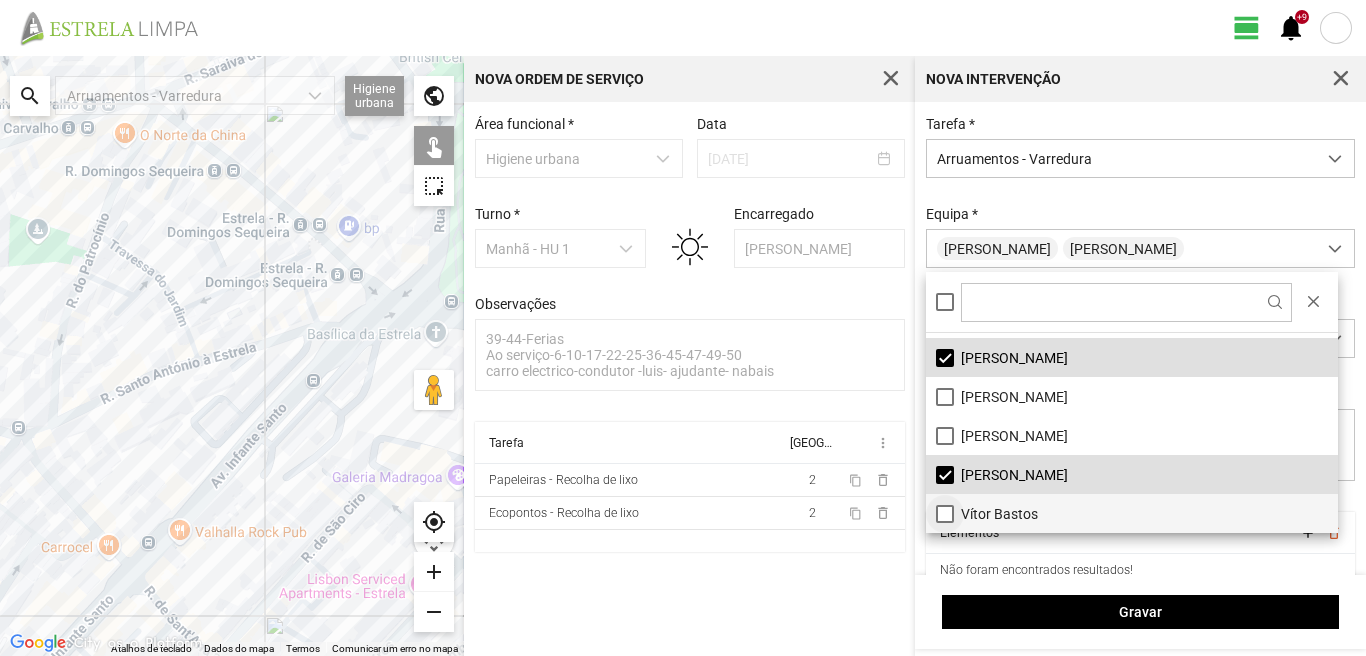 click on "Vítor Bastos" at bounding box center (1132, 513) 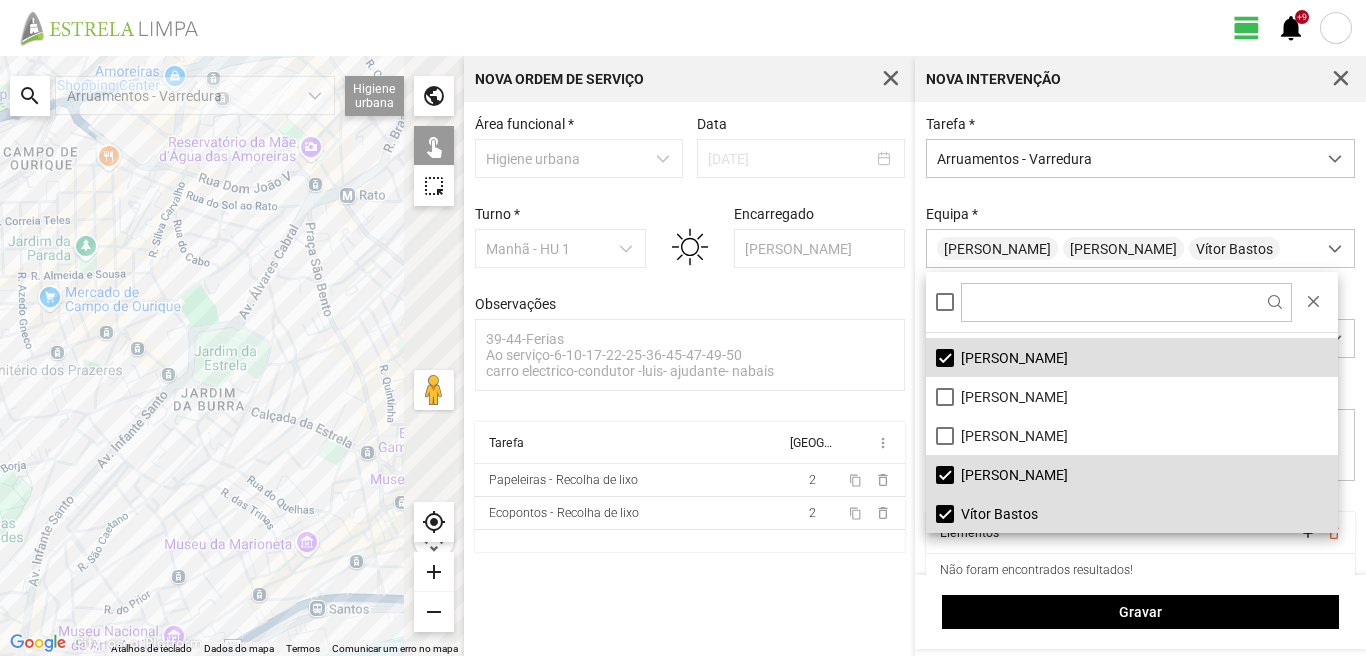 drag, startPoint x: 334, startPoint y: 471, endPoint x: 137, endPoint y: 502, distance: 199.42416 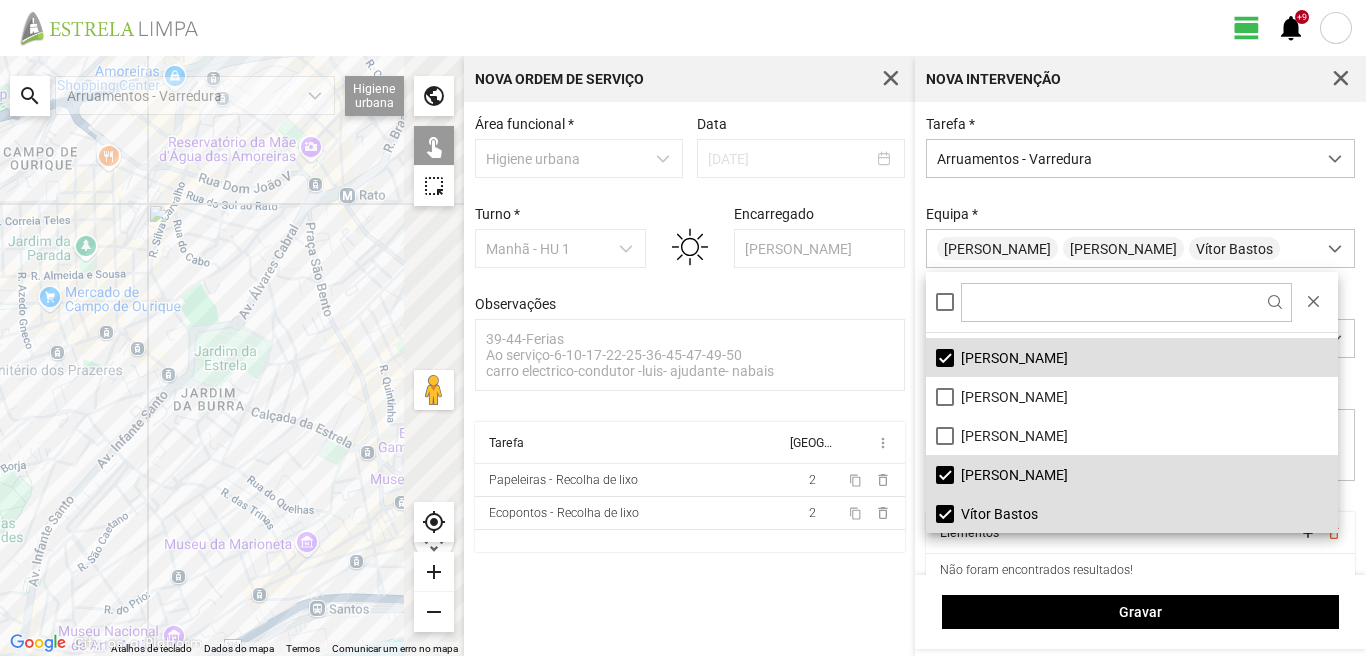 click 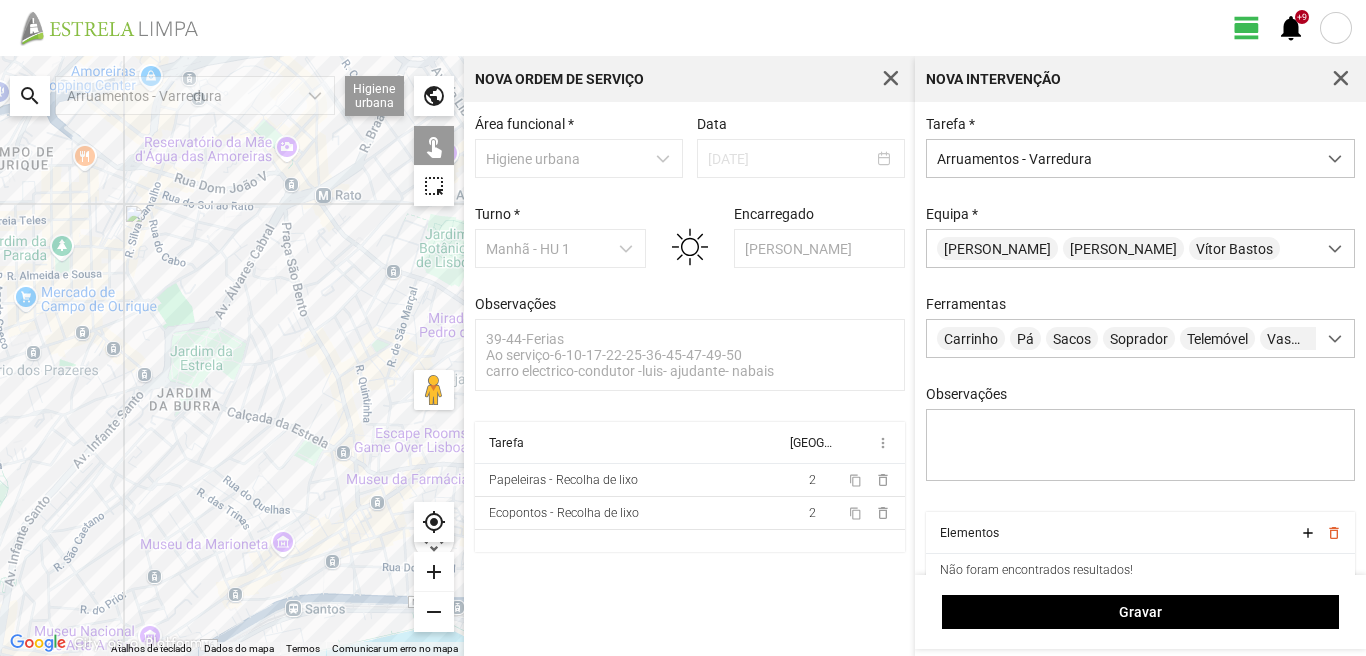 click 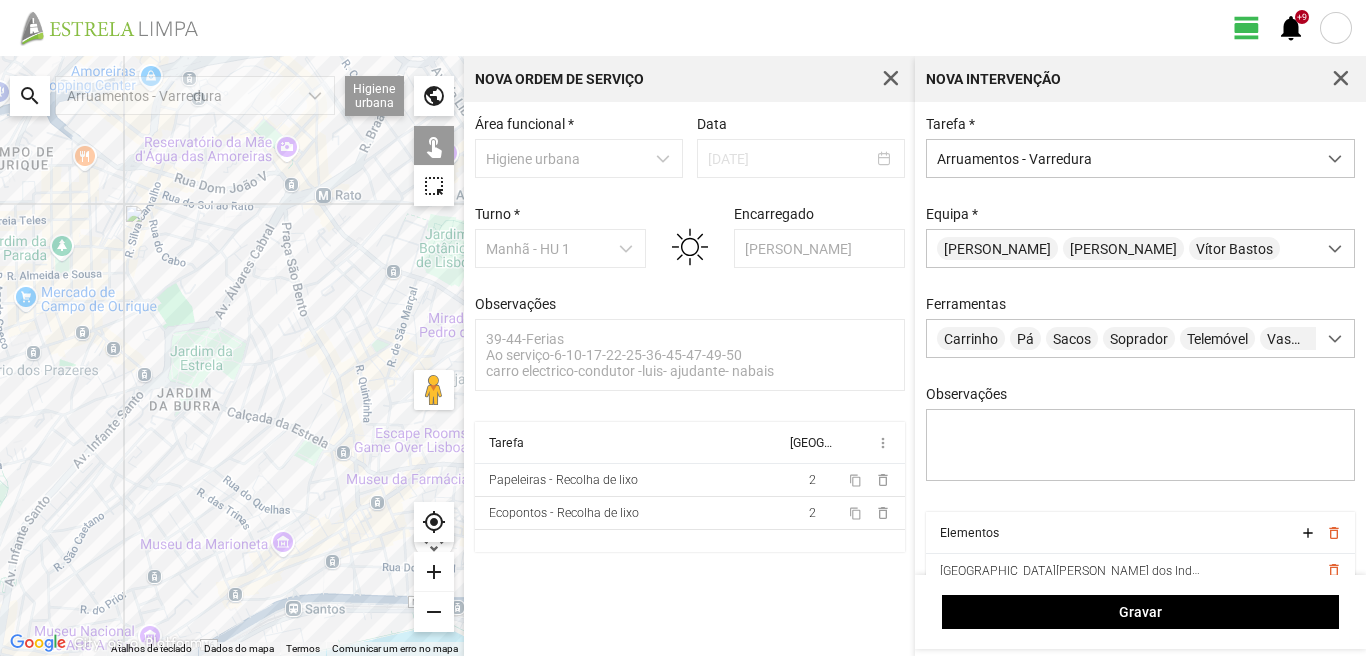 click 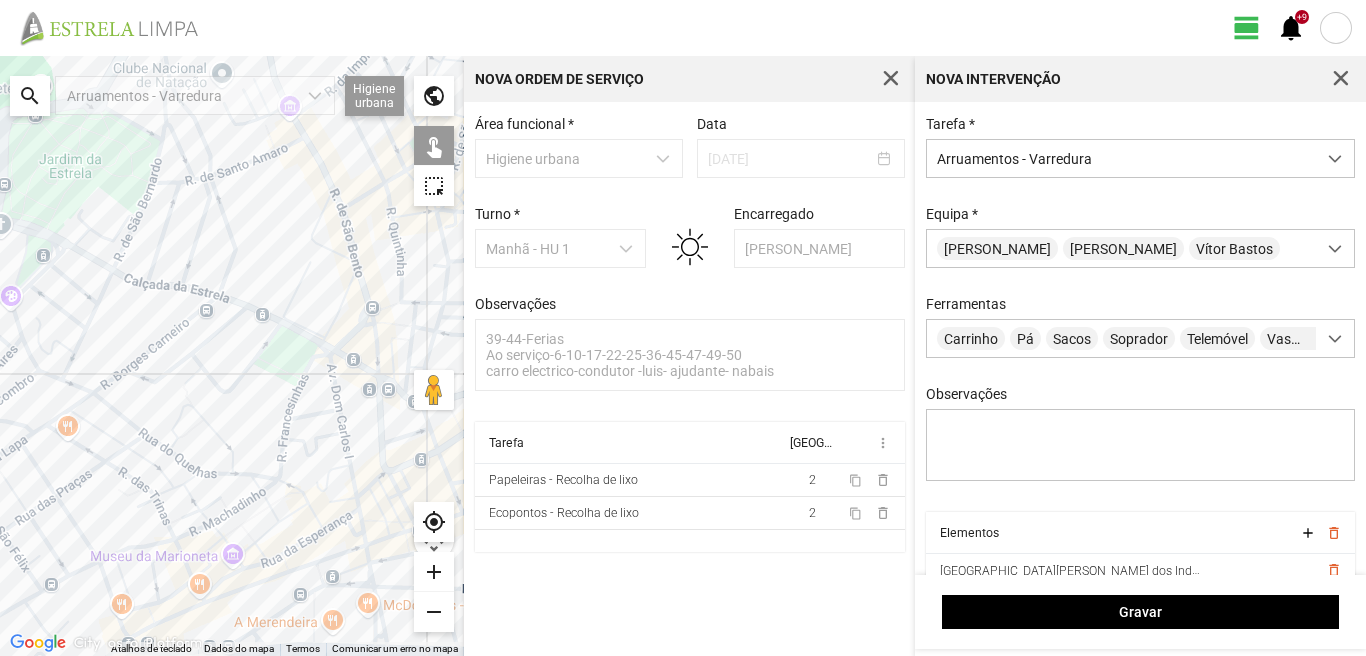 click 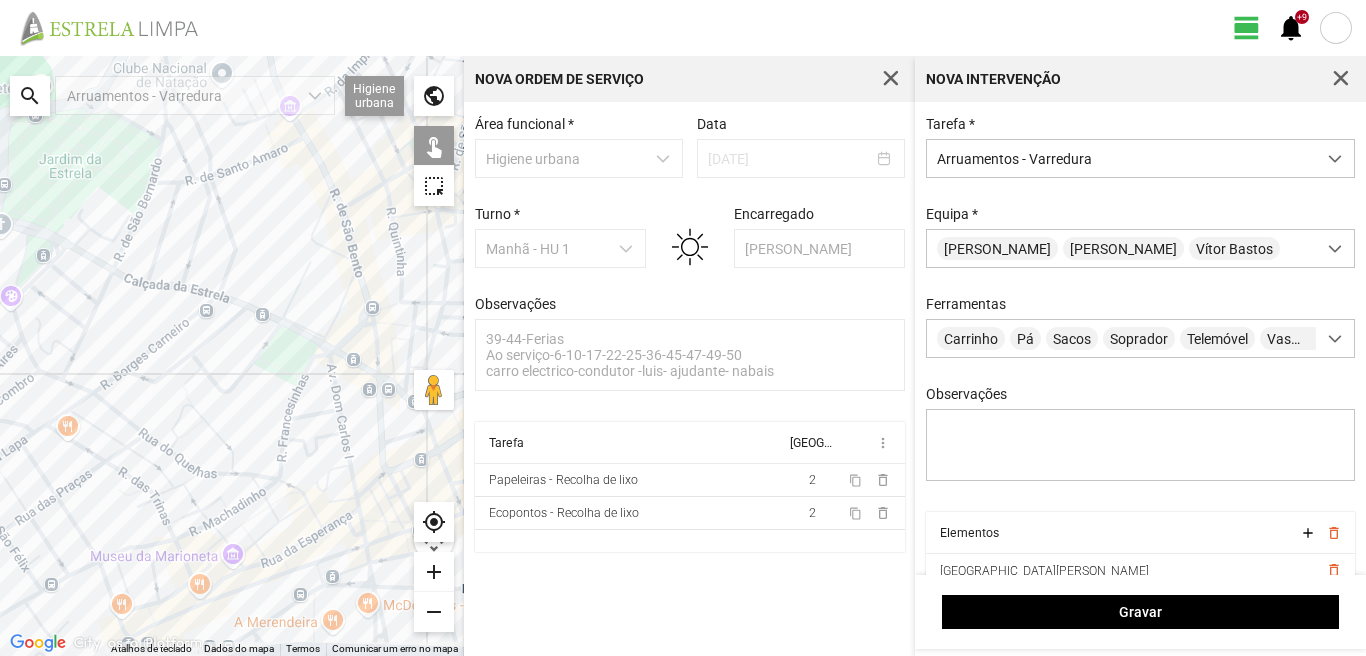 click 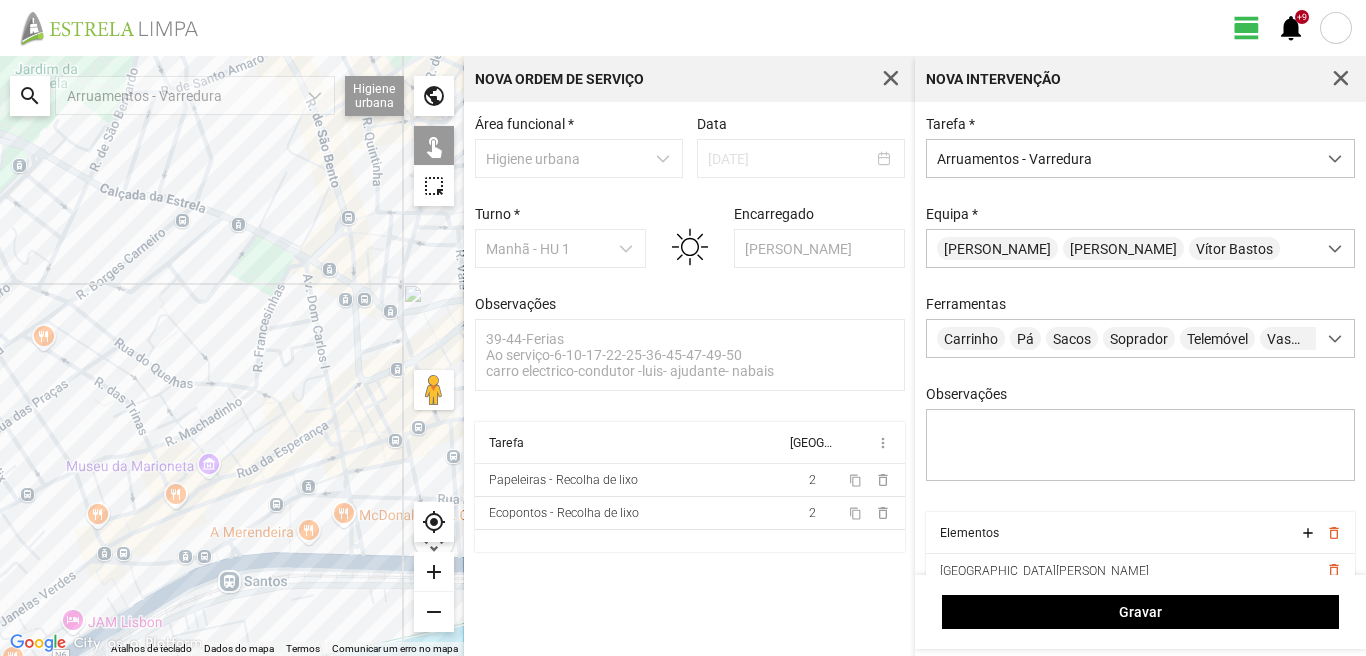 drag, startPoint x: 354, startPoint y: 585, endPoint x: 329, endPoint y: 444, distance: 143.19916 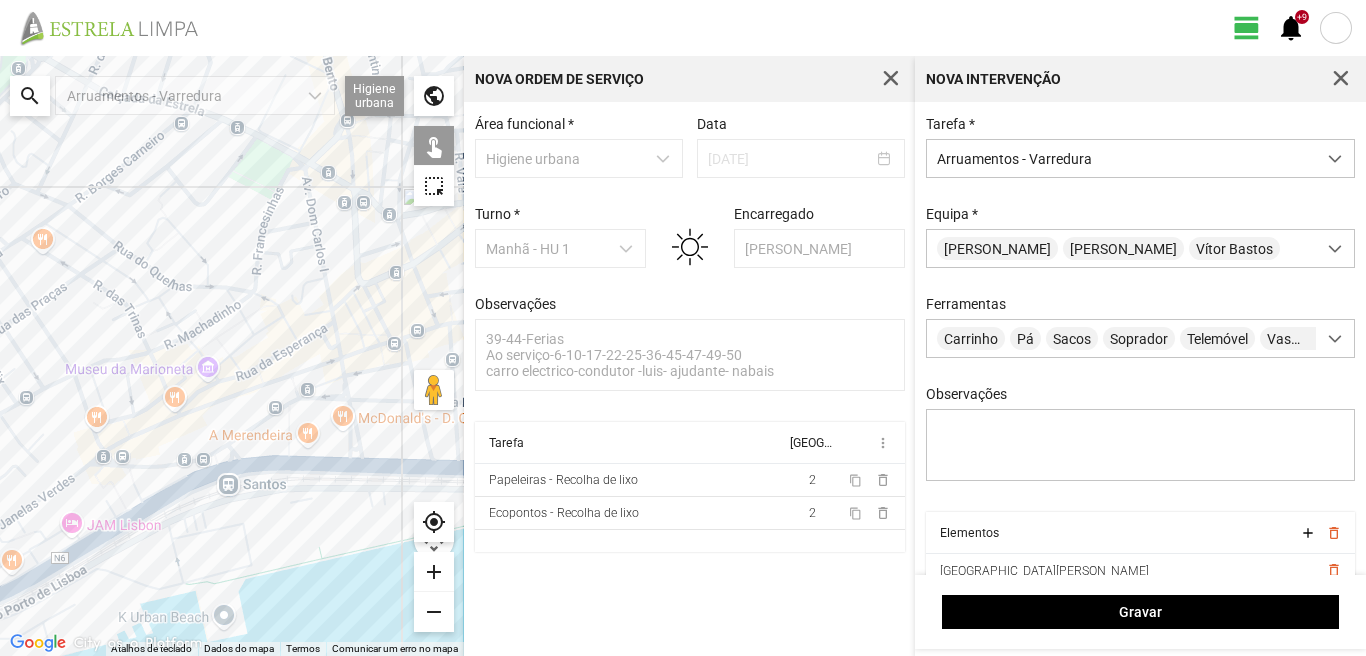 click 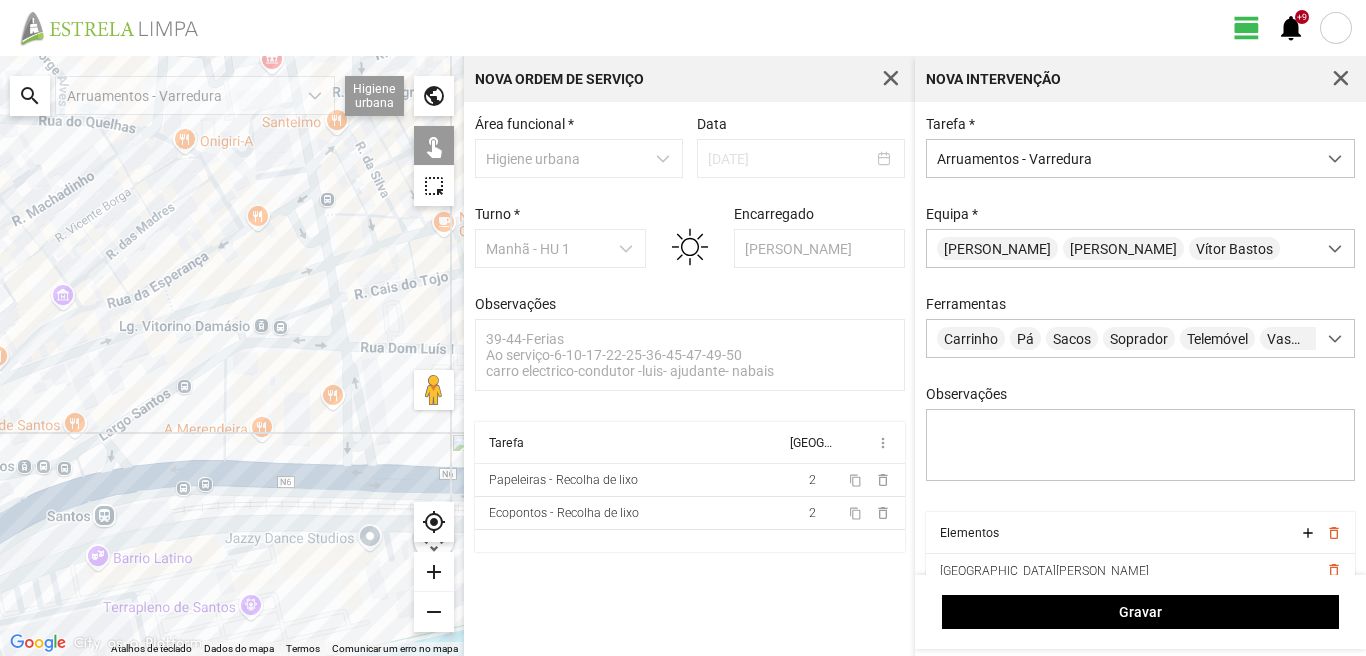 click 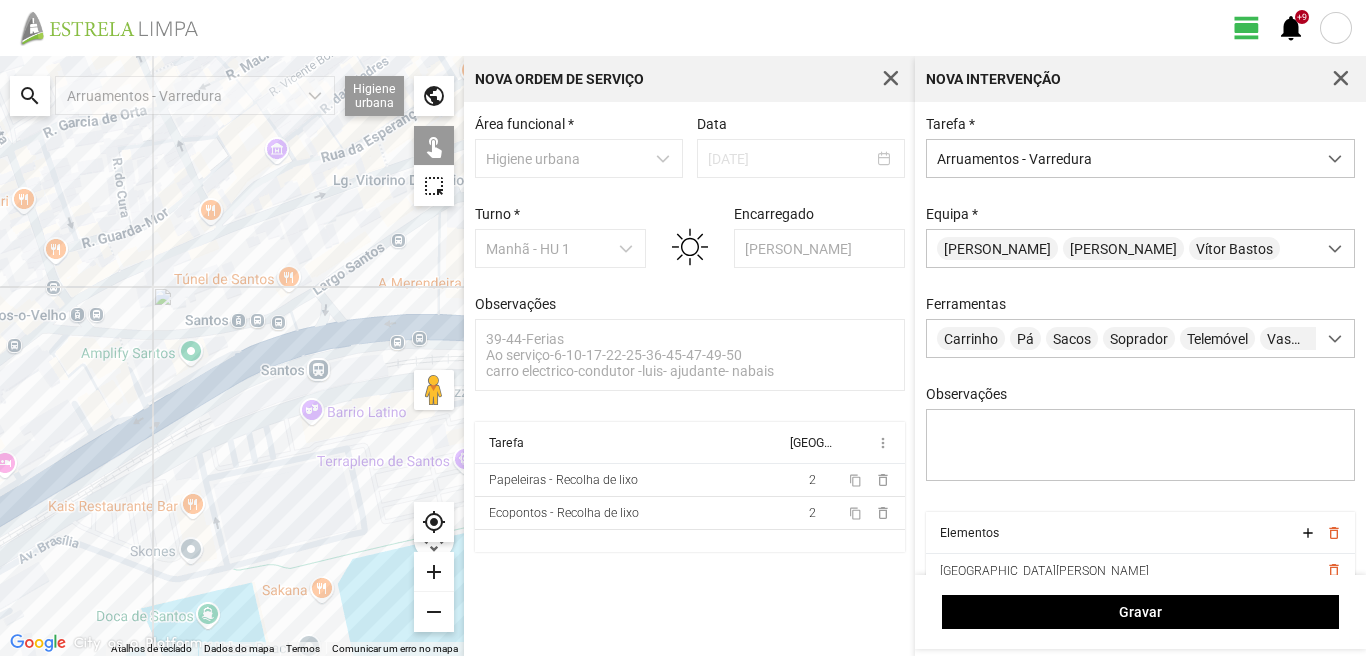 click 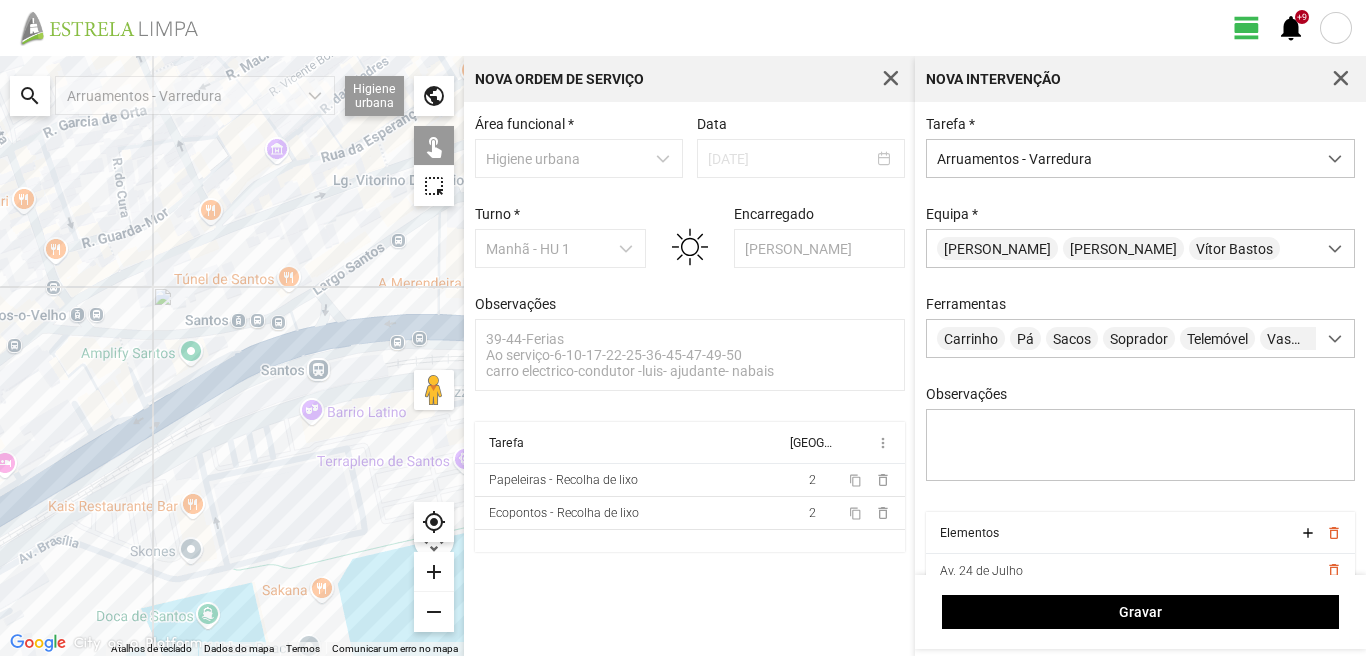 click 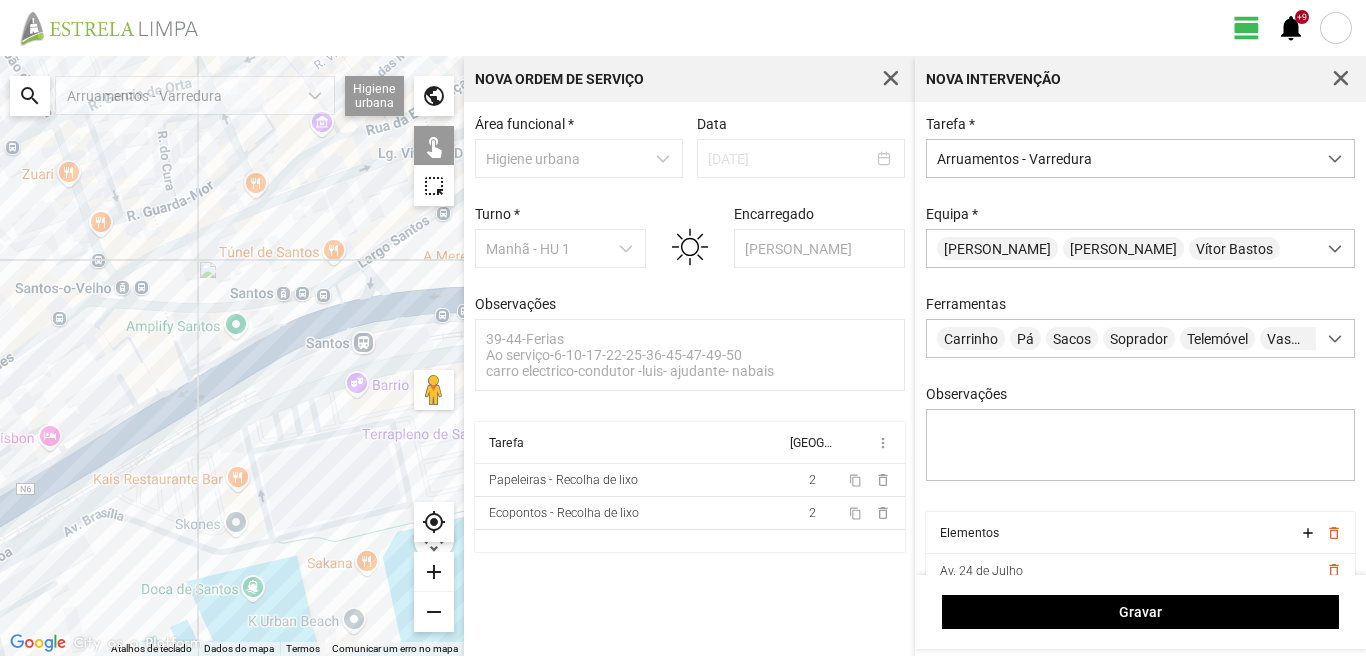 drag, startPoint x: 45, startPoint y: 468, endPoint x: 146, endPoint y: 404, distance: 119.57006 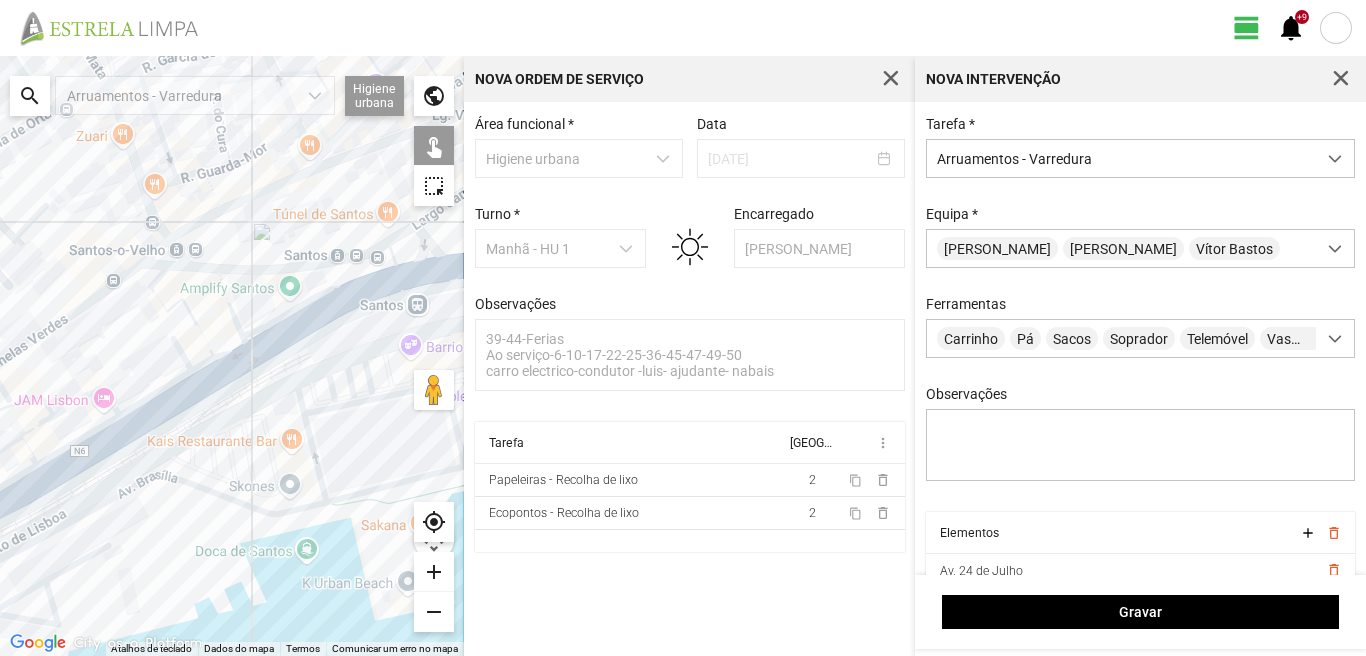 click 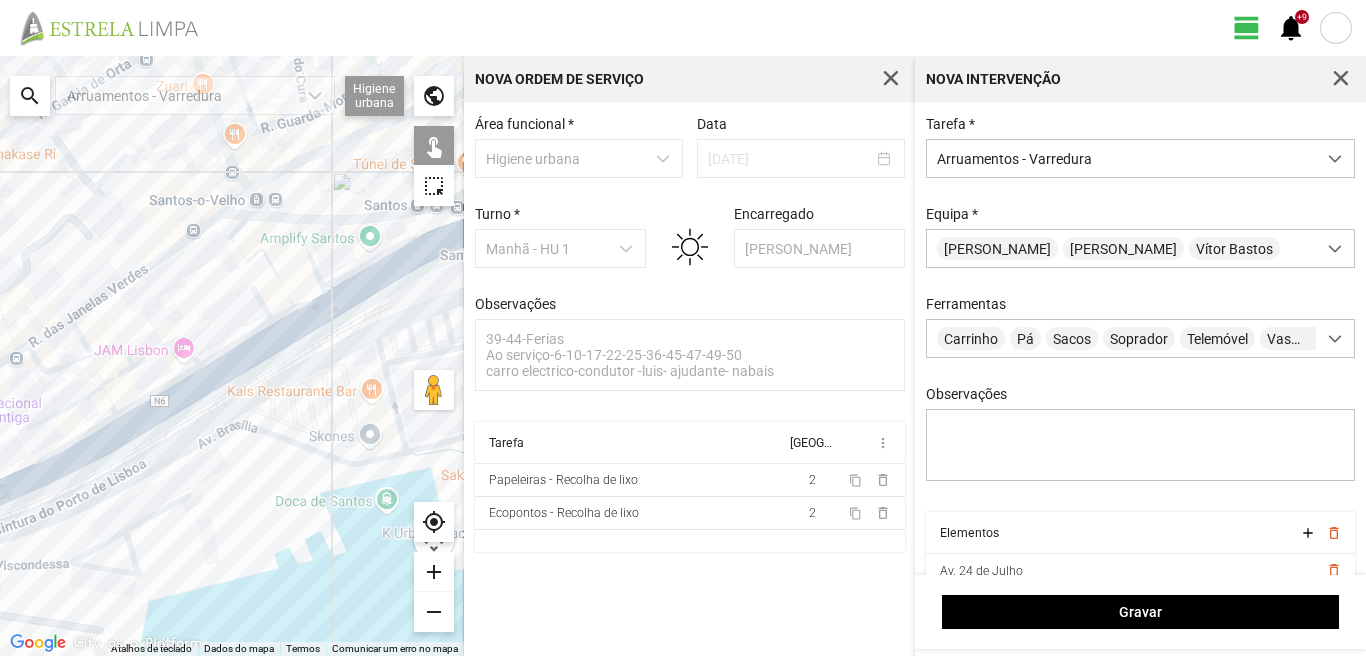 drag, startPoint x: 55, startPoint y: 453, endPoint x: 146, endPoint y: 393, distance: 109 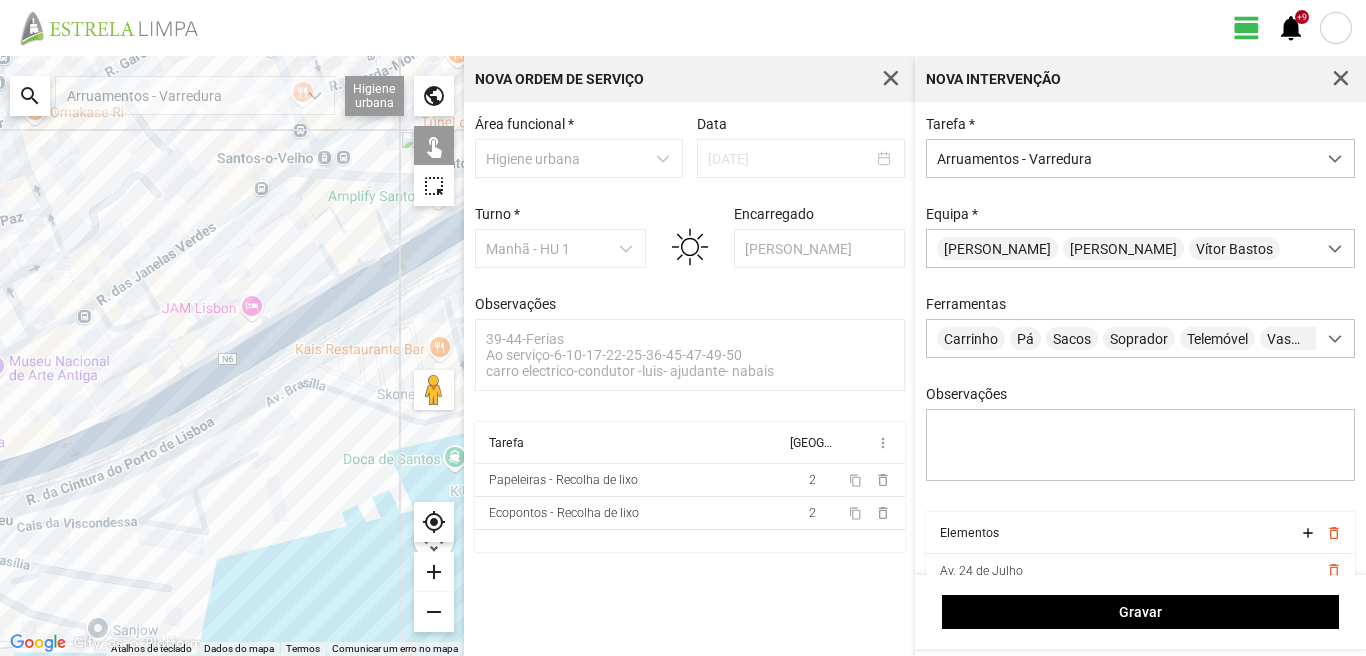 click 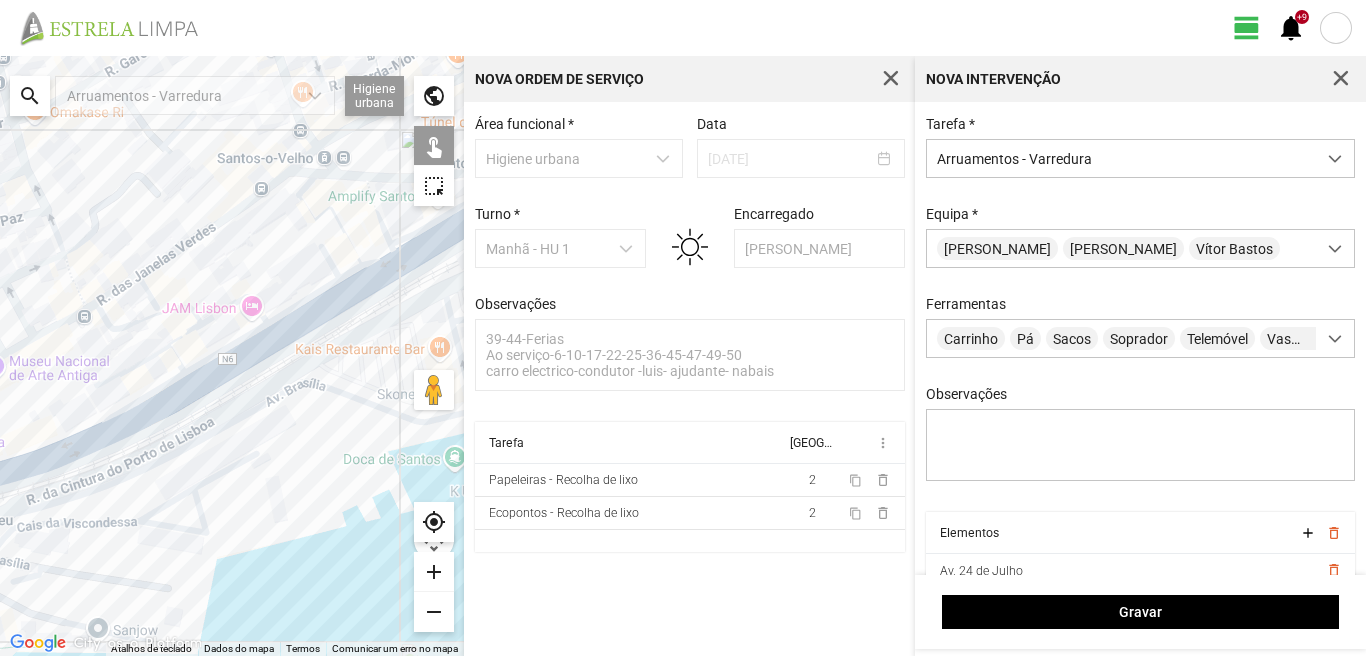 click 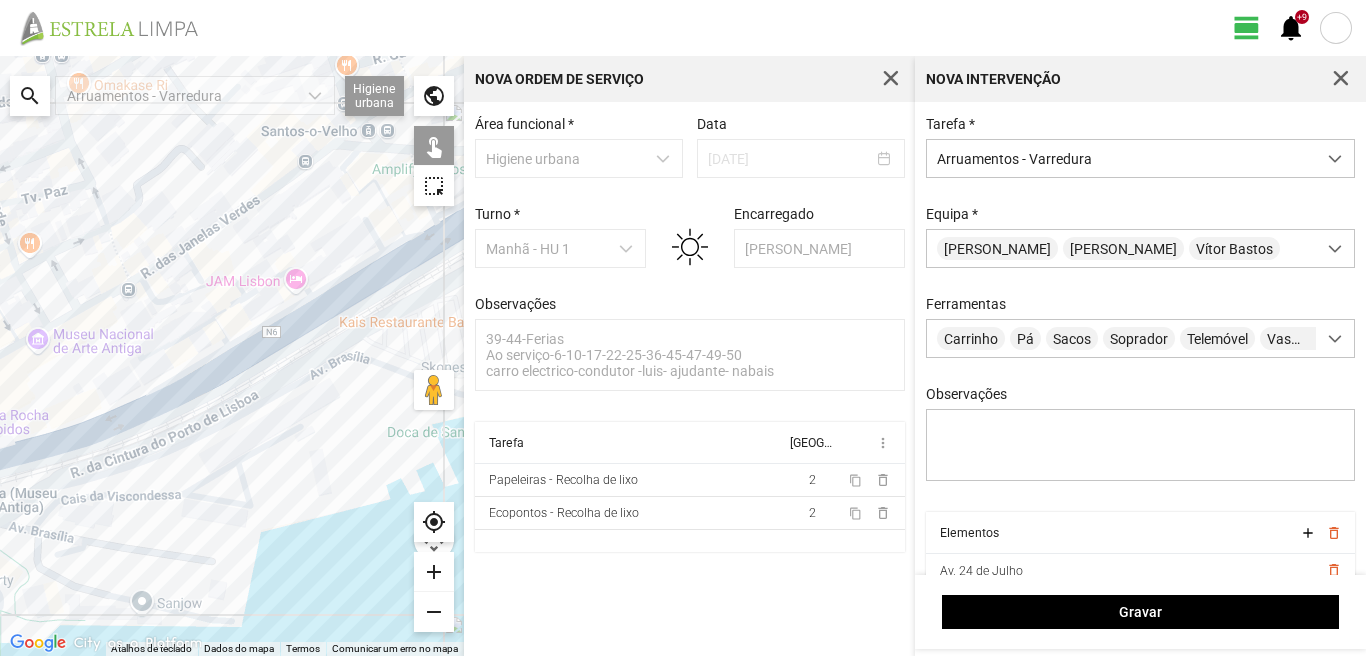 drag, startPoint x: 94, startPoint y: 433, endPoint x: 173, endPoint y: 383, distance: 93.49332 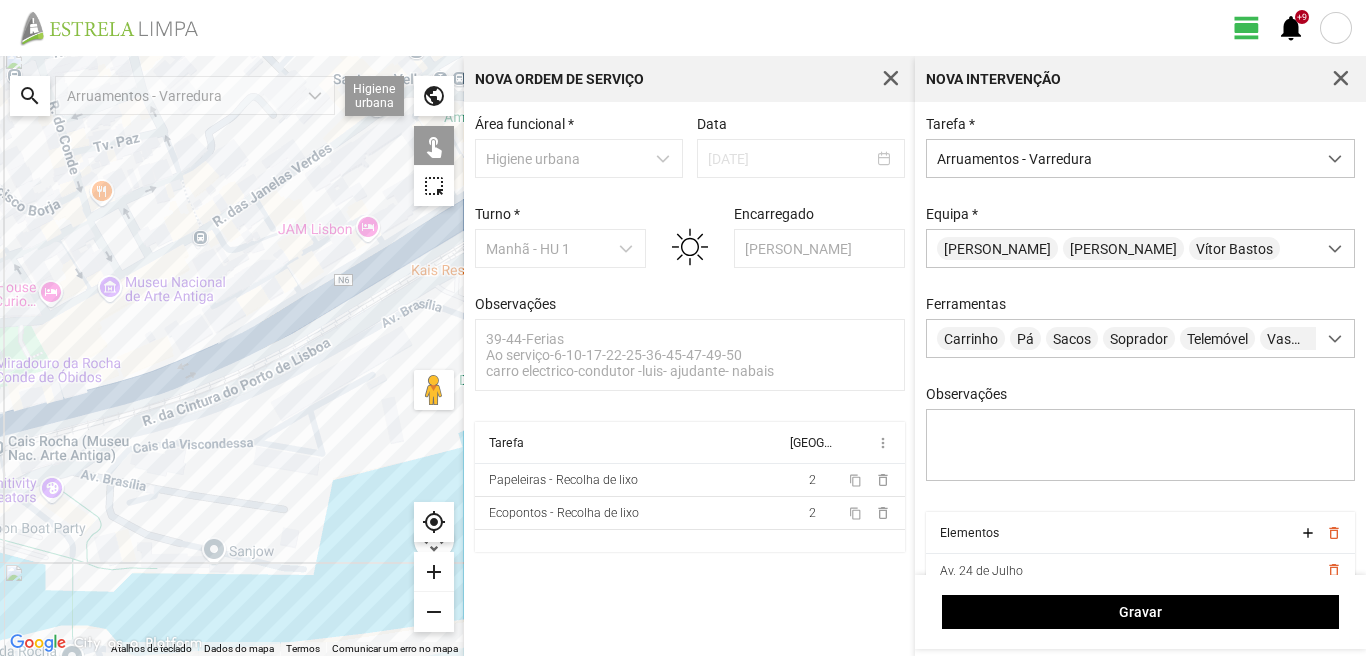 click 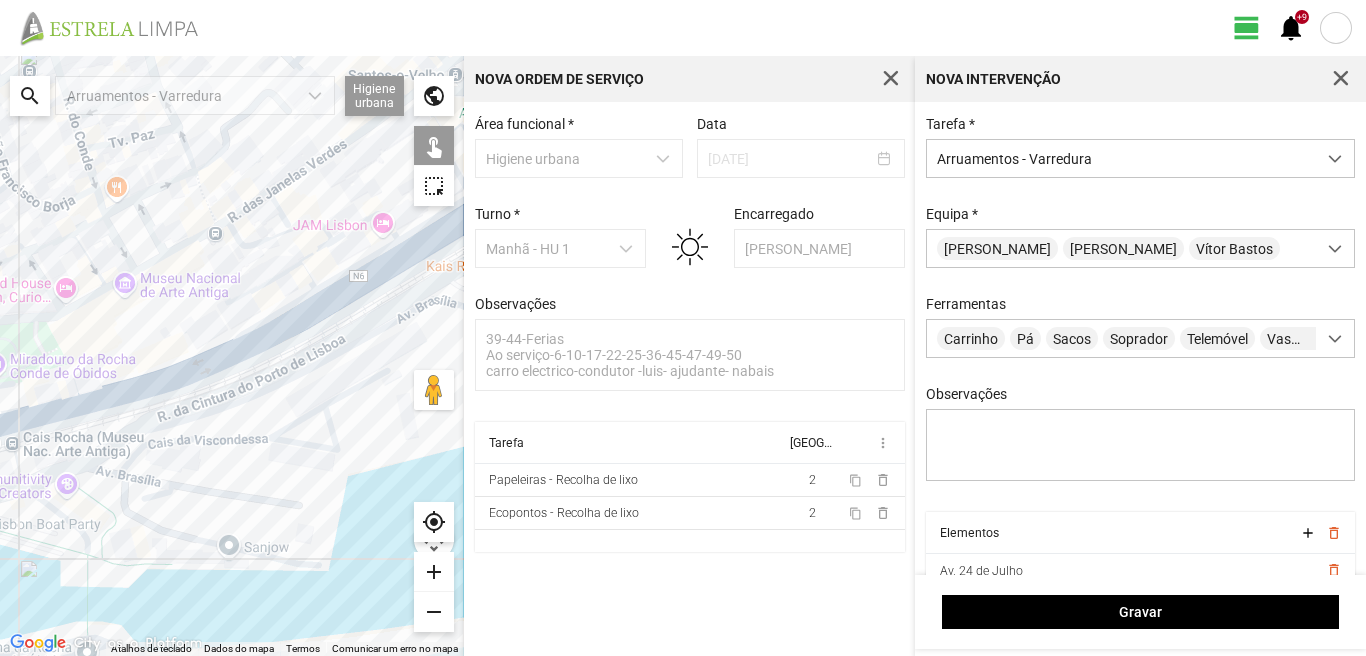 drag, startPoint x: 112, startPoint y: 392, endPoint x: 205, endPoint y: 357, distance: 99.368004 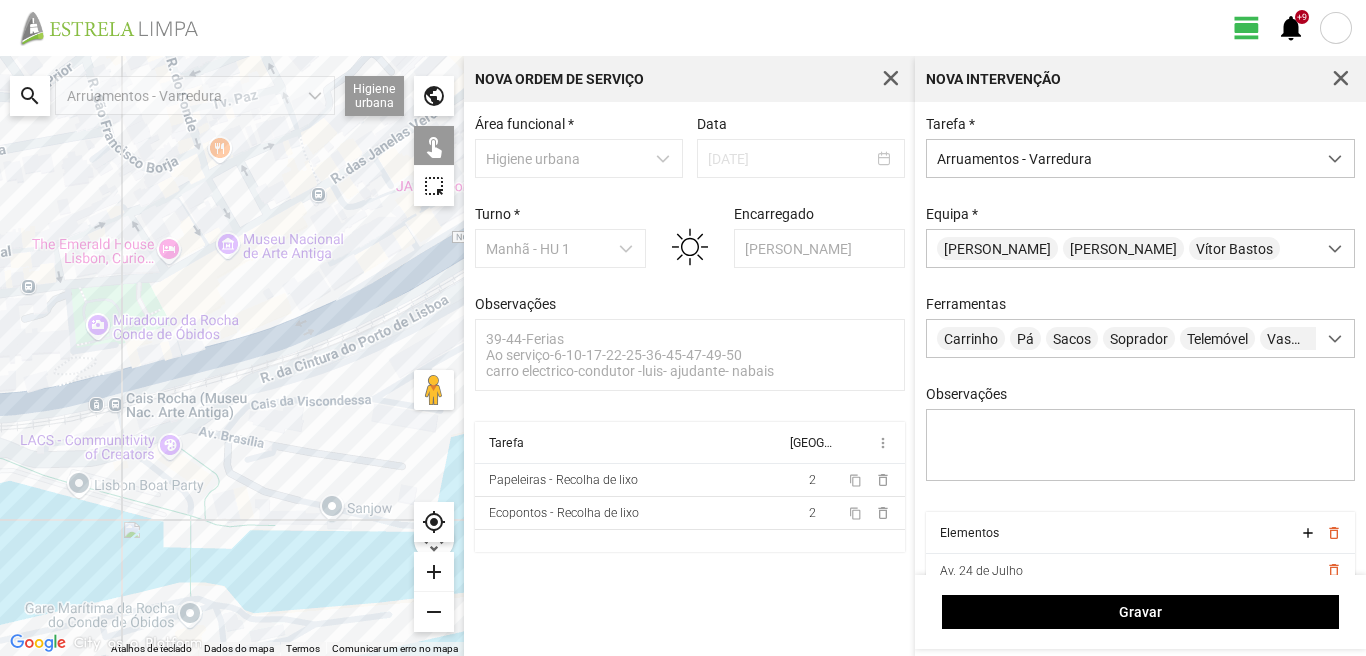 click 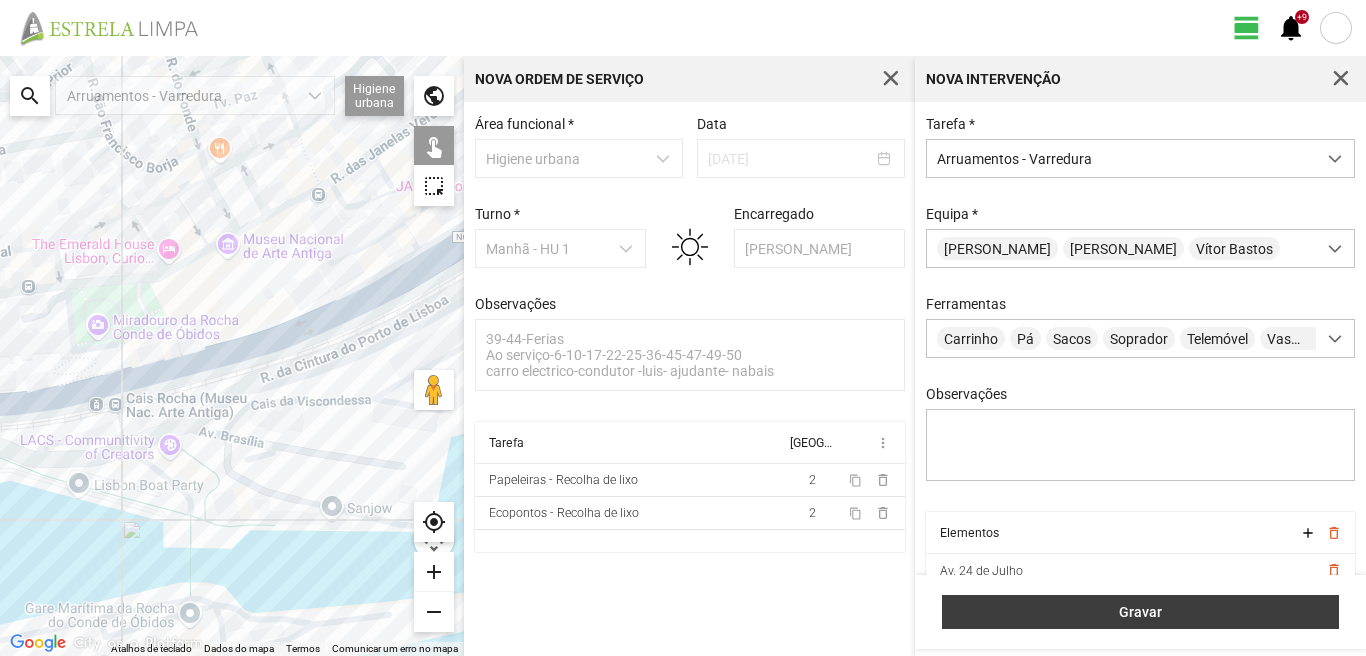 click on "Gravar" at bounding box center (1141, 612) 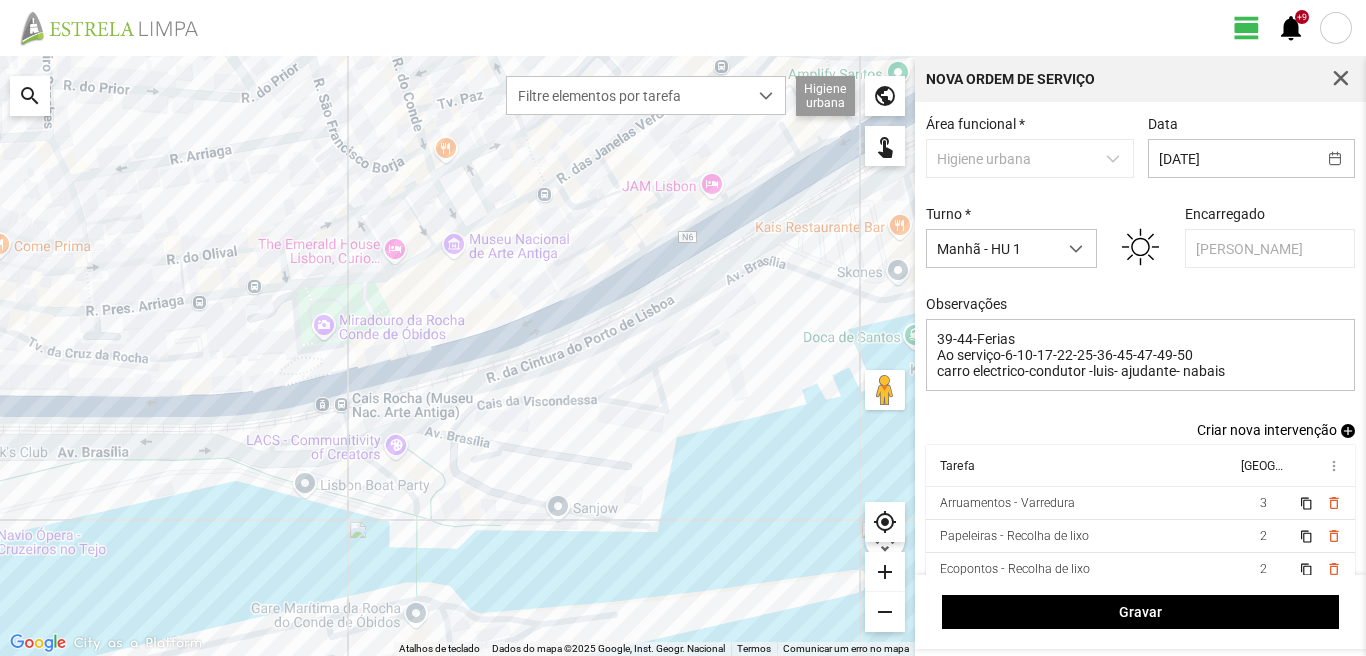 click on "add" at bounding box center (1348, 431) 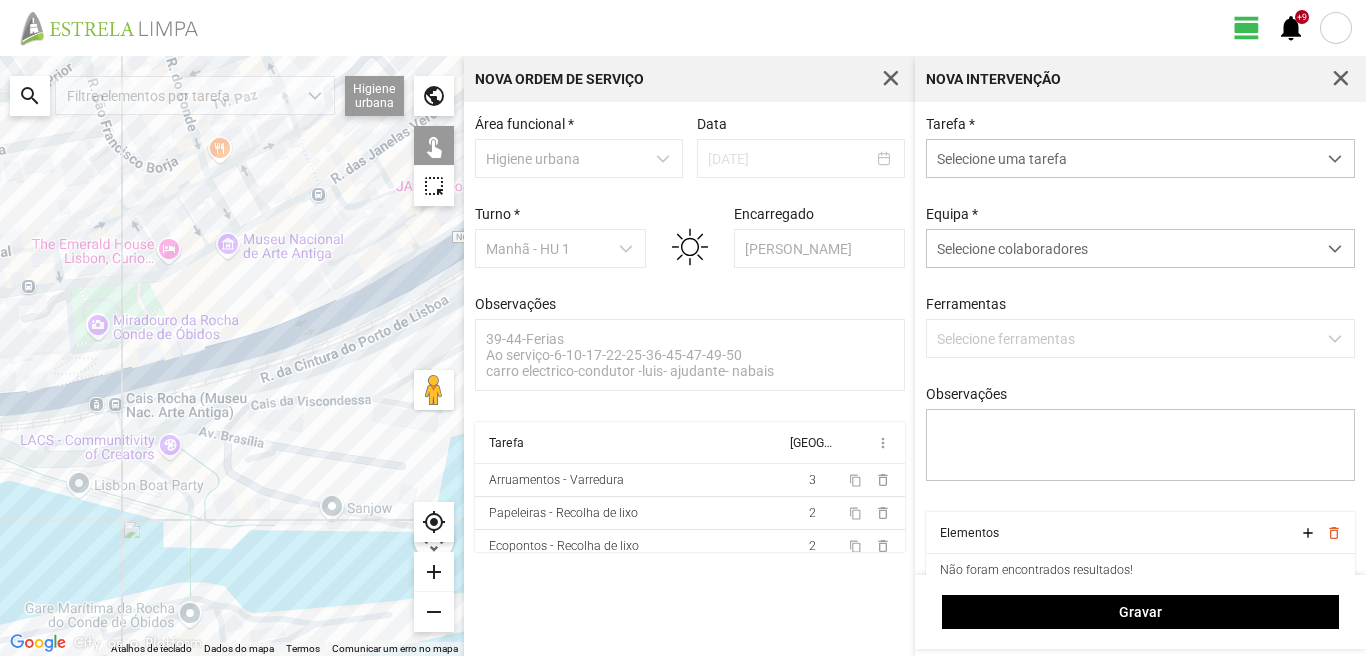 click on "Tarefa * Selecione uma tarefa" at bounding box center [1141, 147] 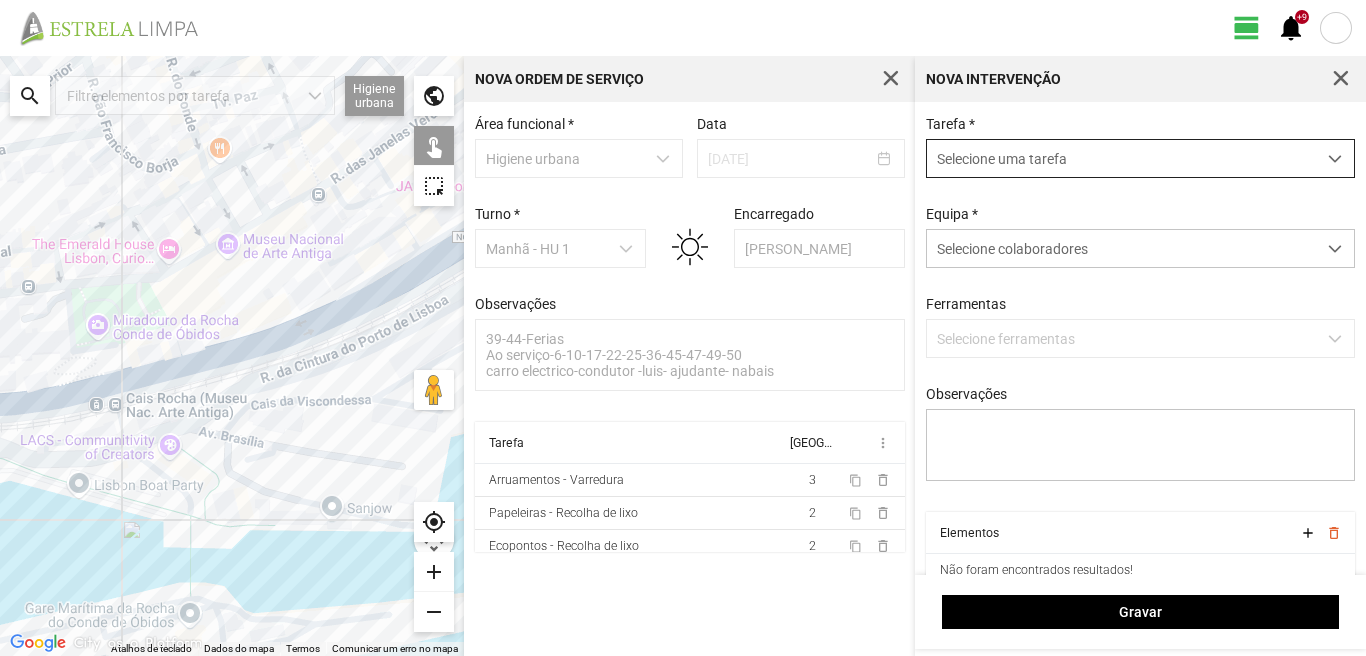 click on "Selecione uma tarefa" at bounding box center [1121, 158] 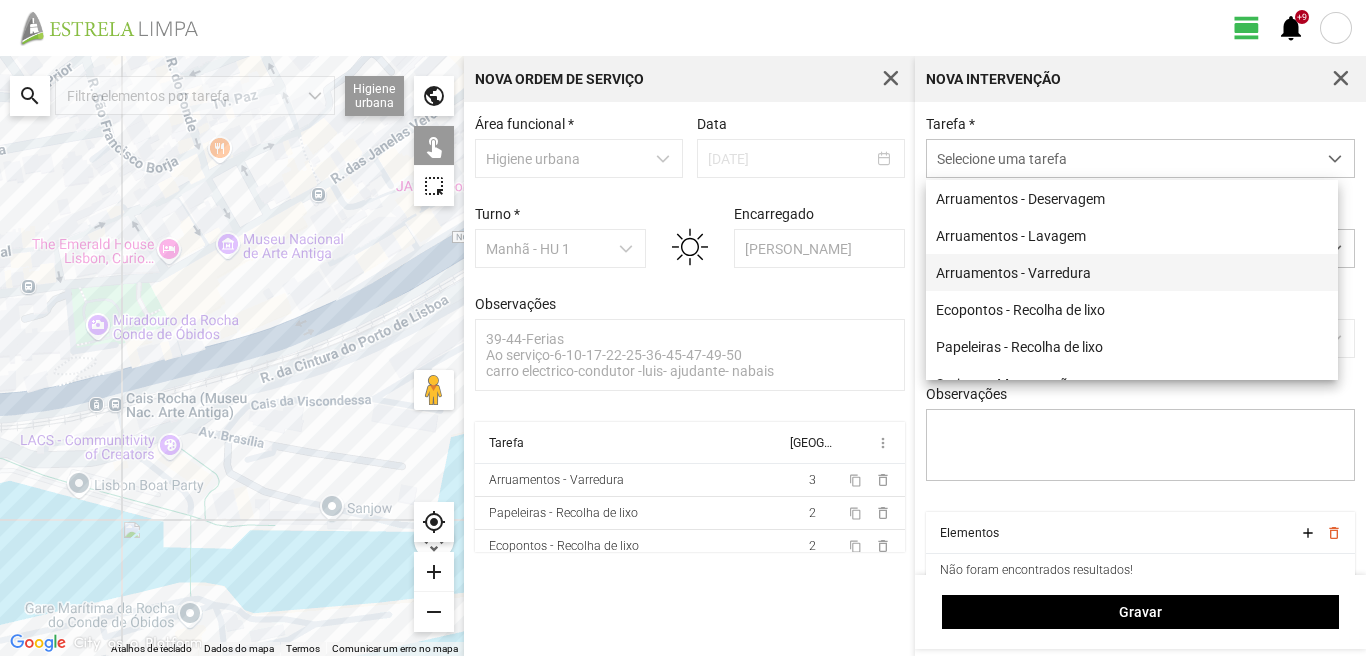 click on "Arruamentos - Varredura" at bounding box center (1132, 272) 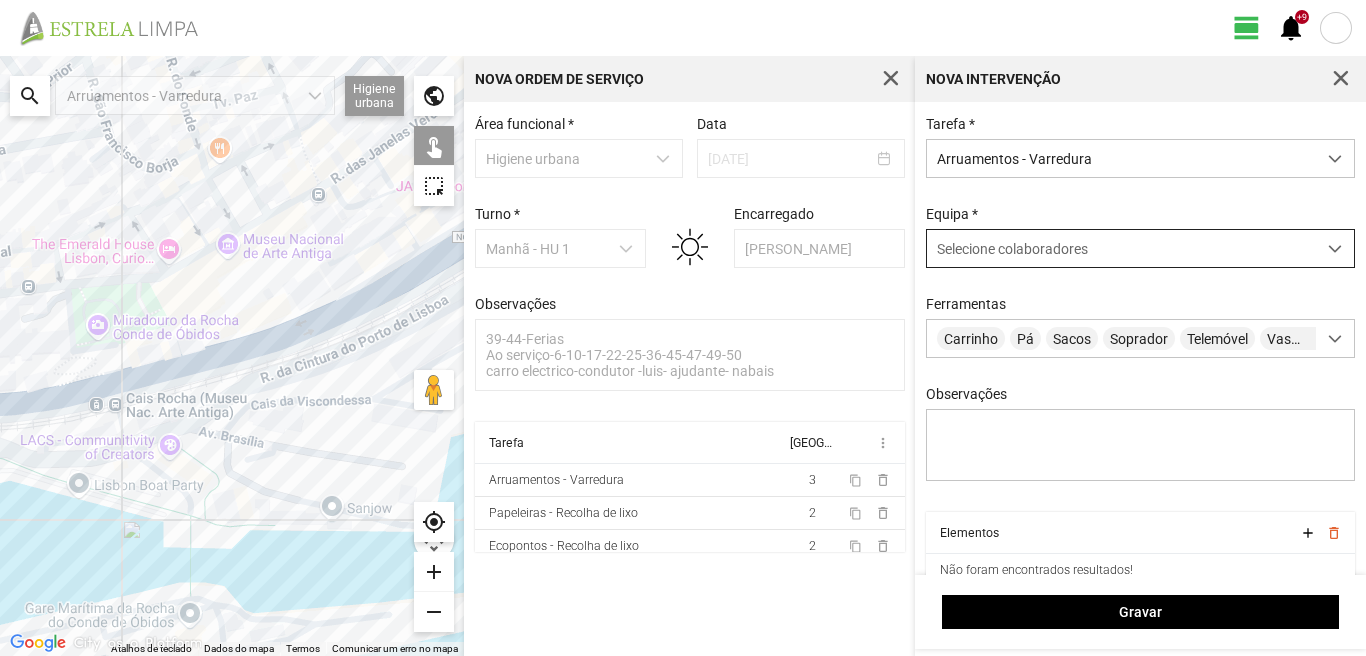 click on "Selecione colaboradores" at bounding box center [1012, 249] 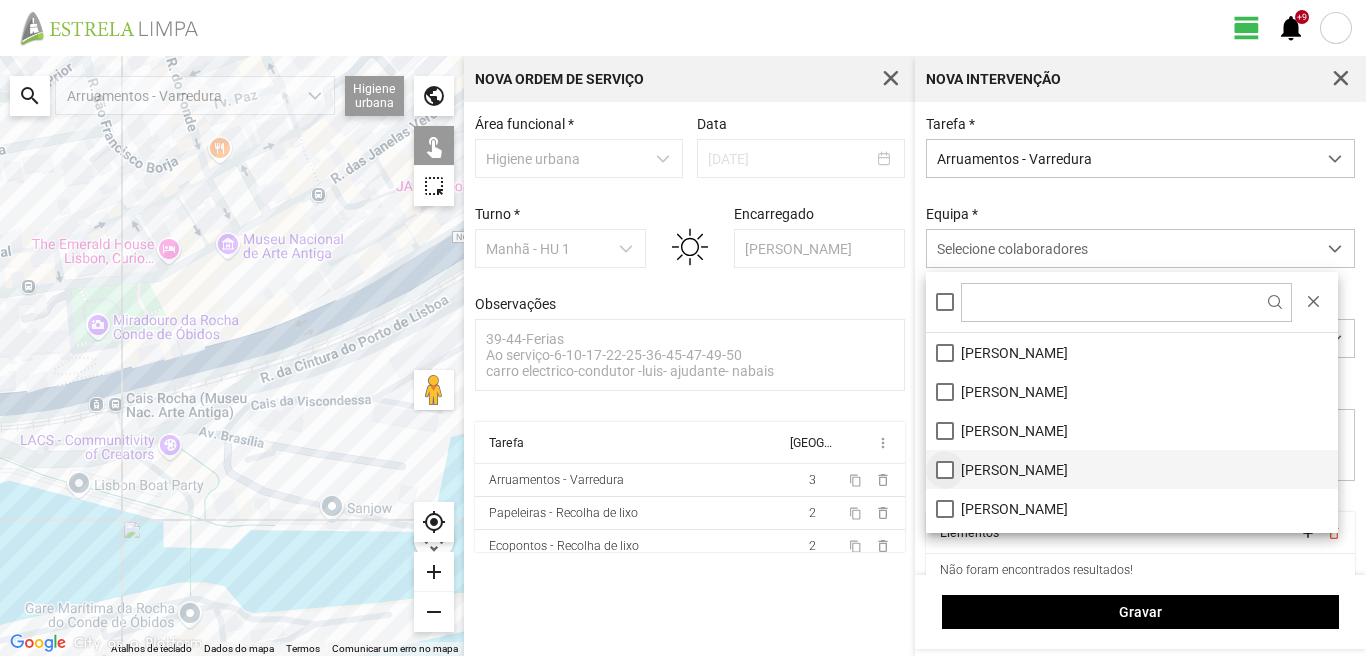 click on "[PERSON_NAME]" at bounding box center (1132, 469) 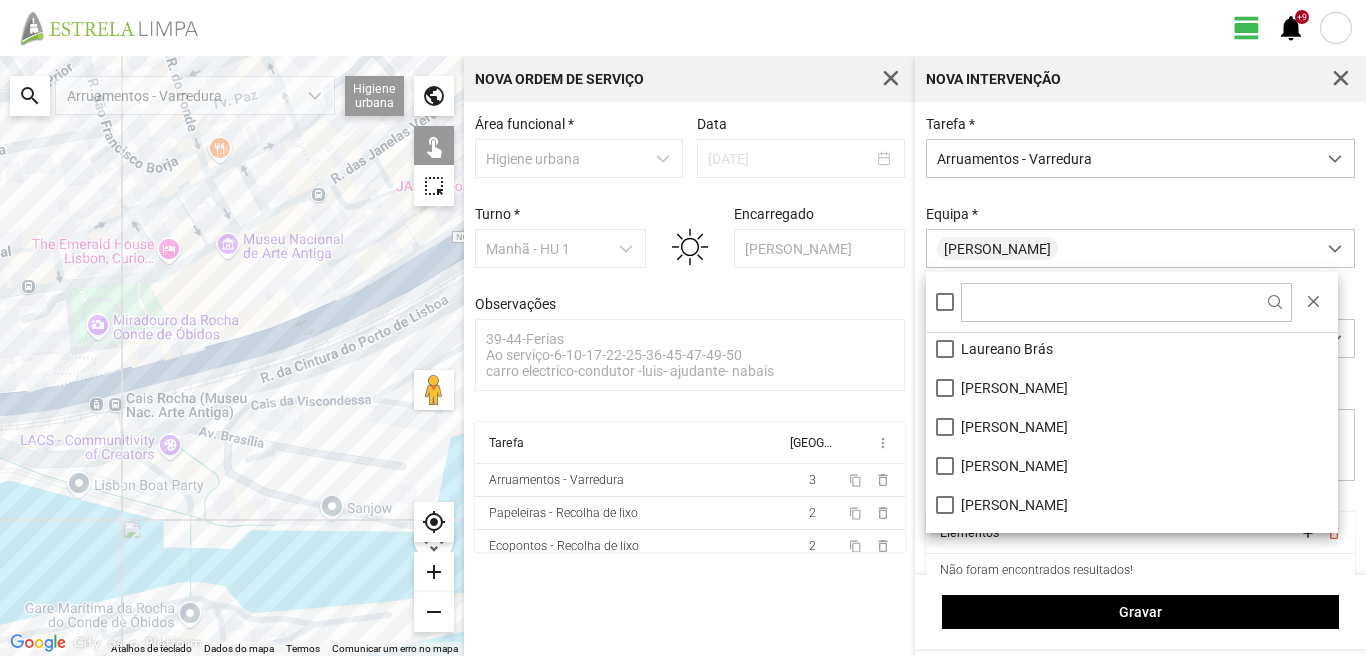 scroll, scrollTop: 200, scrollLeft: 0, axis: vertical 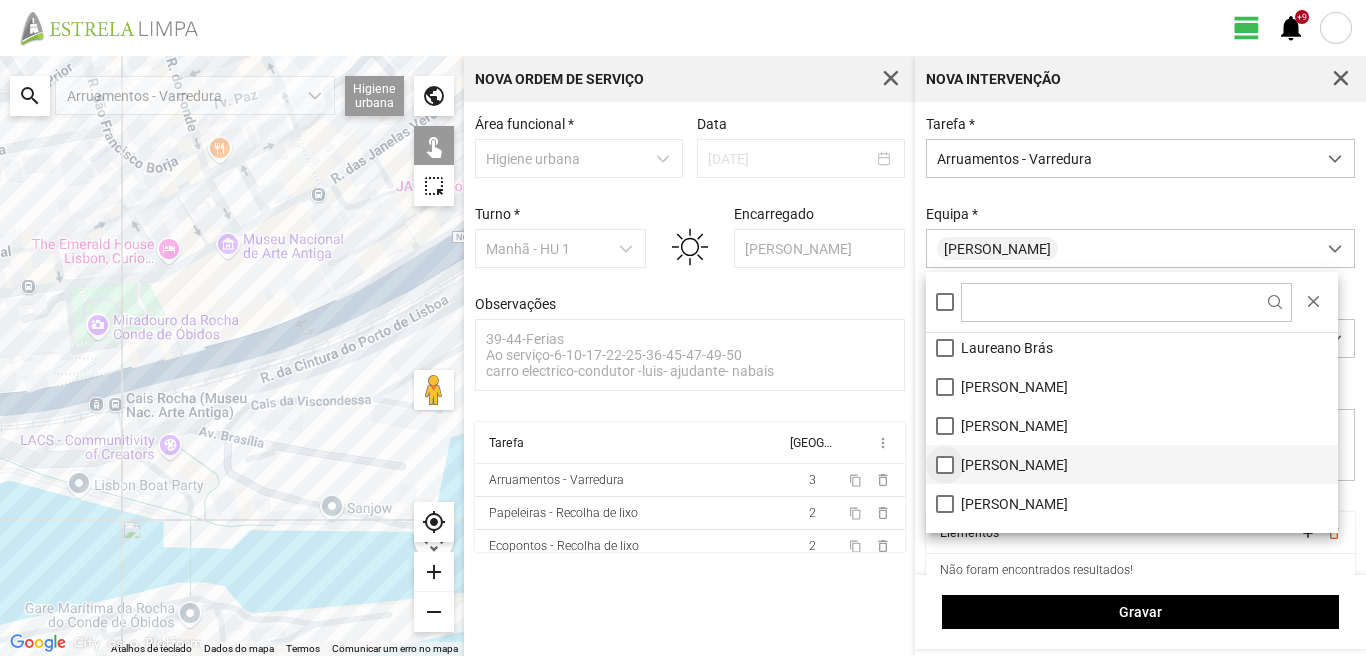 click on "[PERSON_NAME]" at bounding box center [1132, 464] 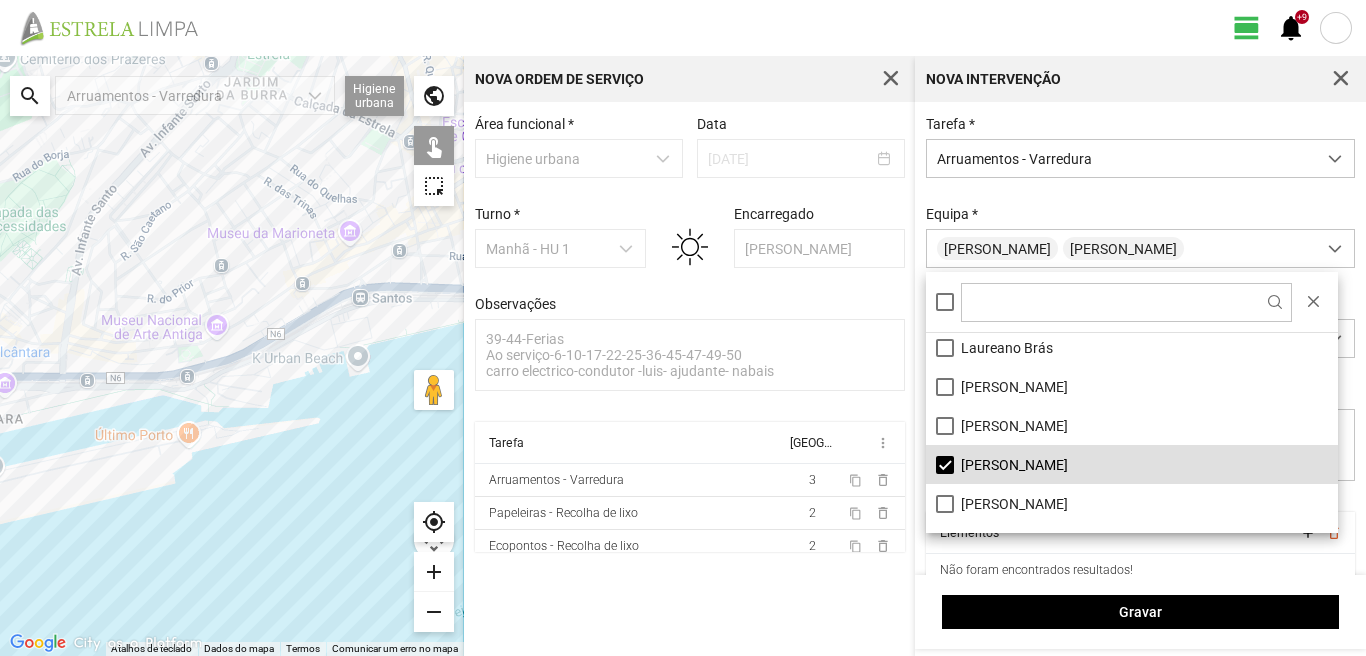 drag, startPoint x: 240, startPoint y: 273, endPoint x: 181, endPoint y: 351, distance: 97.80082 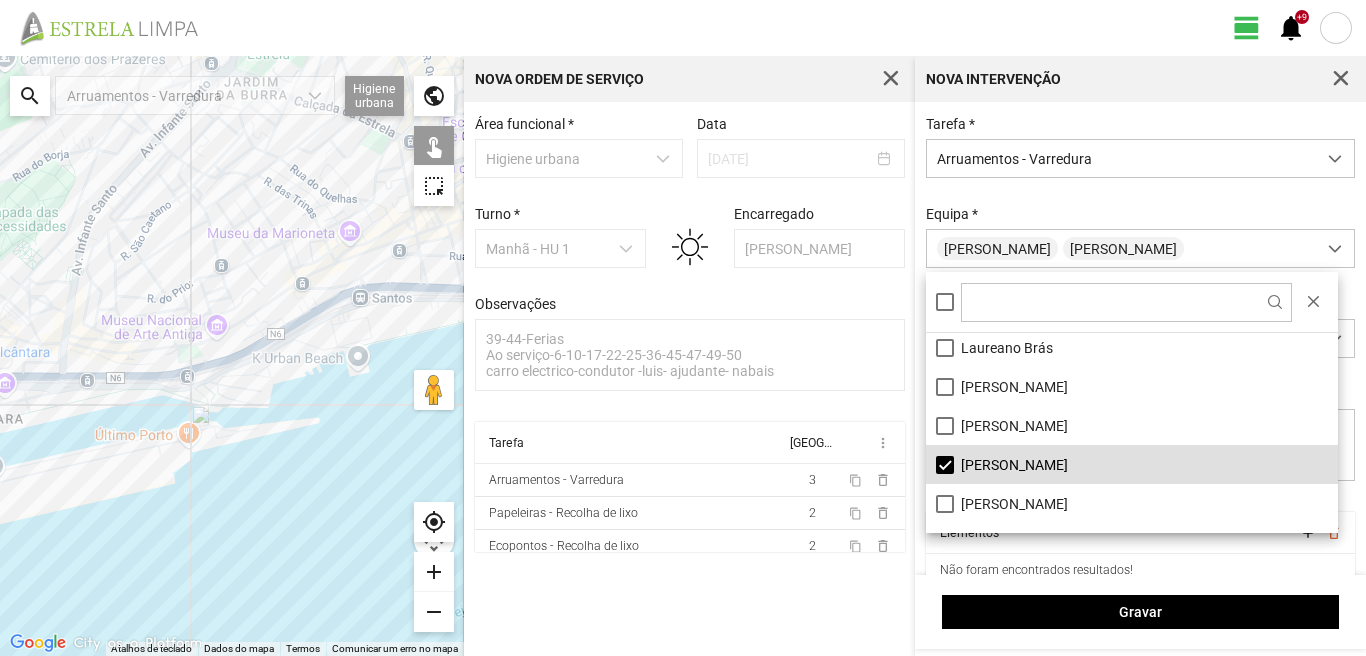 click 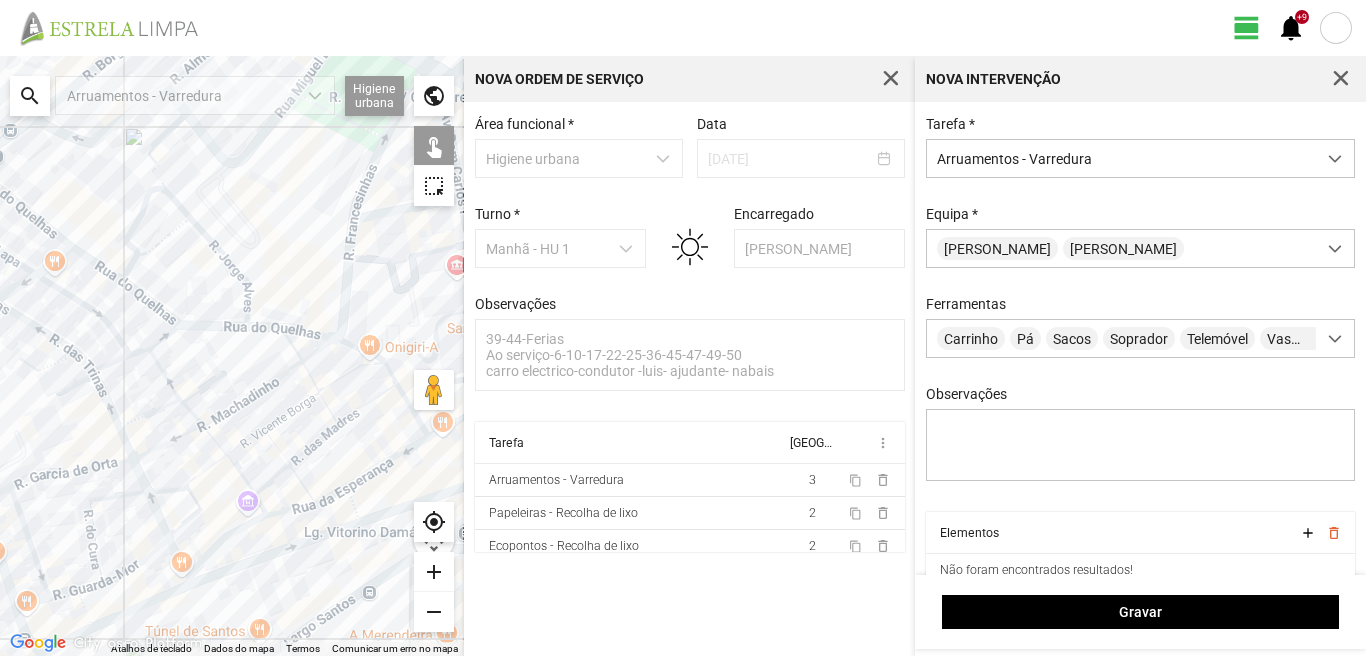 drag, startPoint x: 325, startPoint y: 268, endPoint x: 144, endPoint y: 351, distance: 199.12308 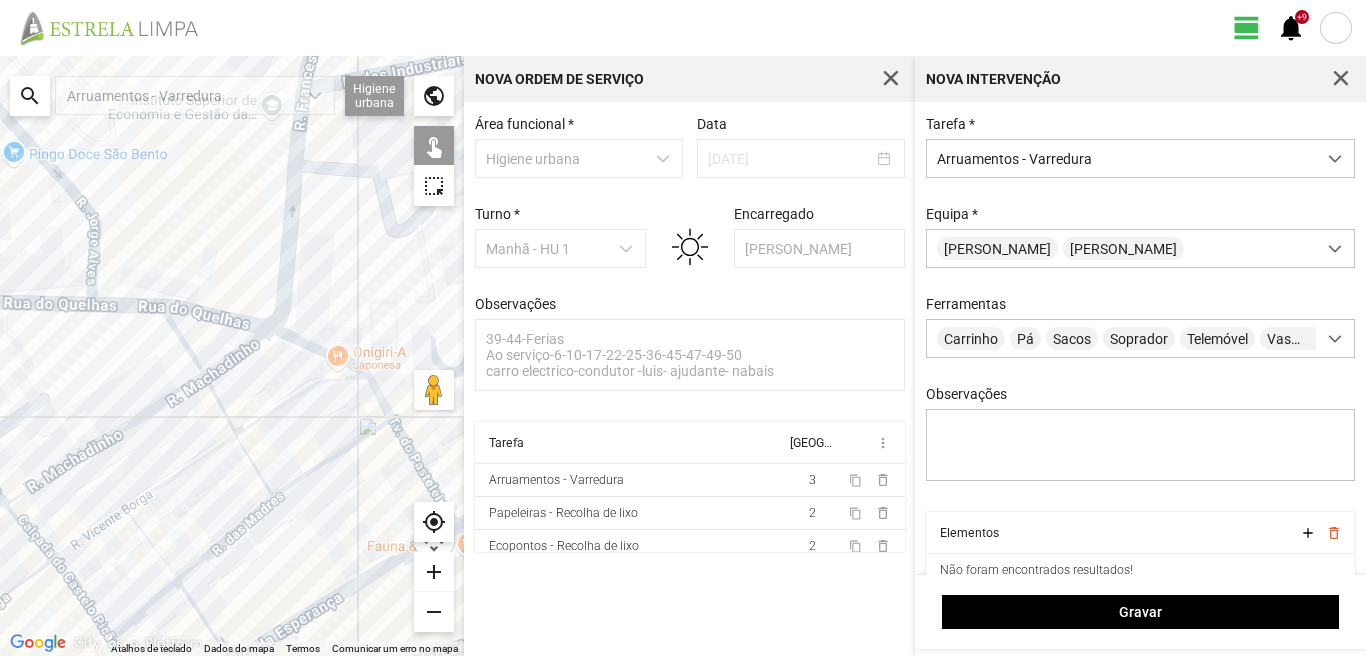 click 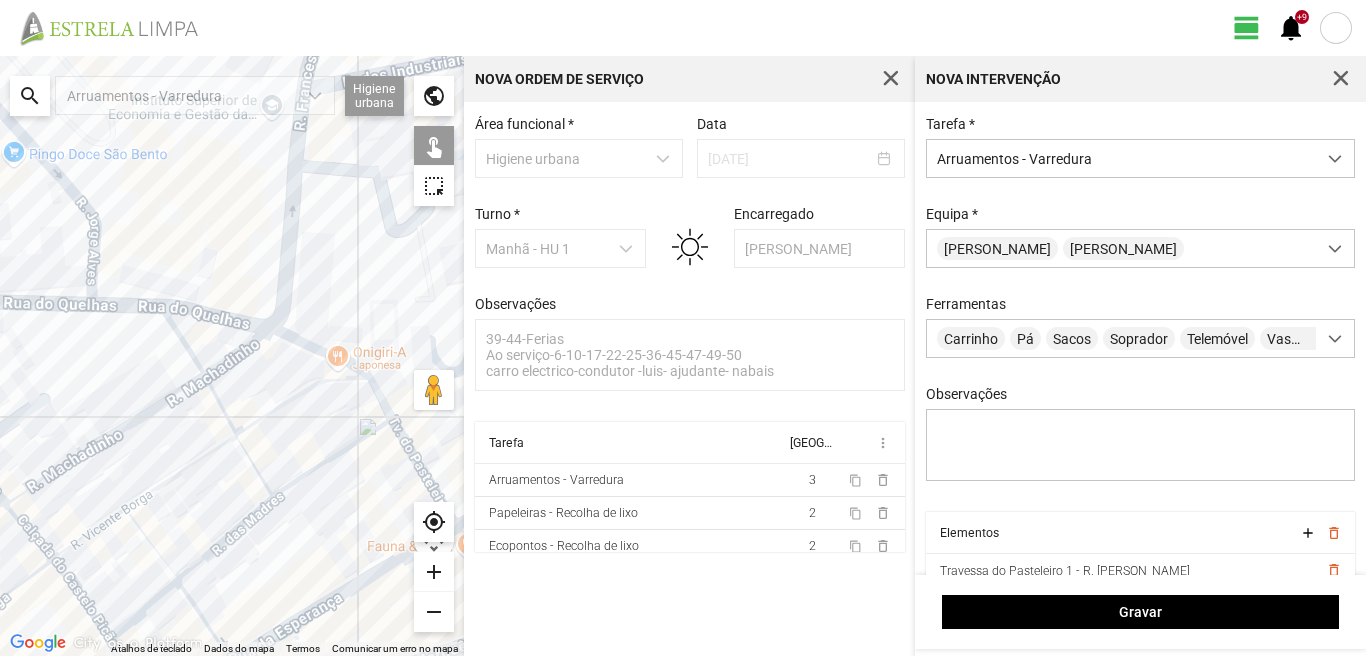 click 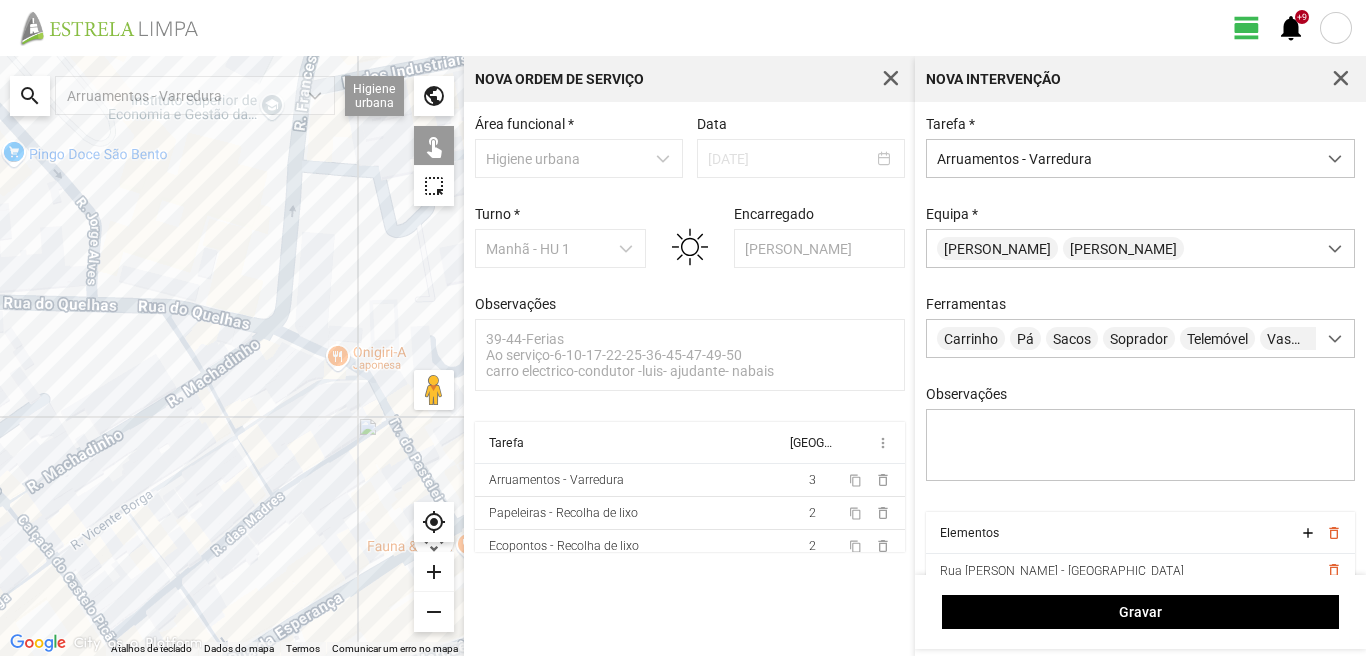 click 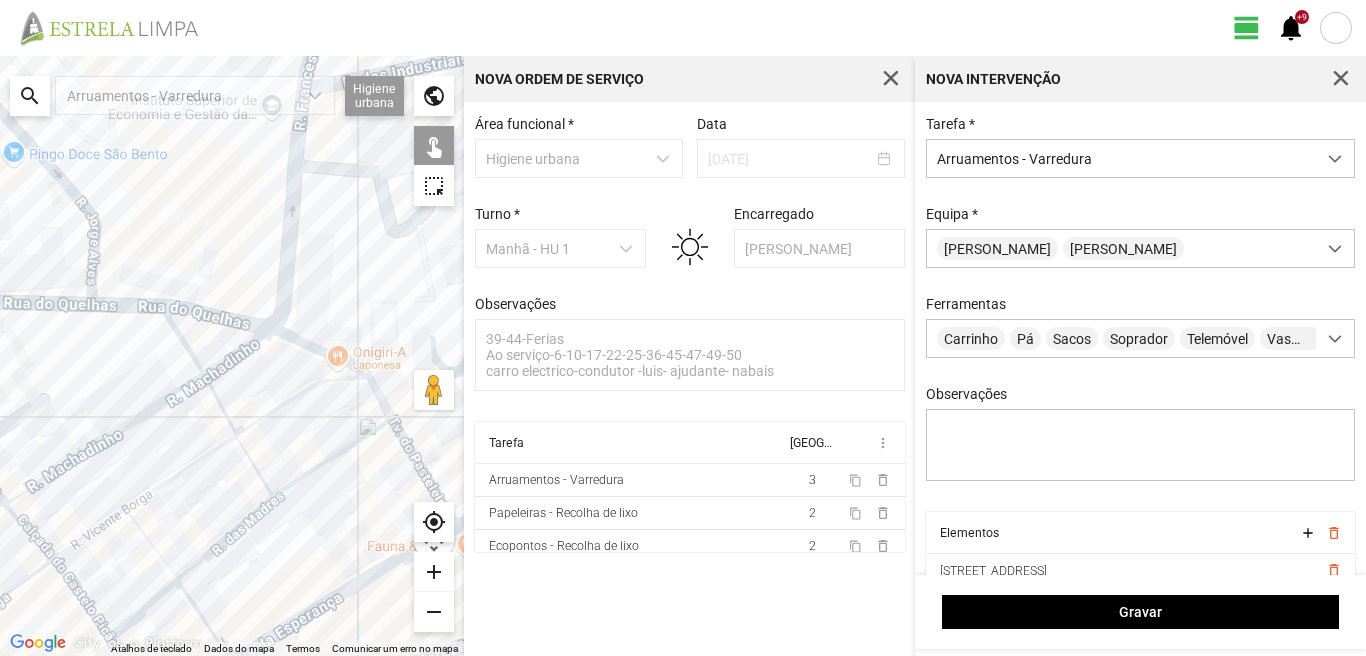 click 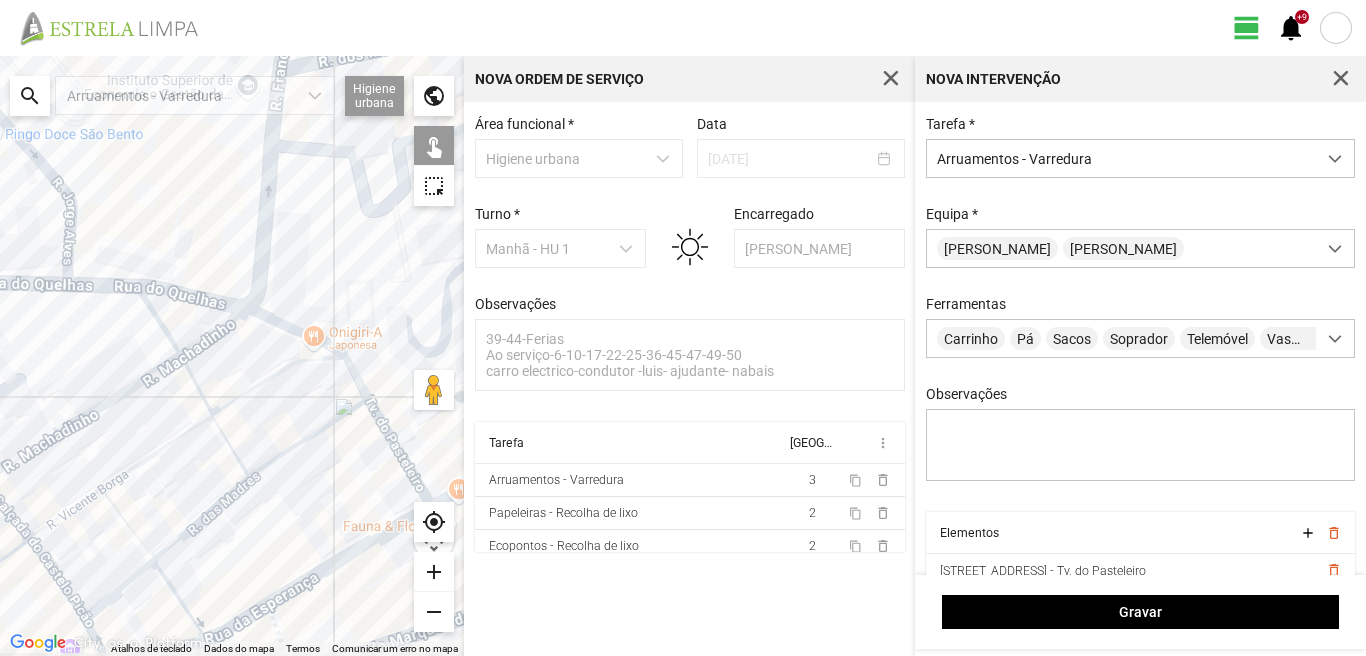 drag, startPoint x: 300, startPoint y: 545, endPoint x: 229, endPoint y: 479, distance: 96.938126 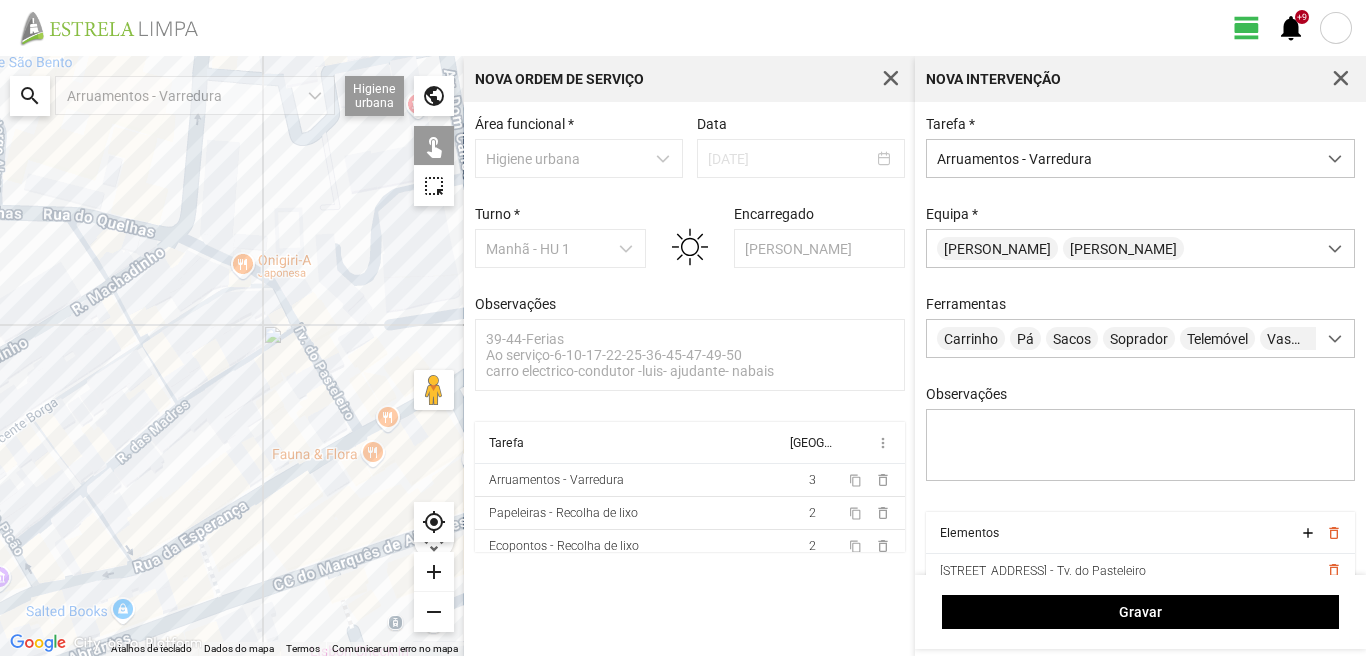 click 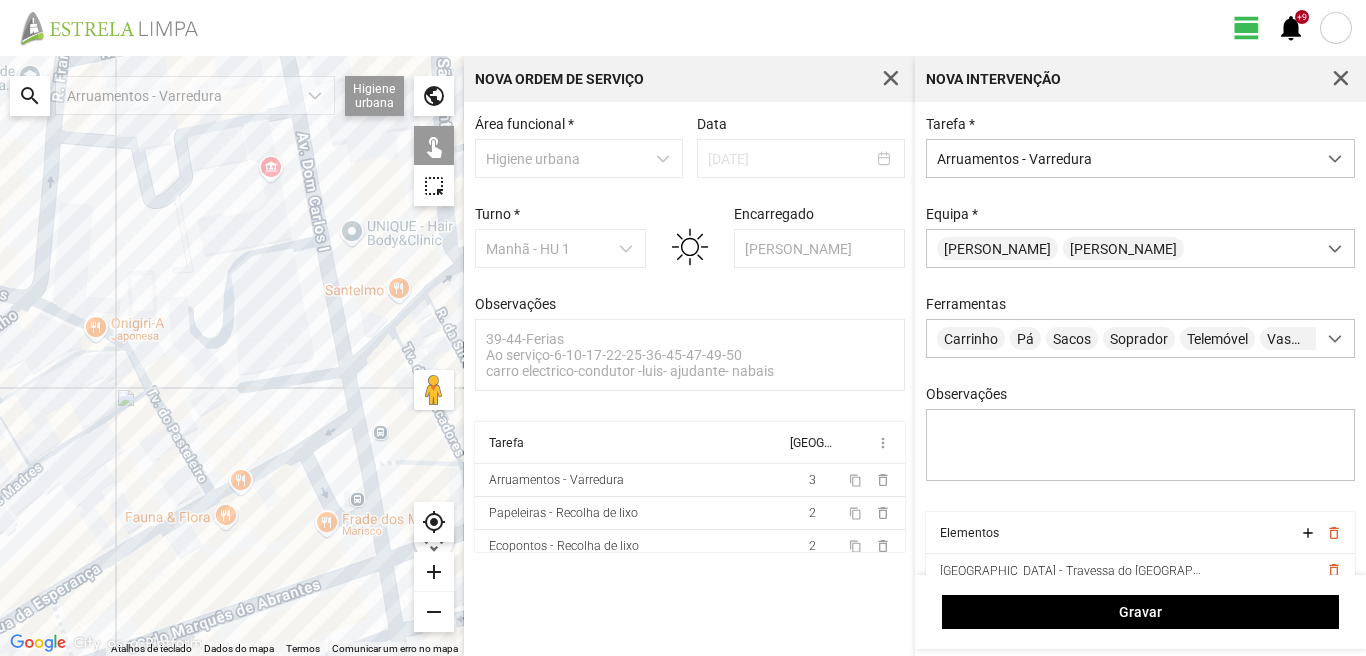 drag, startPoint x: 323, startPoint y: 463, endPoint x: 182, endPoint y: 526, distance: 154.43445 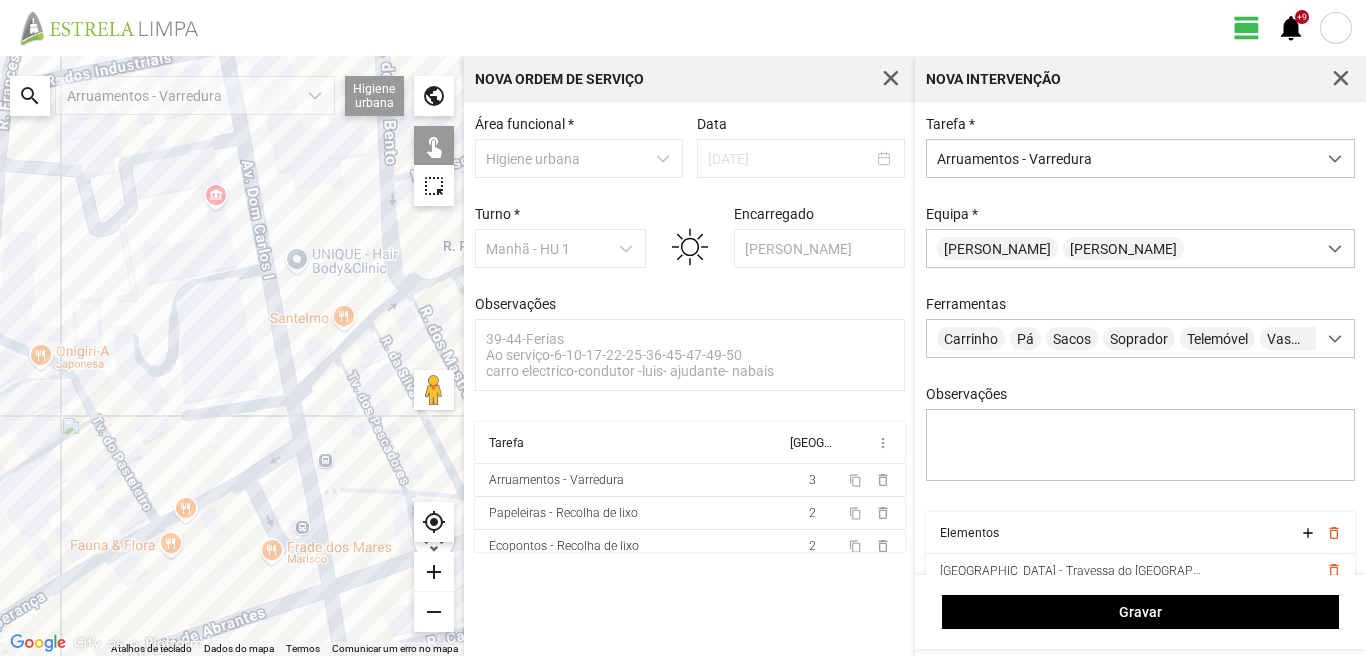 click 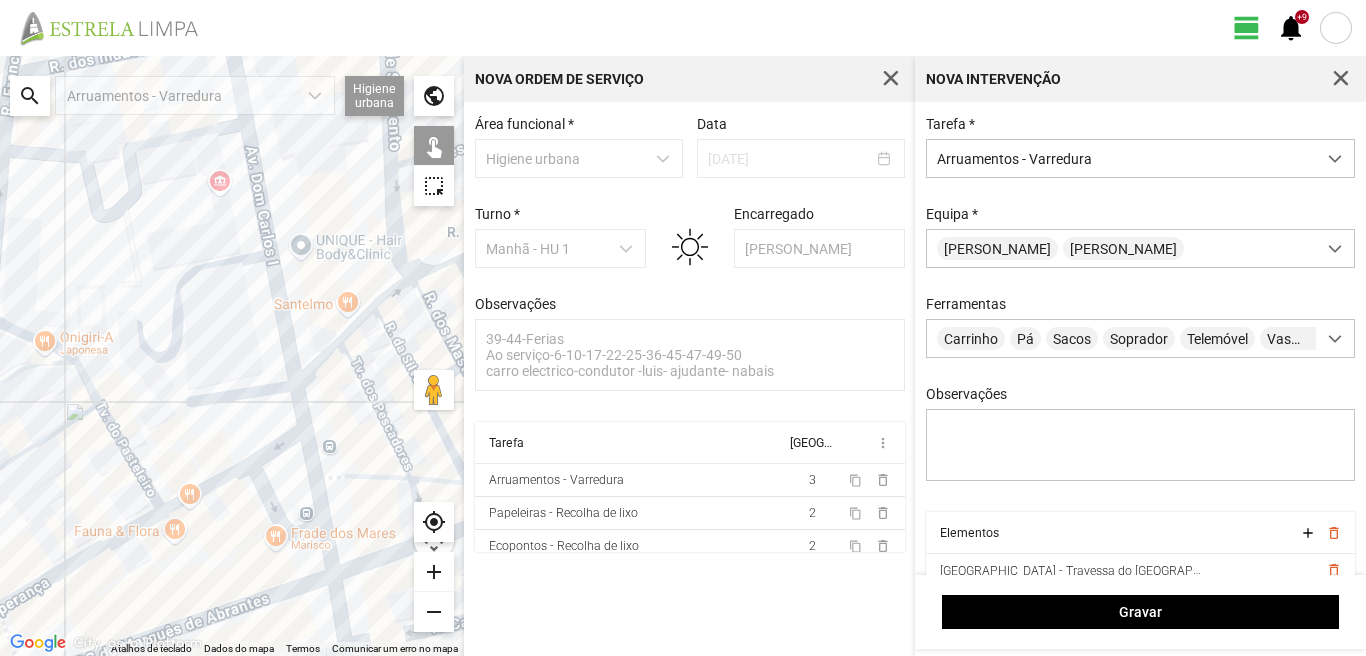 drag, startPoint x: 181, startPoint y: 560, endPoint x: 186, endPoint y: 501, distance: 59.211487 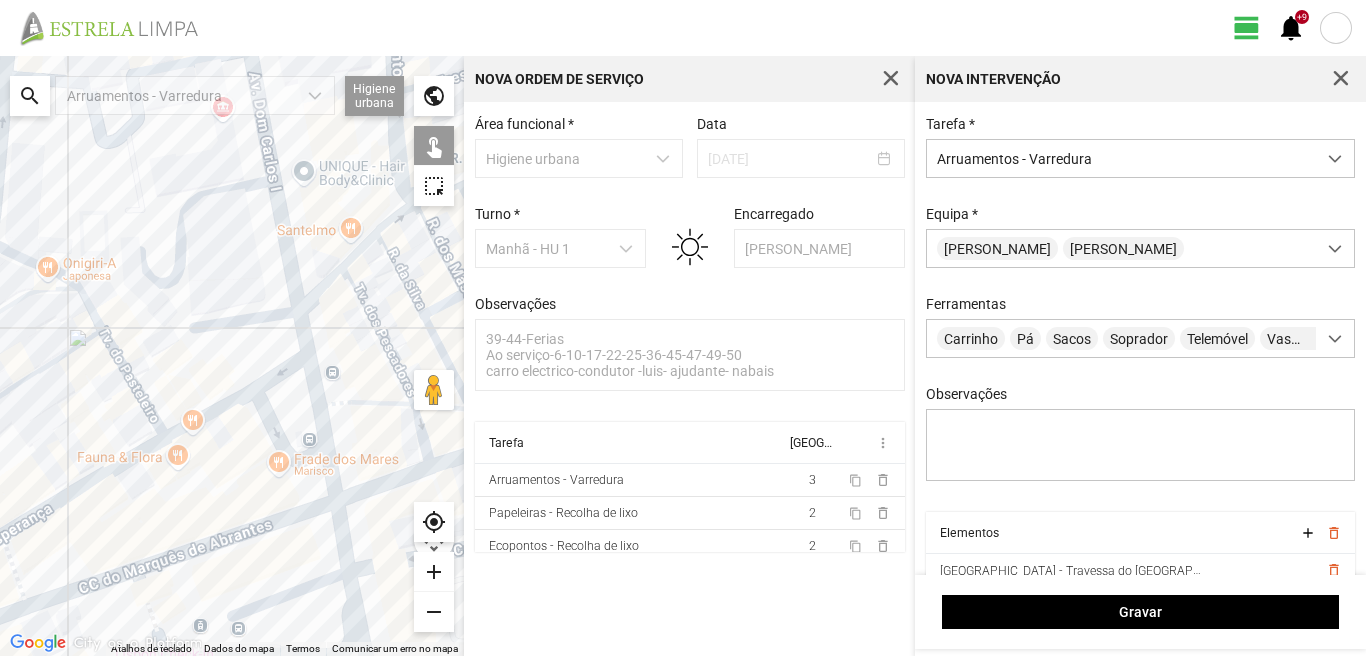 click 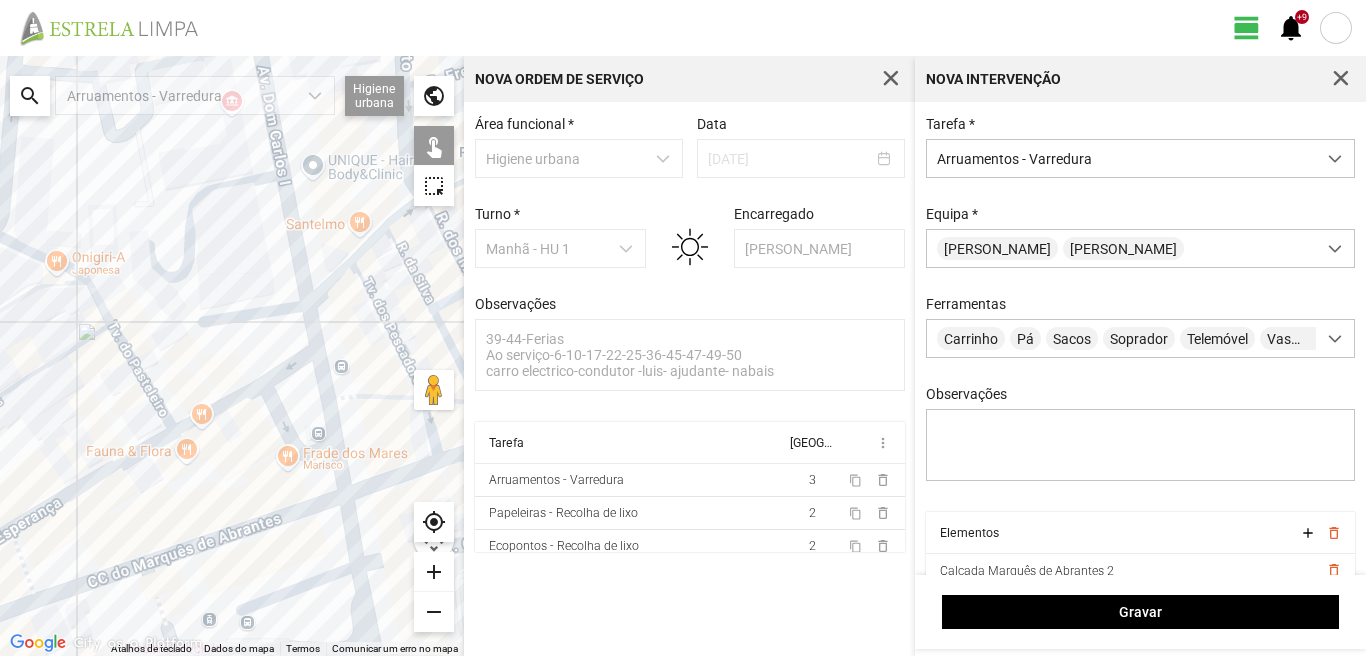 drag, startPoint x: 152, startPoint y: 551, endPoint x: 248, endPoint y: 522, distance: 100.28459 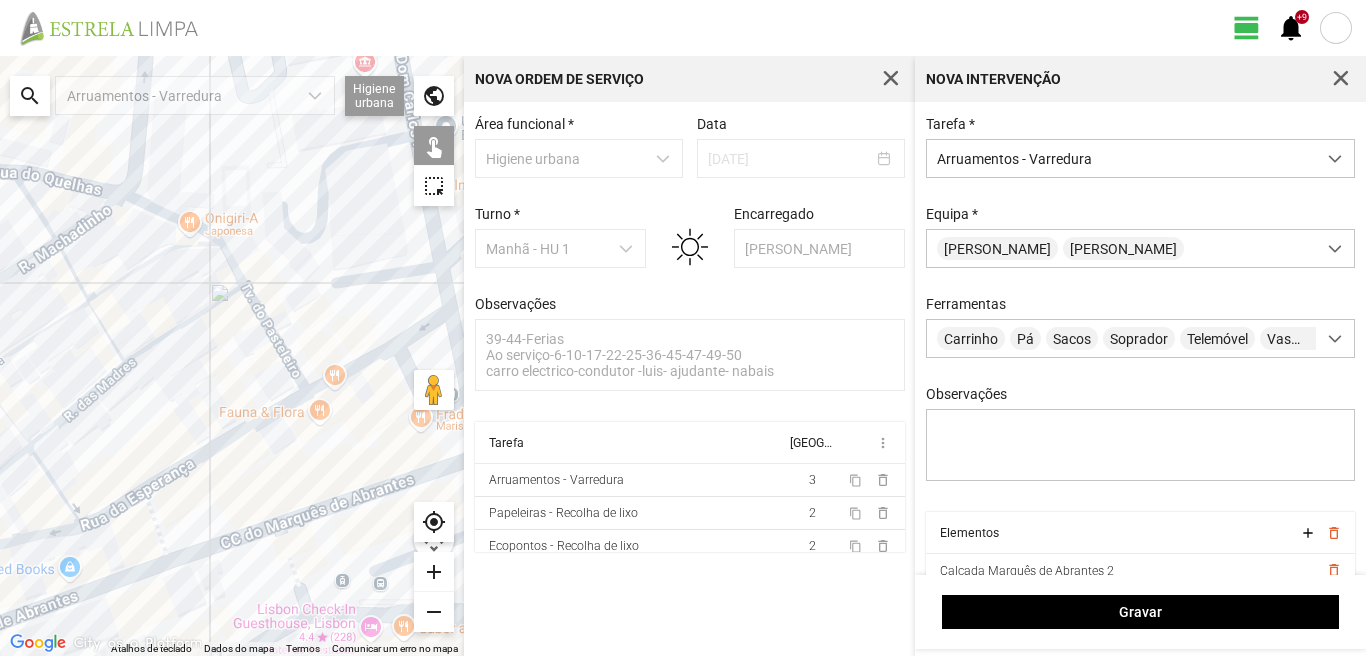 click 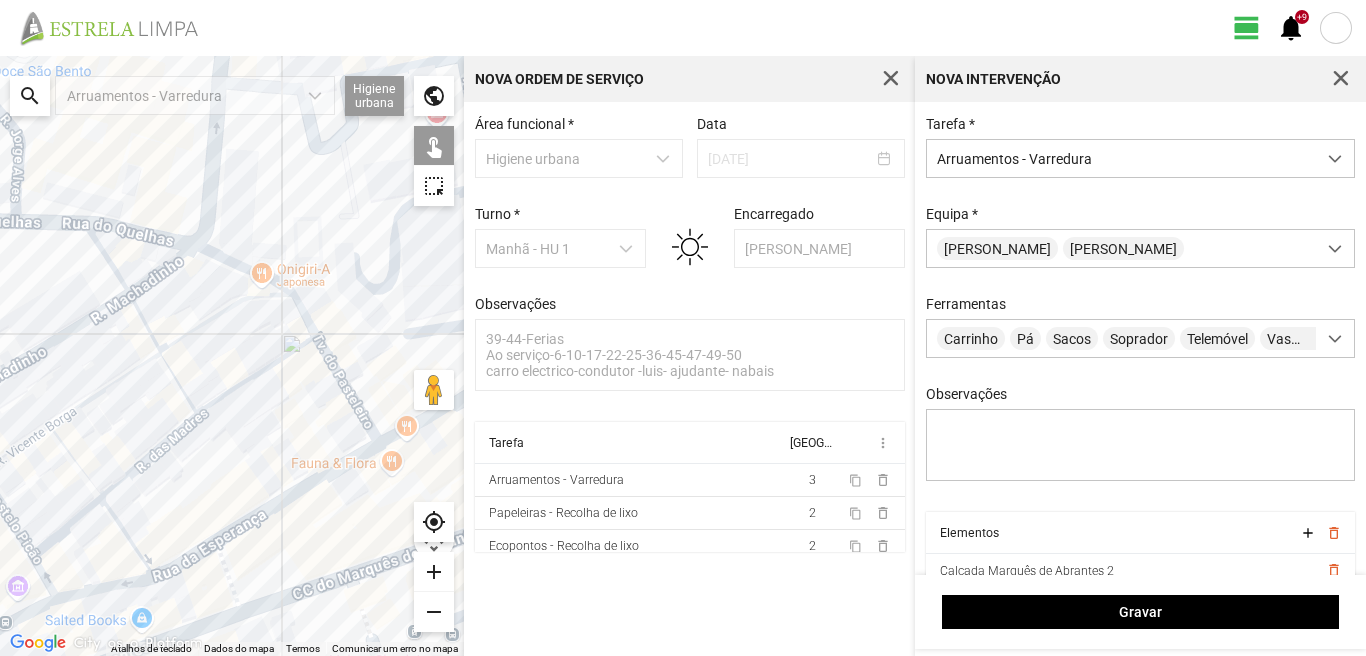 drag, startPoint x: 90, startPoint y: 420, endPoint x: 135, endPoint y: 441, distance: 49.658836 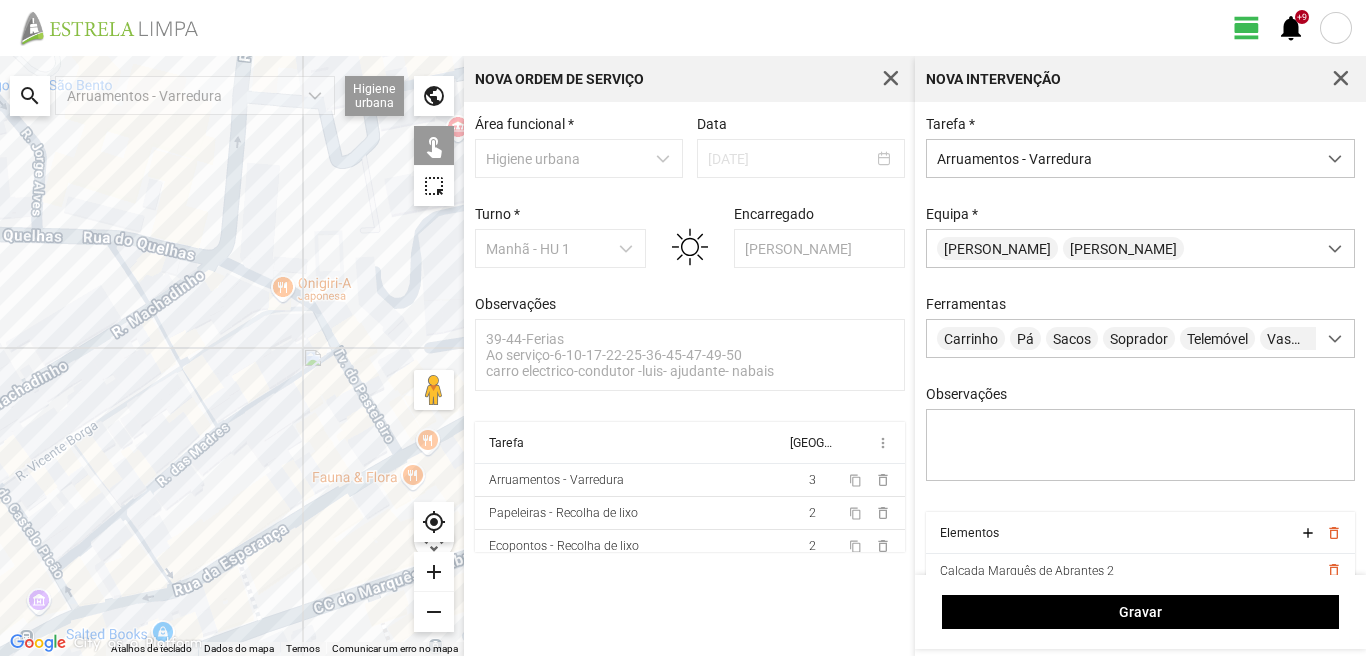 click 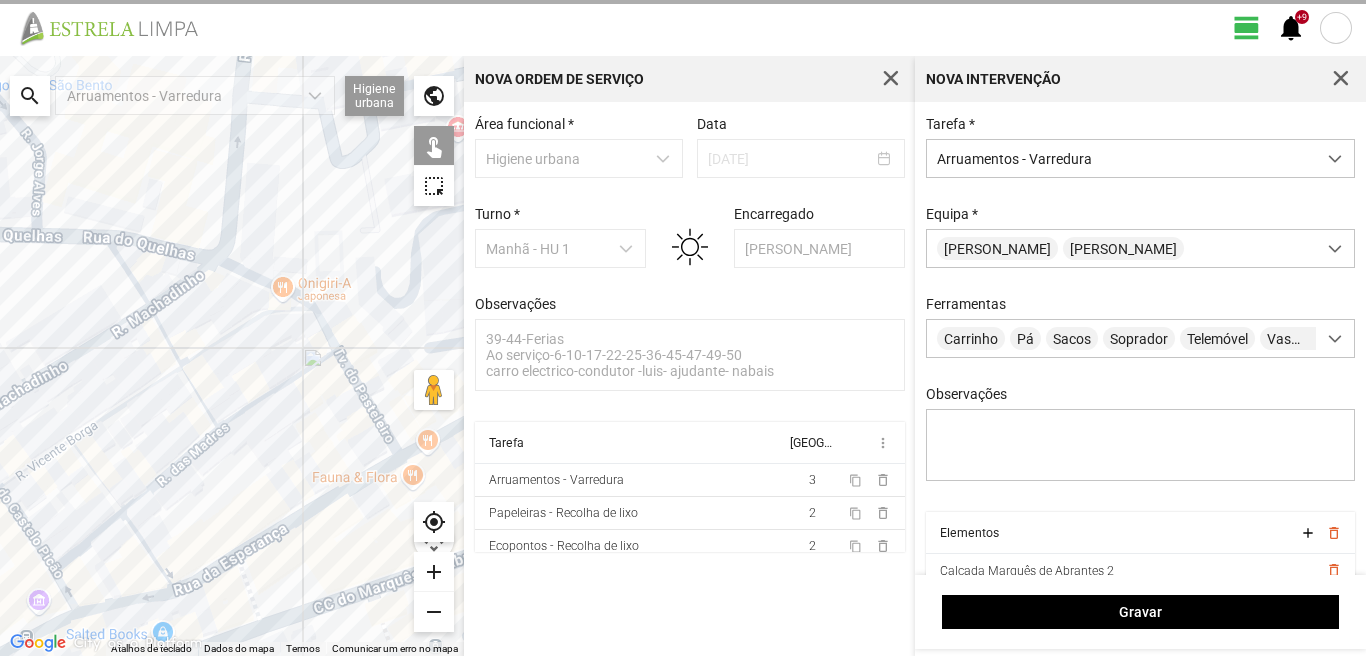 click 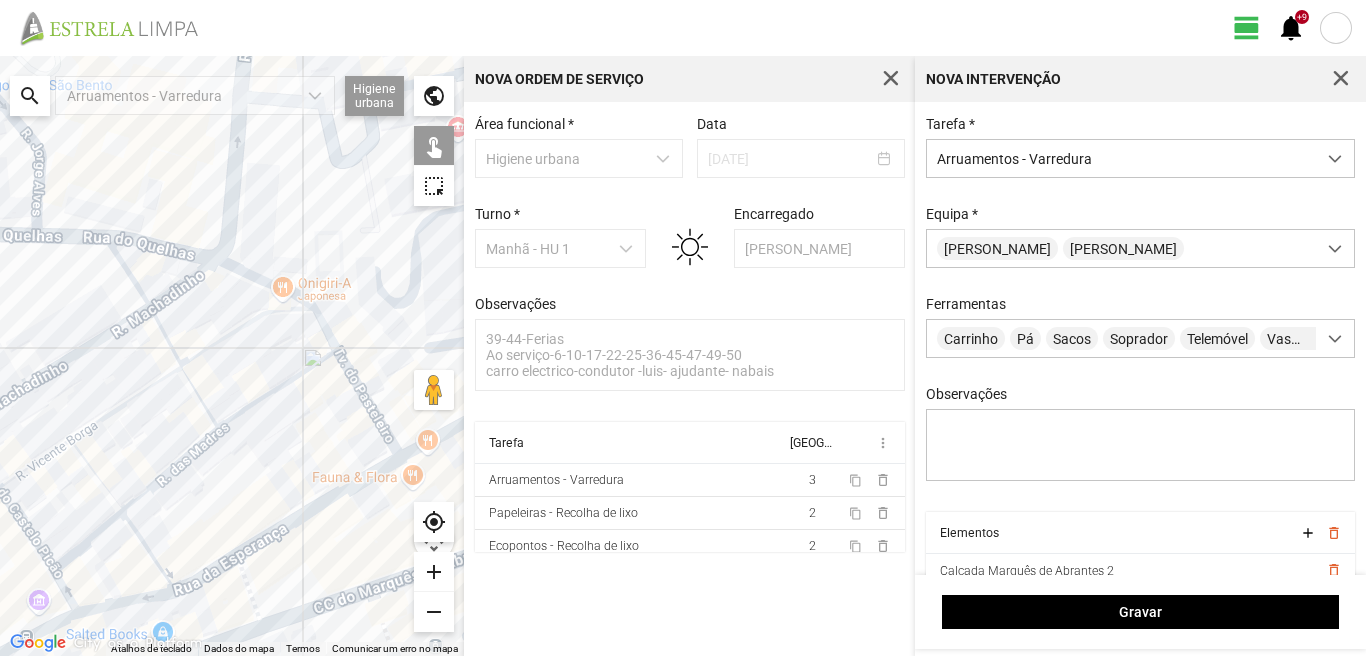 click 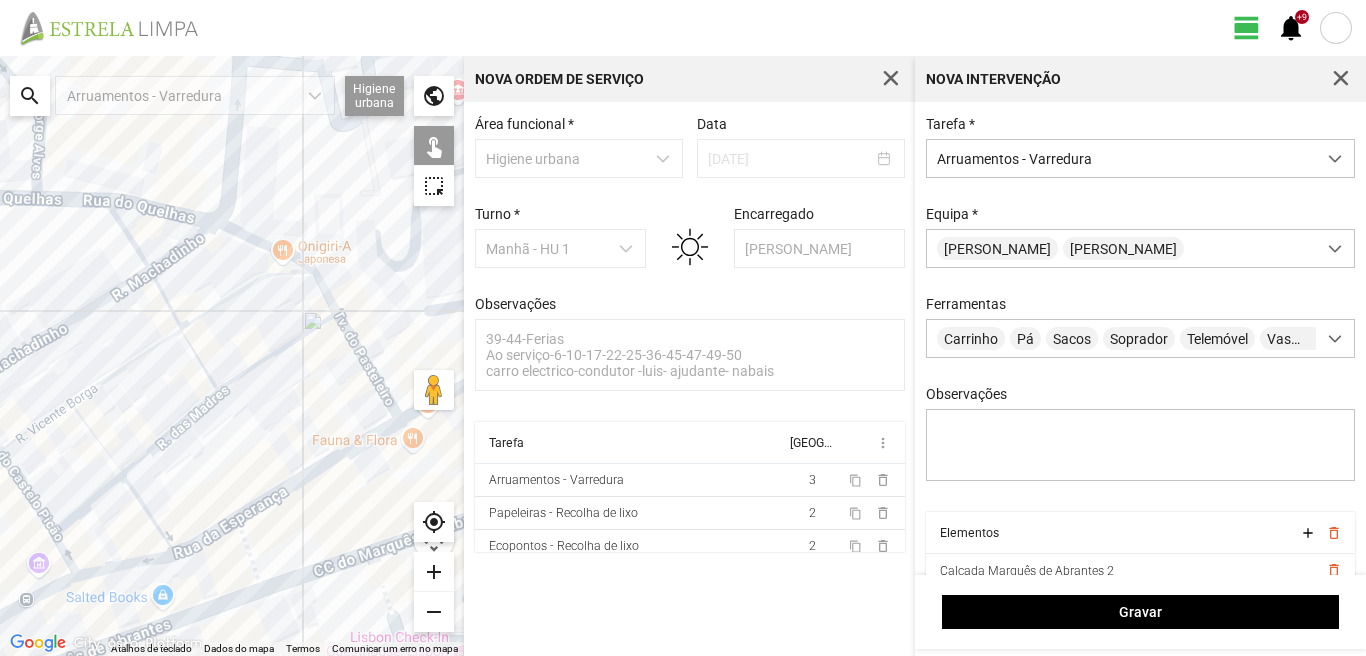 drag, startPoint x: 157, startPoint y: 585, endPoint x: 175, endPoint y: 453, distance: 133.22162 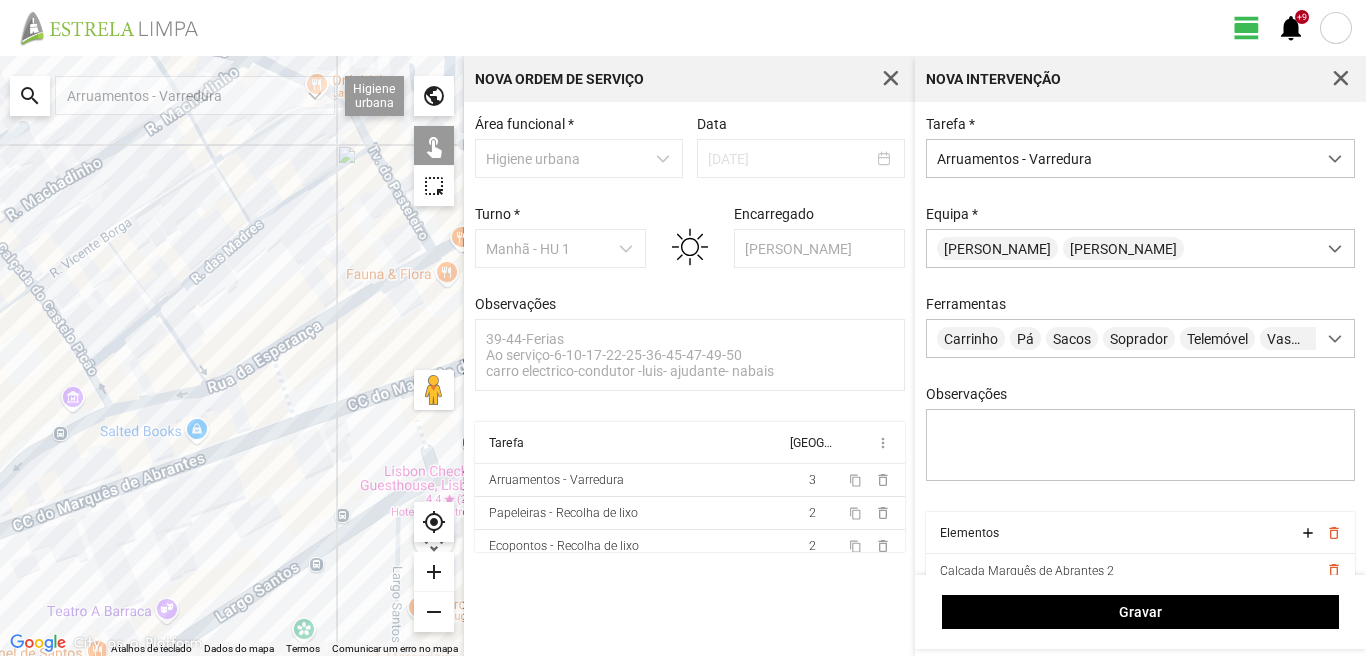click 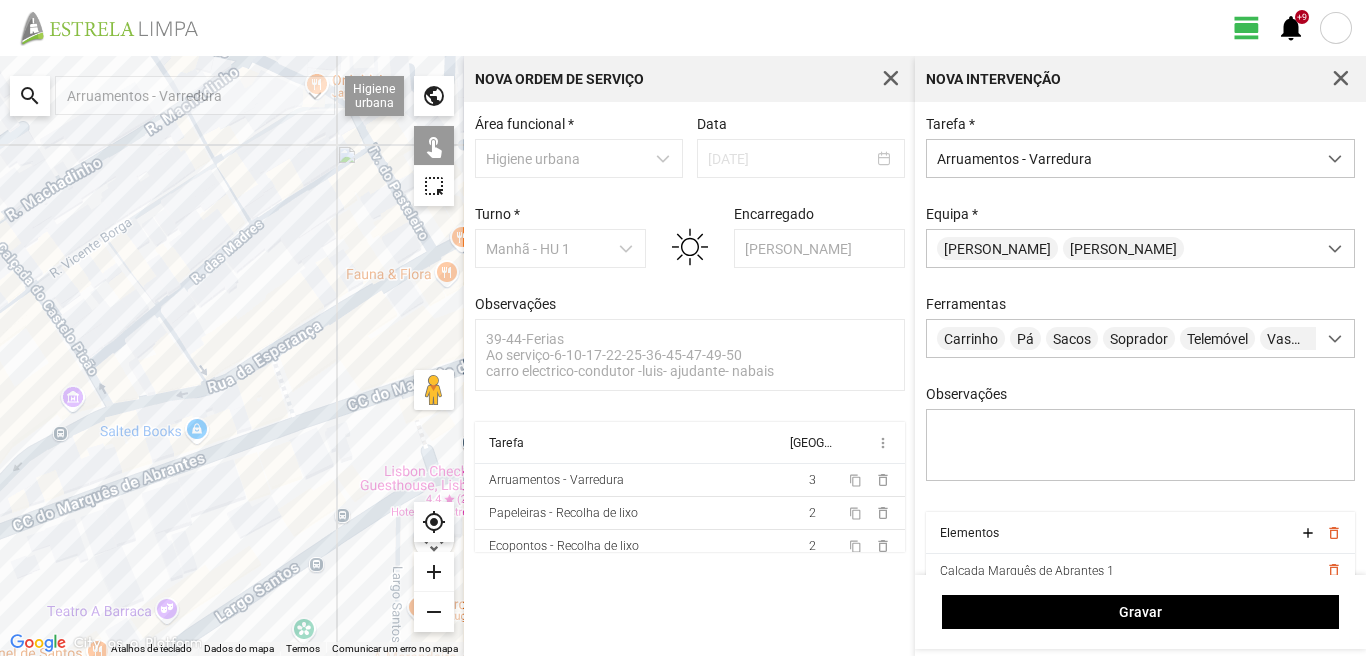 click 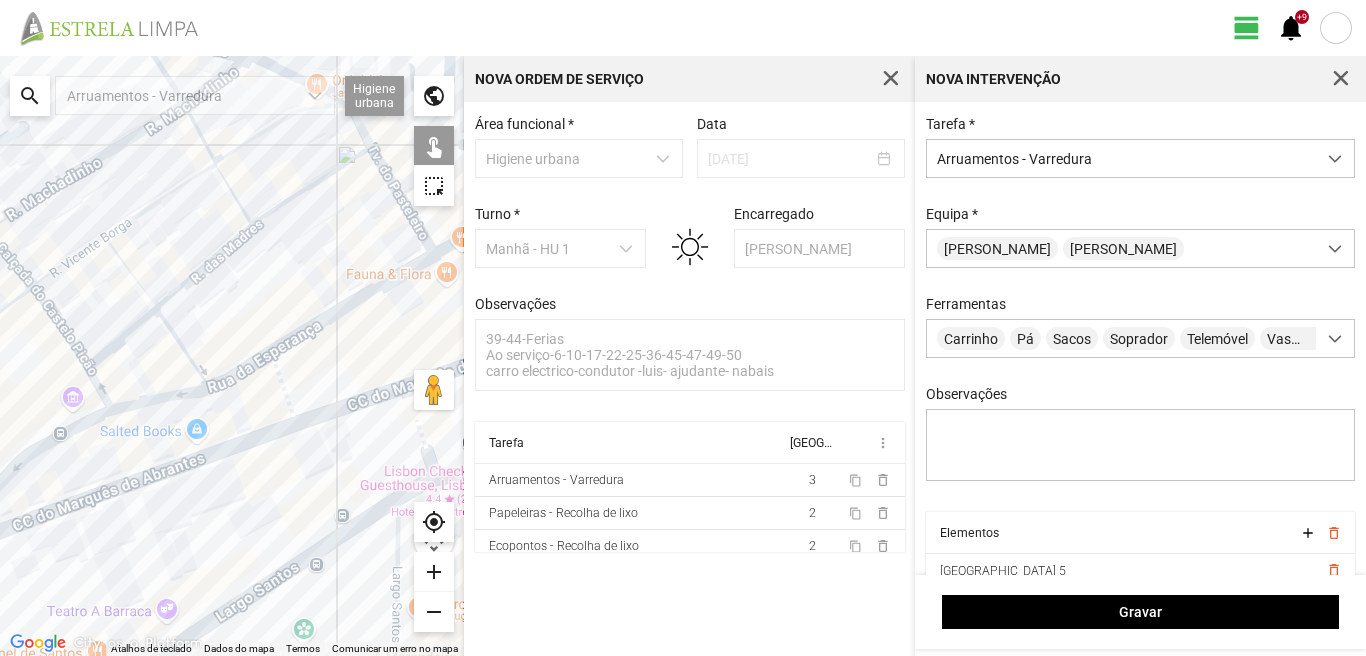 click 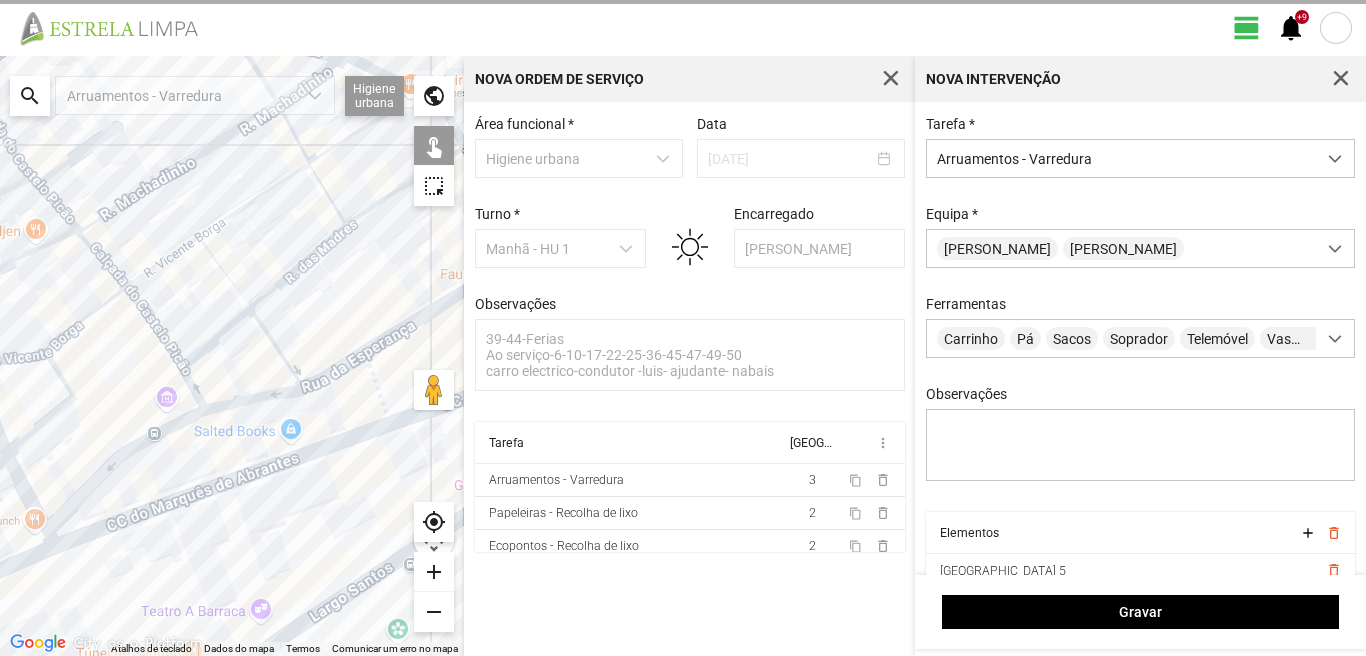 drag, startPoint x: 58, startPoint y: 390, endPoint x: 238, endPoint y: 417, distance: 182.01373 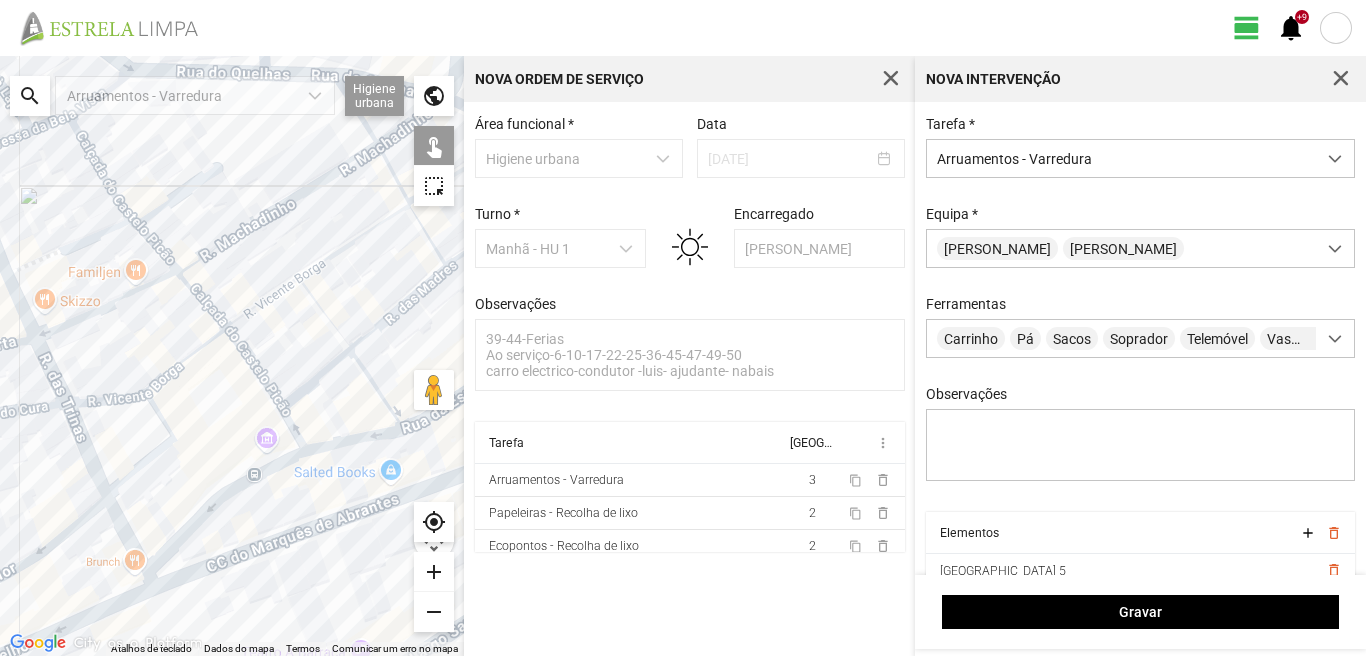 click 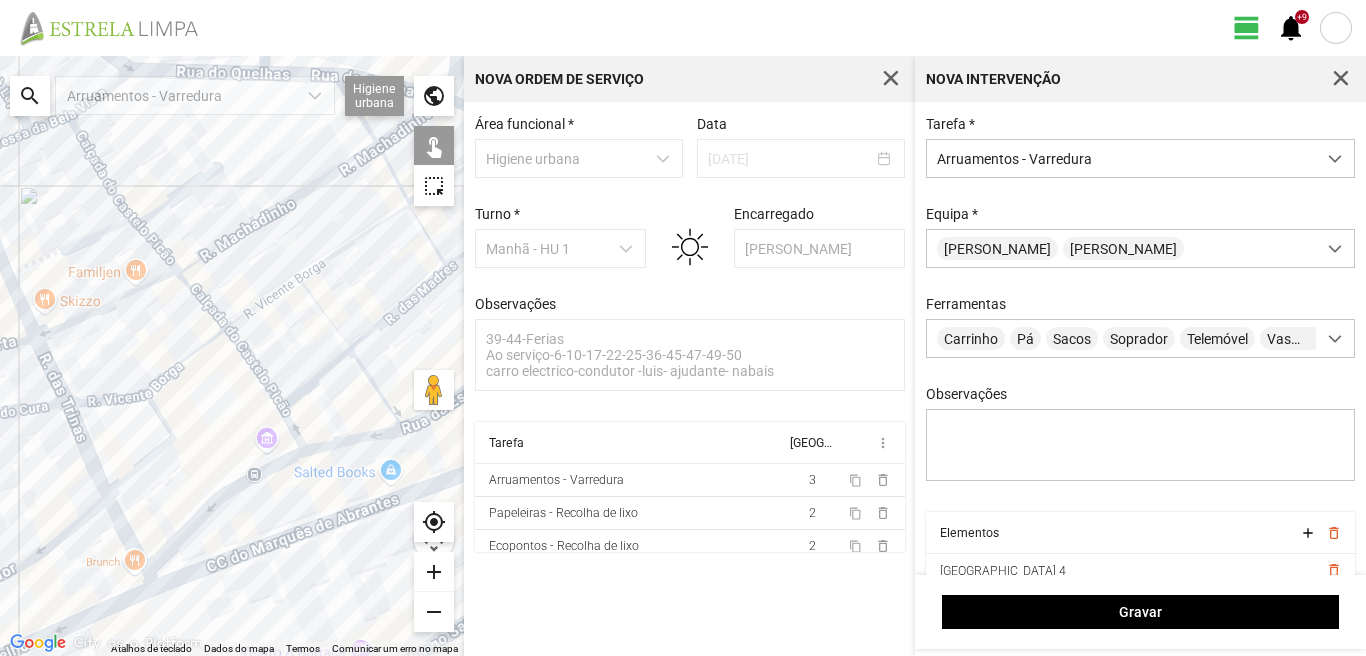 click 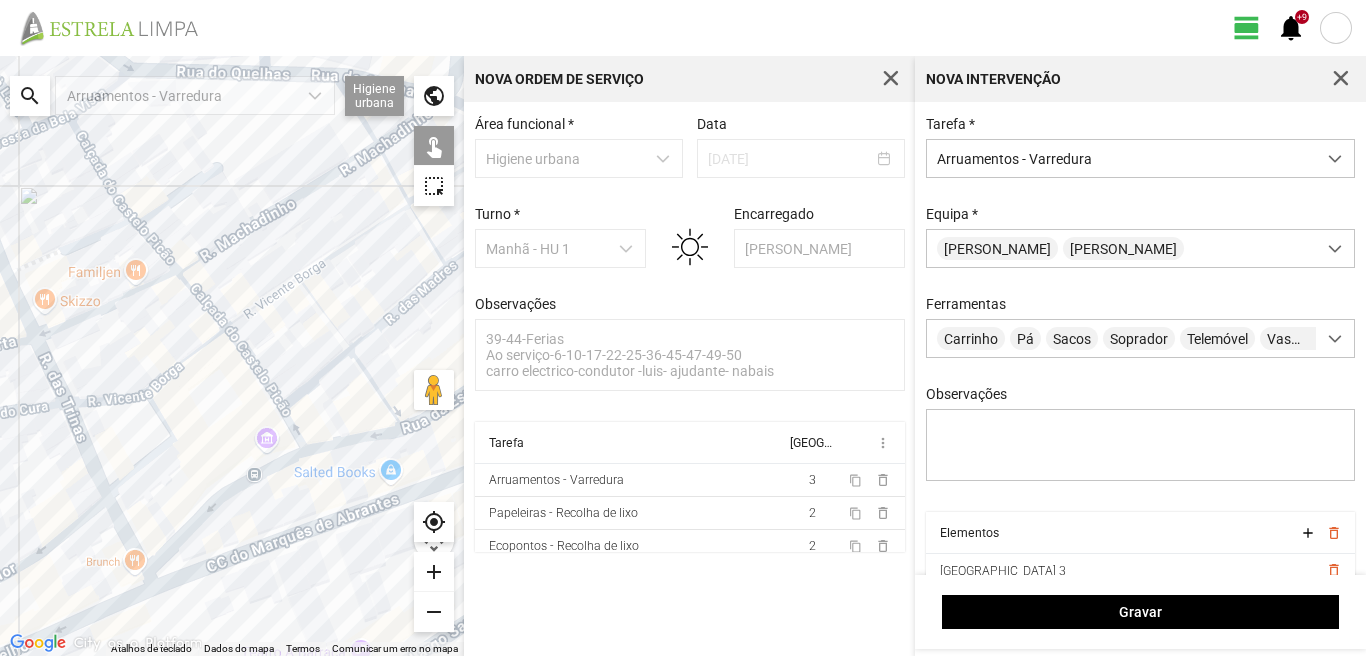 click 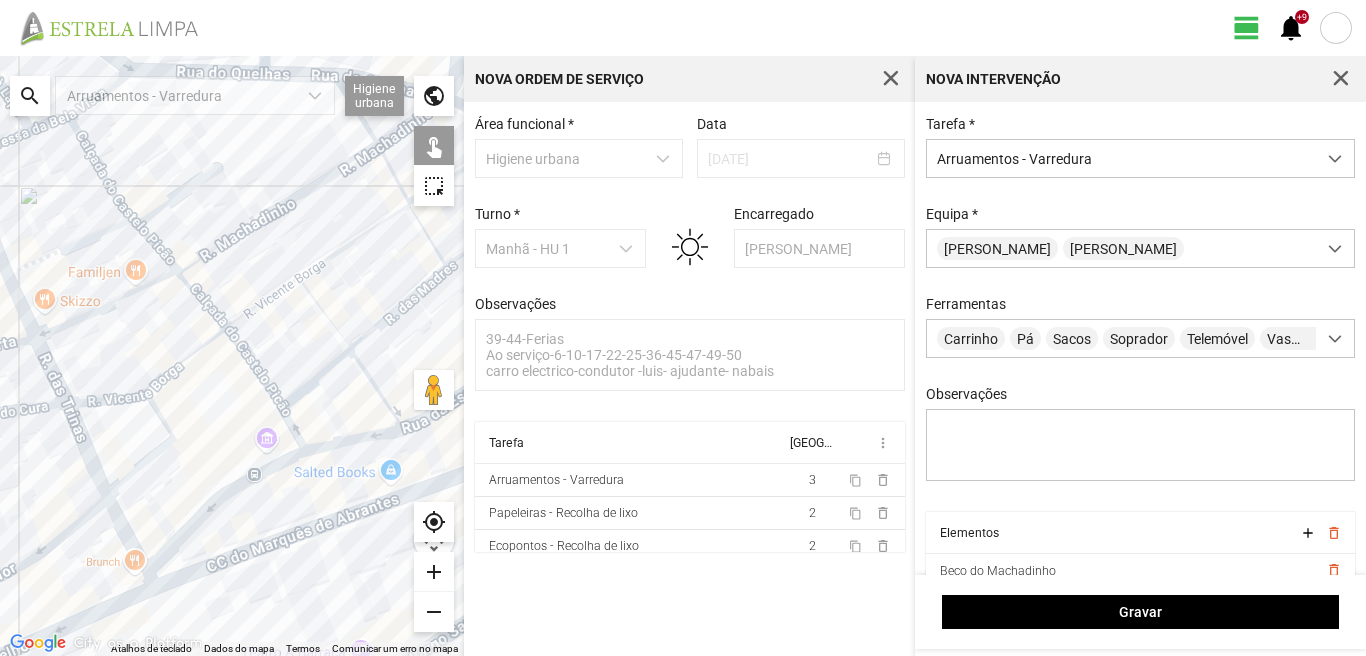 click 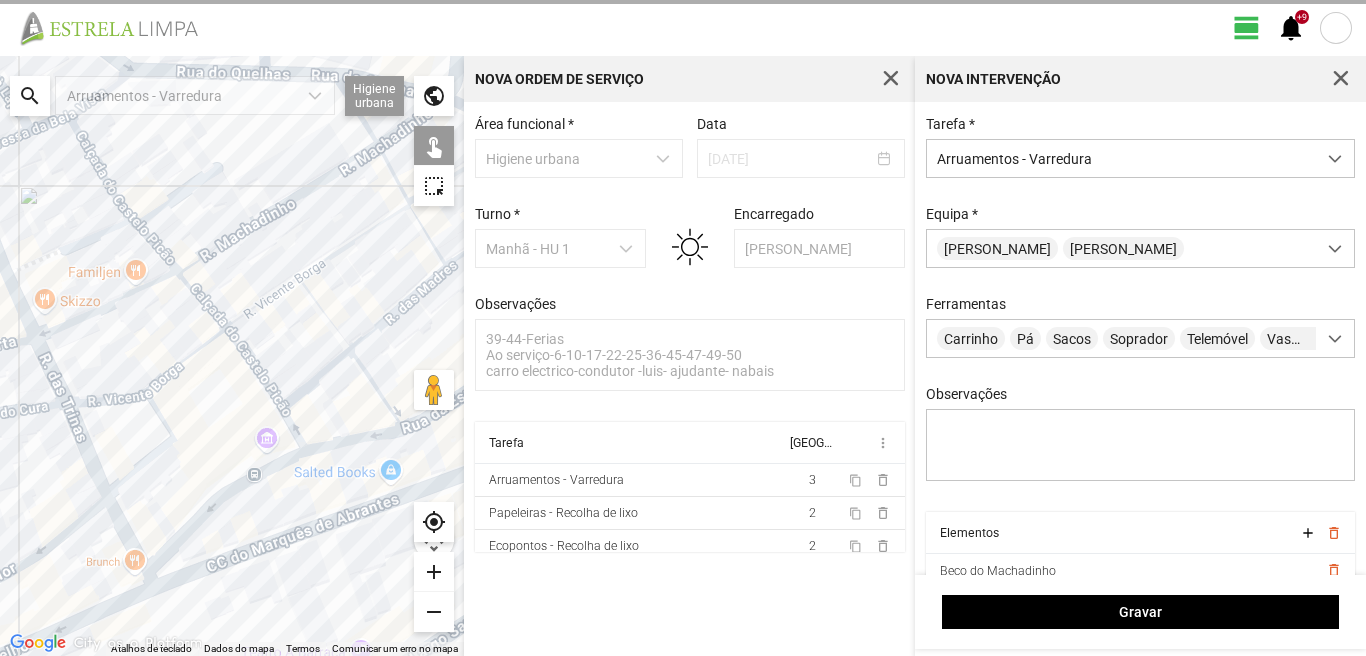 click 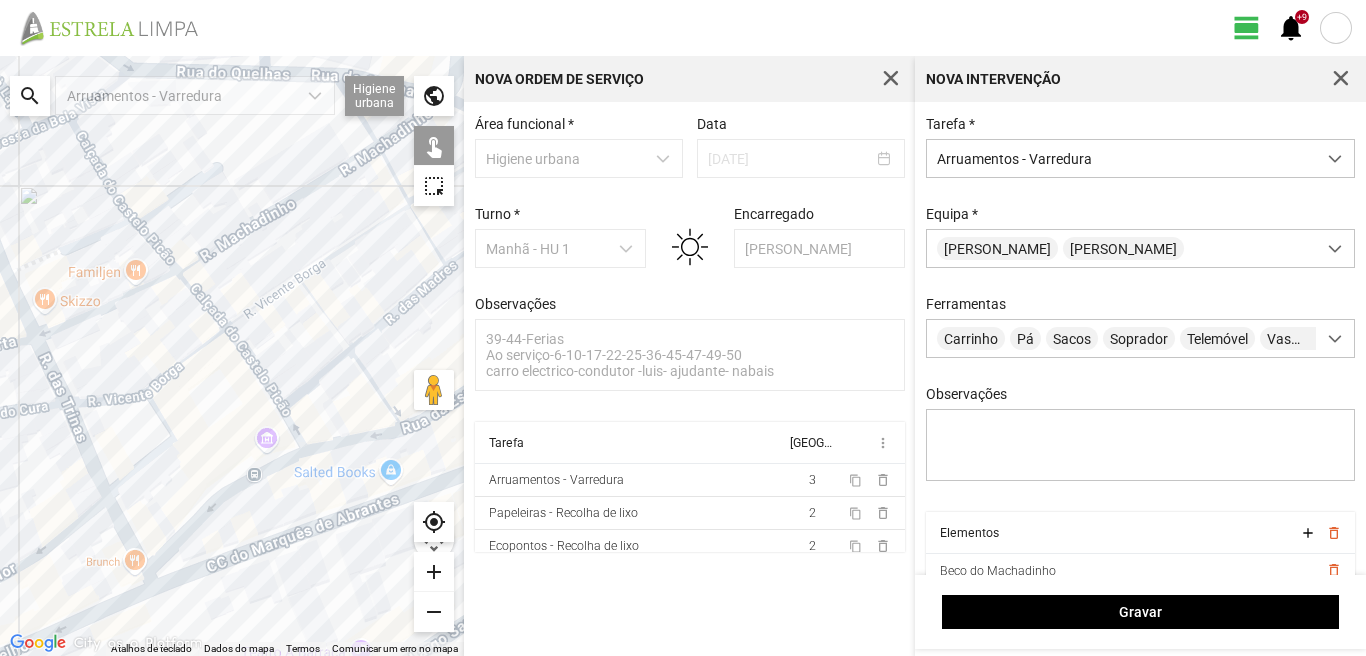 click 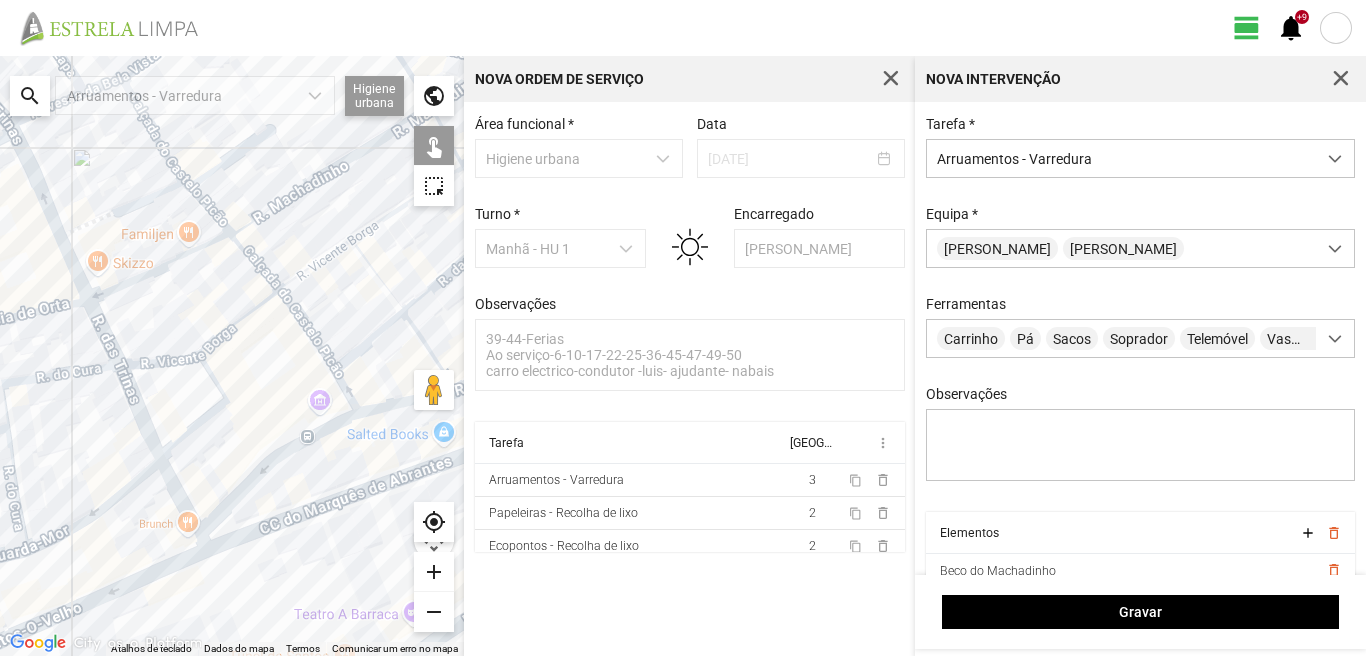 drag, startPoint x: 162, startPoint y: 535, endPoint x: 281, endPoint y: 461, distance: 140.13208 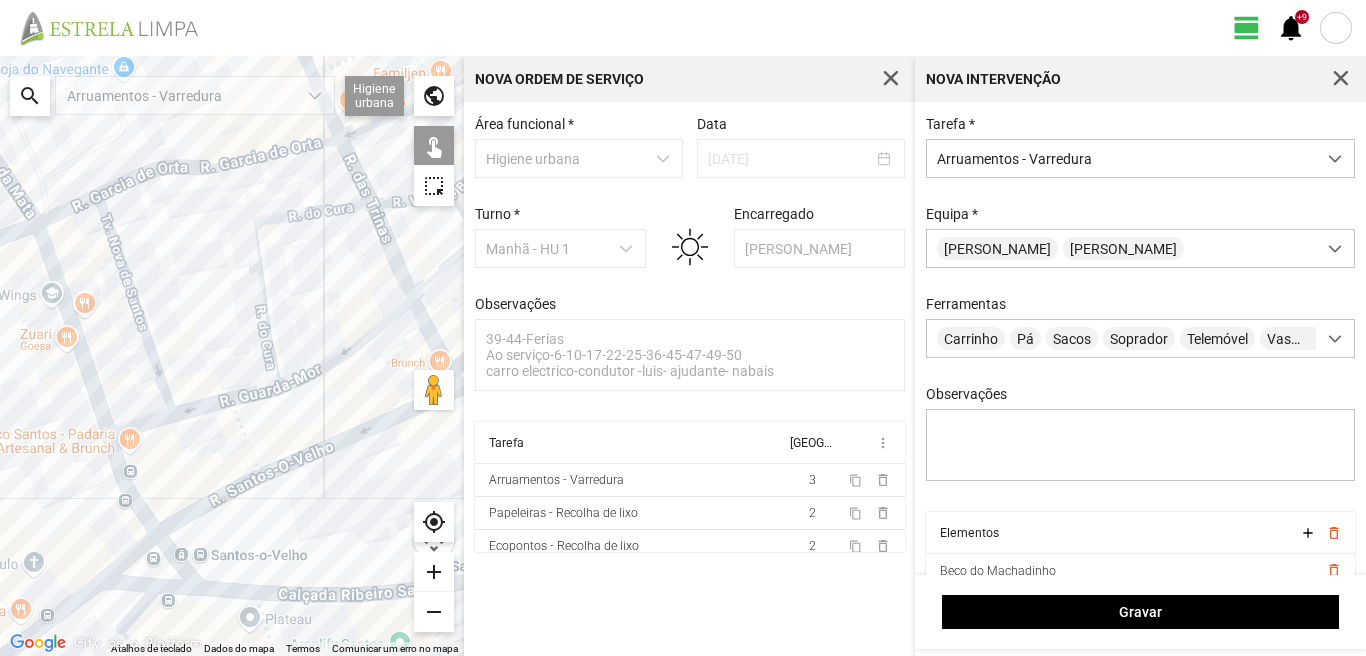 click 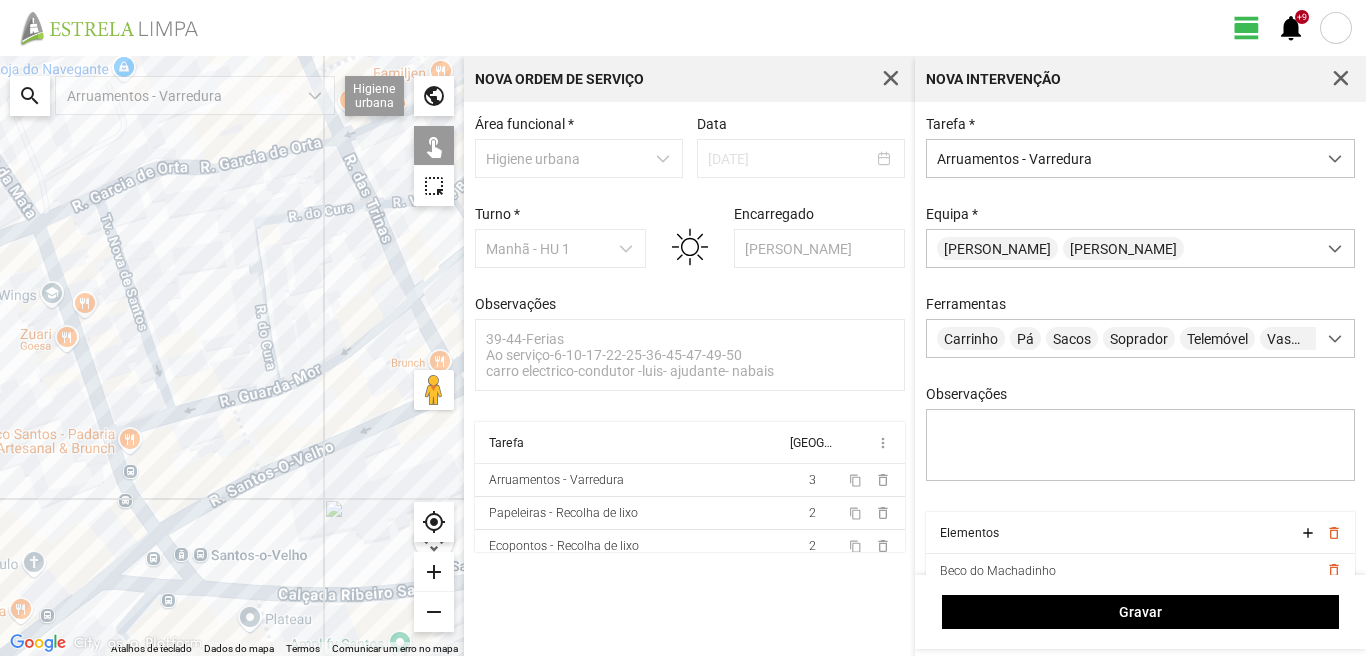 click 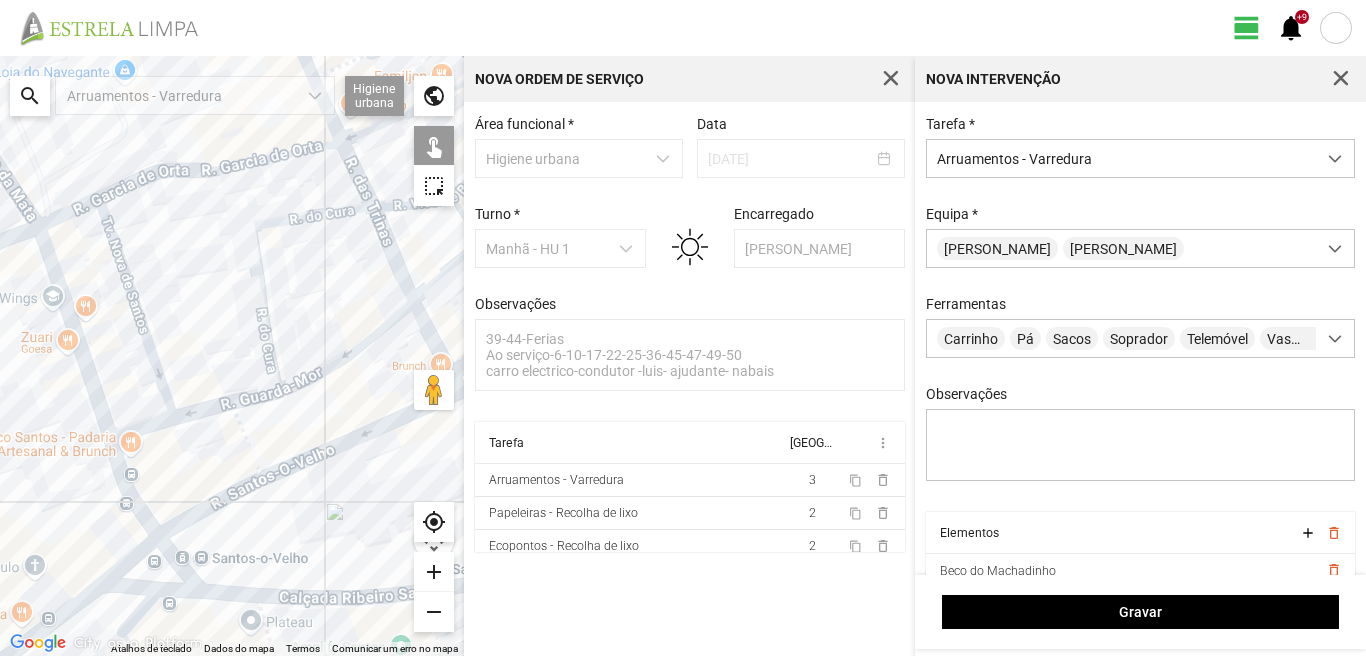 click 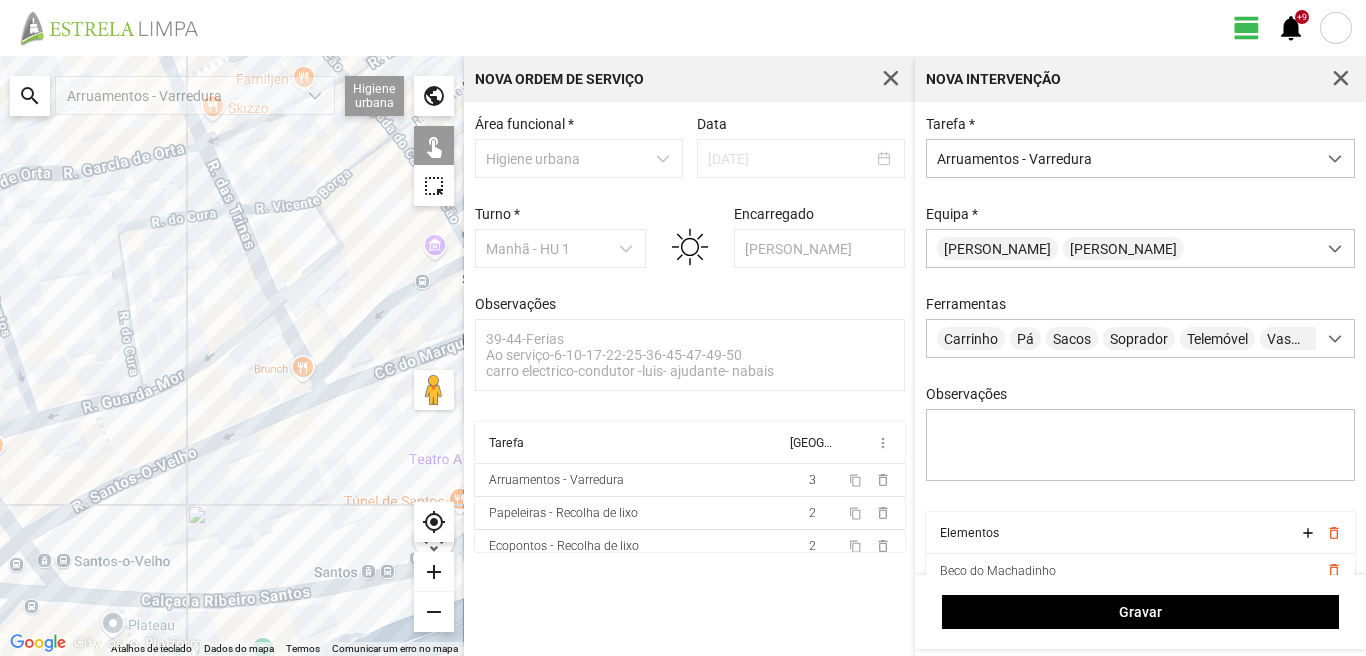 click 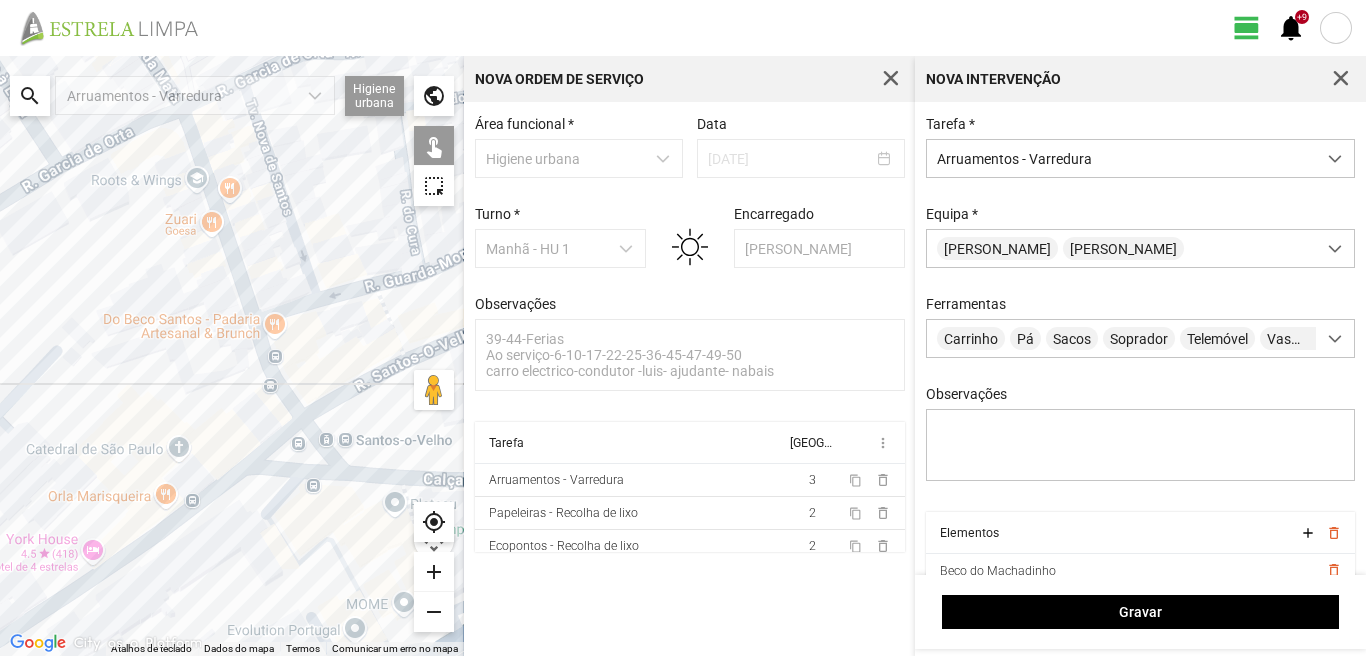 click 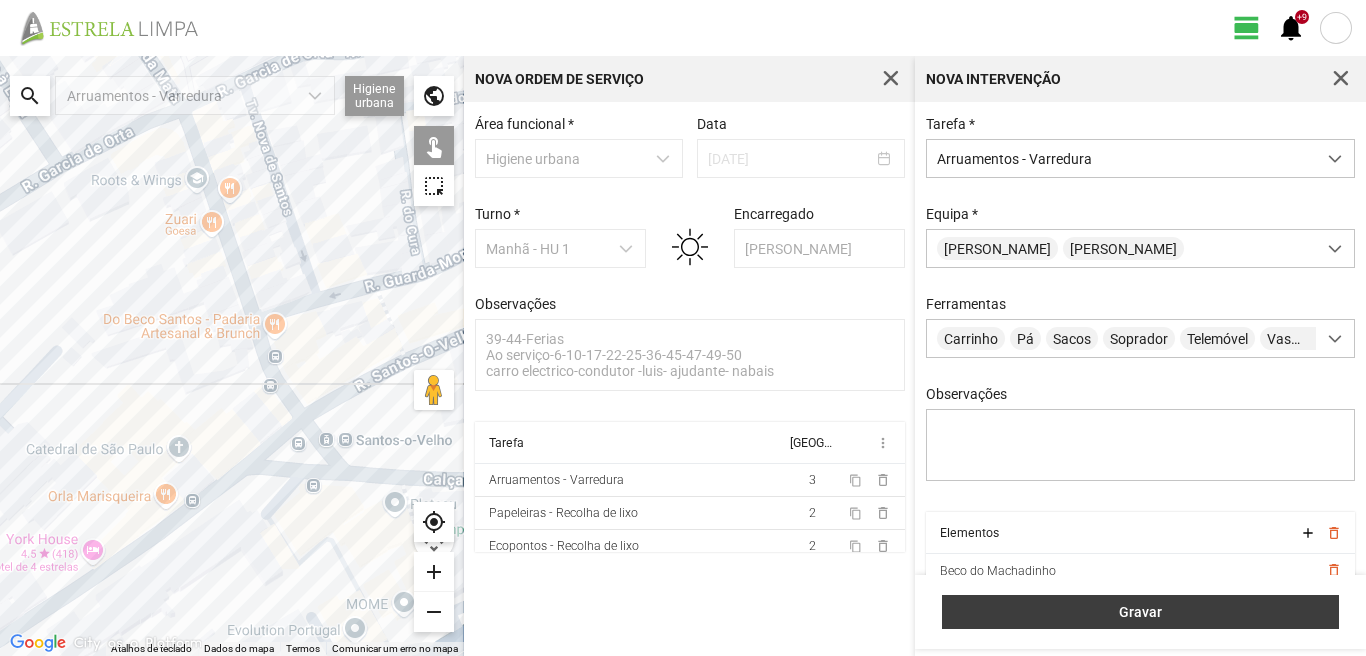 click on "Gravar" at bounding box center (1140, 612) 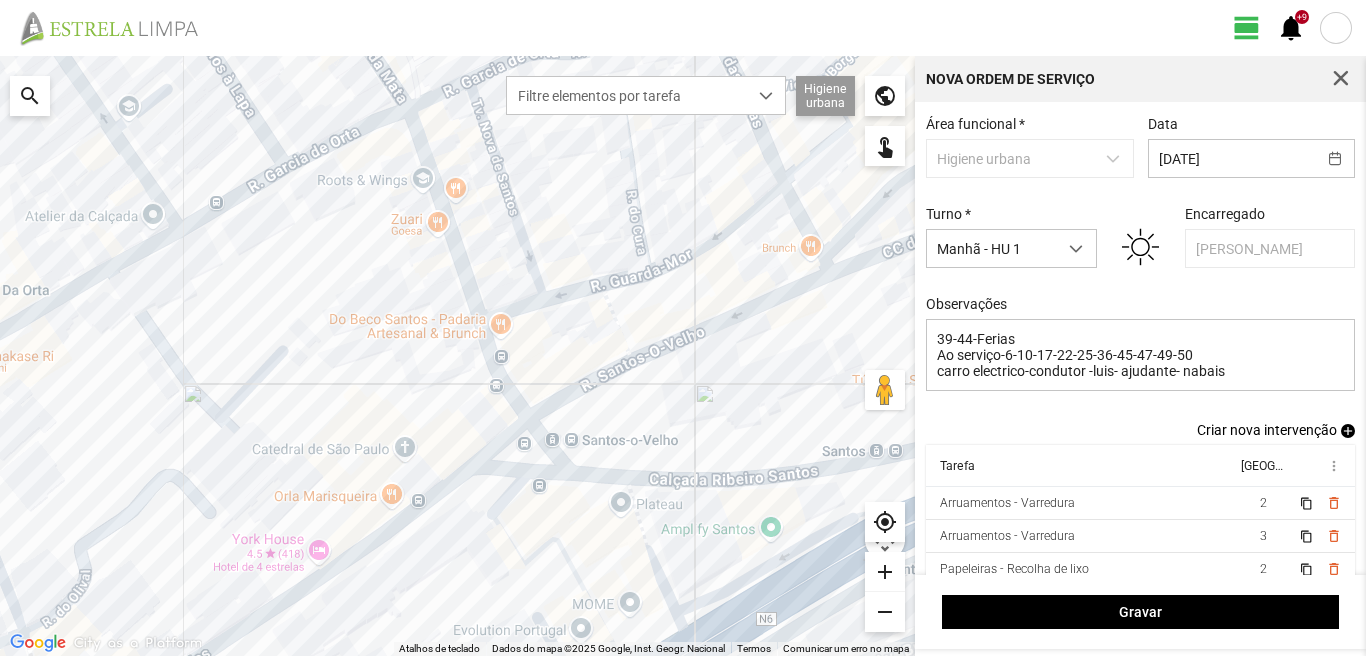 click on "add" at bounding box center (1348, 431) 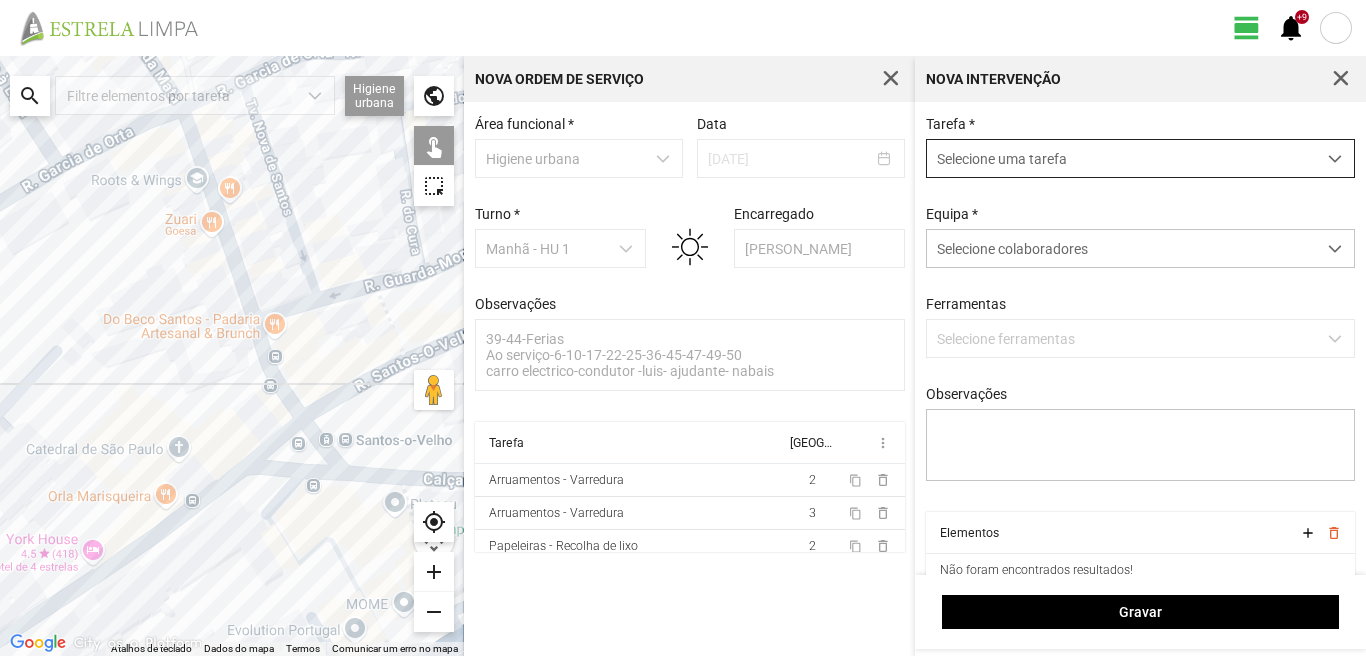 click on "Selecione uma tarefa" at bounding box center (1121, 158) 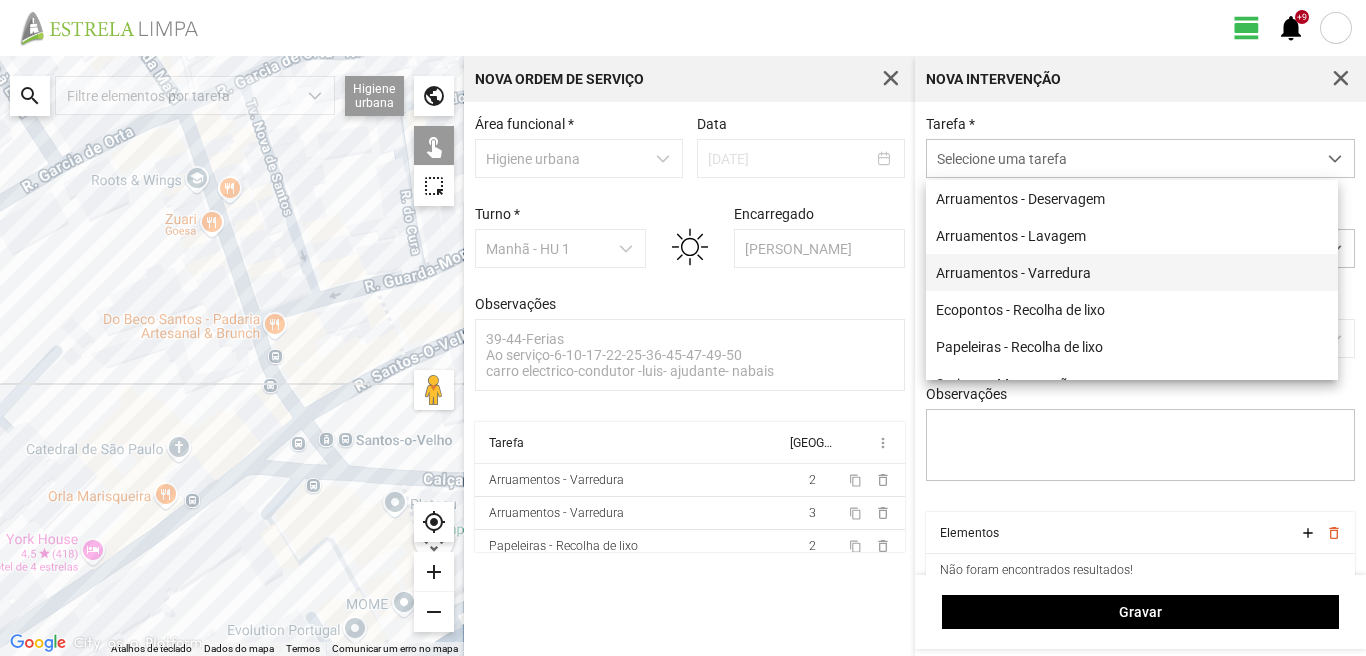 click on "Arruamentos - Varredura" at bounding box center (1132, 272) 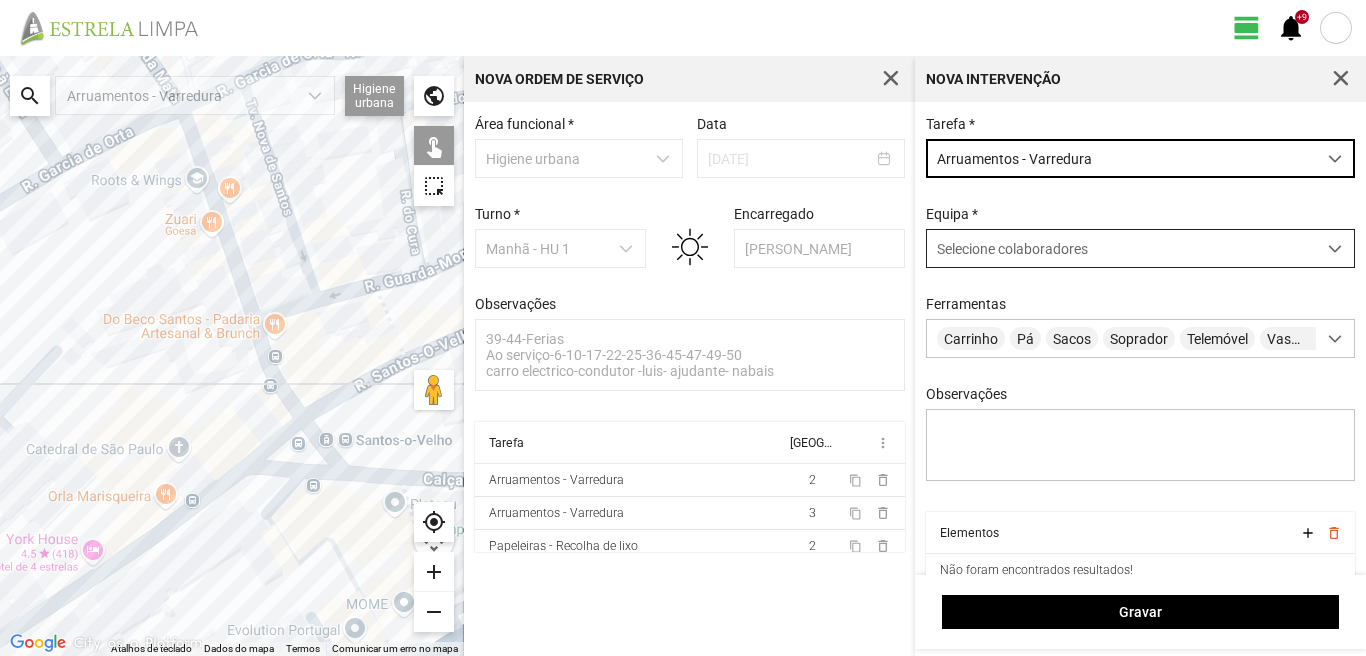 click on "Selecione colaboradores" at bounding box center (1121, 248) 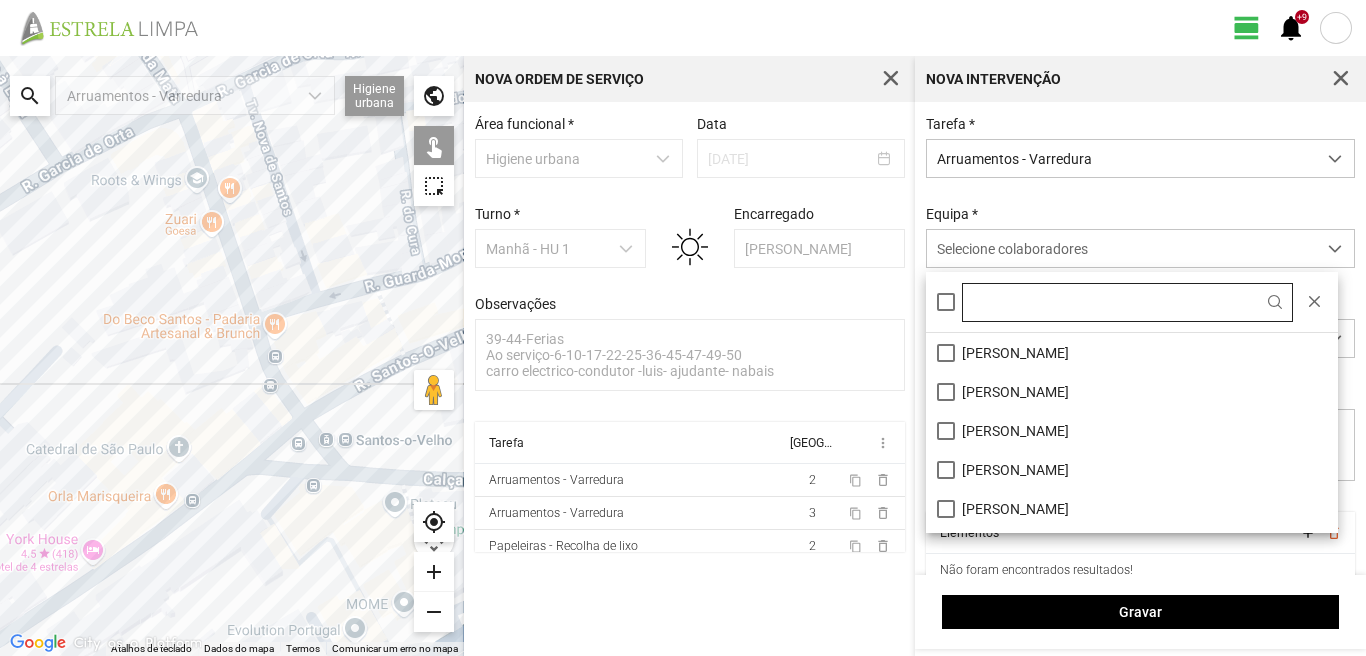 scroll, scrollTop: 11, scrollLeft: 89, axis: both 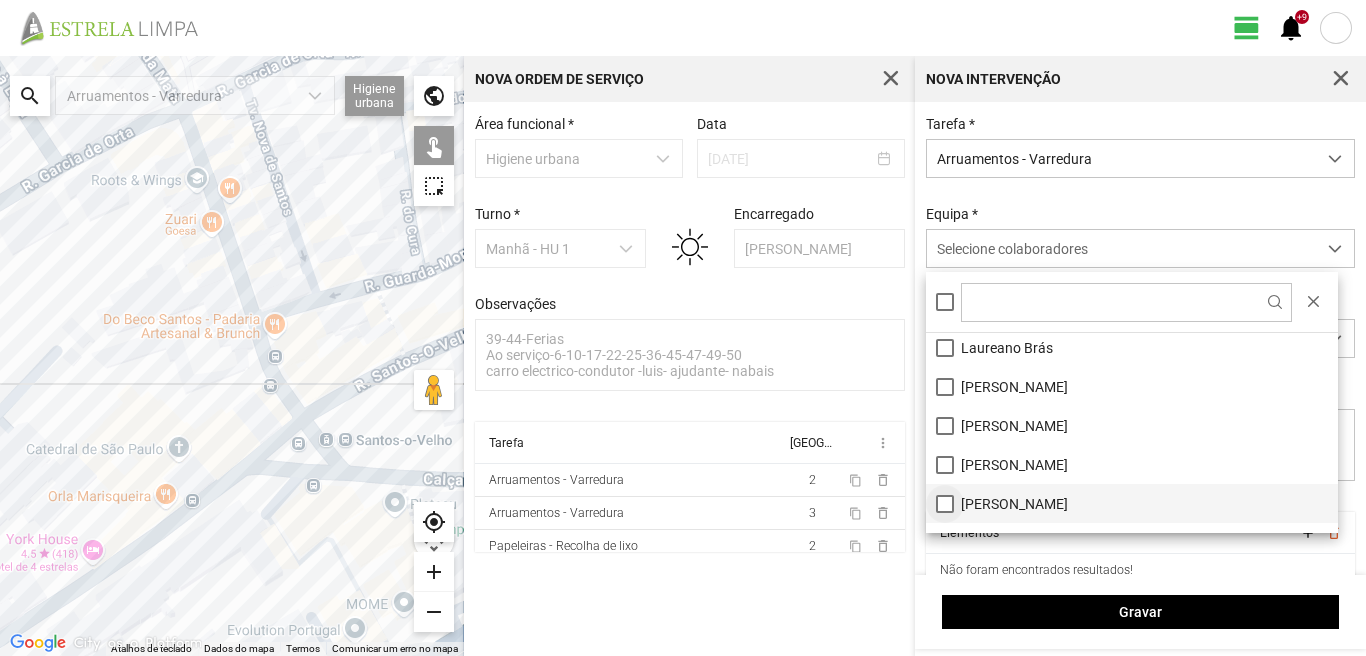 click on "[PERSON_NAME]" at bounding box center [1132, 503] 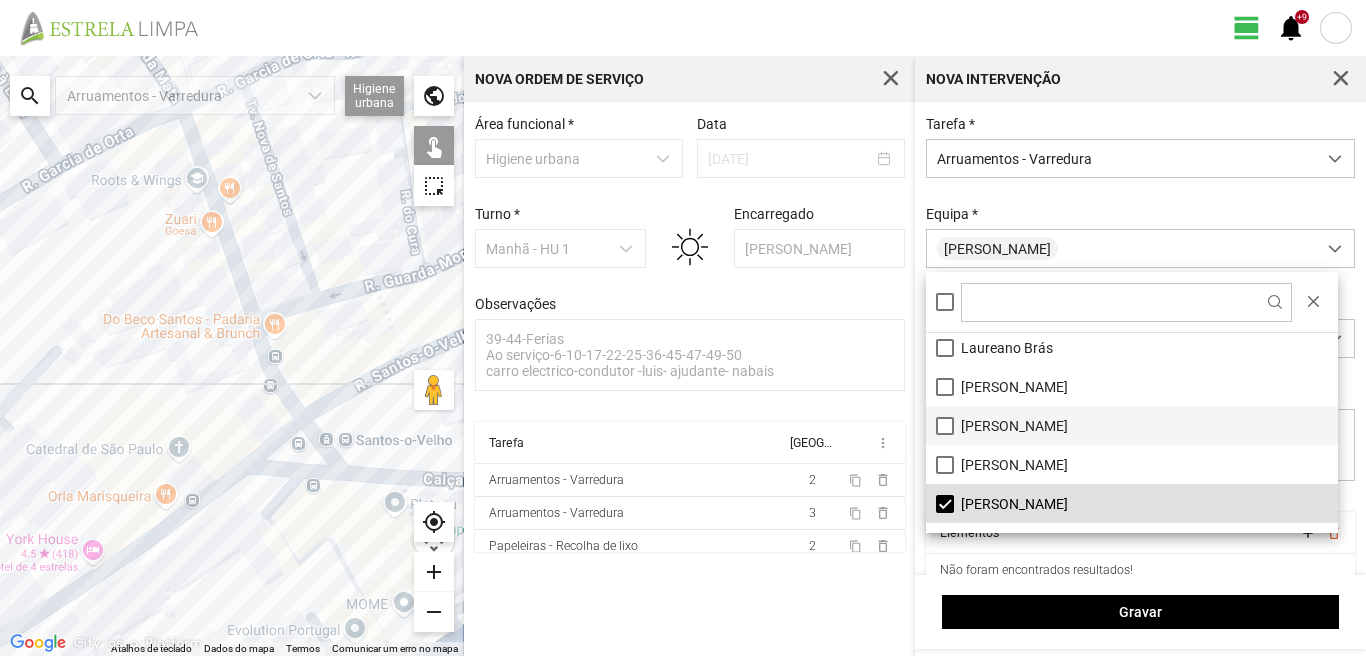 scroll, scrollTop: 0, scrollLeft: 0, axis: both 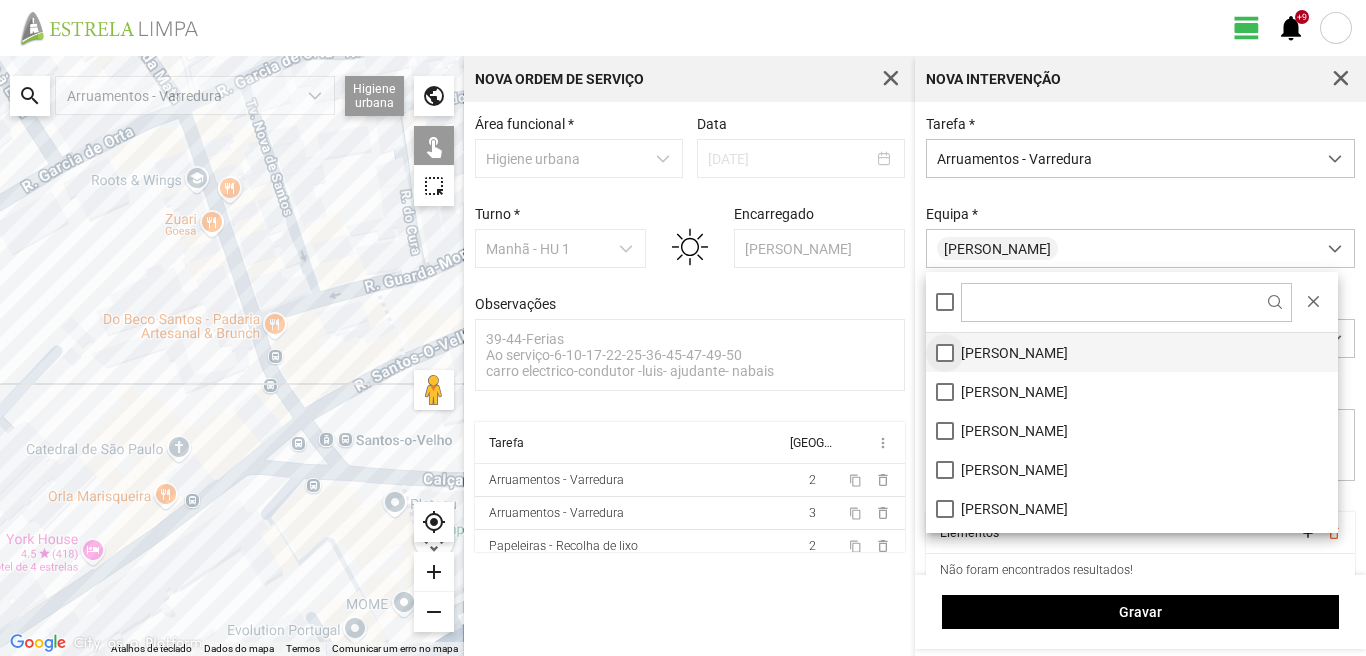 click on "[PERSON_NAME]" at bounding box center [1132, 352] 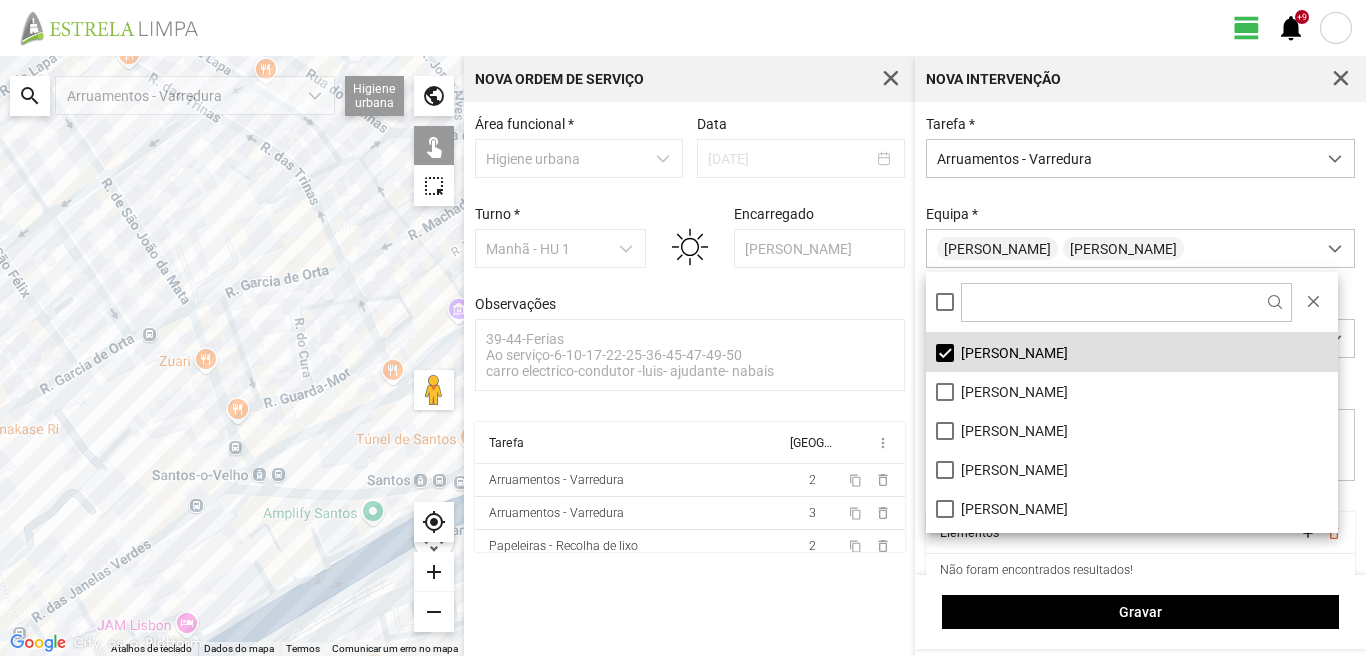 drag, startPoint x: 169, startPoint y: 426, endPoint x: 162, endPoint y: 640, distance: 214.11446 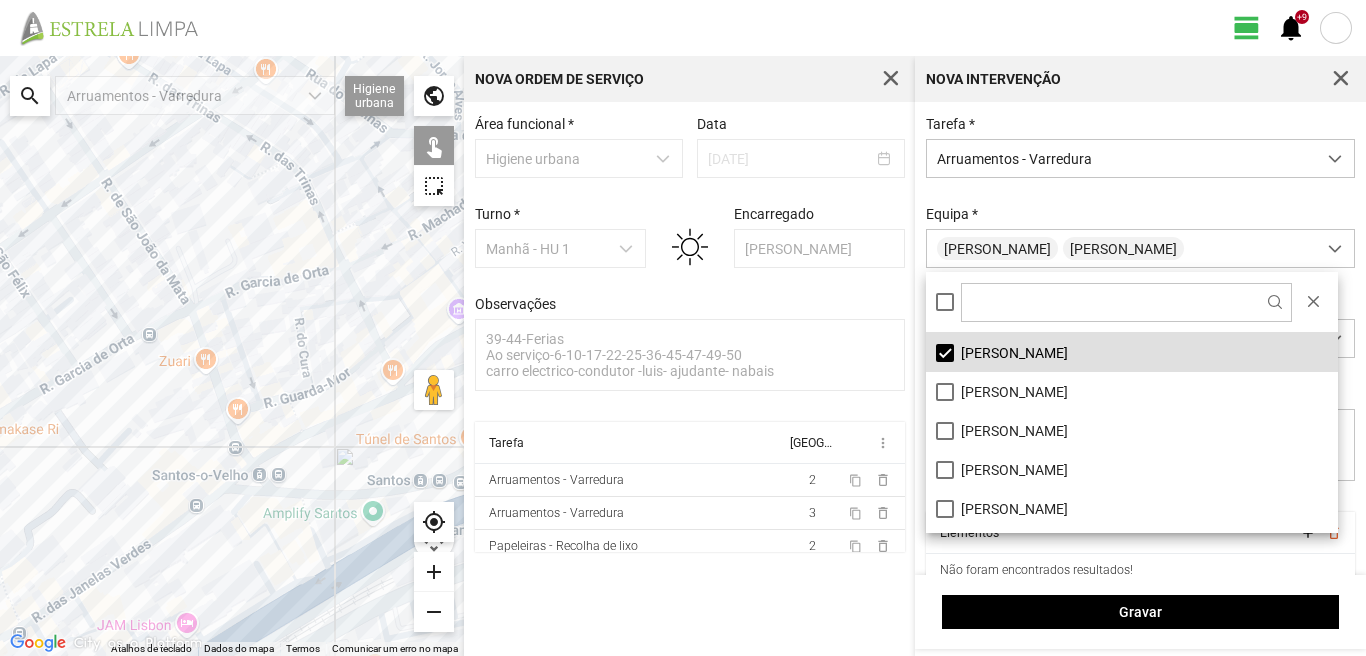 click on "← Mover para a esquerda → Mover para a direita ↑ Mover para cima ↓ Mover para baixo + Aumentar (zoom) - Diminuir (zoom) Casa Avançar 75% para a esquerda Fim Avançar 75% para a direita Página para cima Avançar 75% para cima Página para baixo Avançar 75% para baixo Atalhos de teclado Dados do mapa Dados do mapa ©2025 Google, Inst. Geogr. Nacional Dados do mapa ©2025 Google, Inst. Geogr. Nacional 50 m  Clique no botão para alternar entre as unidades métricas e imperiais Termos Comunicar um erro no mapa  search
Arruamentos - Varredura  Higiene urbana  Sarjetas  Arruamentos  Ecopontos  Papeleiras  public  touch_app   highlight_alt  my_location add remove" 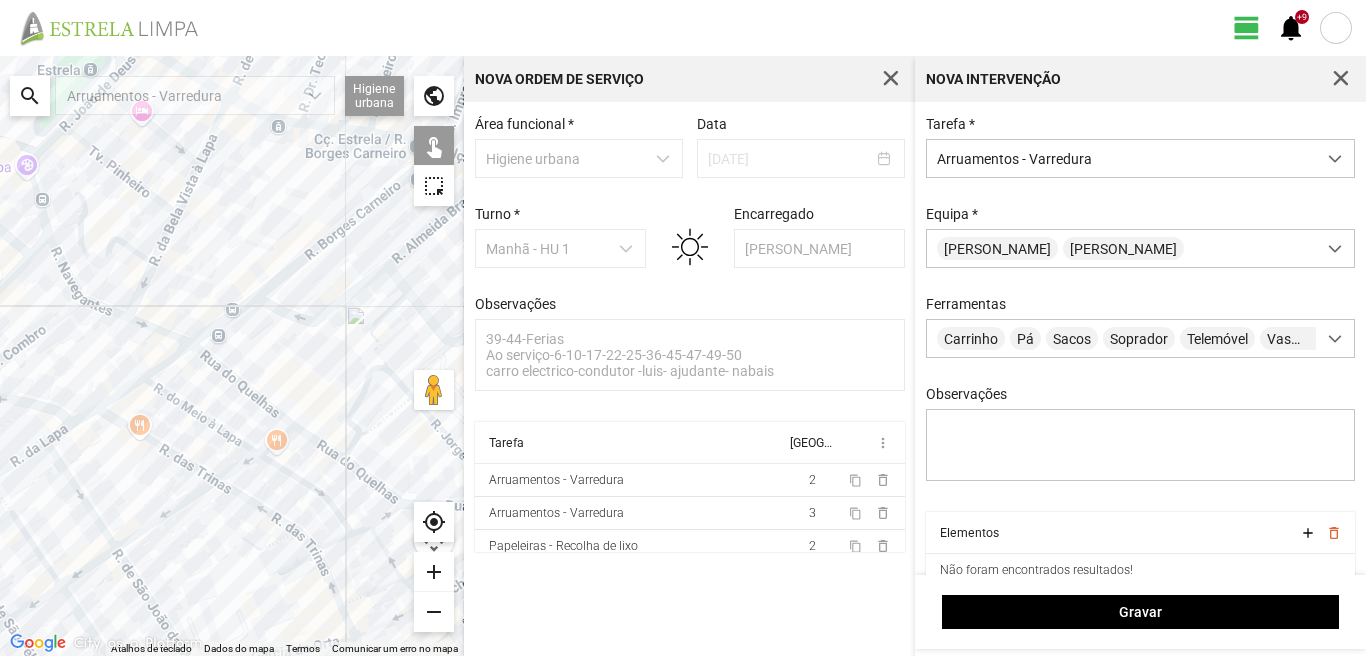 drag, startPoint x: 290, startPoint y: 503, endPoint x: 297, endPoint y: 563, distance: 60.40695 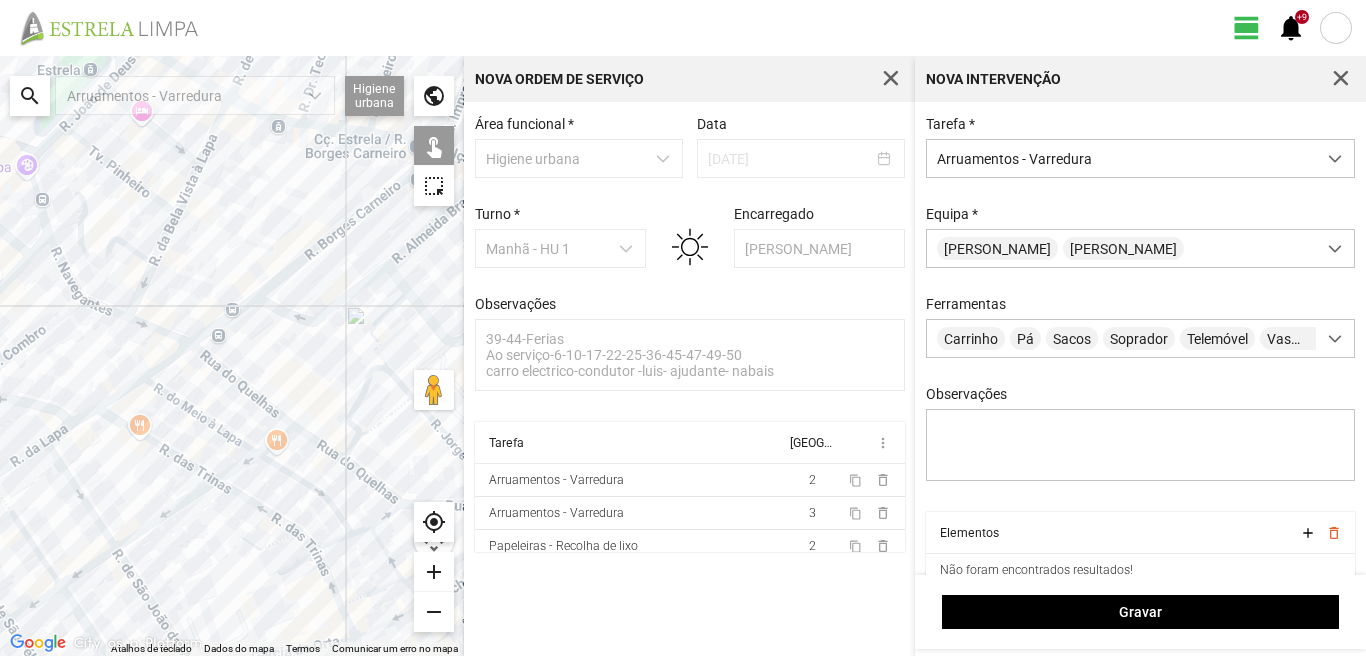 click 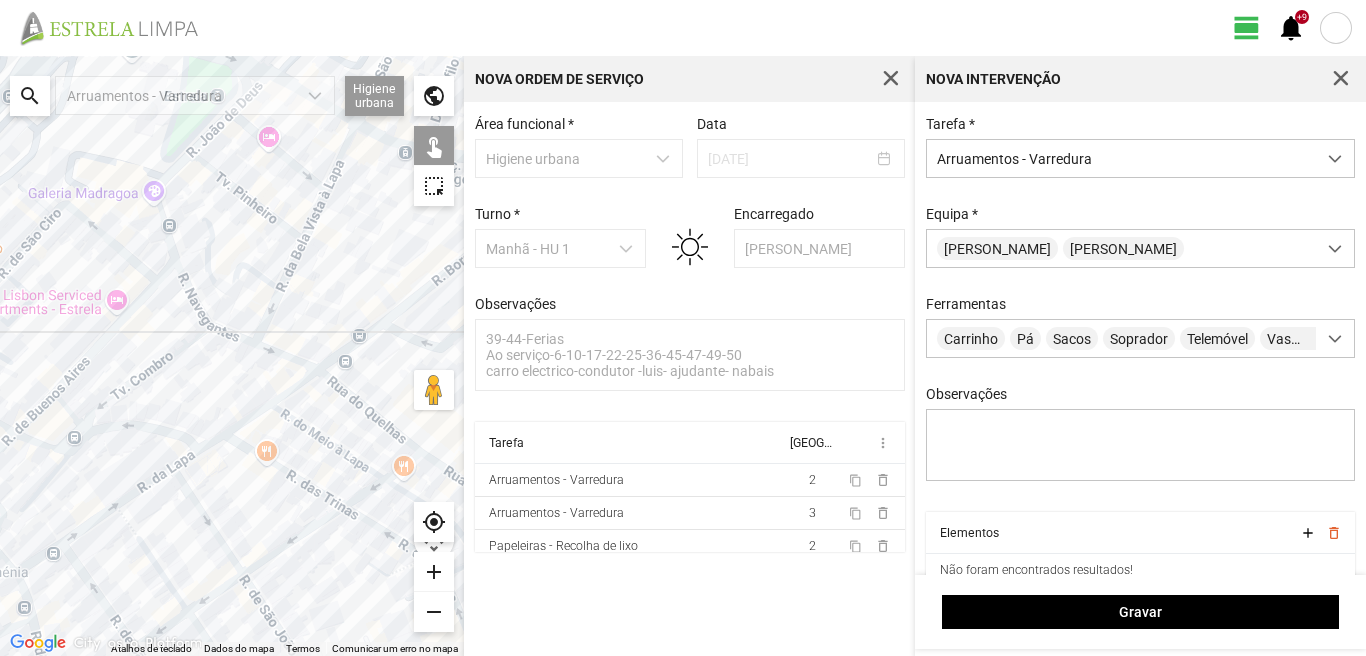 drag, startPoint x: 198, startPoint y: 436, endPoint x: 314, endPoint y: 395, distance: 123.03252 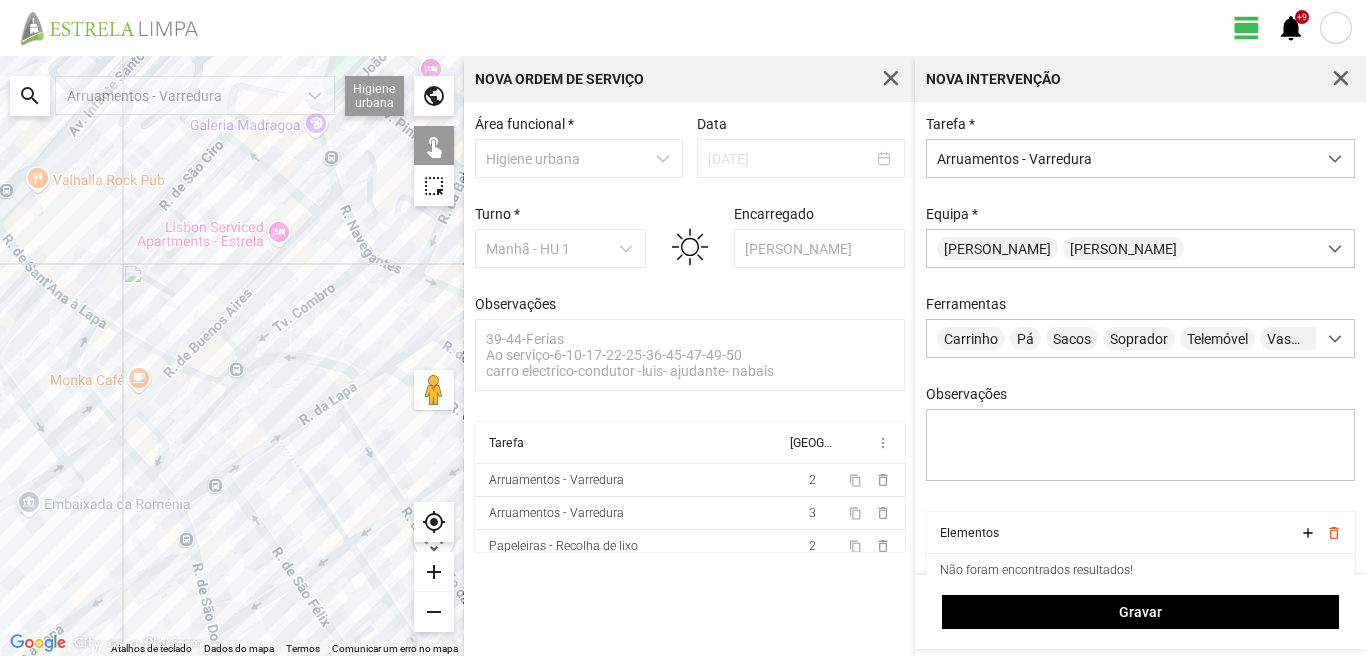 click 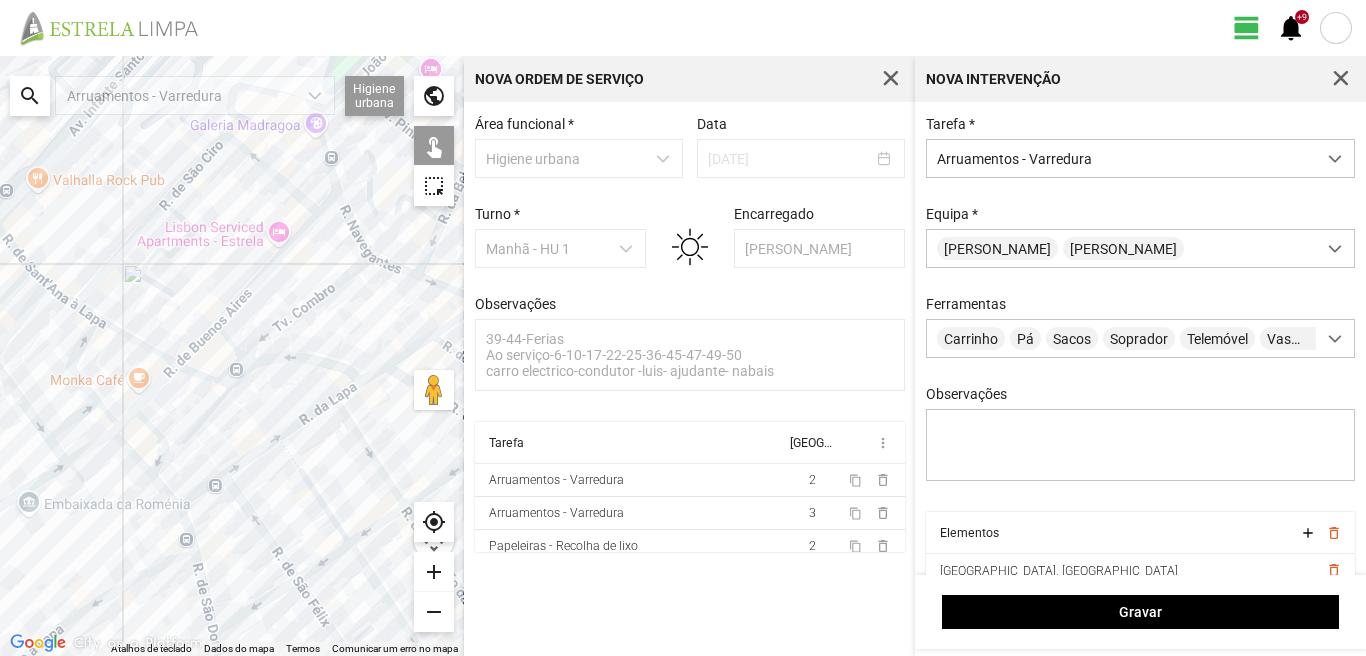 click 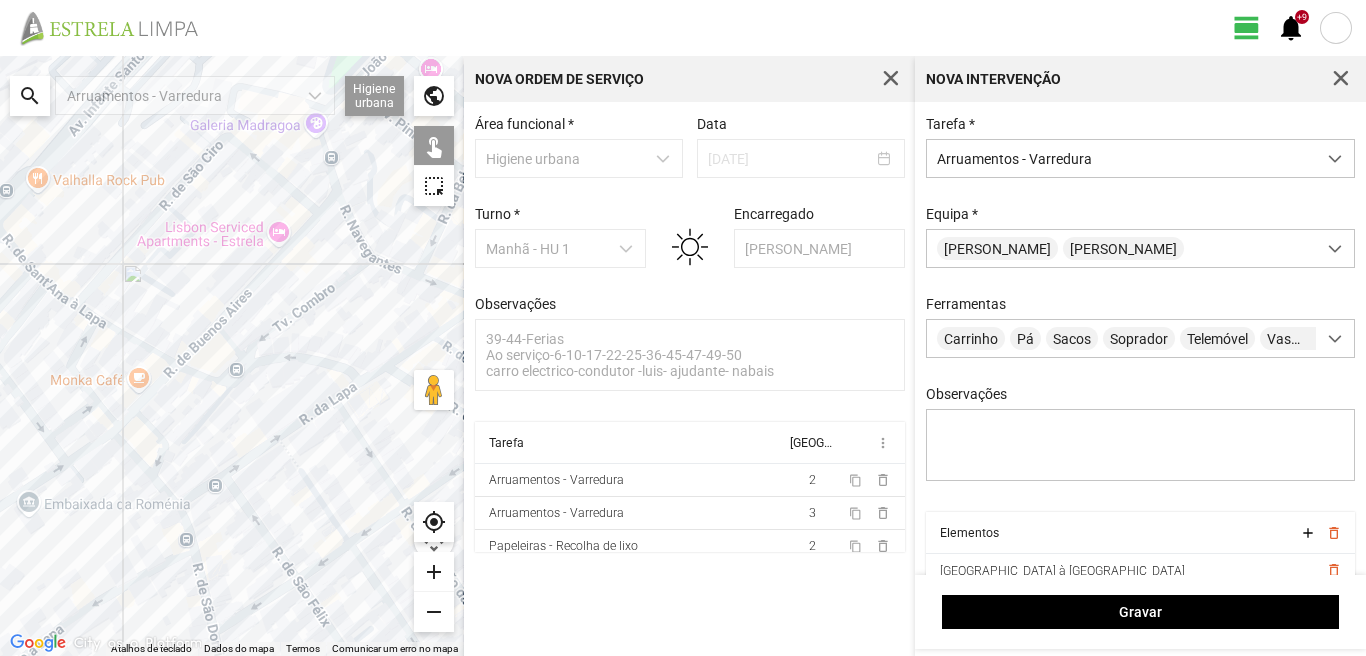 click 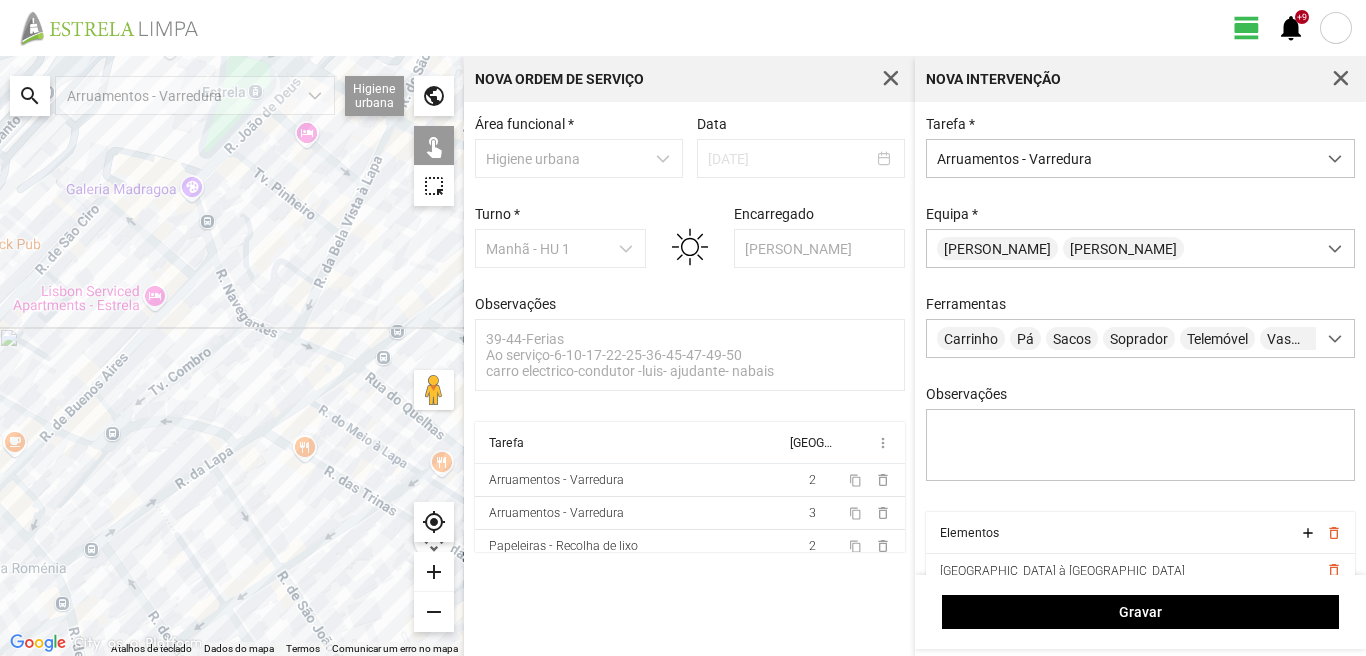 drag, startPoint x: 364, startPoint y: 393, endPoint x: 243, endPoint y: 445, distance: 131.70042 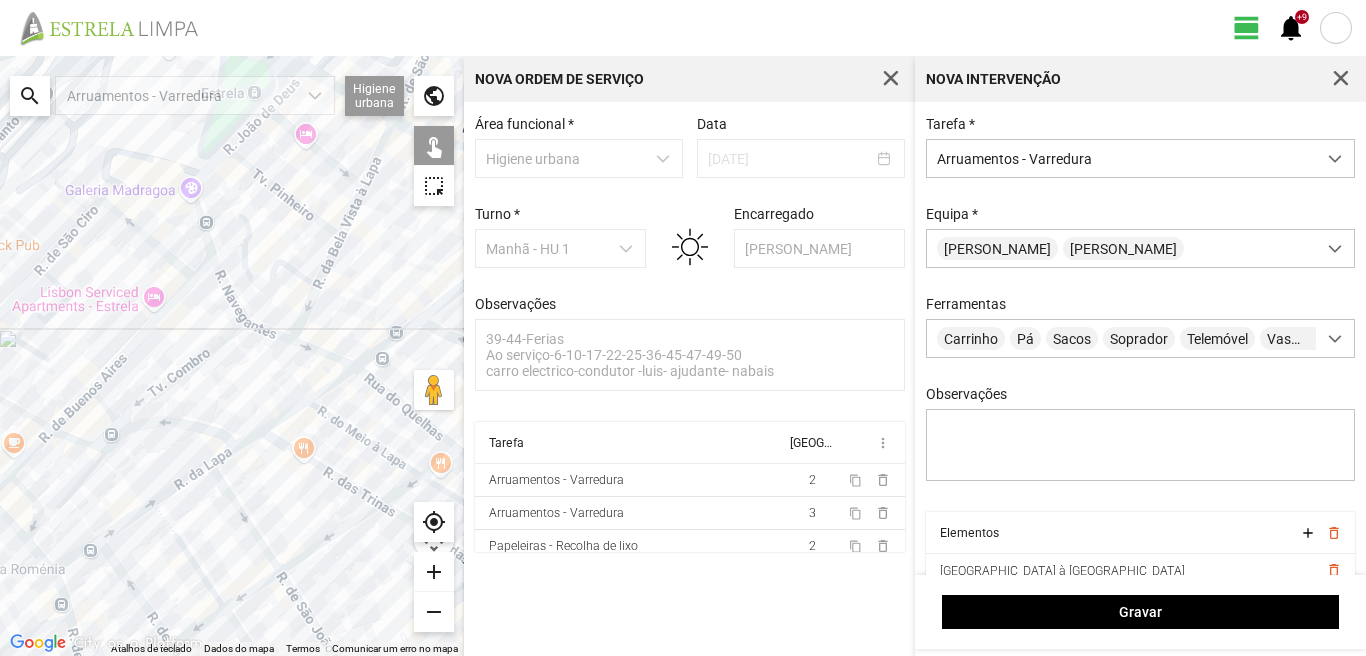 click 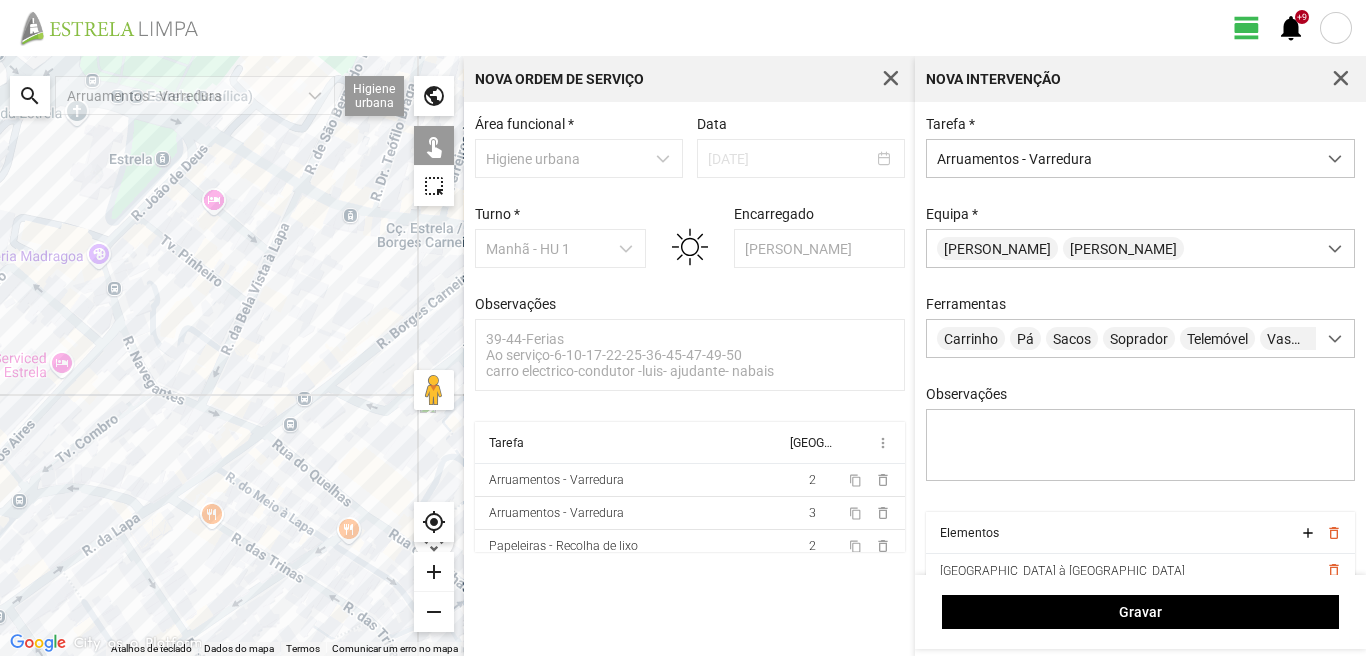 drag, startPoint x: 332, startPoint y: 390, endPoint x: 230, endPoint y: 452, distance: 119.36499 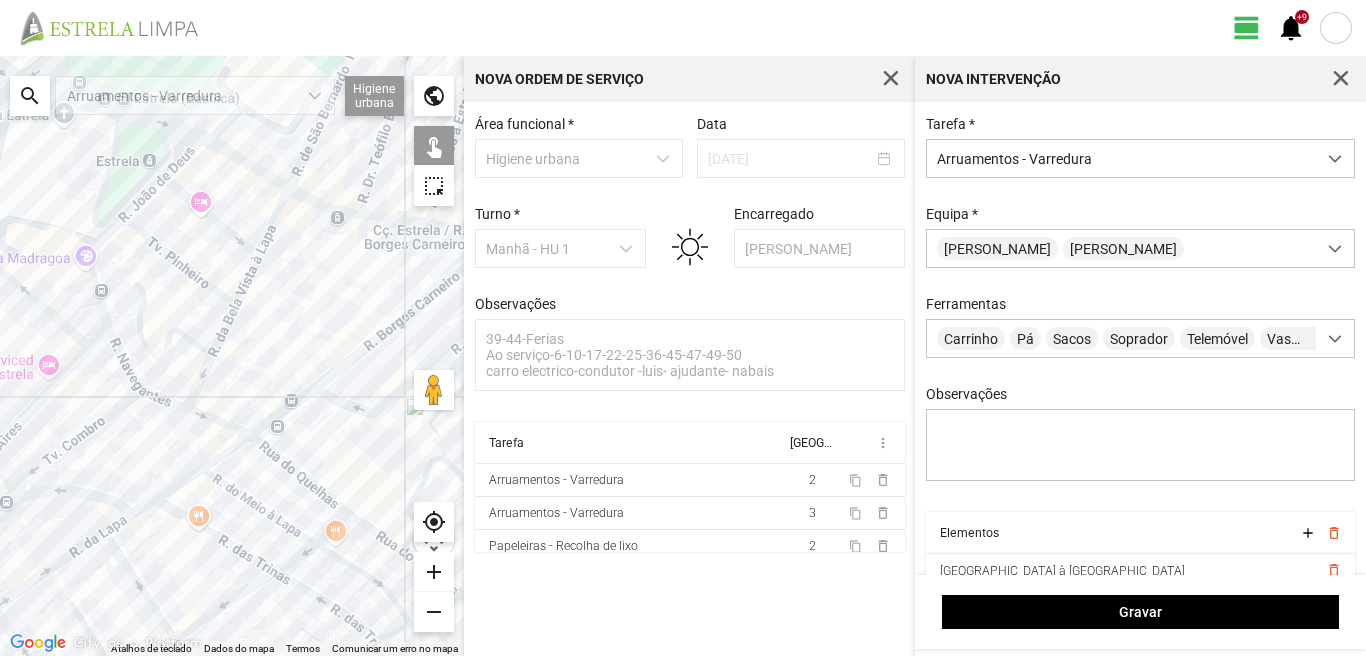 click 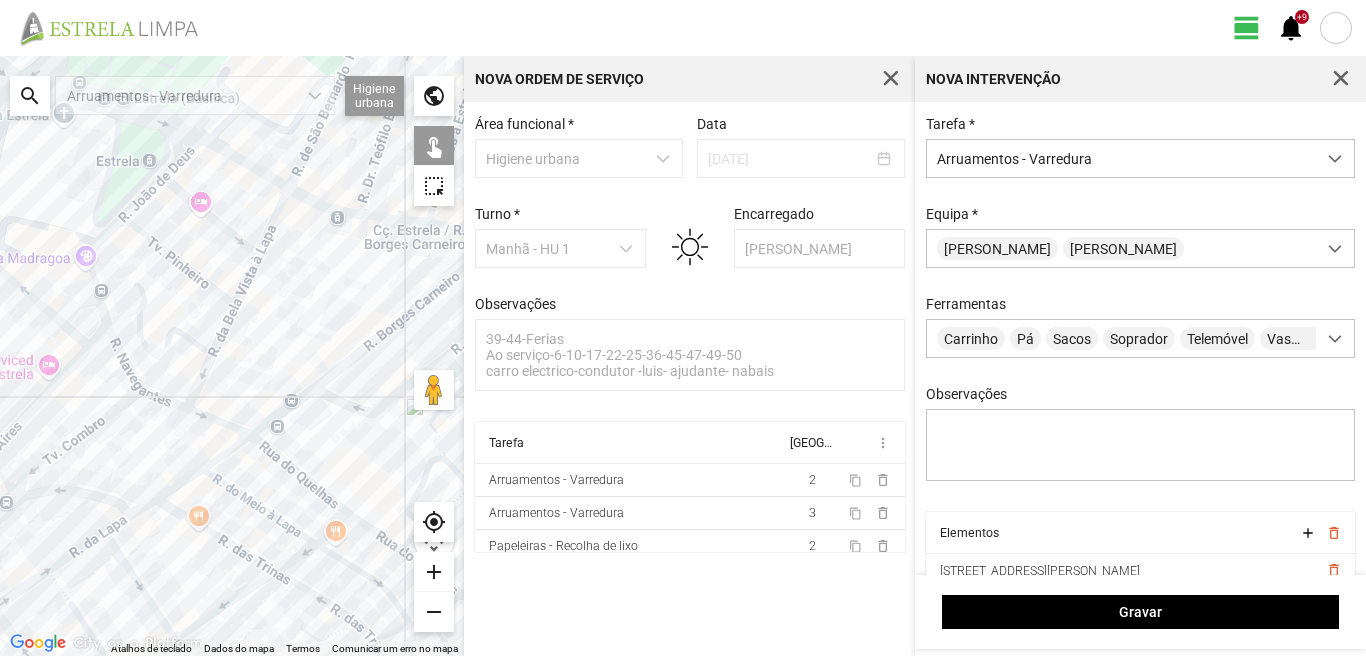 drag, startPoint x: 324, startPoint y: 377, endPoint x: 339, endPoint y: 391, distance: 20.518284 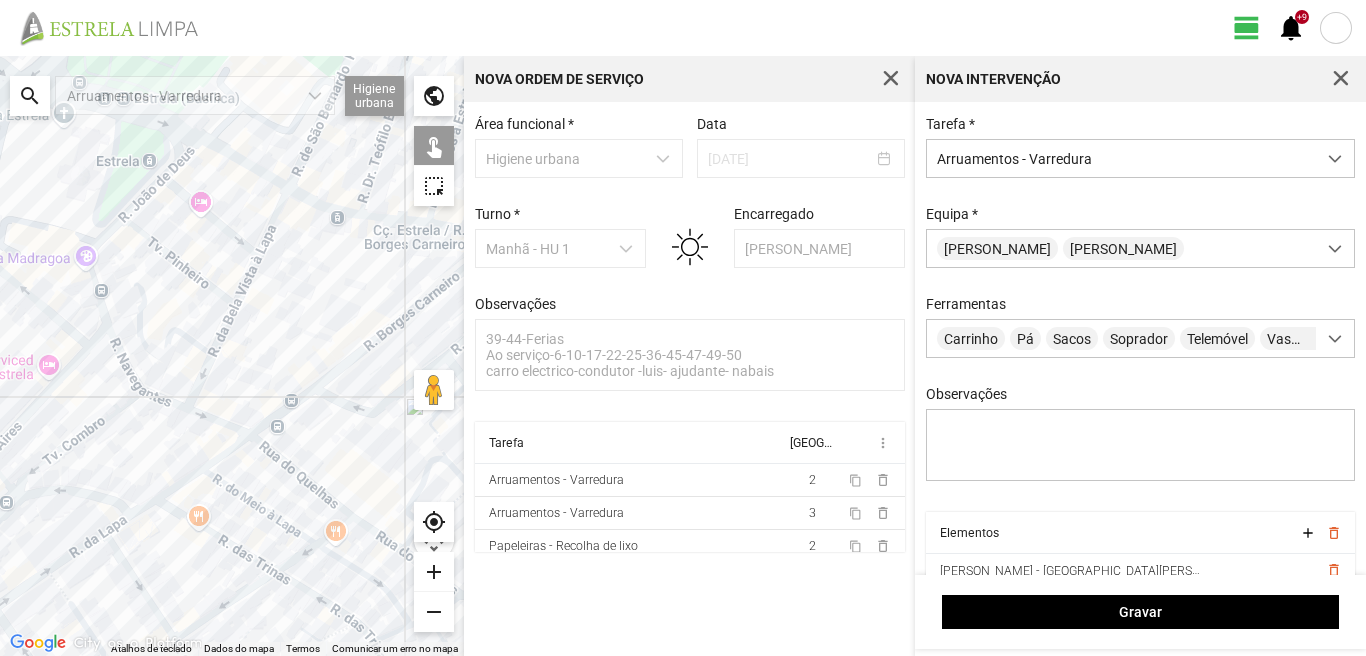 drag, startPoint x: 334, startPoint y: 378, endPoint x: 208, endPoint y: 462, distance: 151.43315 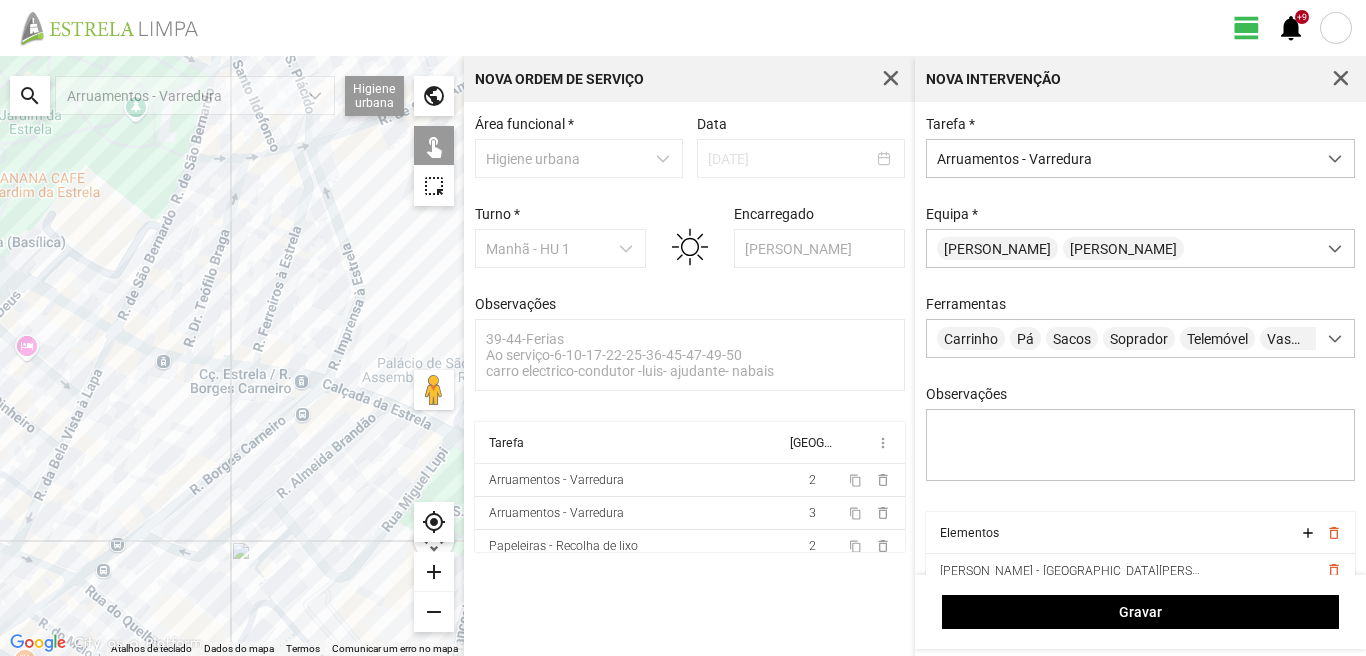drag, startPoint x: 320, startPoint y: 393, endPoint x: 163, endPoint y: 500, distance: 189.99474 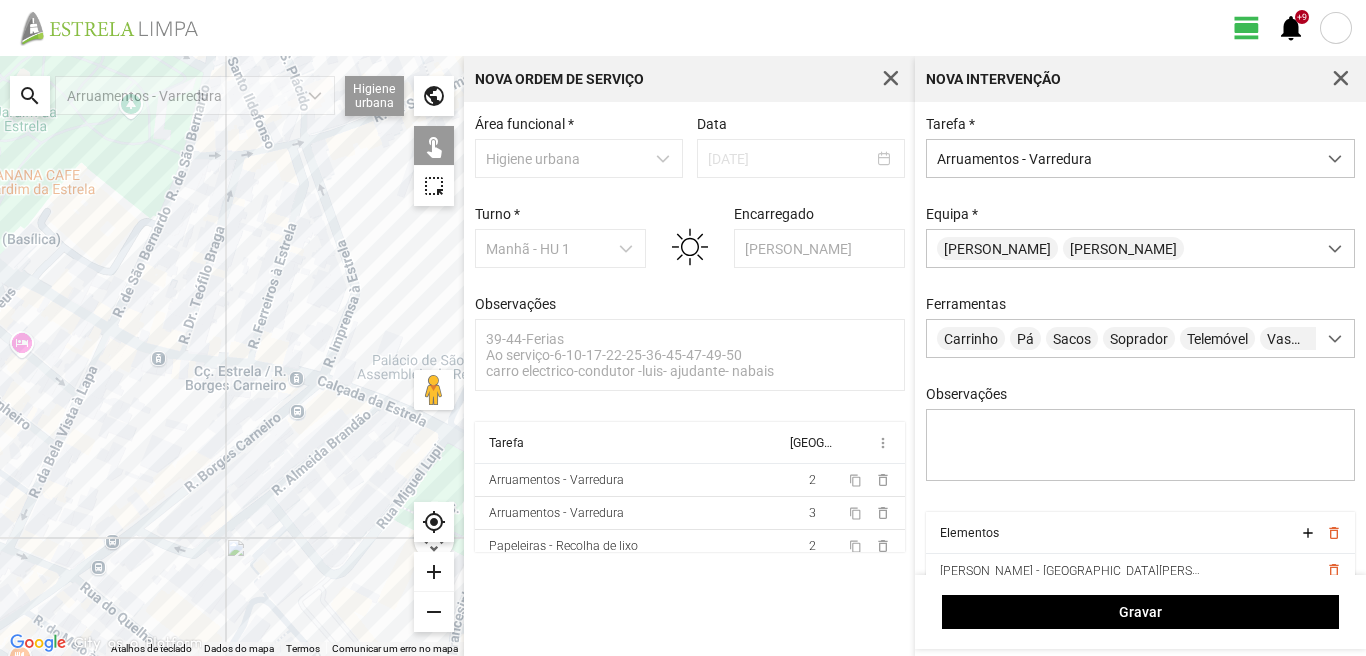 click 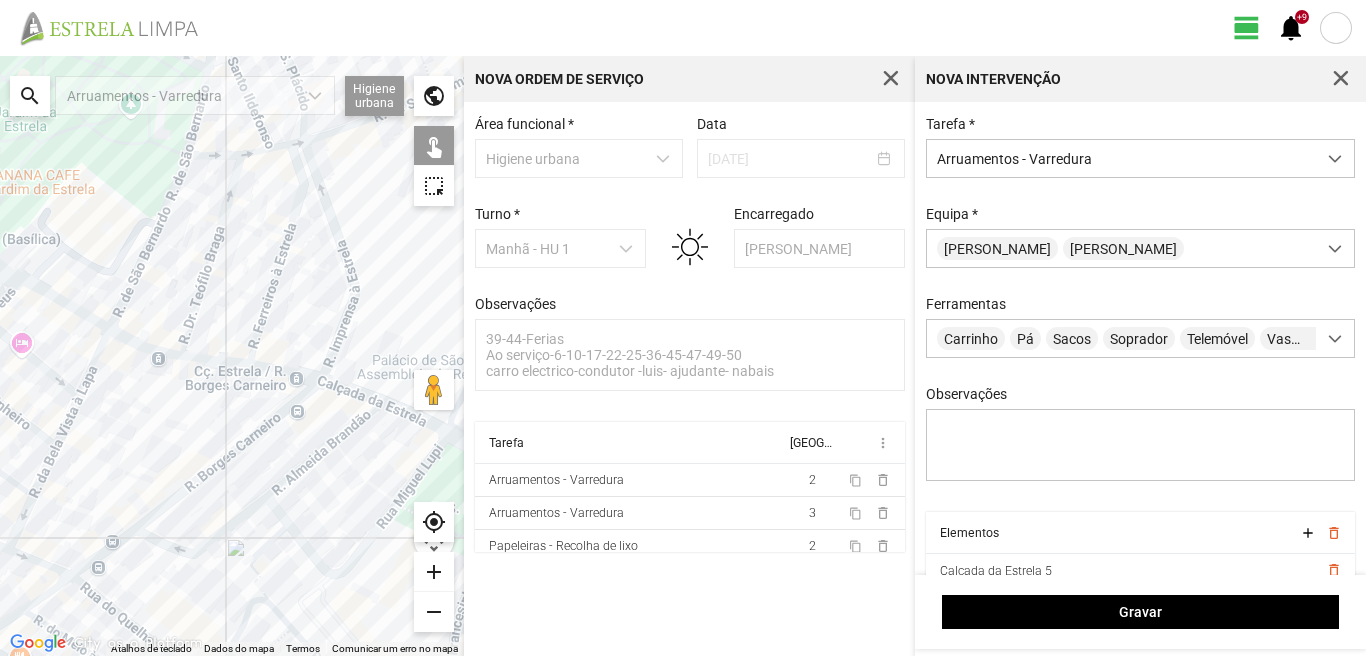 click 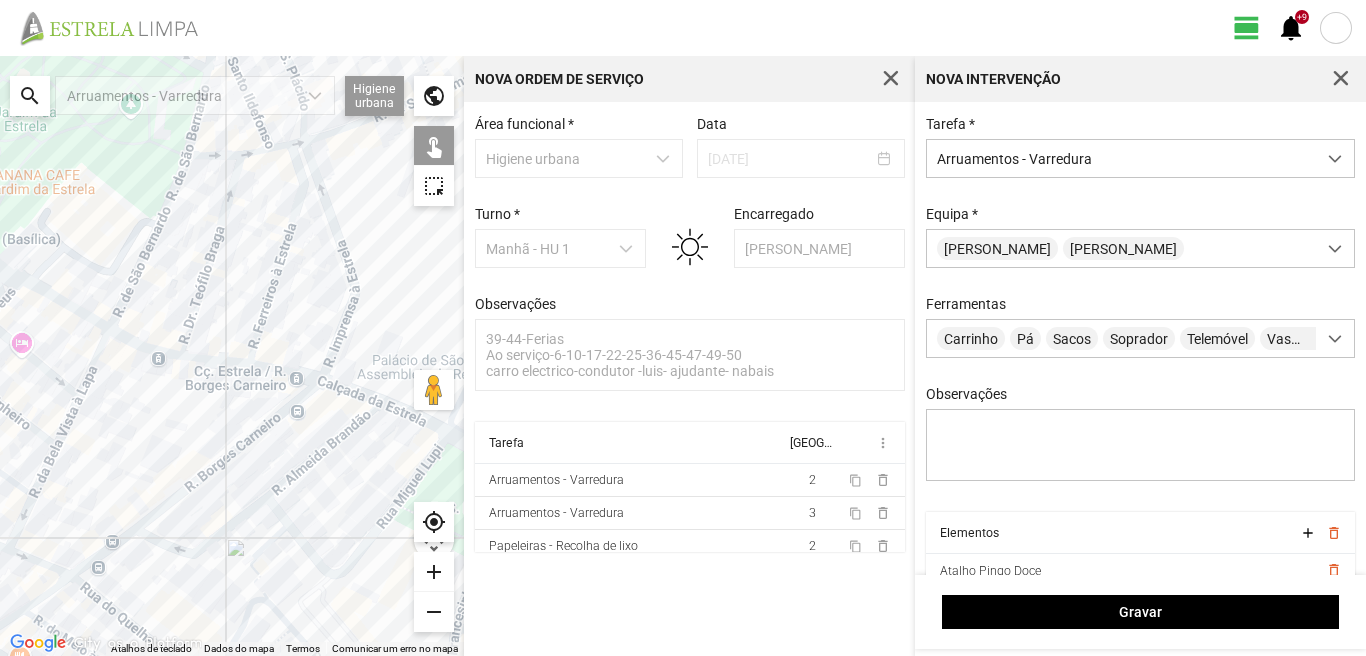 click 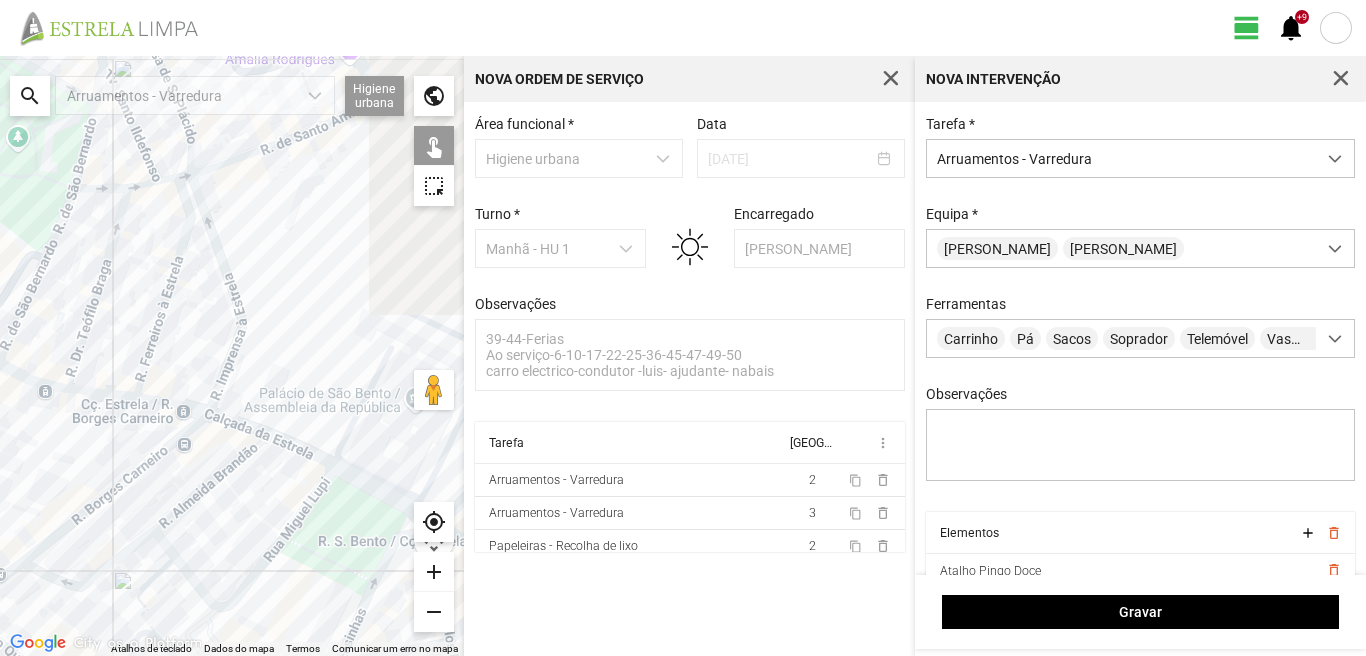 drag, startPoint x: 273, startPoint y: 490, endPoint x: 254, endPoint y: 490, distance: 19 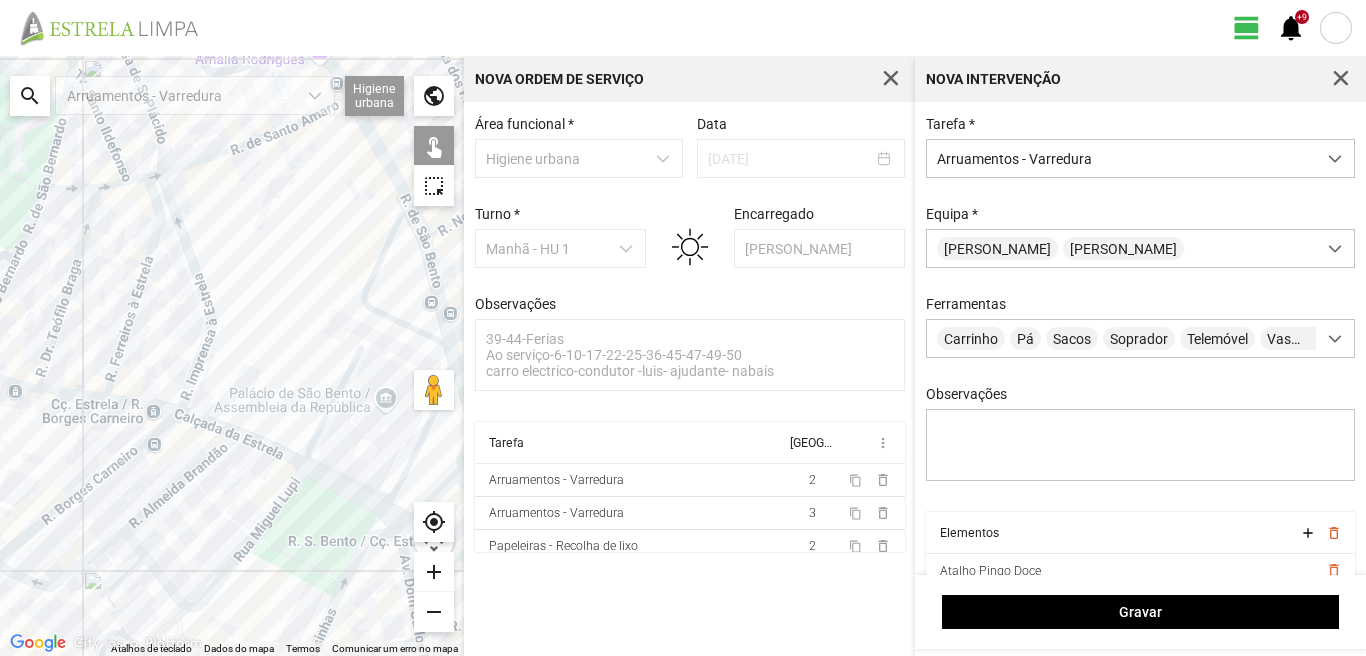 click 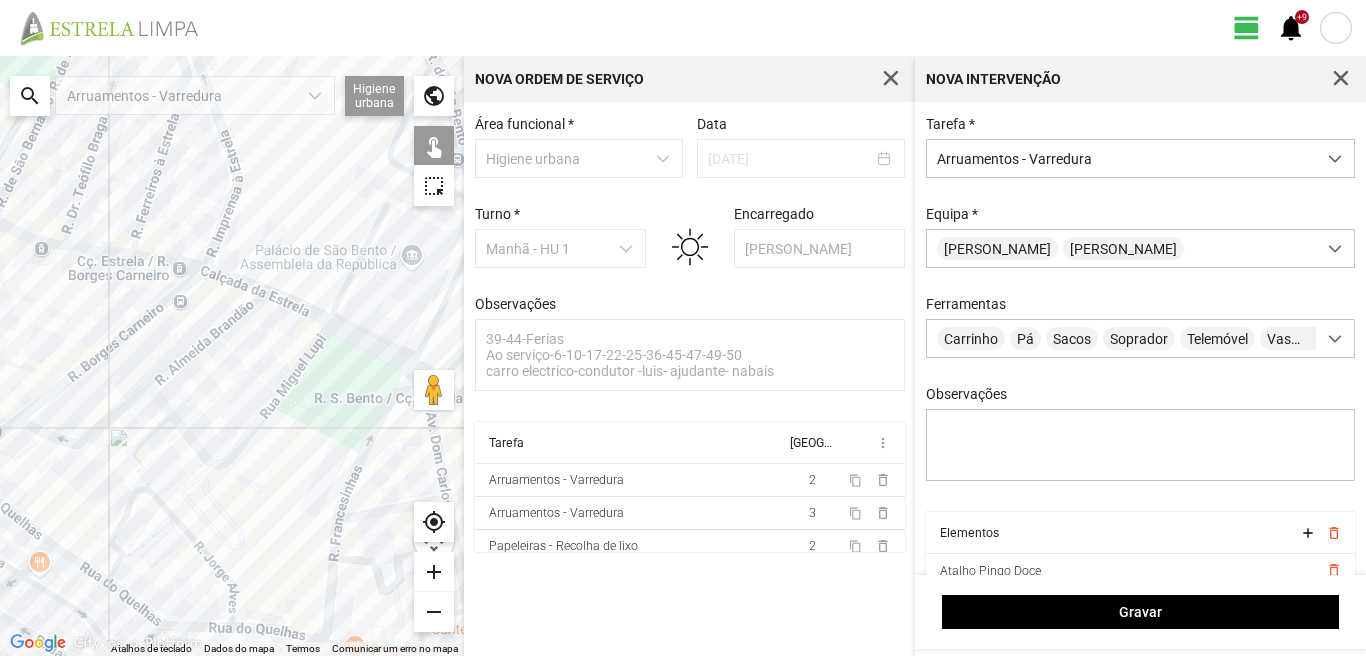 click 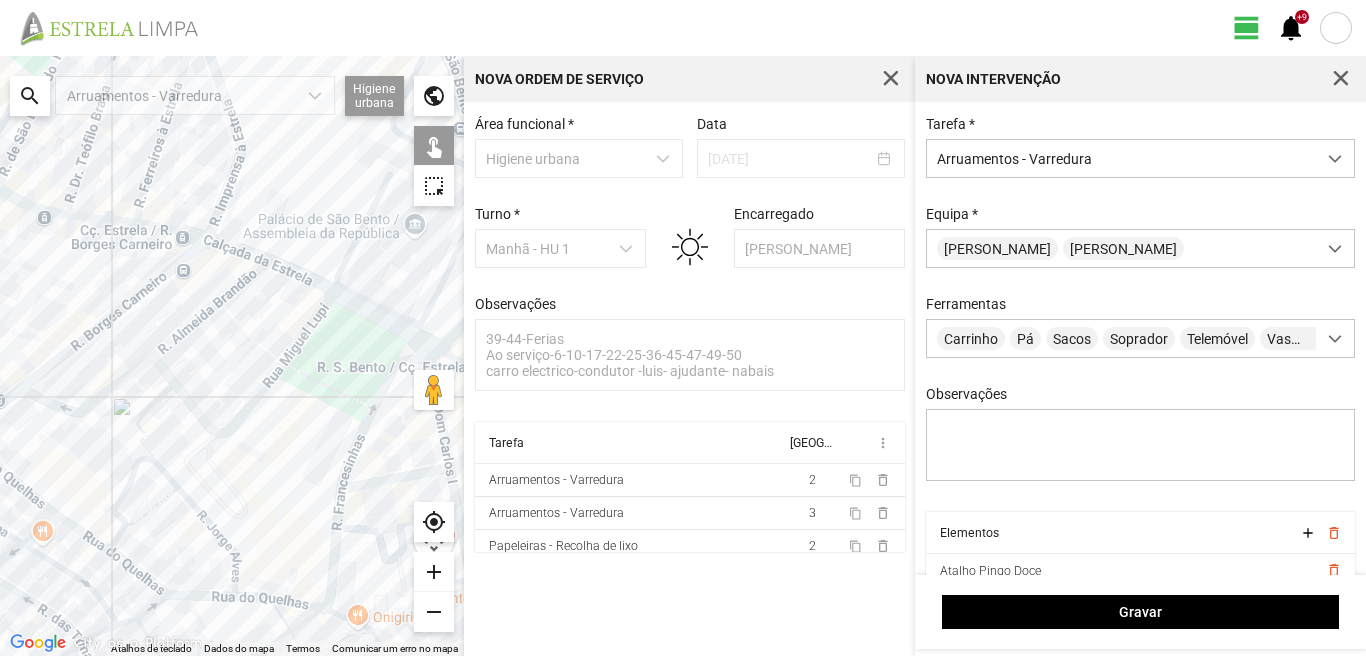 drag, startPoint x: 288, startPoint y: 566, endPoint x: 310, endPoint y: 472, distance: 96.540146 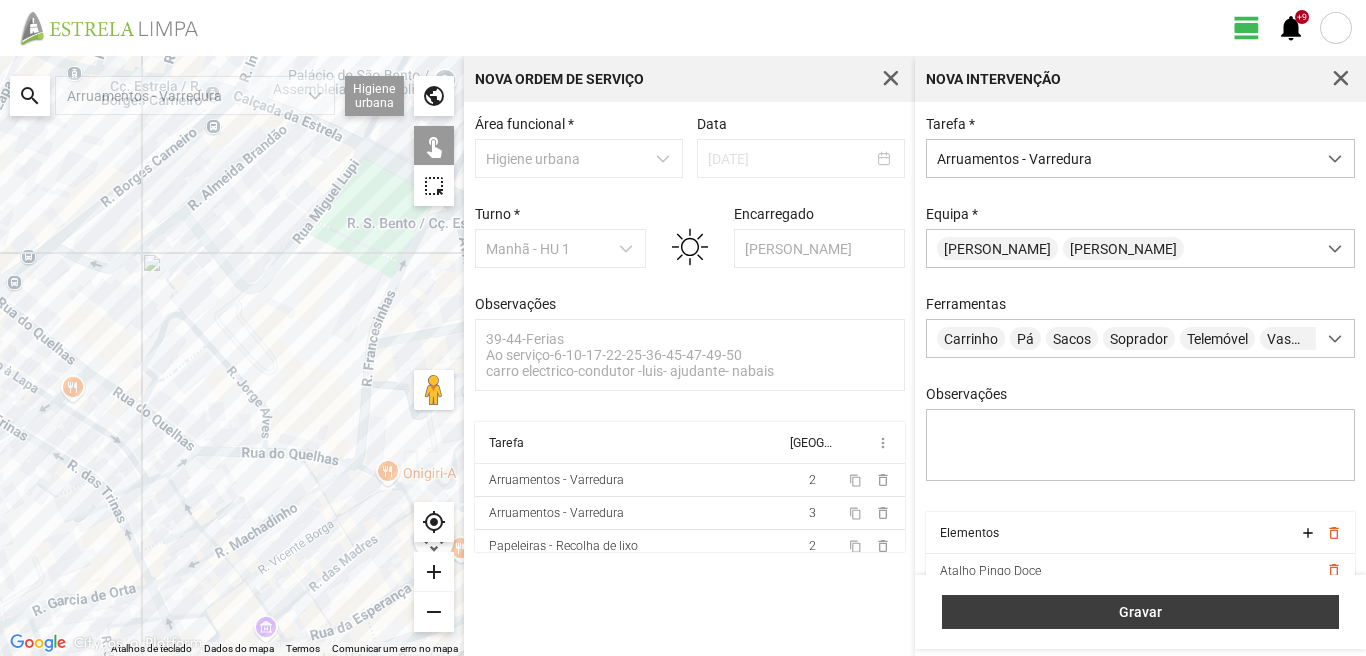 click on "Gravar" at bounding box center (1141, 612) 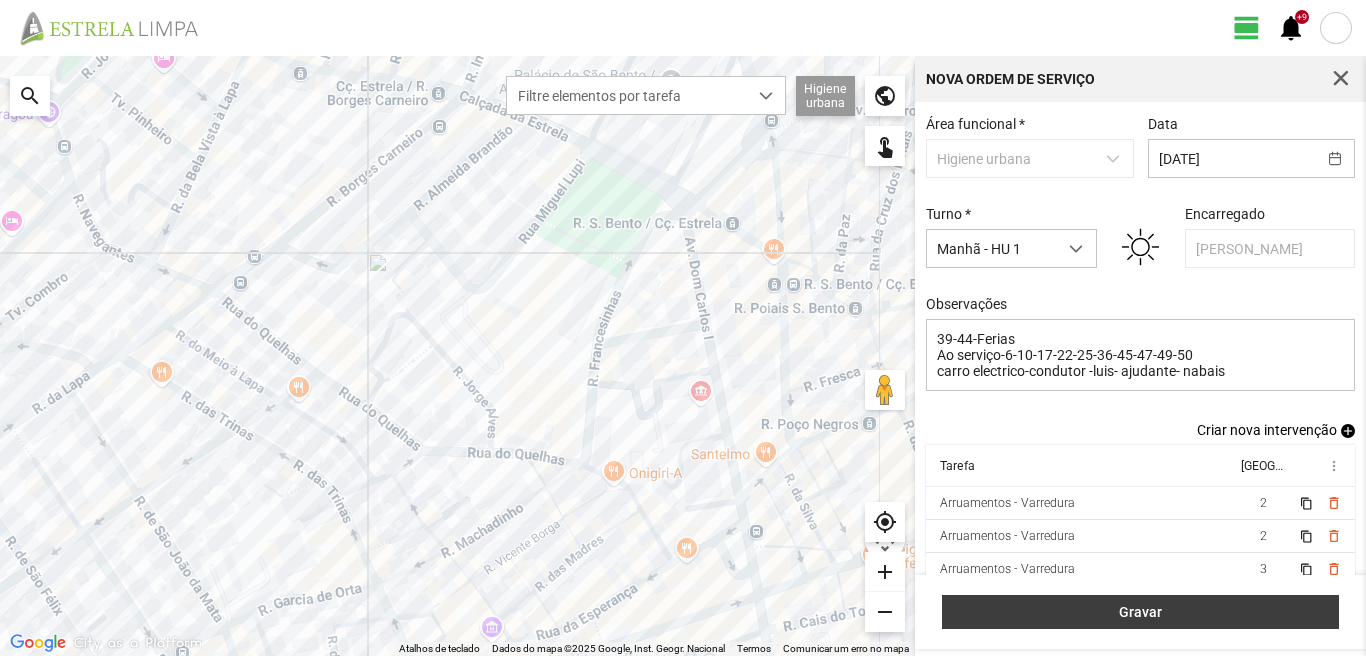 click on "Gravar" at bounding box center [1141, 612] 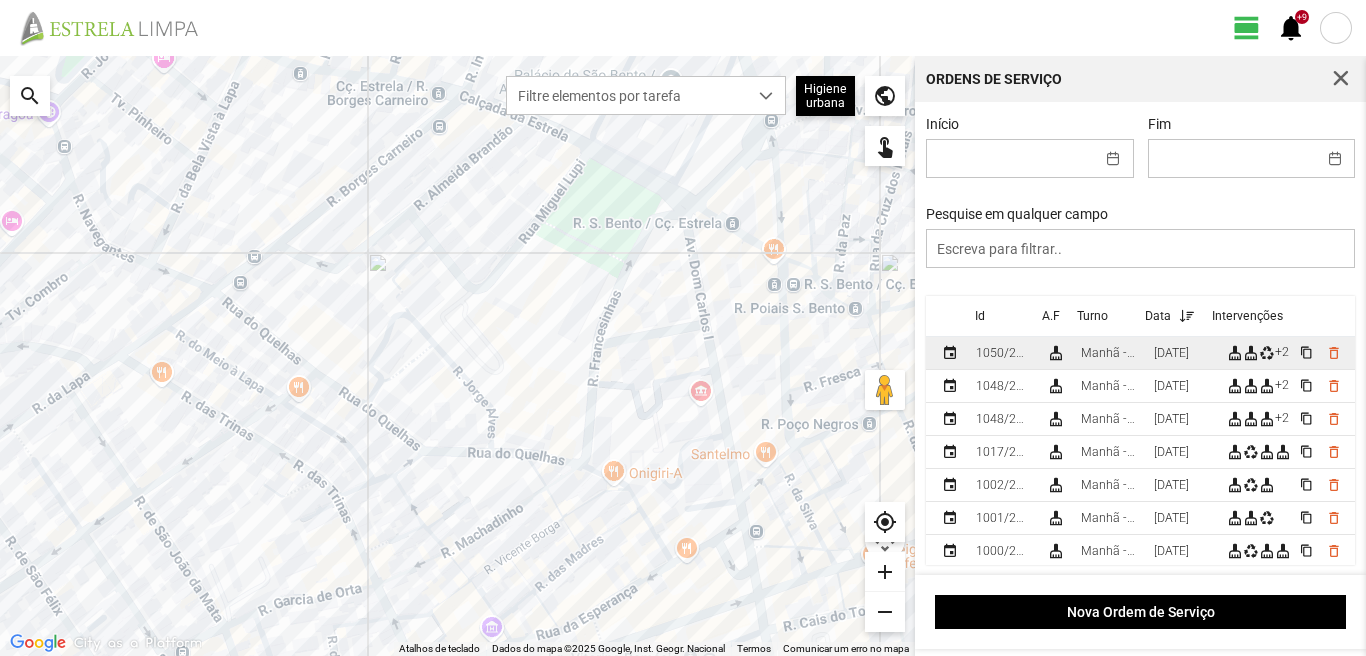 click on "[DATE]" at bounding box center [1171, 353] 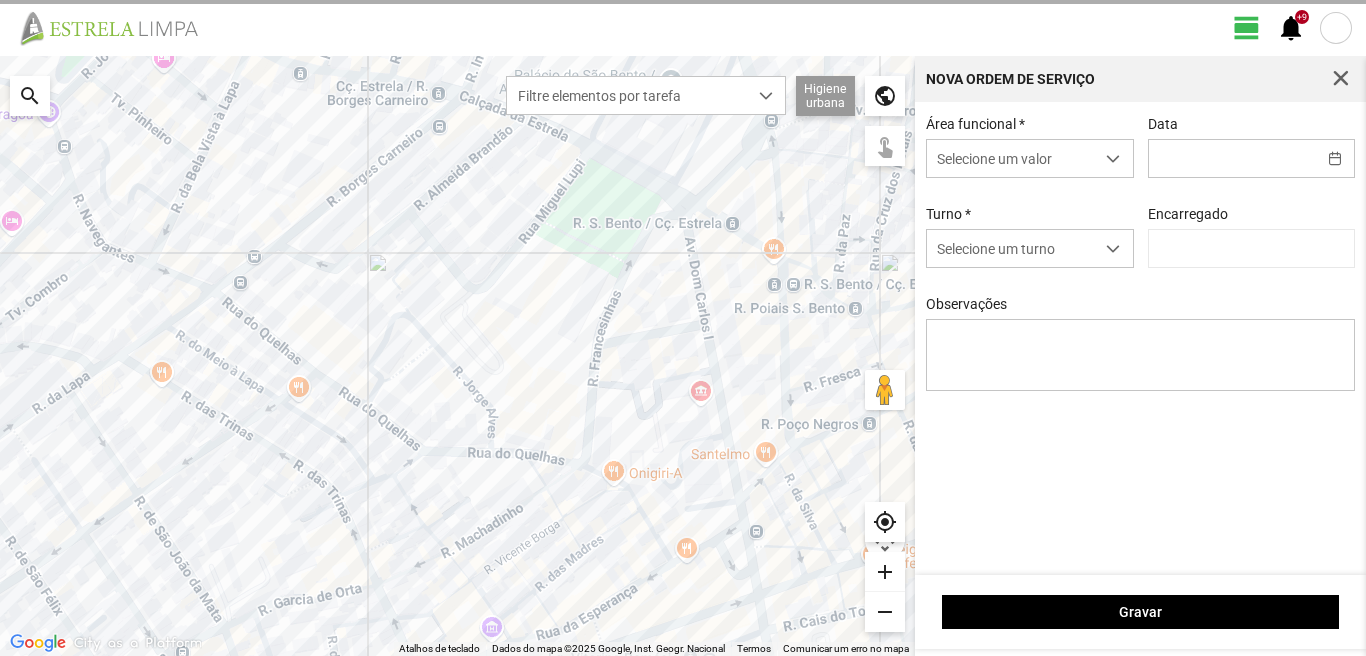 type on "[DATE]" 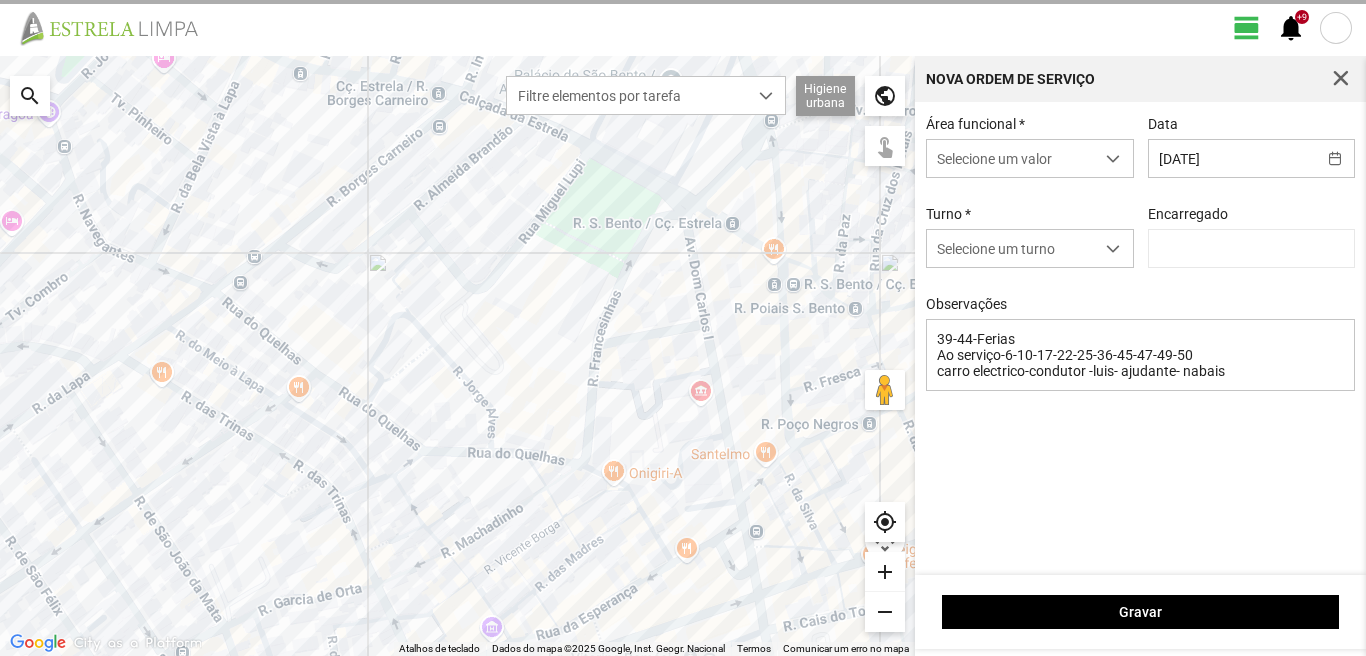 type on "[PERSON_NAME]" 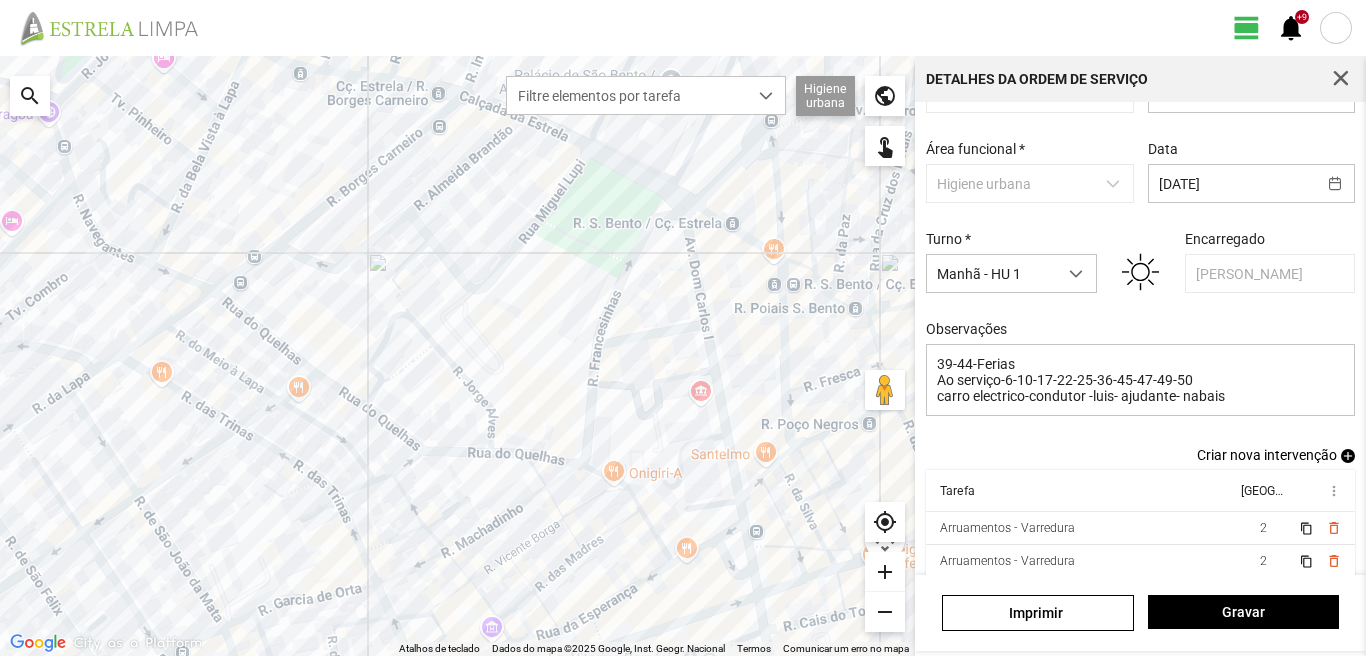 scroll, scrollTop: 100, scrollLeft: 0, axis: vertical 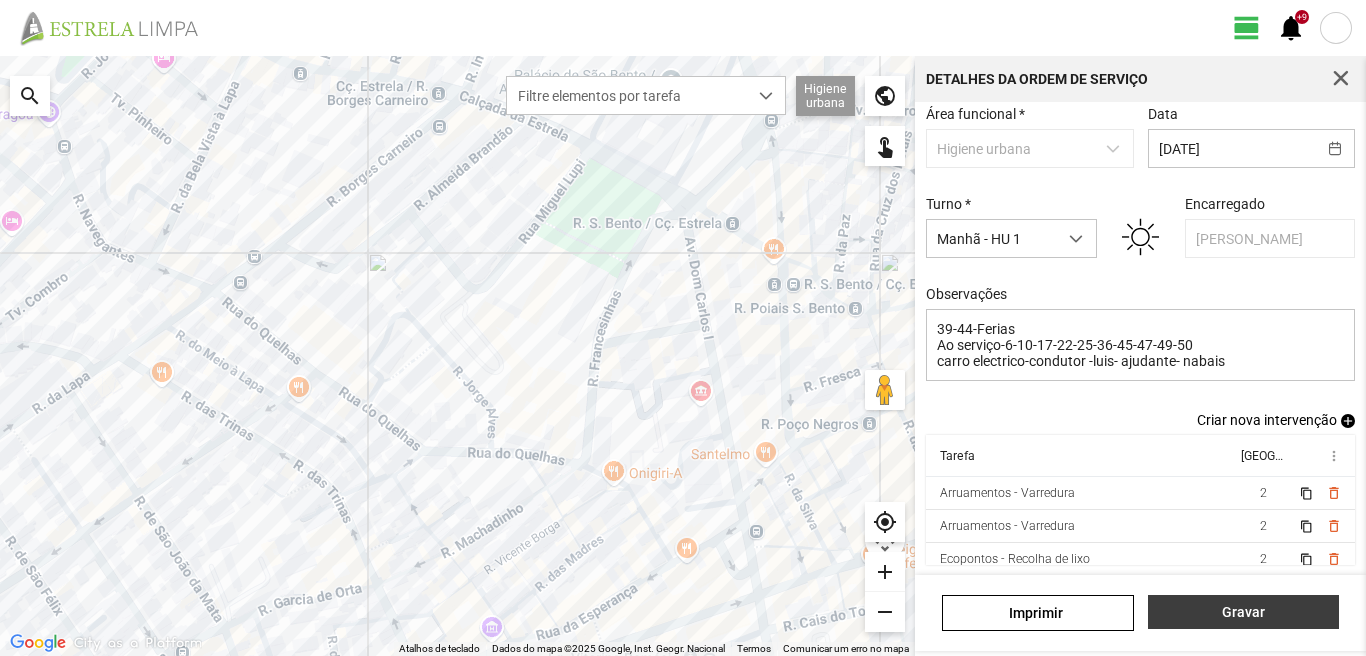 click on "Gravar" at bounding box center (1243, 612) 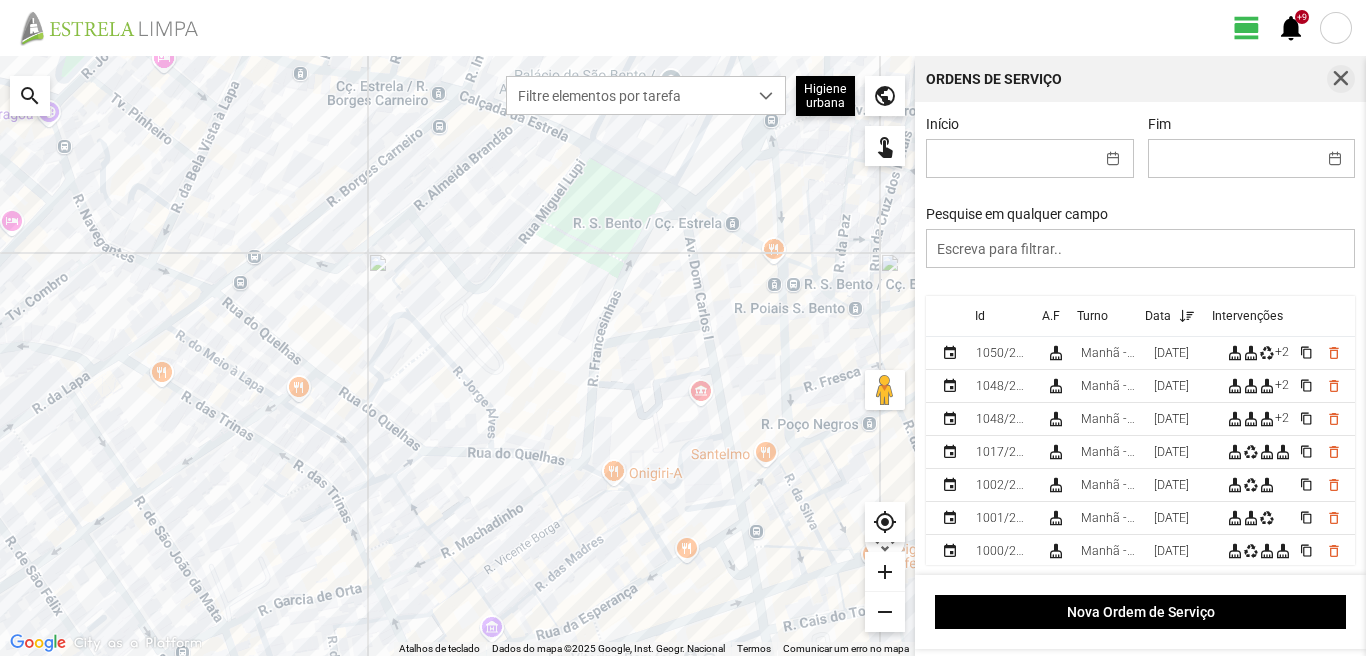 click at bounding box center [1341, 79] 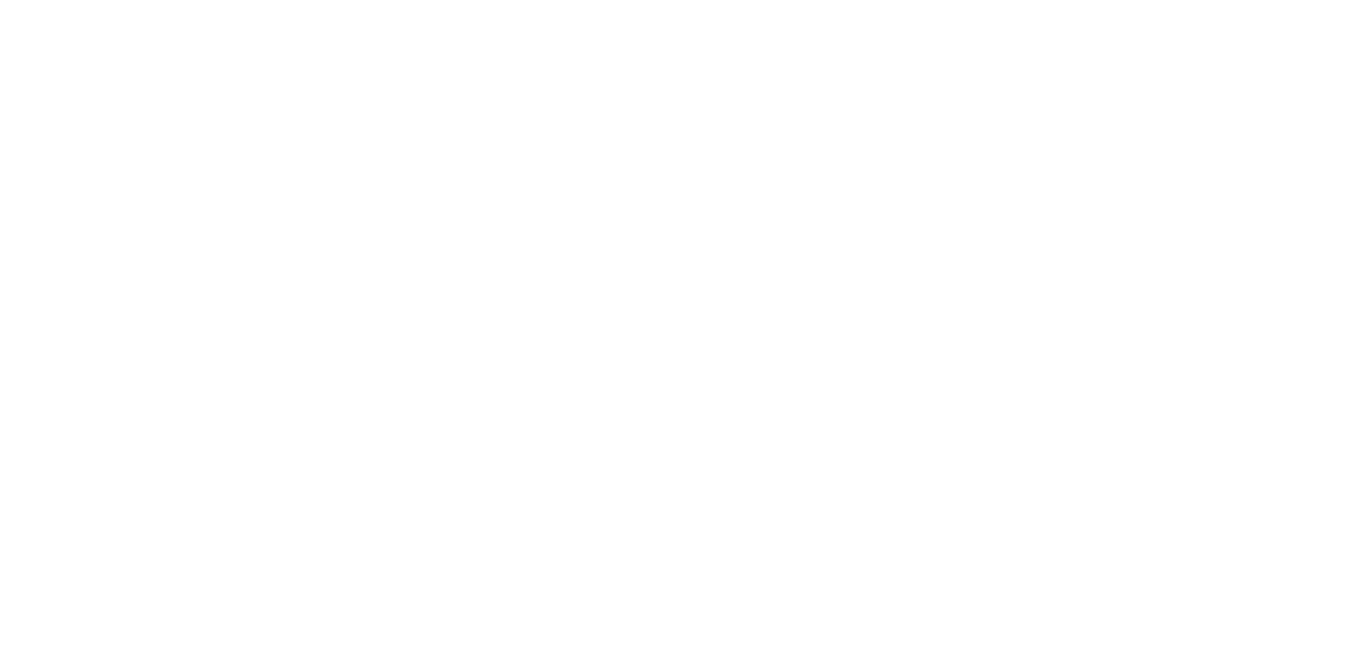 scroll, scrollTop: 0, scrollLeft: 0, axis: both 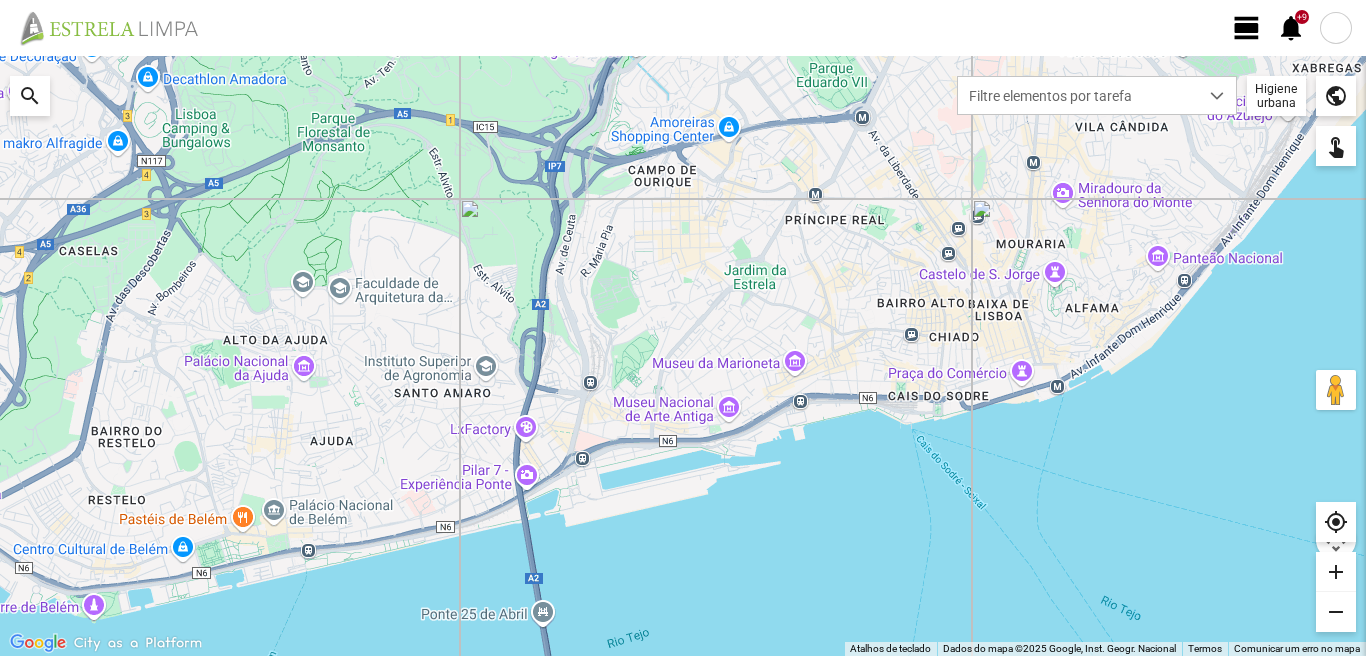 click on "view_day" 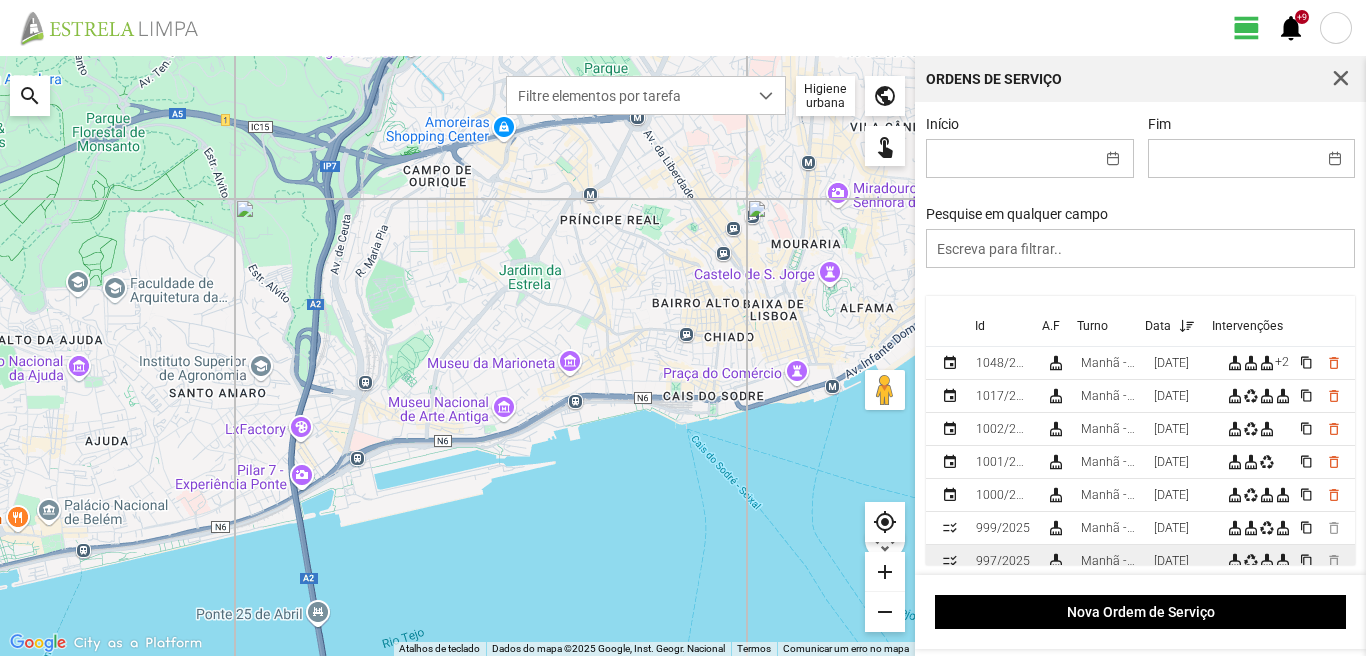 scroll, scrollTop: 100, scrollLeft: 0, axis: vertical 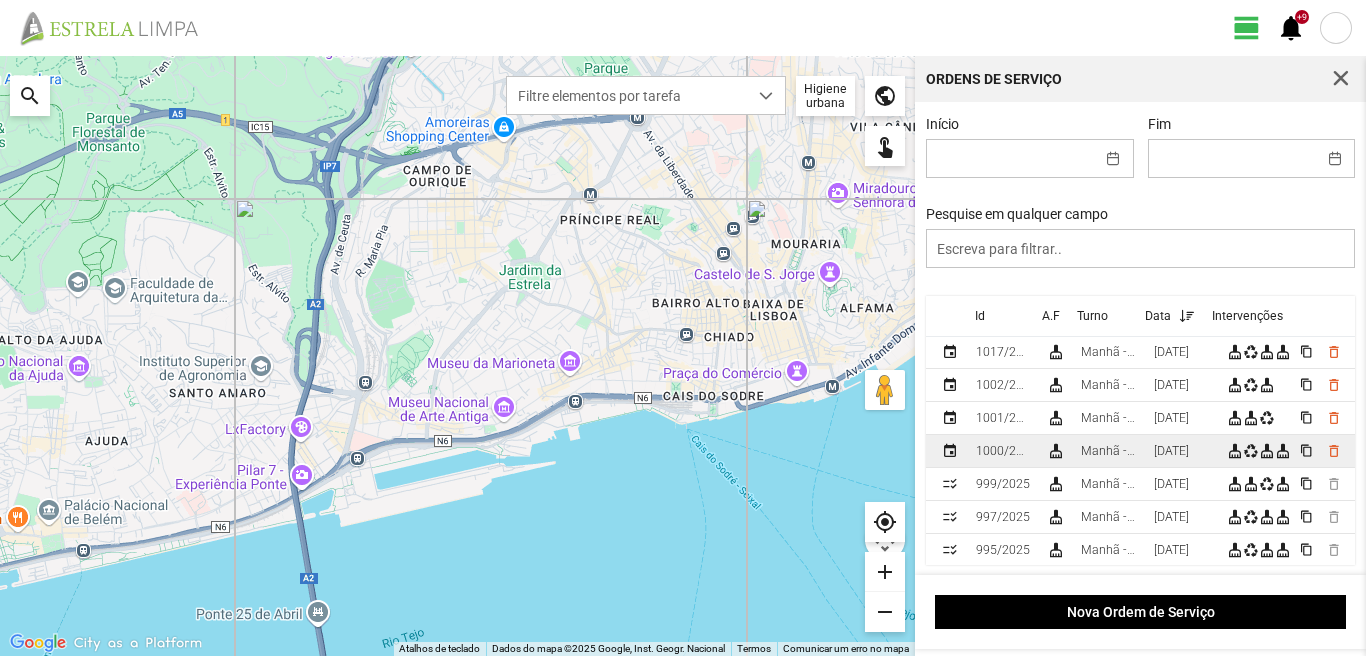 click on "[DATE]" at bounding box center (1182, 451) 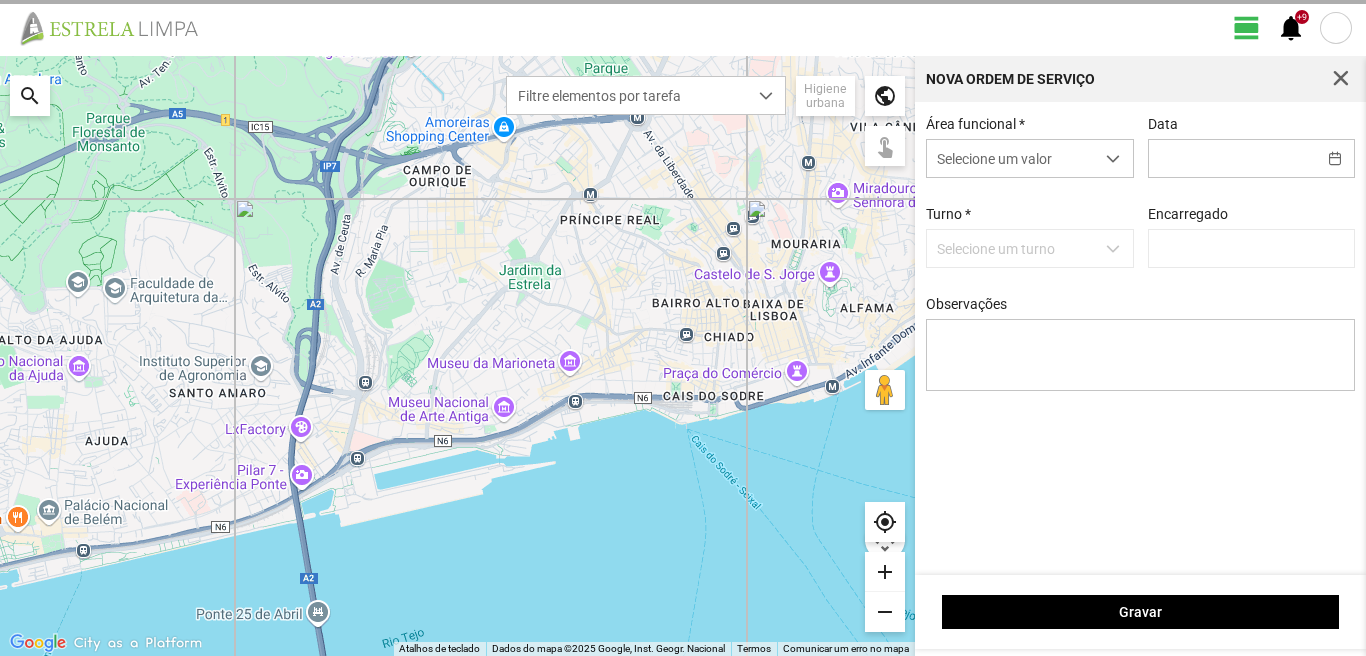 type on "[DATE]" 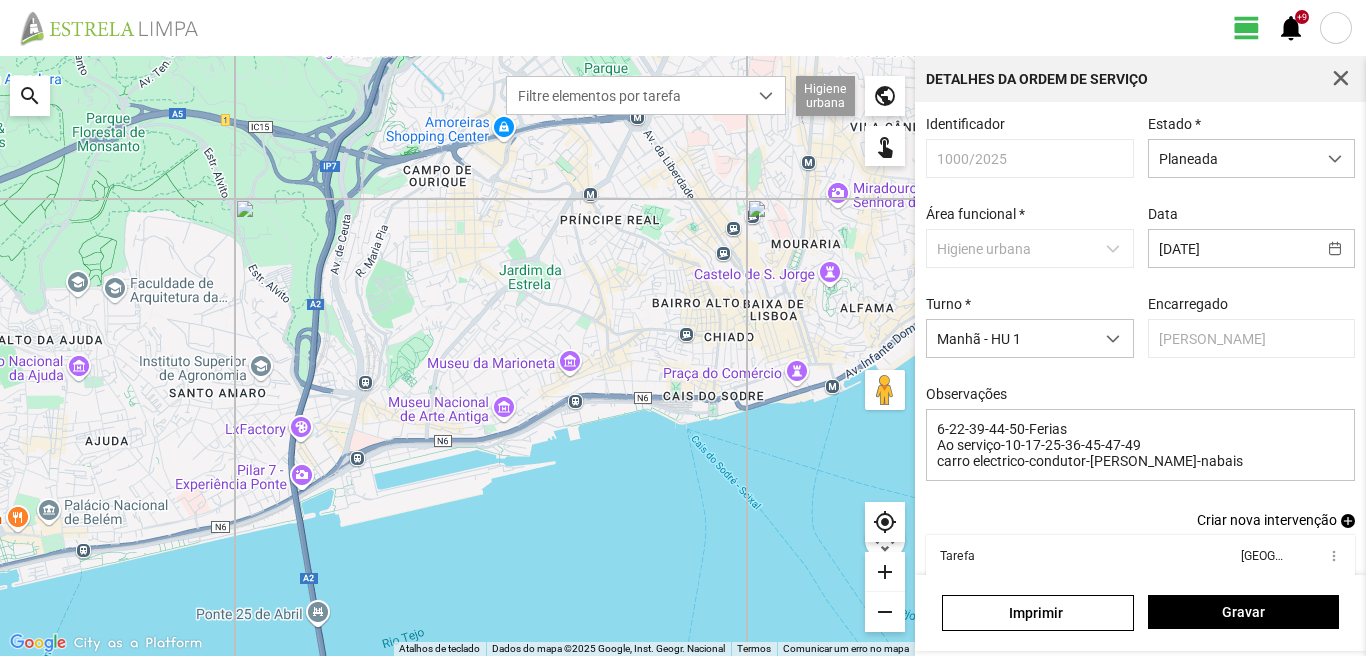 scroll, scrollTop: 44, scrollLeft: 0, axis: vertical 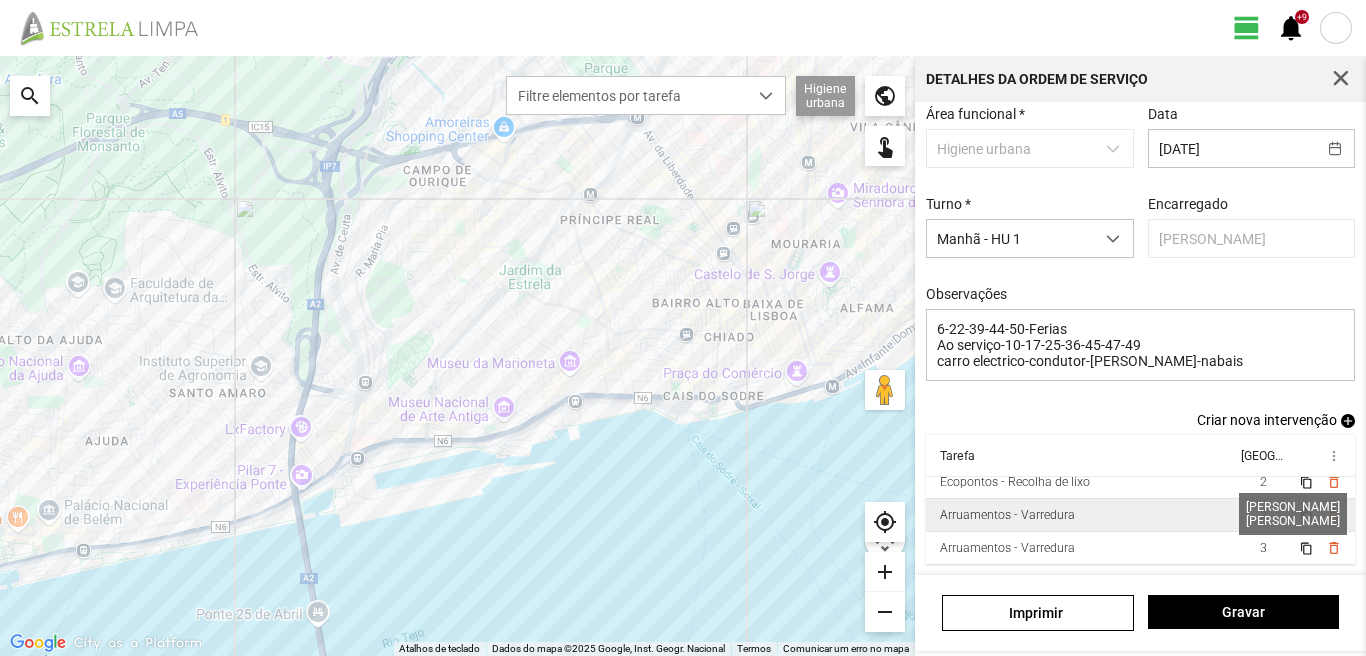 click on "2" at bounding box center [1263, 515] 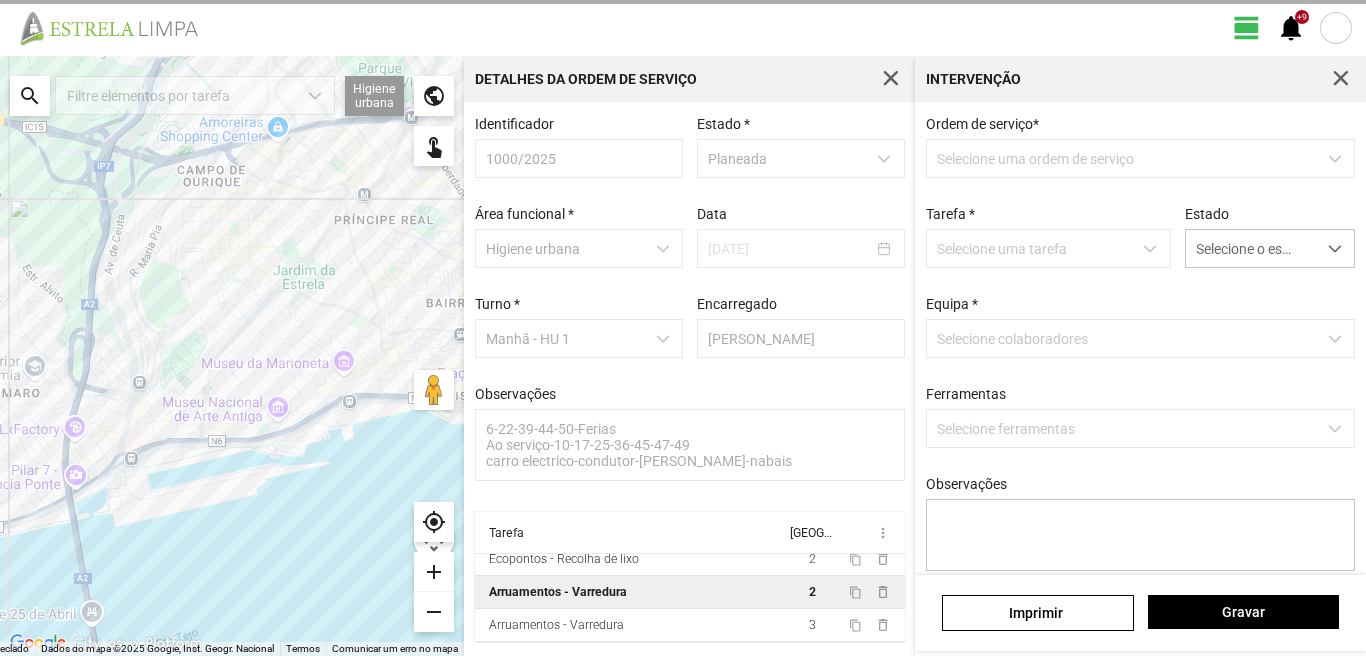 scroll, scrollTop: 4, scrollLeft: 0, axis: vertical 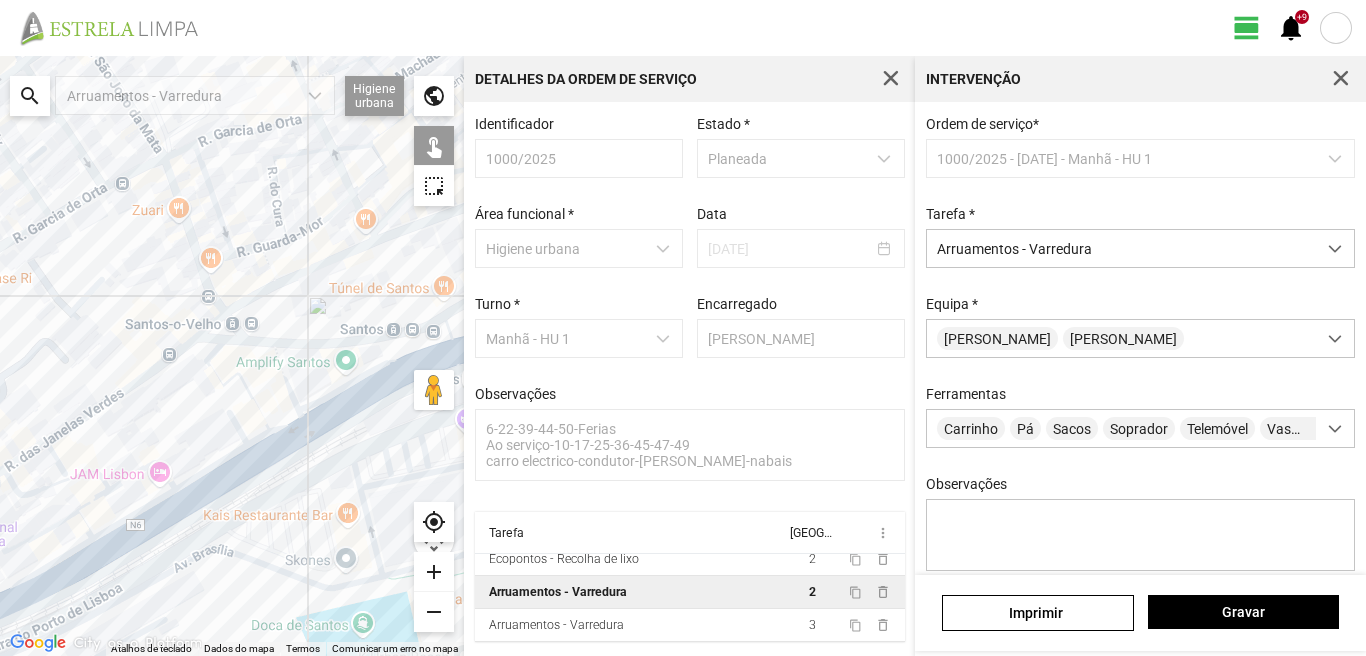 drag, startPoint x: 242, startPoint y: 420, endPoint x: 80, endPoint y: 452, distance: 165.13025 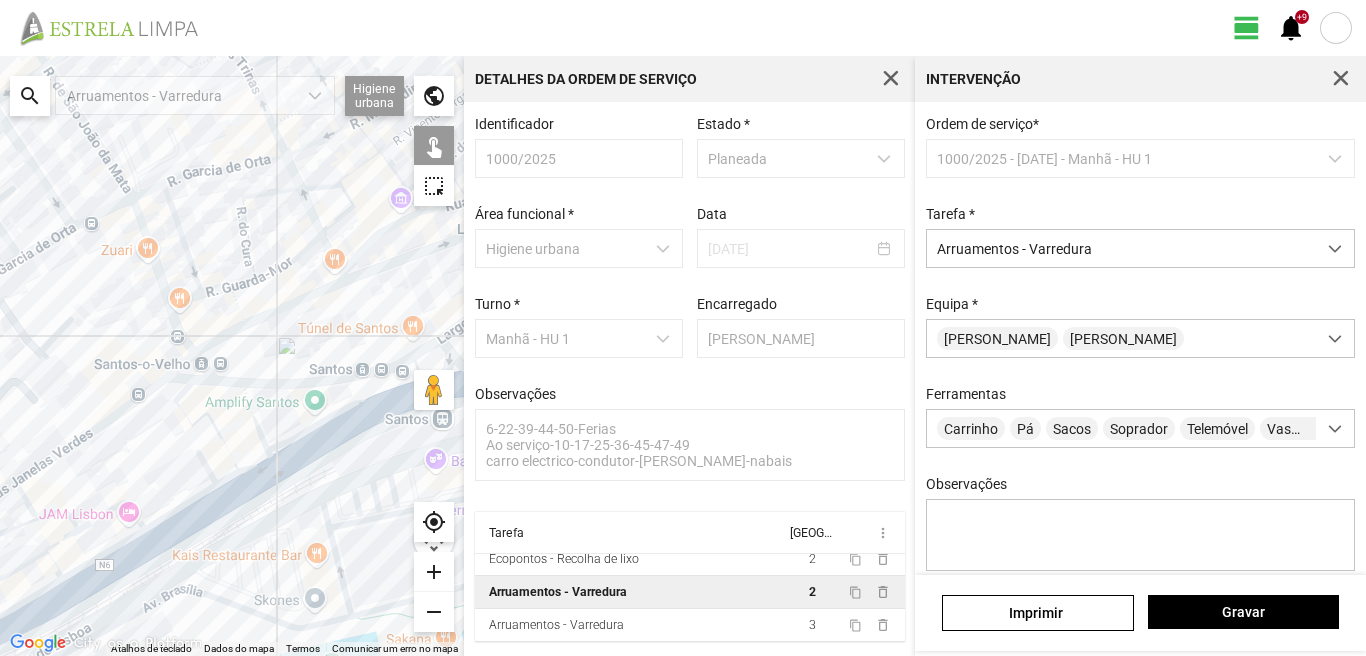 drag, startPoint x: 306, startPoint y: 355, endPoint x: 246, endPoint y: 384, distance: 66.64083 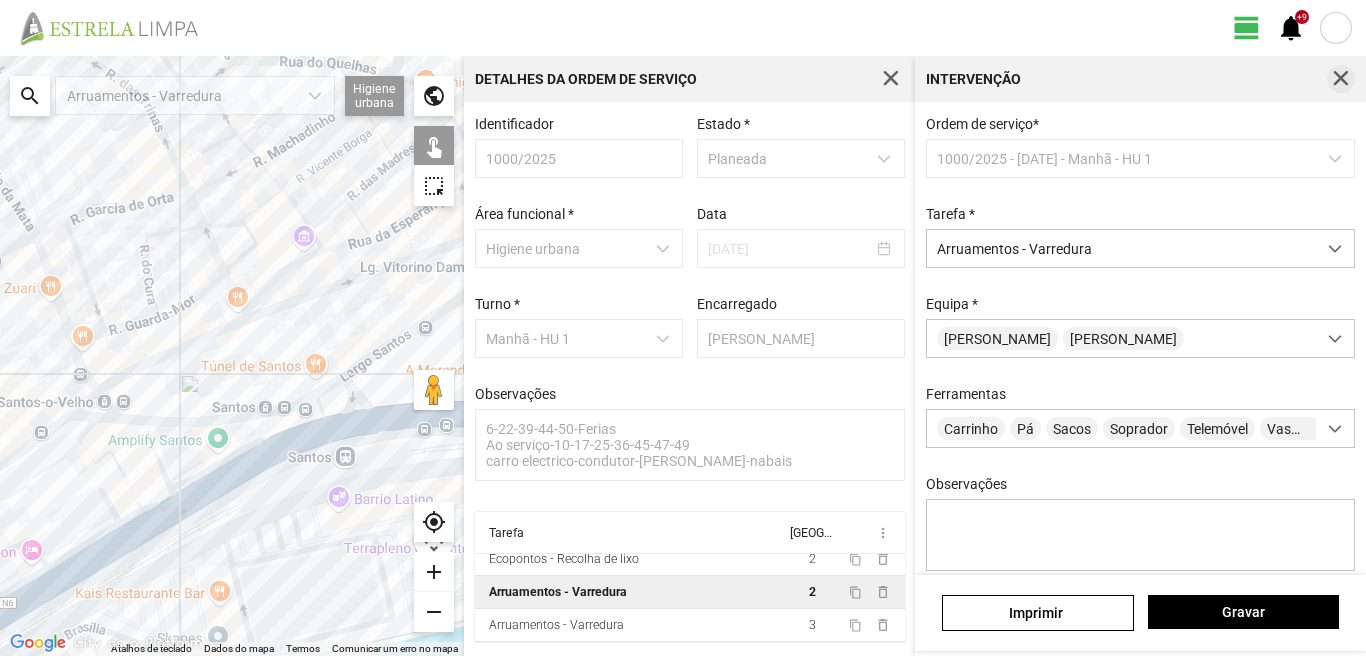 click at bounding box center [1341, 79] 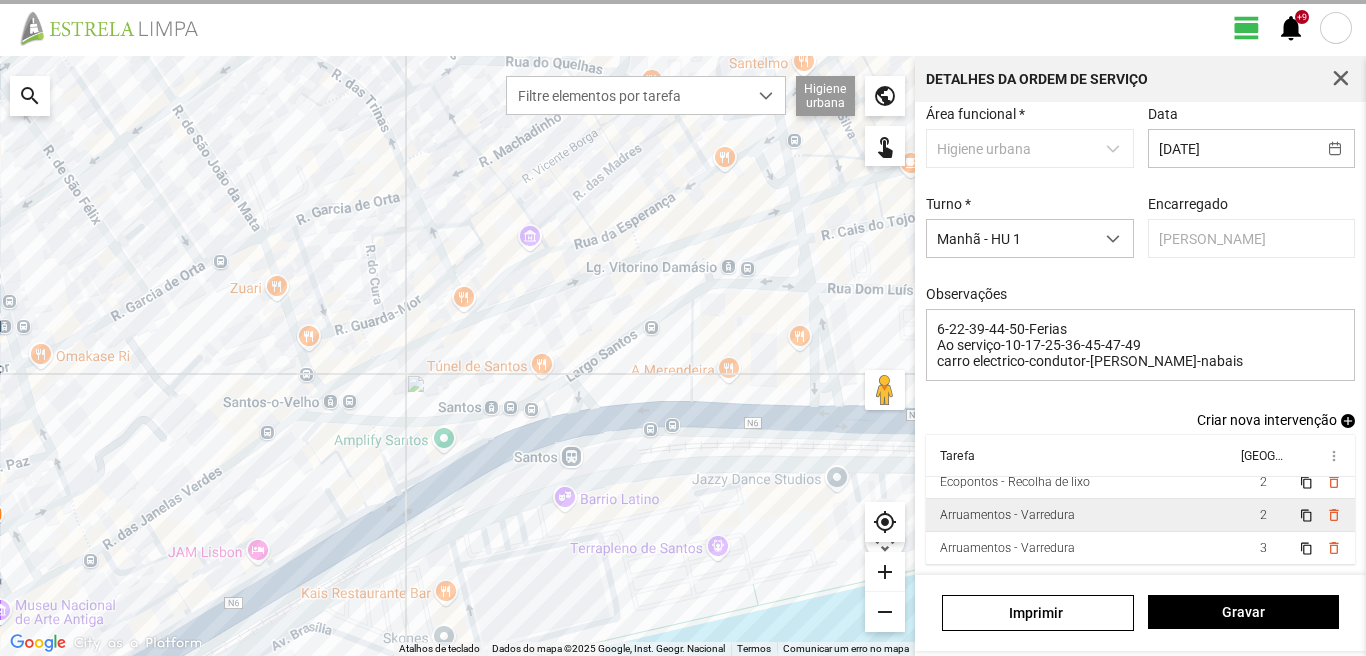 scroll, scrollTop: 109, scrollLeft: 0, axis: vertical 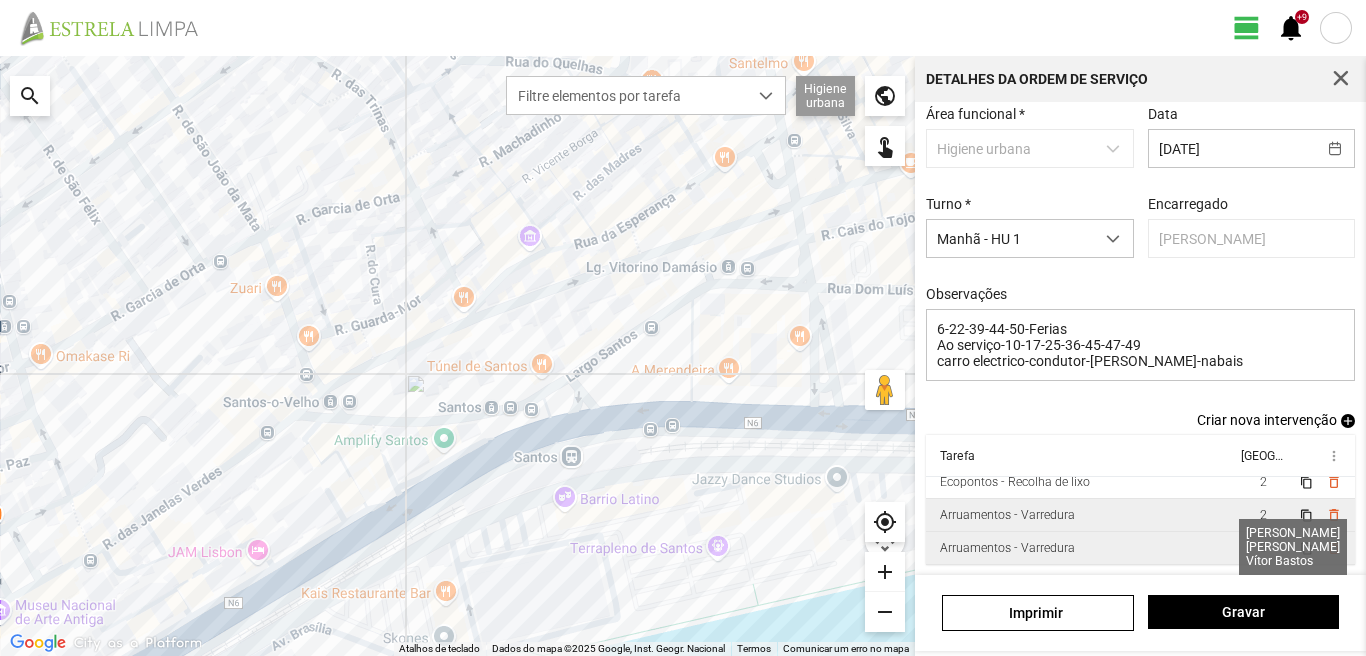 click on "3" at bounding box center (1263, 548) 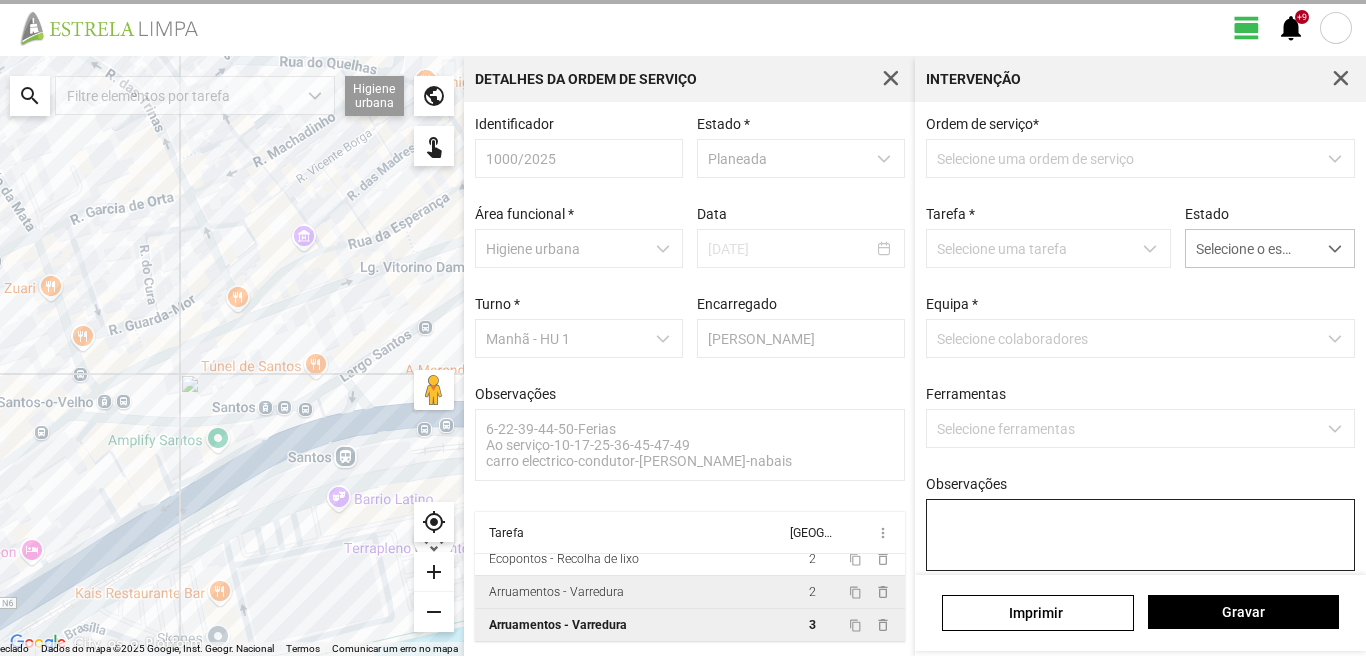 scroll, scrollTop: 4, scrollLeft: 0, axis: vertical 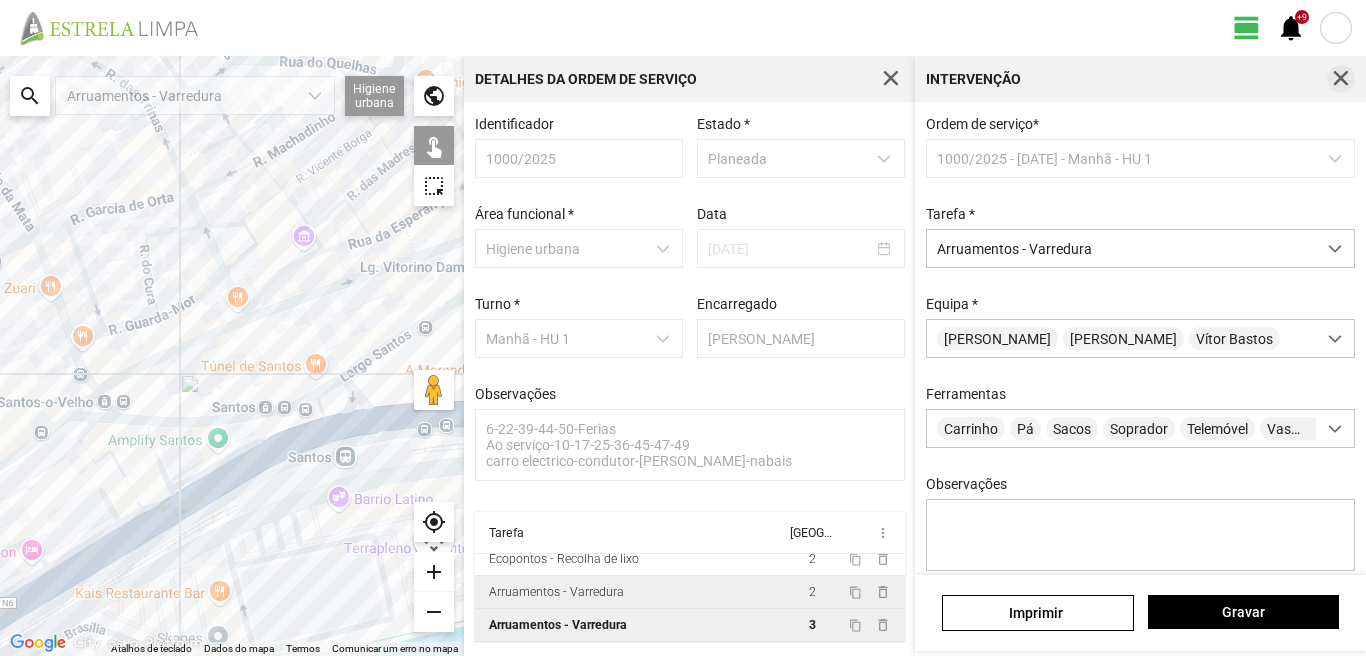 click at bounding box center [1341, 79] 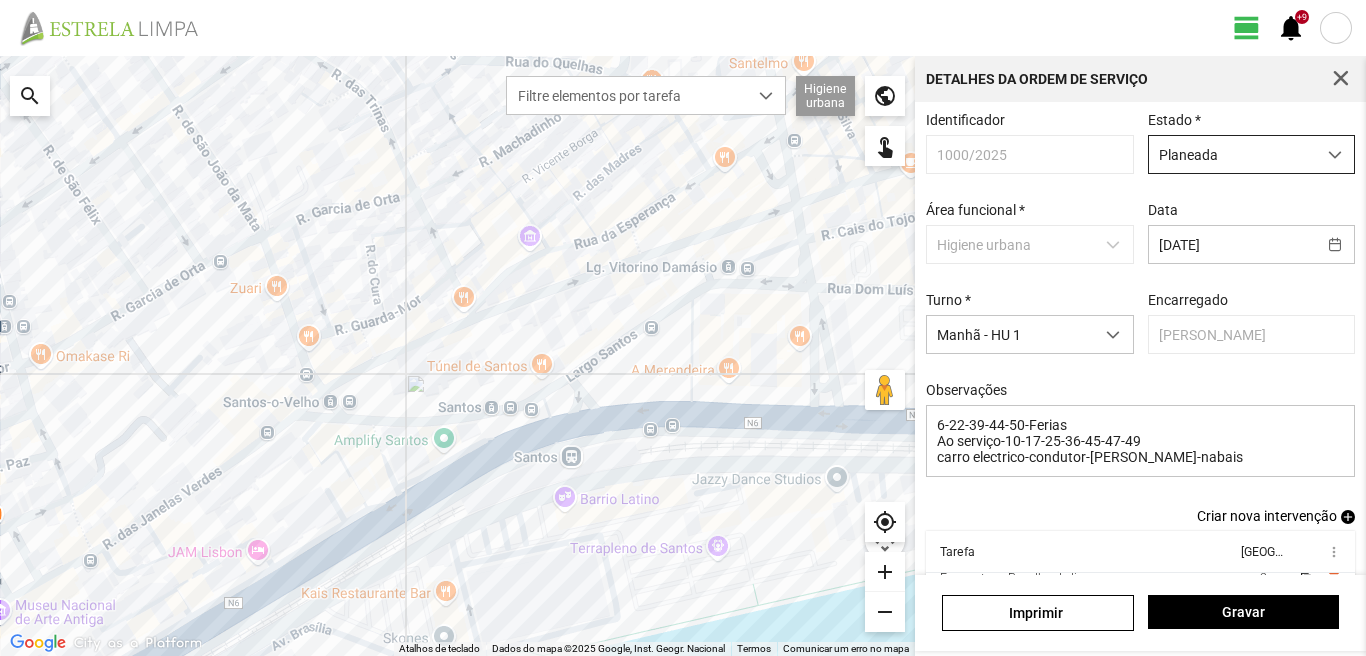 click on "Planeada" at bounding box center (1232, 154) 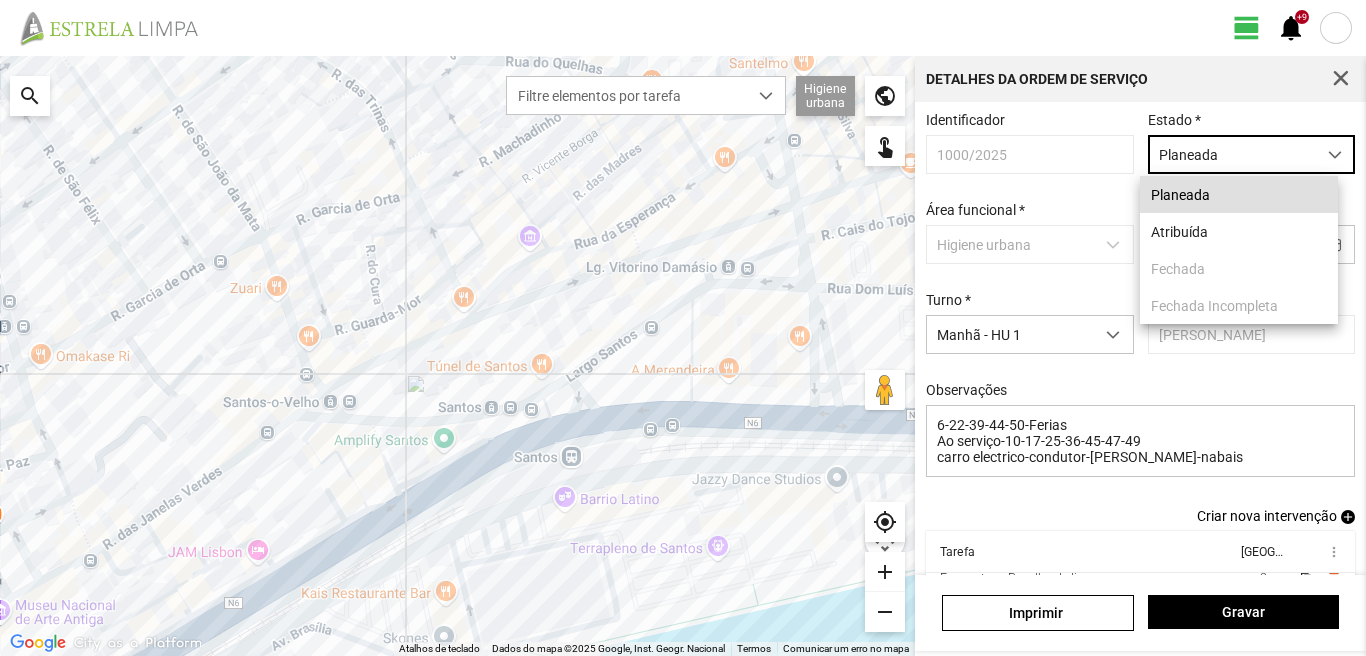scroll, scrollTop: 11, scrollLeft: 89, axis: both 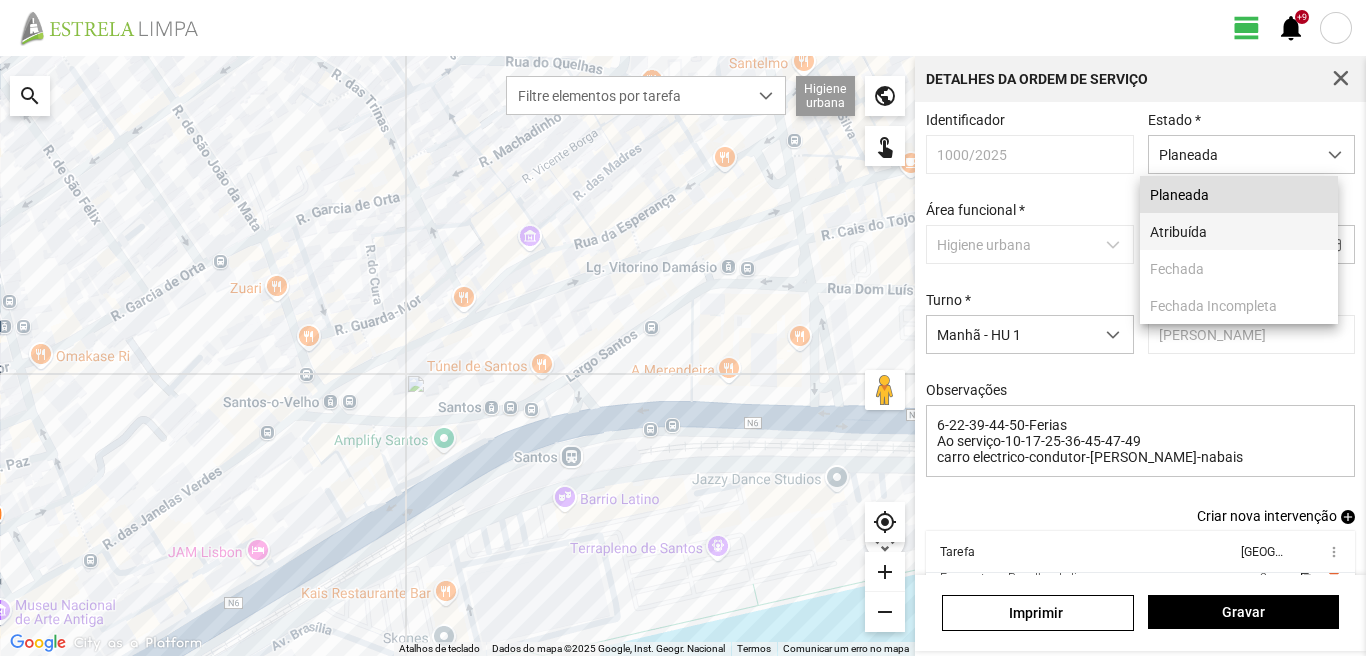 click on "Atribuída" at bounding box center [1239, 231] 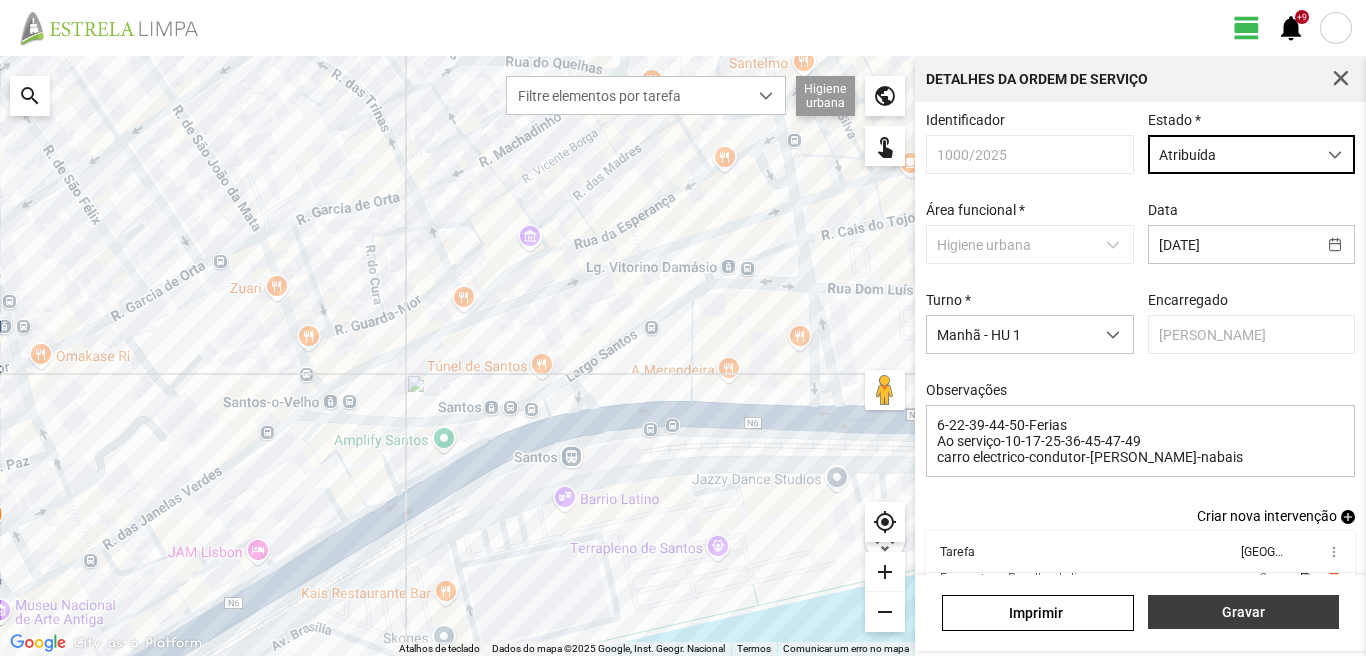 click on "Gravar" at bounding box center [1243, 612] 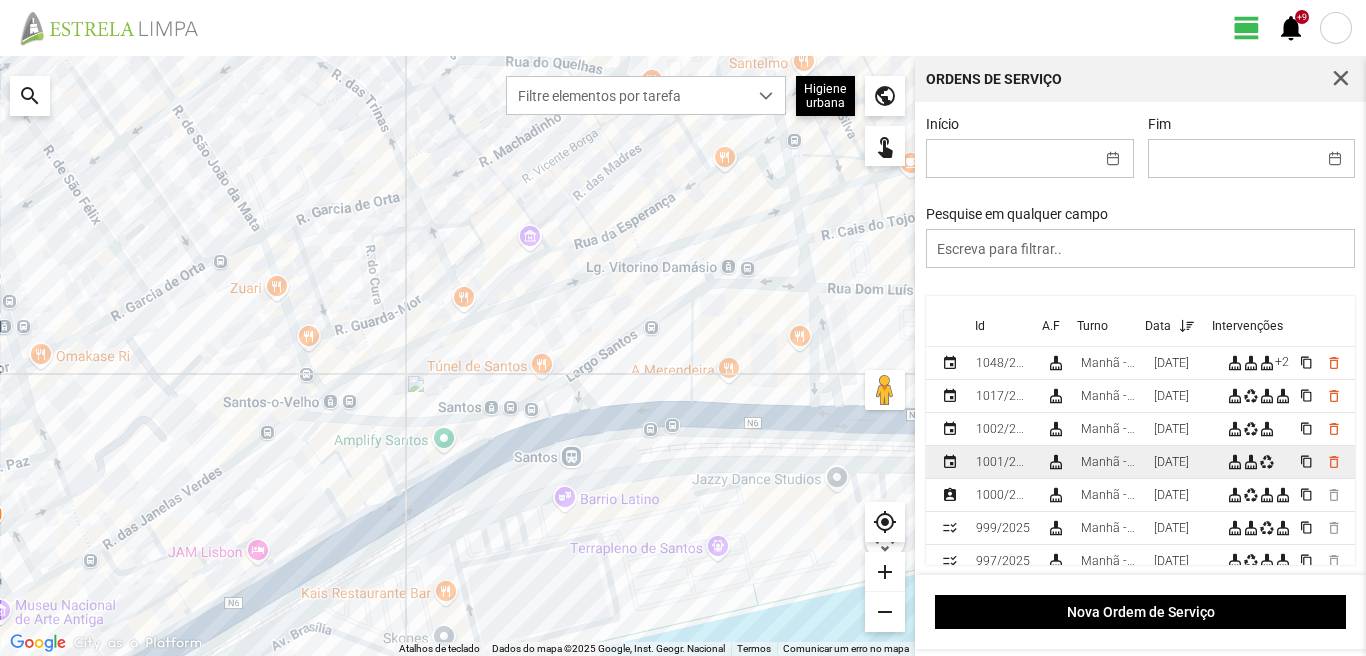scroll, scrollTop: 100, scrollLeft: 0, axis: vertical 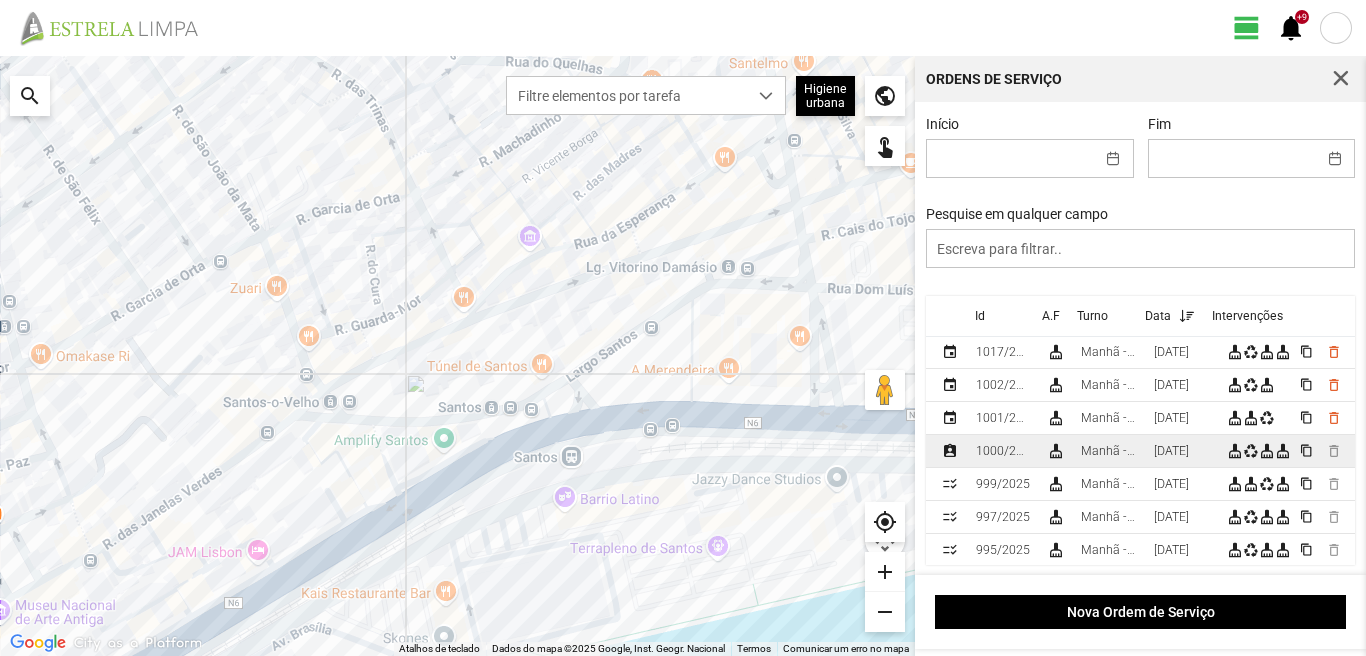 click on "Manhã - HU 1" at bounding box center (1109, 451) 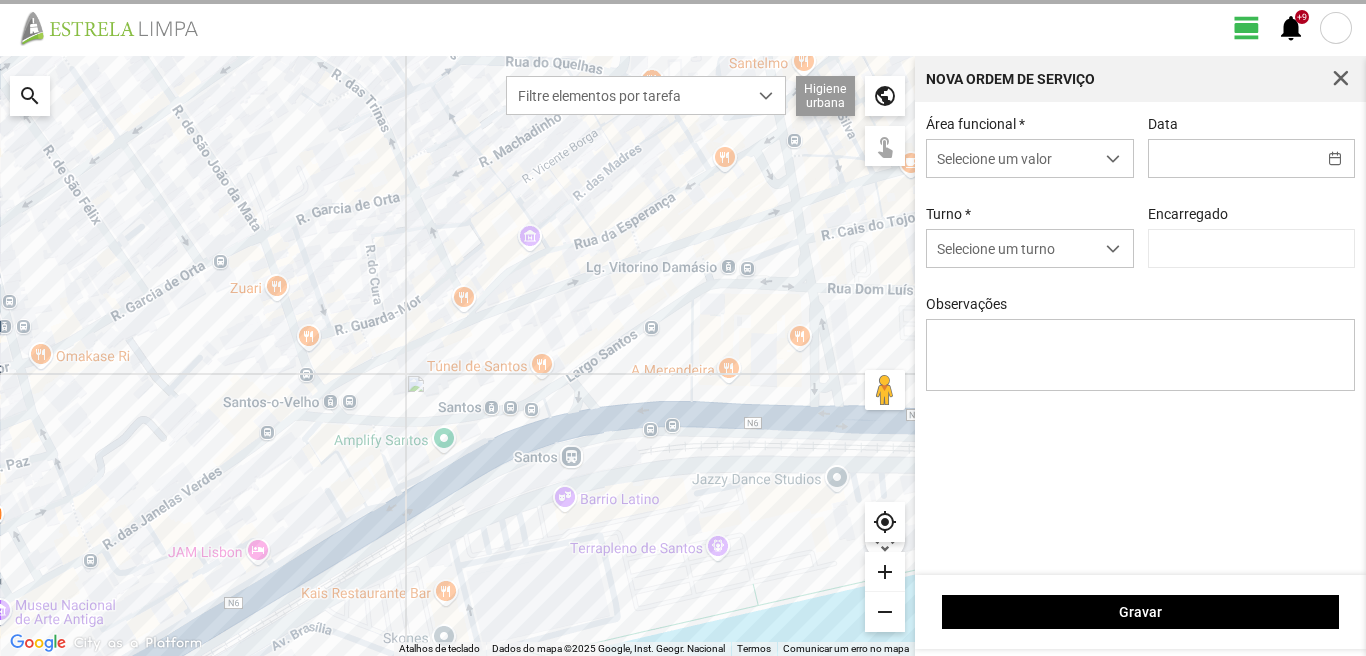 type on "[DATE]" 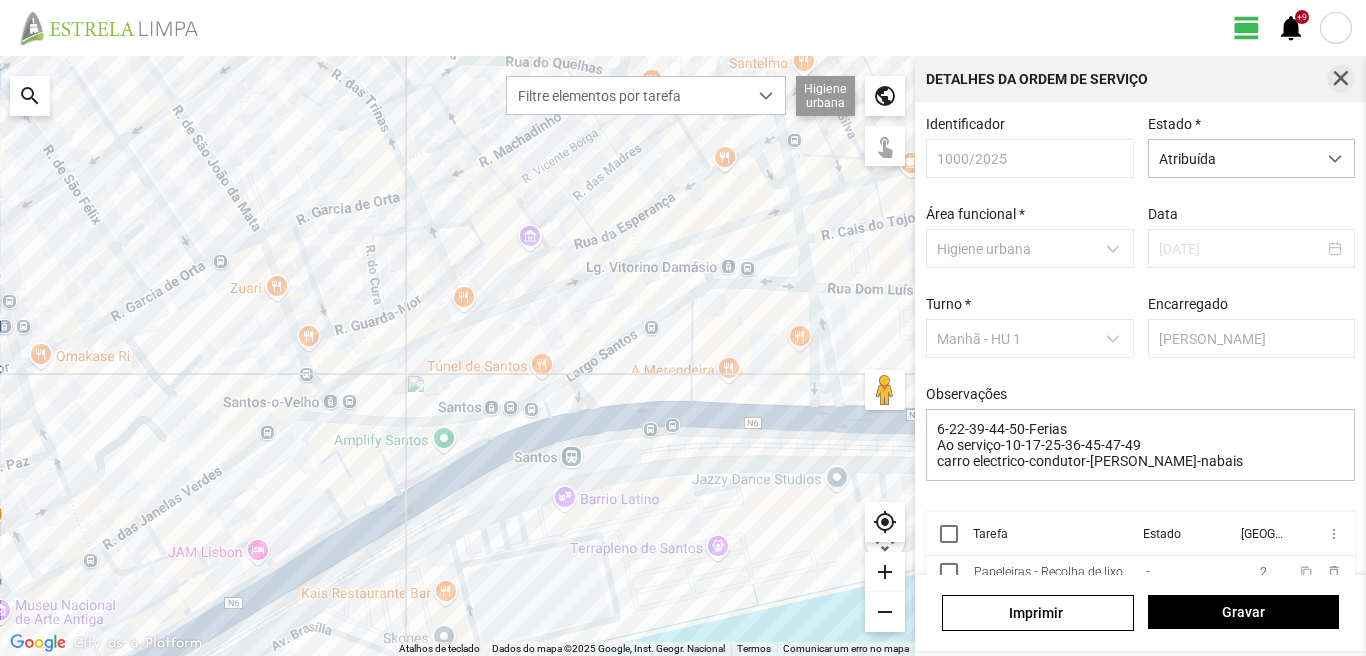 click at bounding box center [1341, 79] 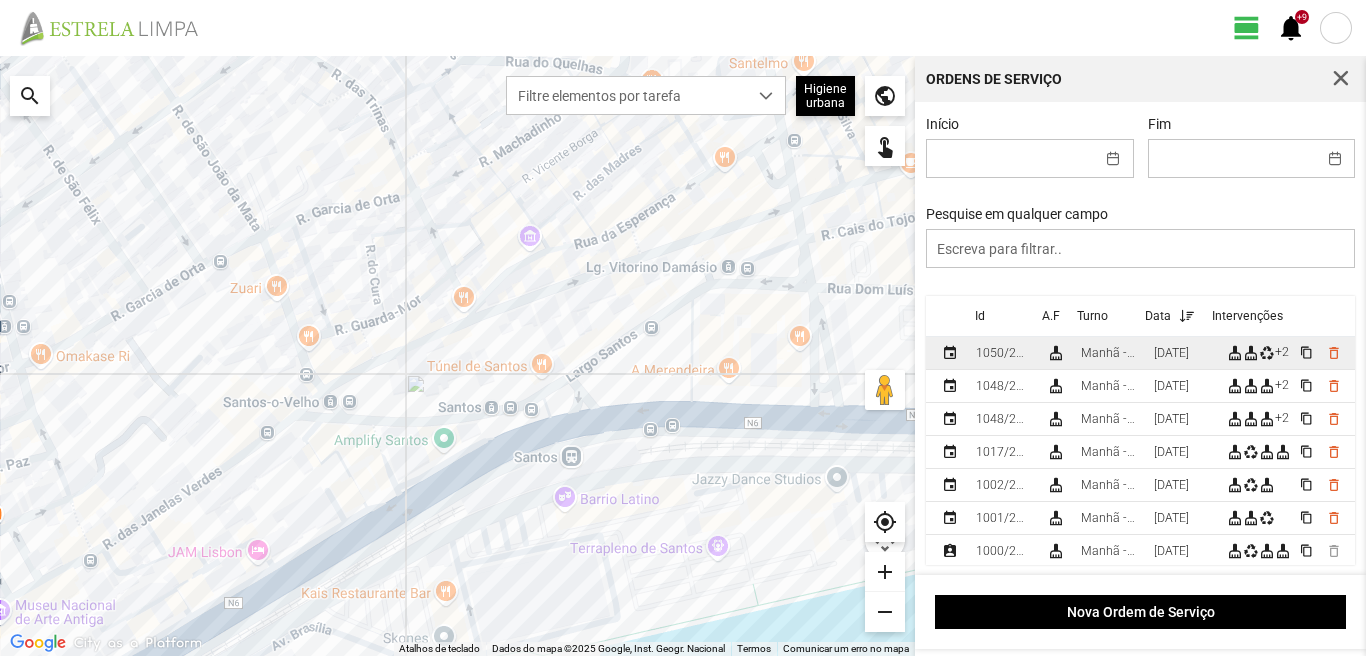 click on "[DATE]" at bounding box center (1182, 353) 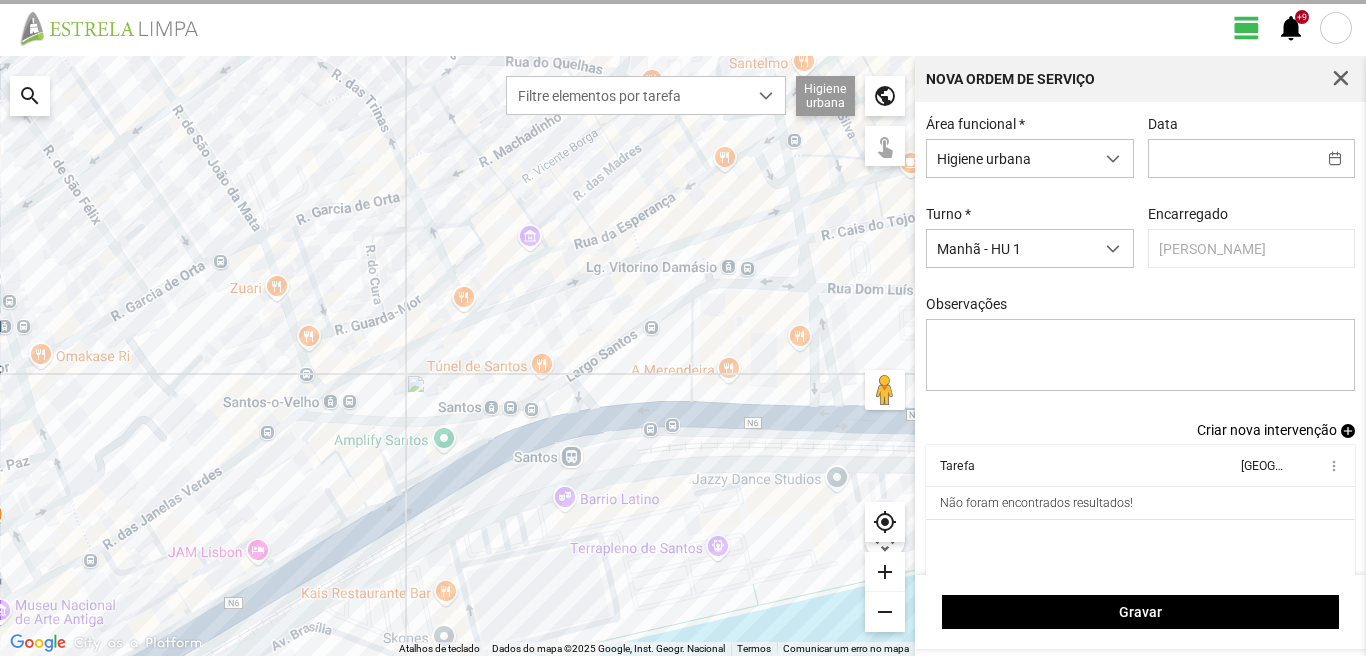 type on "[DATE]" 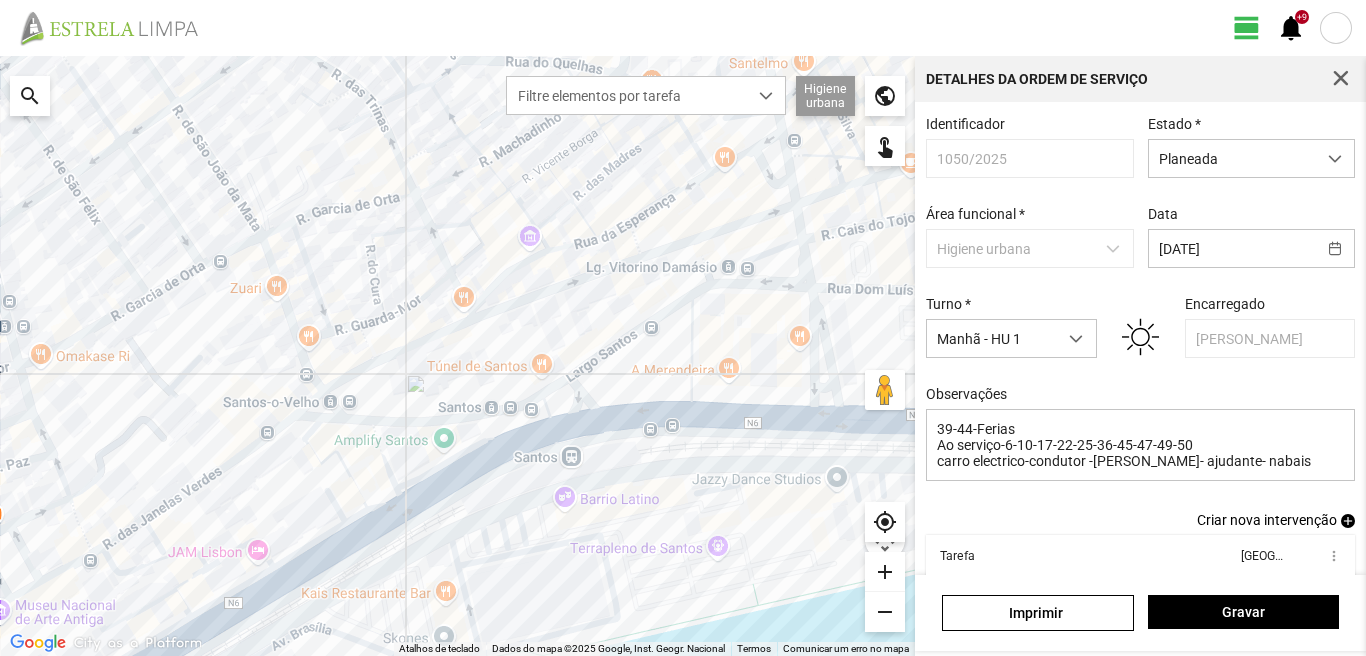 scroll, scrollTop: 77, scrollLeft: 0, axis: vertical 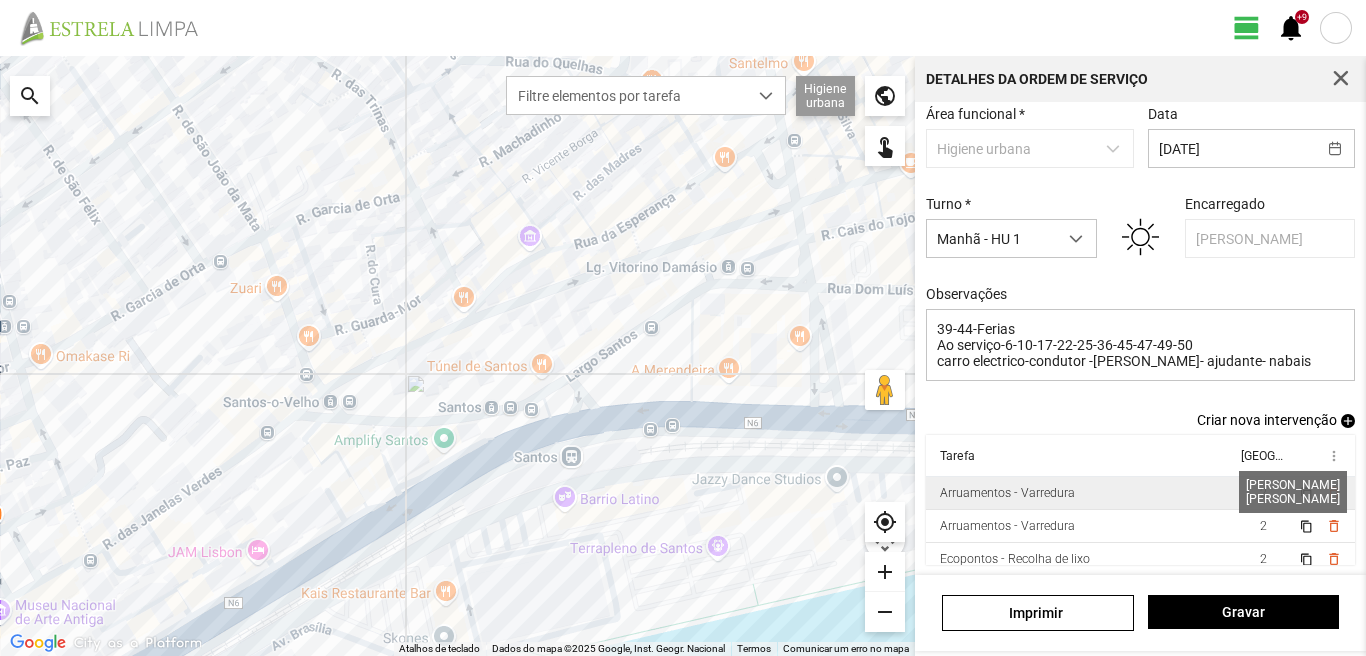 click on "2" at bounding box center [1263, 493] 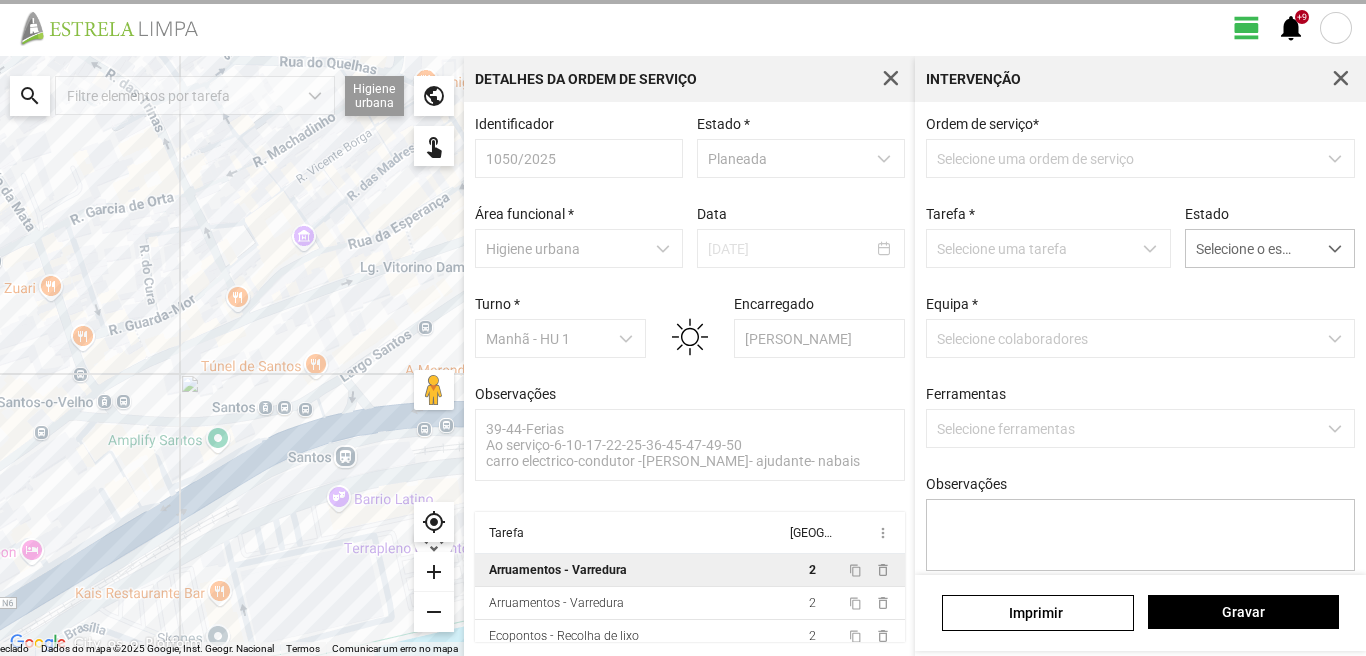scroll, scrollTop: 4, scrollLeft: 0, axis: vertical 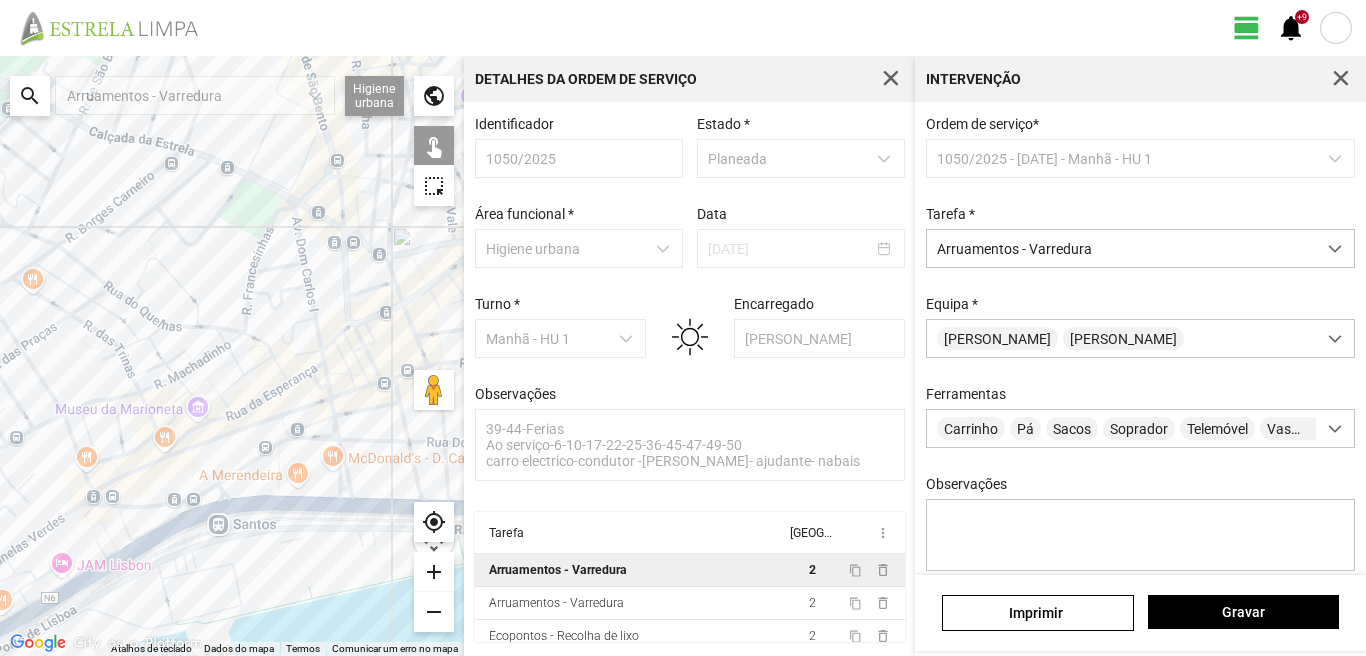 drag, startPoint x: 128, startPoint y: 206, endPoint x: 131, endPoint y: 343, distance: 137.03284 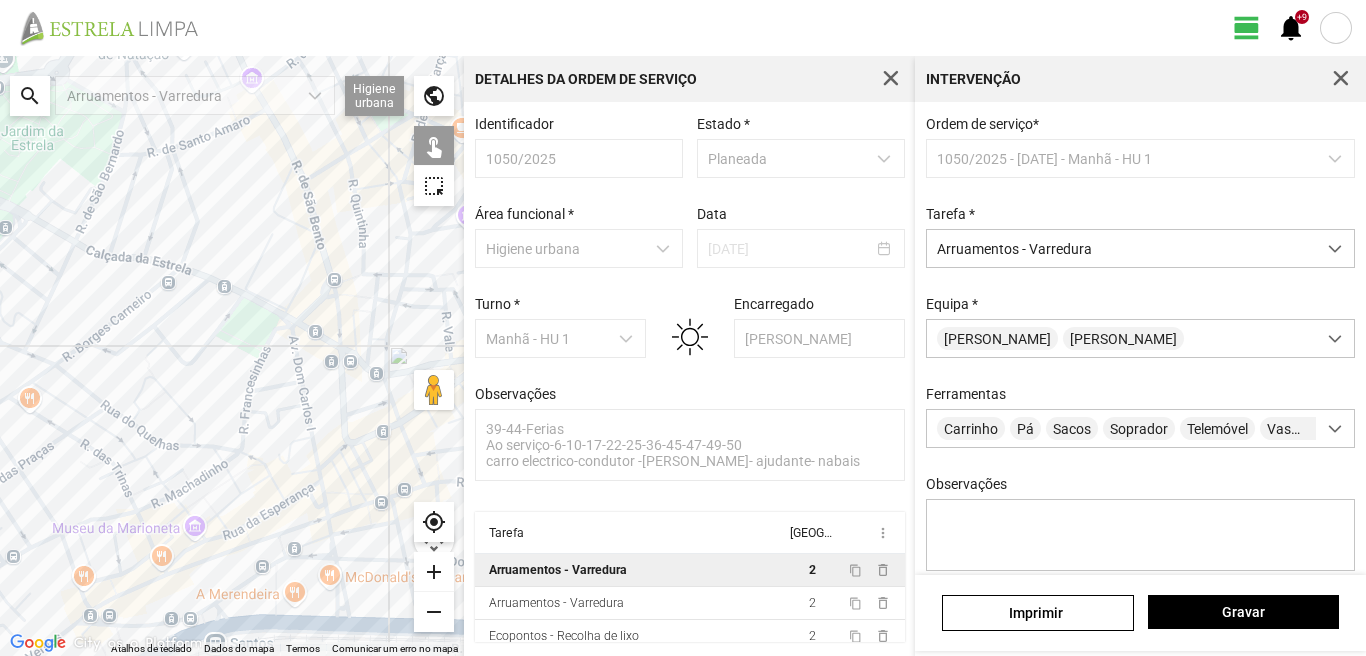scroll, scrollTop: 4, scrollLeft: 0, axis: vertical 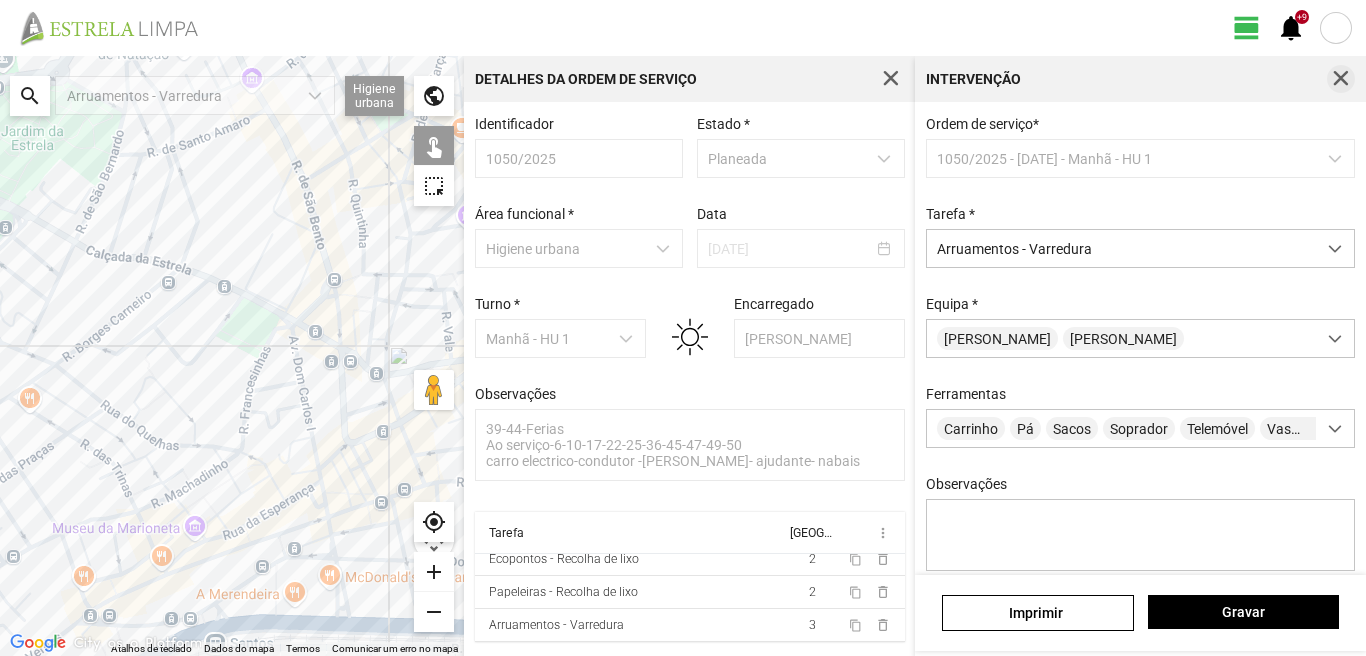 click at bounding box center [1341, 79] 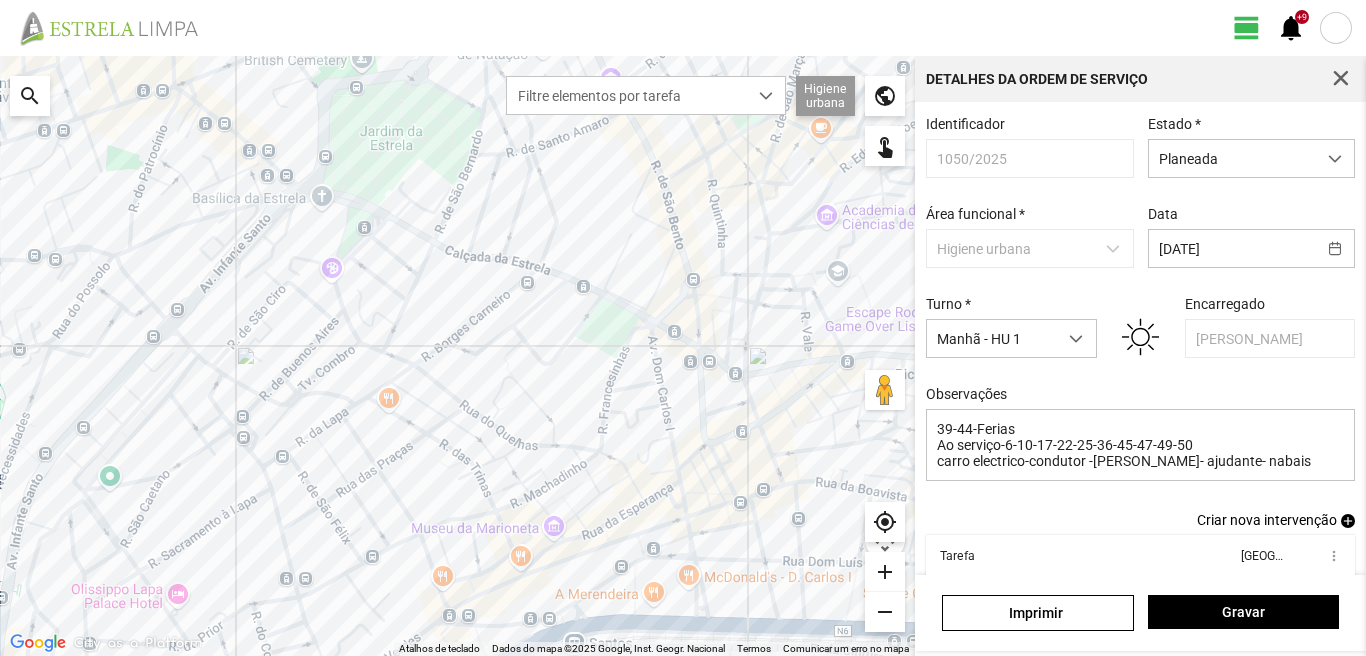 click on "add" at bounding box center (1348, 521) 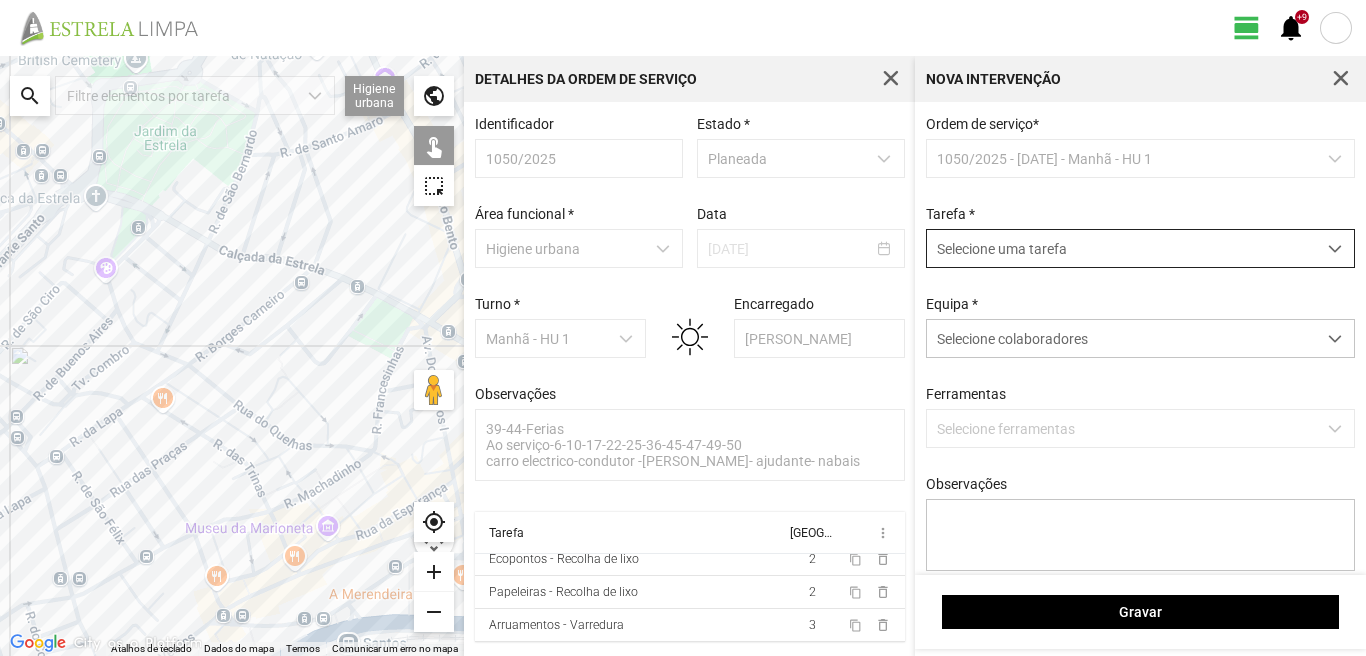 click on "Selecione uma tarefa" at bounding box center [1121, 248] 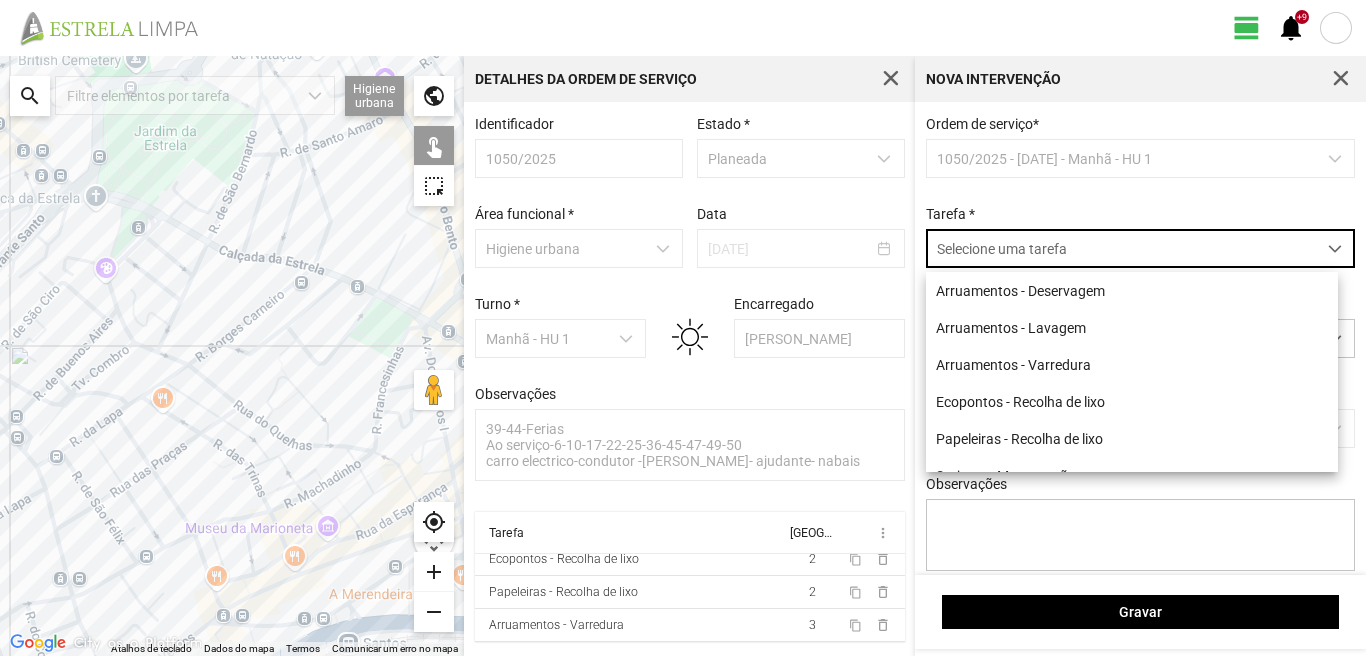 scroll, scrollTop: 11, scrollLeft: 89, axis: both 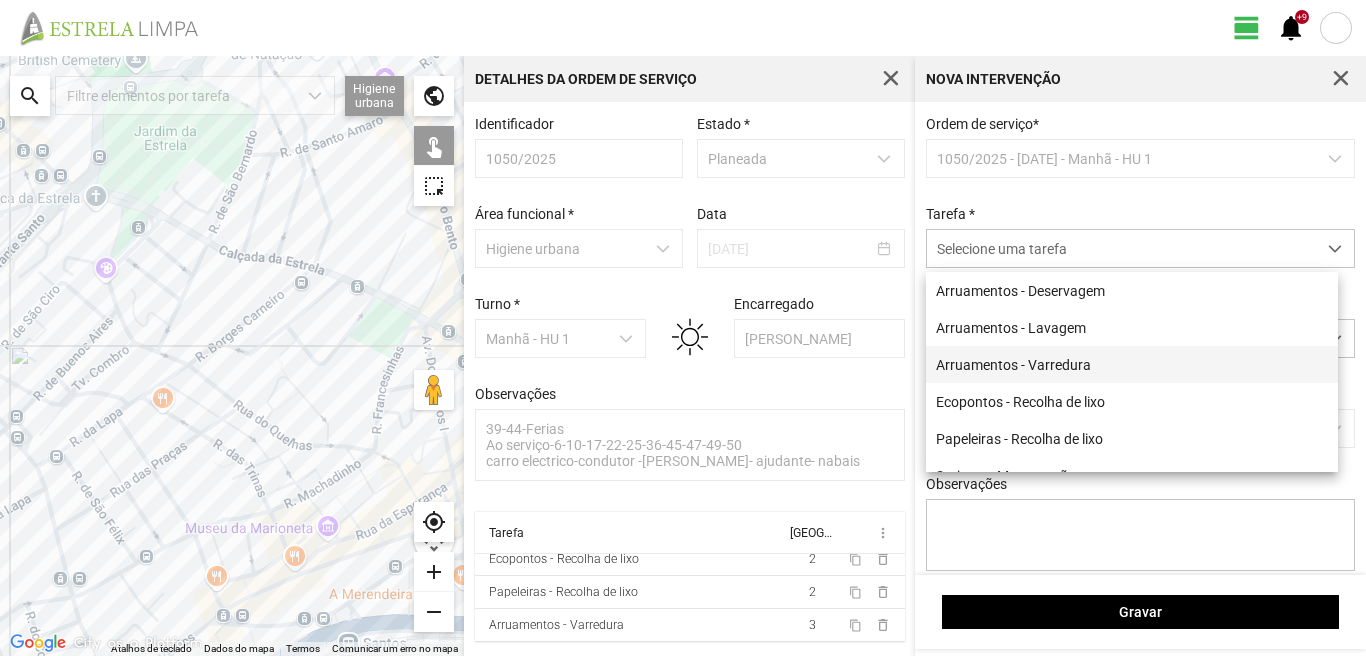 click on "Arruamentos - Varredura" at bounding box center [1132, 364] 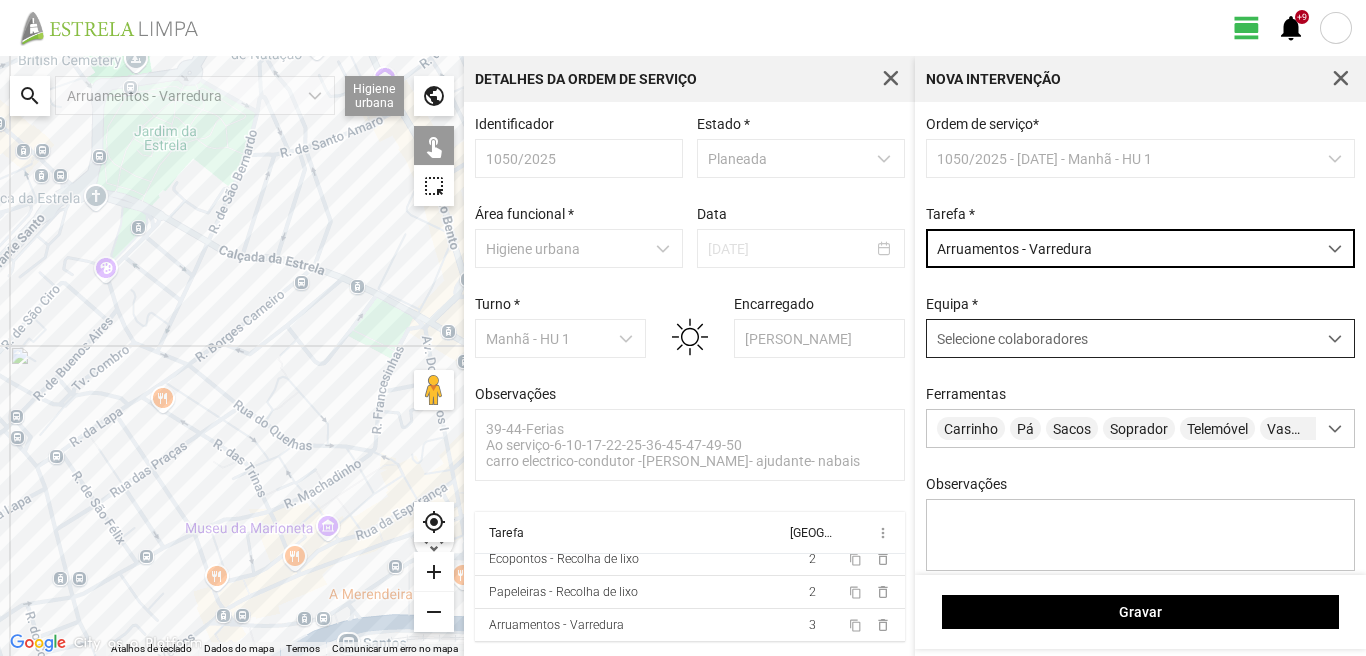 click on "Selecione colaboradores" at bounding box center [1121, 338] 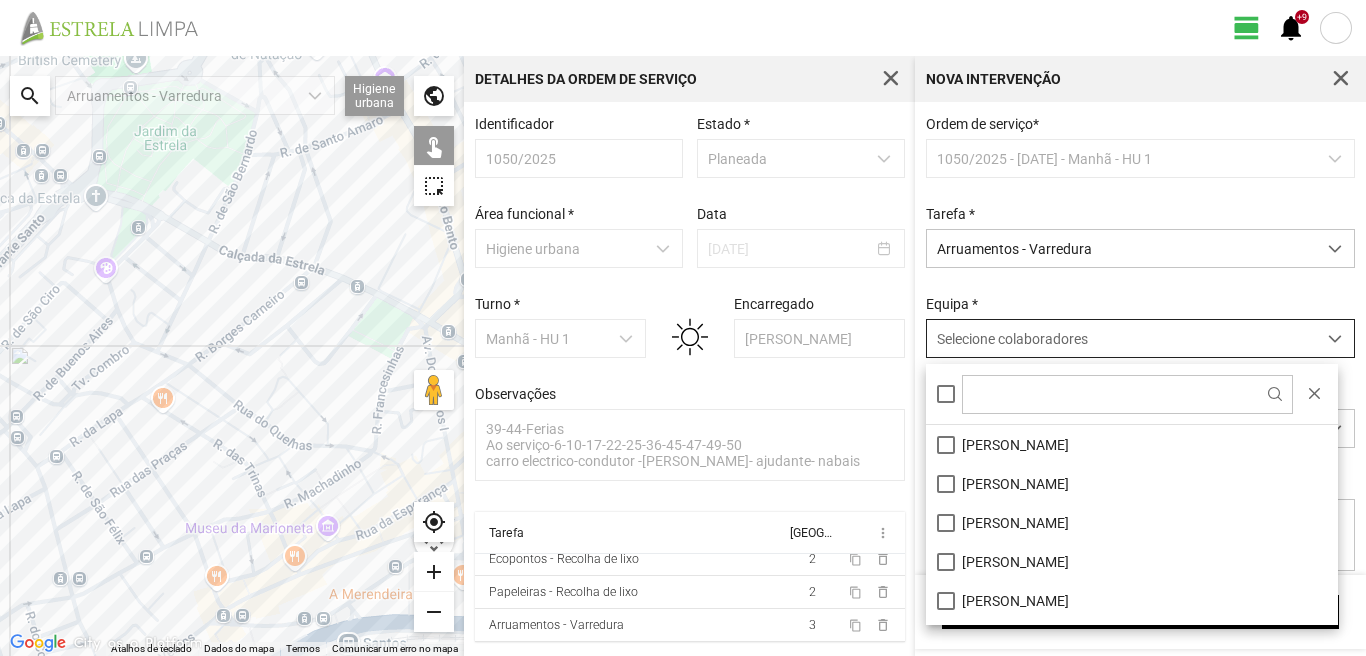 scroll, scrollTop: 11, scrollLeft: 89, axis: both 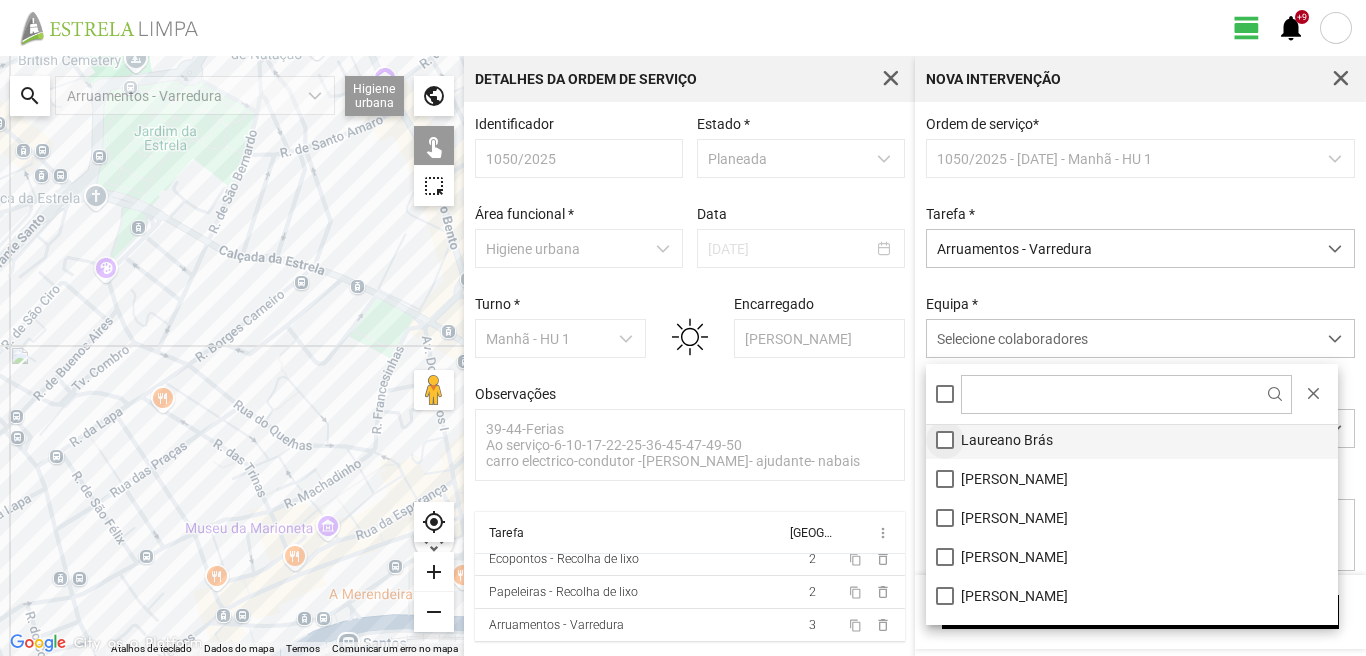 click on "Laureano Brás" at bounding box center (1132, 439) 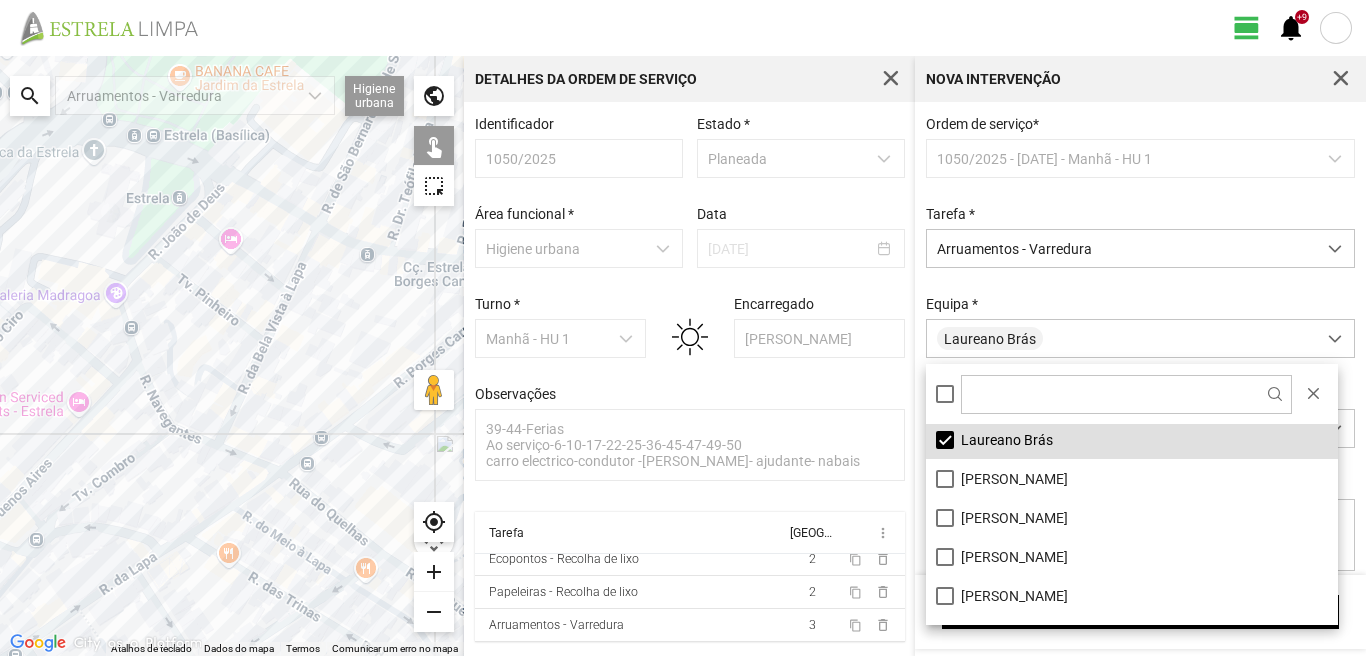 click 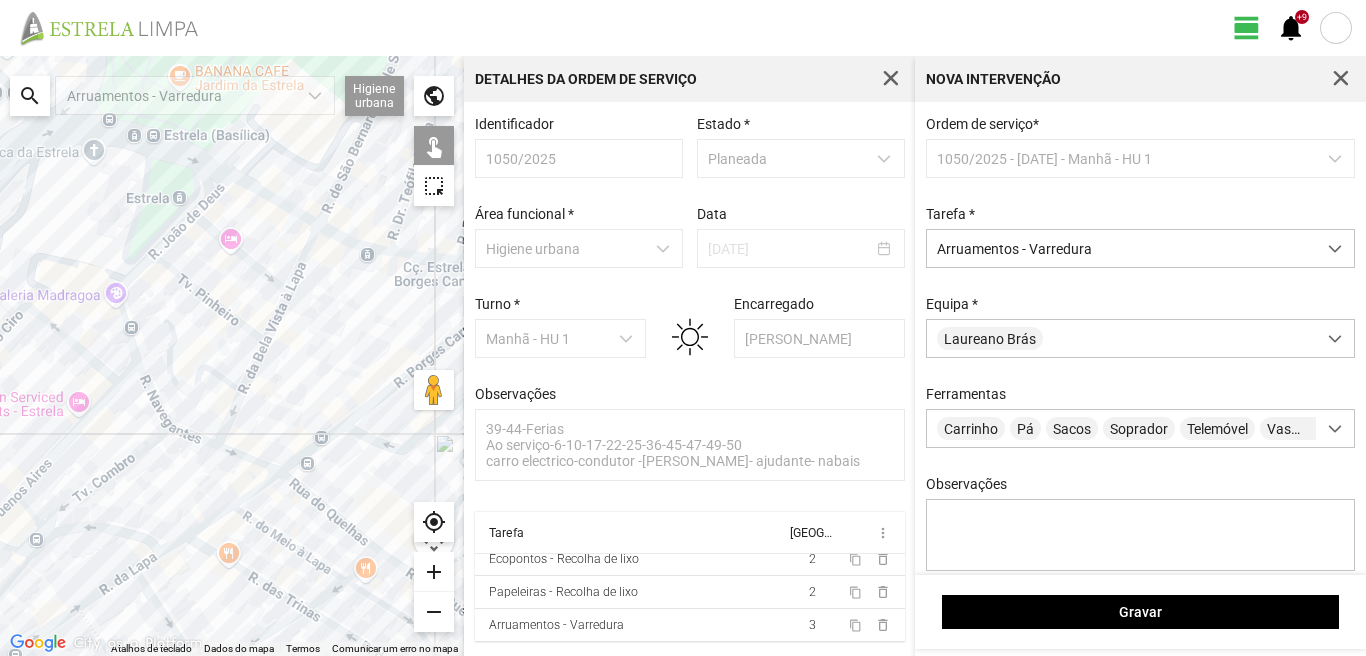 click 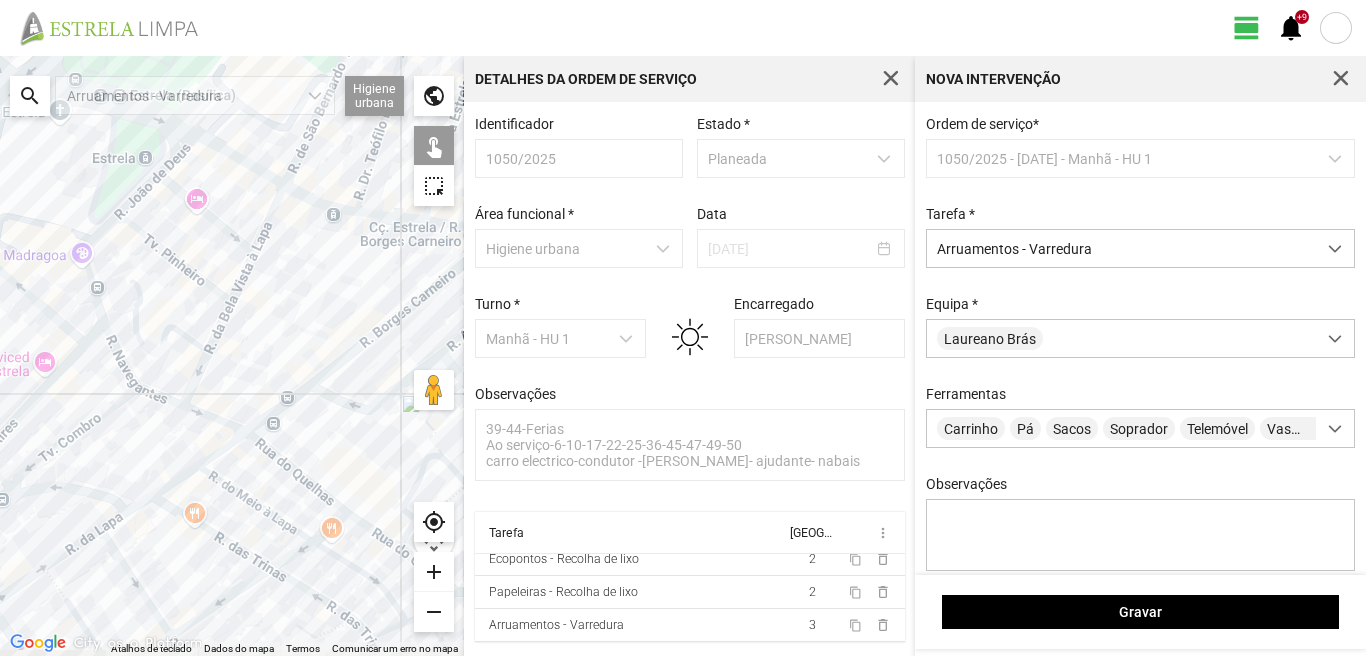 drag, startPoint x: 278, startPoint y: 441, endPoint x: 200, endPoint y: 352, distance: 118.34272 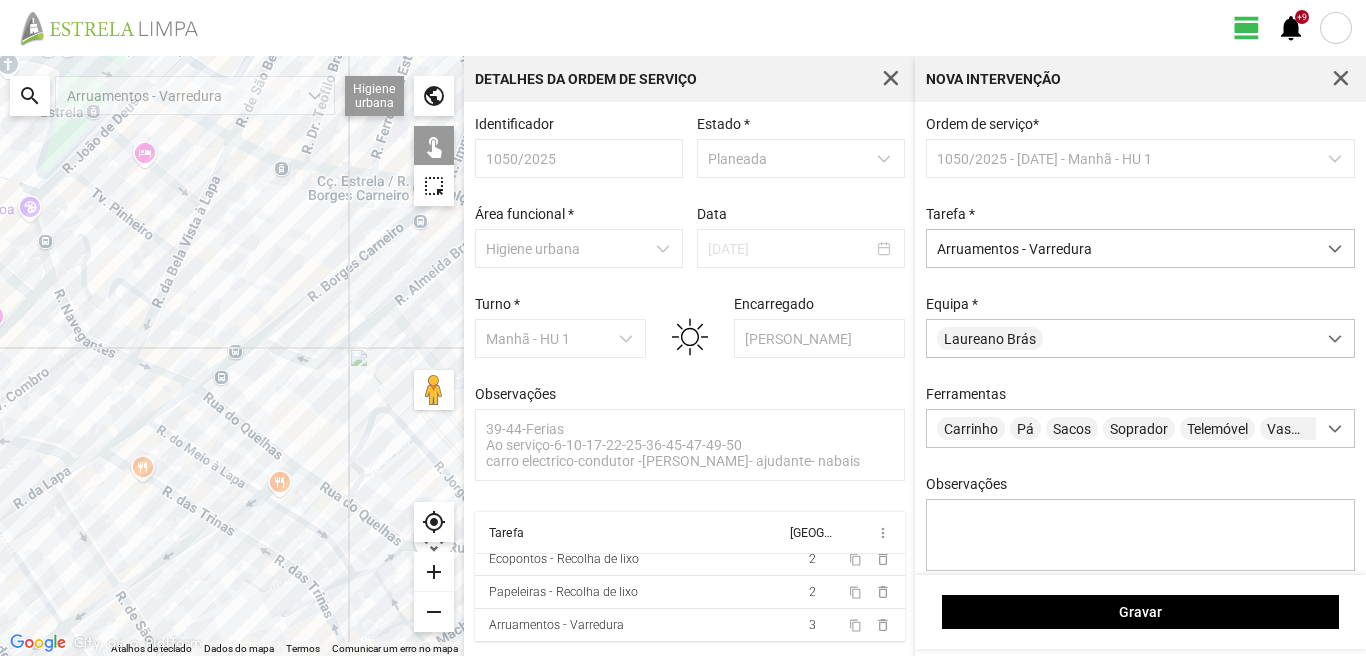 click 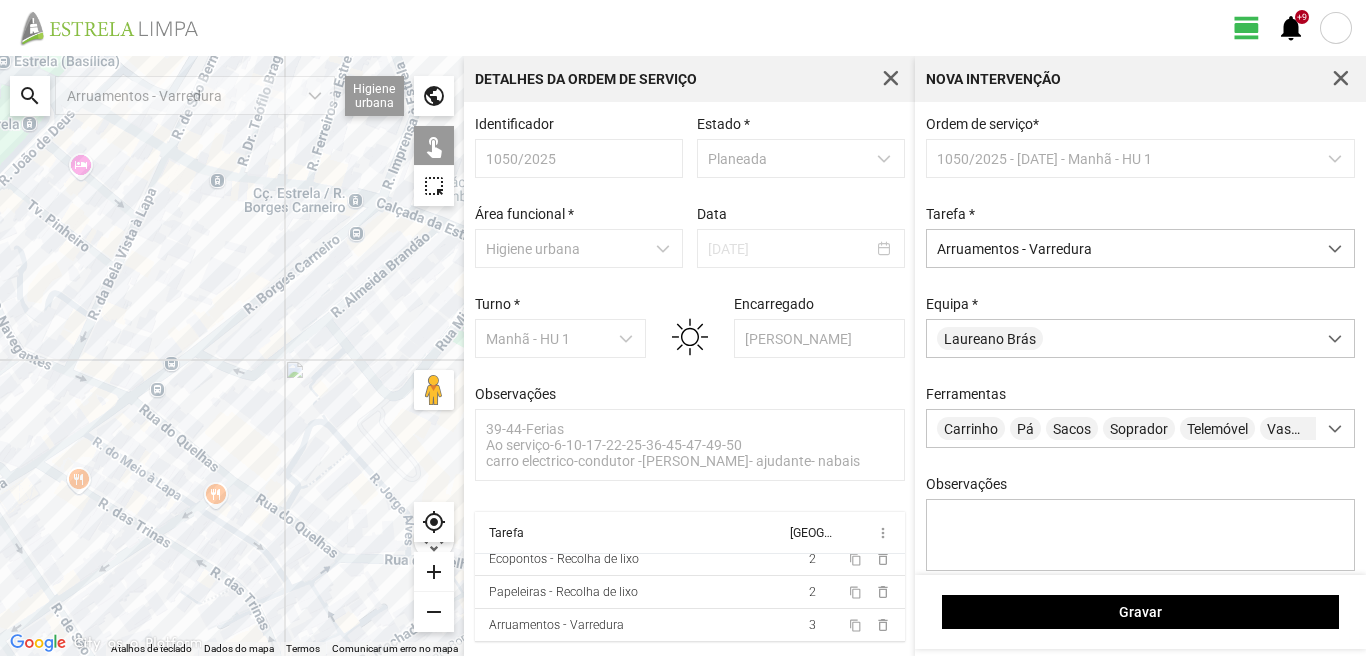 drag, startPoint x: 389, startPoint y: 453, endPoint x: 247, endPoint y: 465, distance: 142.50613 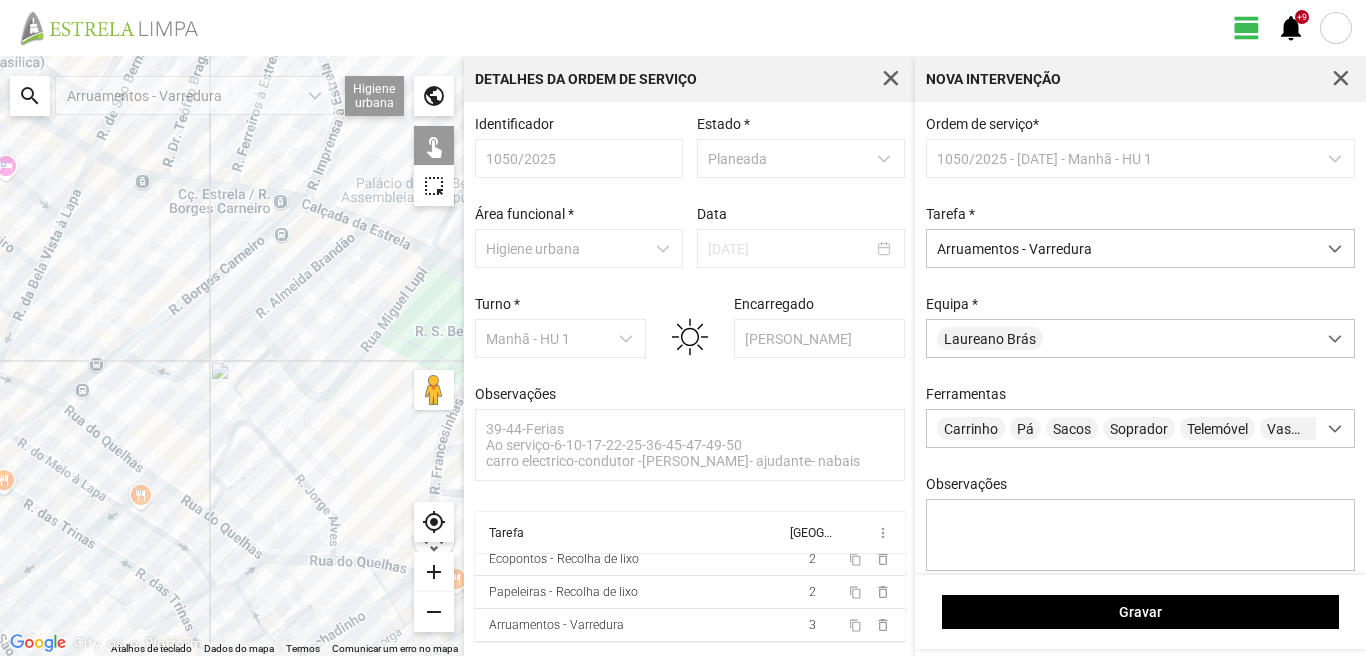 click 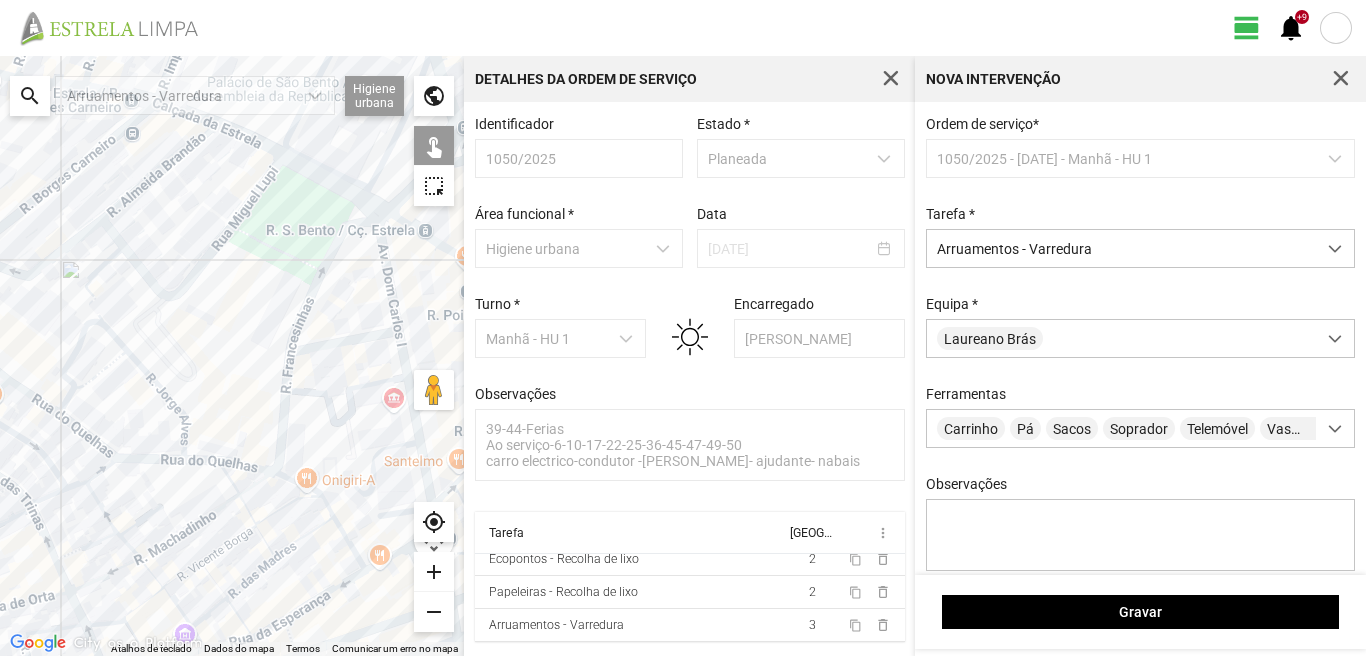 drag, startPoint x: 130, startPoint y: 414, endPoint x: 282, endPoint y: 437, distance: 153.73029 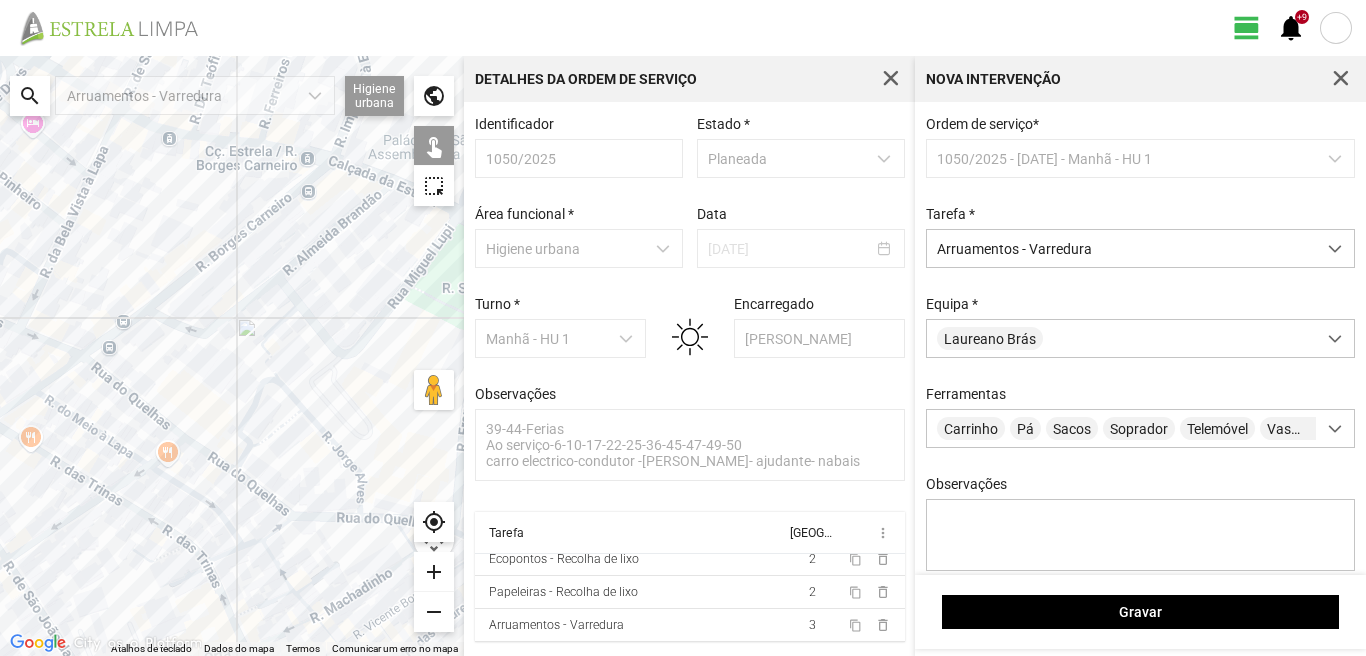 drag, startPoint x: 176, startPoint y: 409, endPoint x: 261, endPoint y: 454, distance: 96.17692 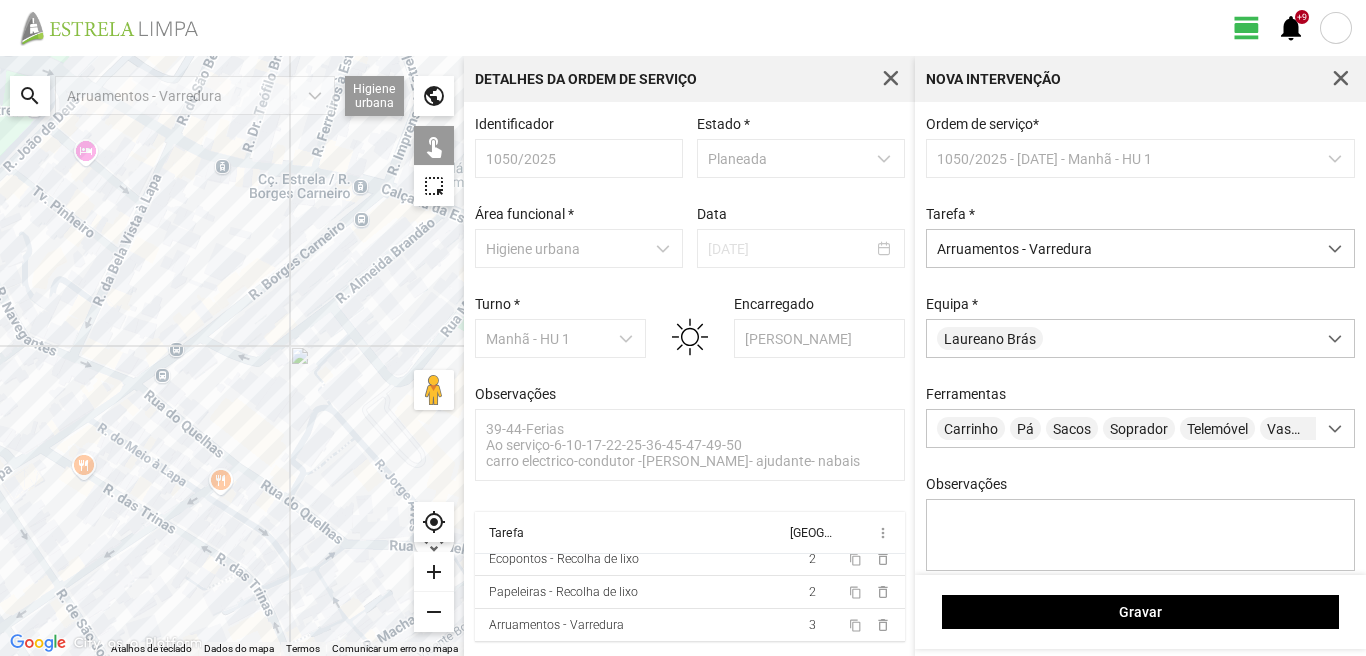 drag, startPoint x: 341, startPoint y: 468, endPoint x: 275, endPoint y: 462, distance: 66.27216 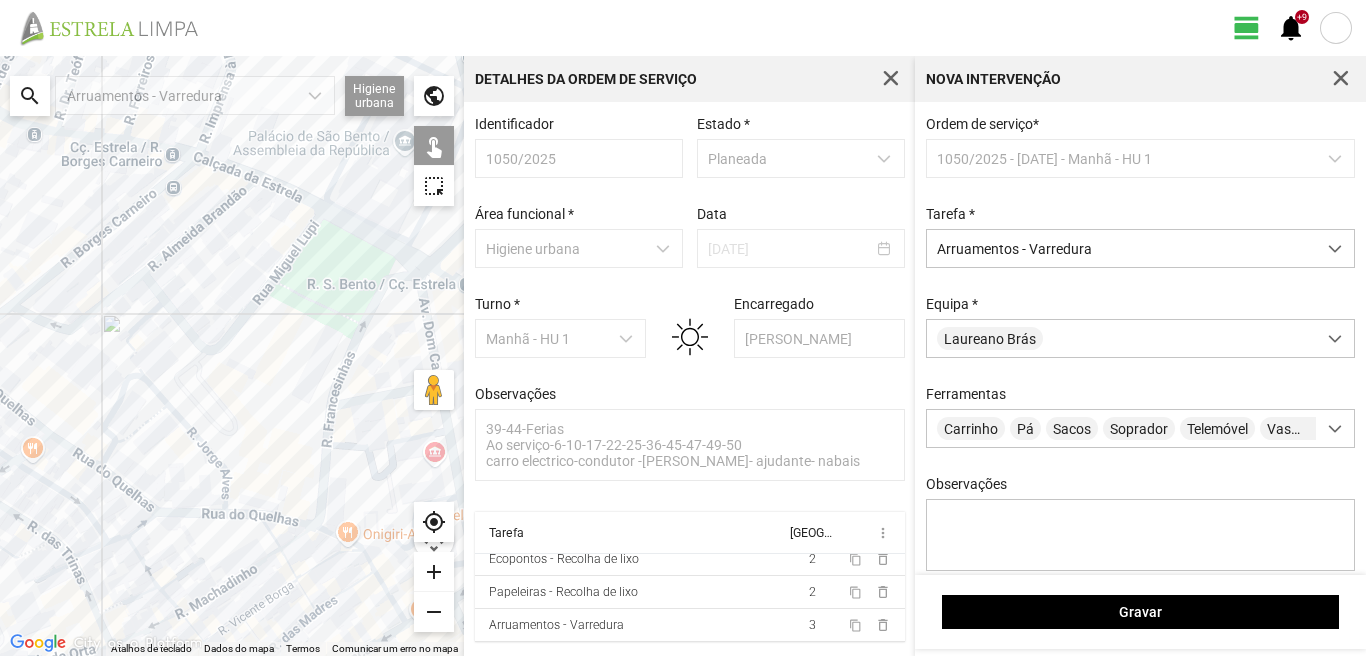 drag, startPoint x: 322, startPoint y: 459, endPoint x: 214, endPoint y: 431, distance: 111.5706 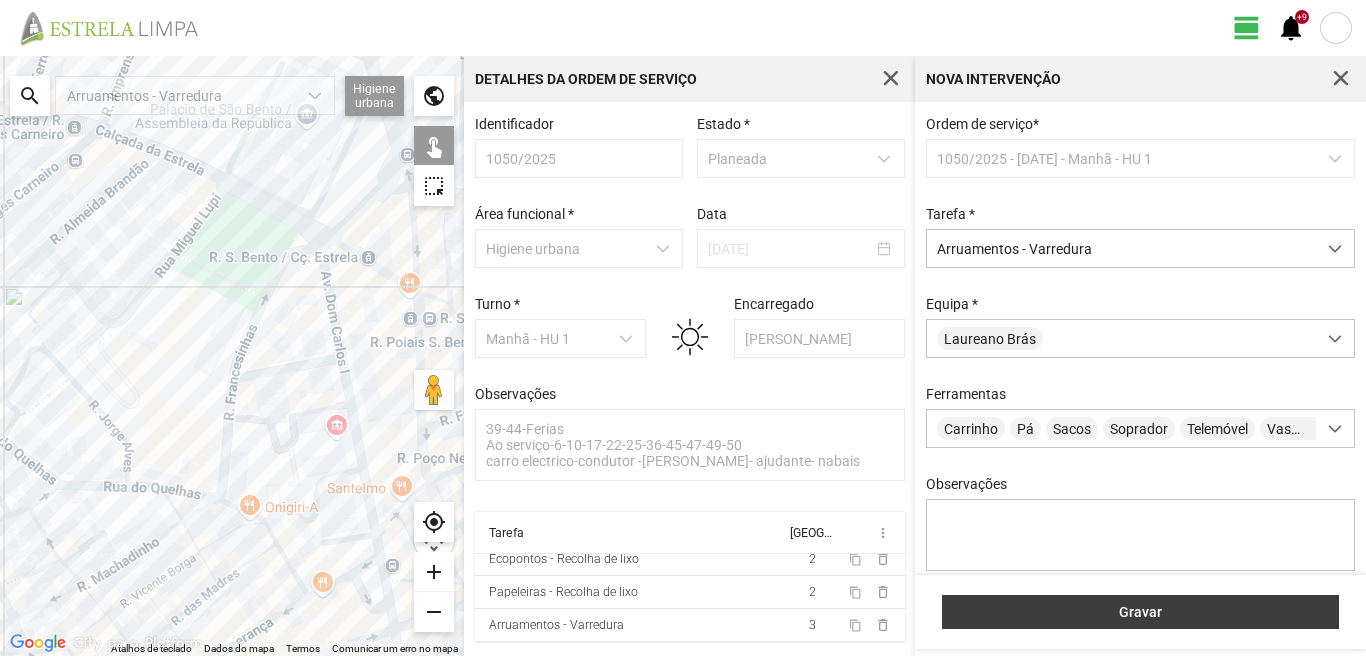 click on "Gravar" at bounding box center (1141, 612) 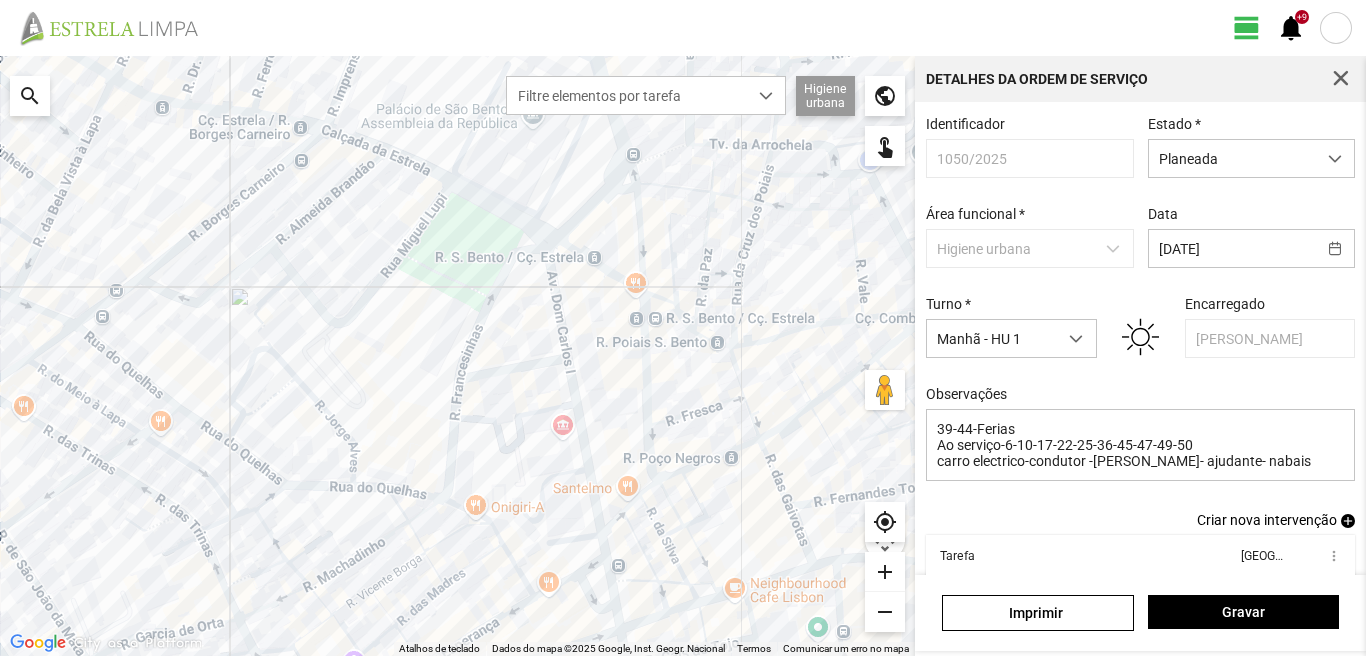 scroll, scrollTop: 110, scrollLeft: 0, axis: vertical 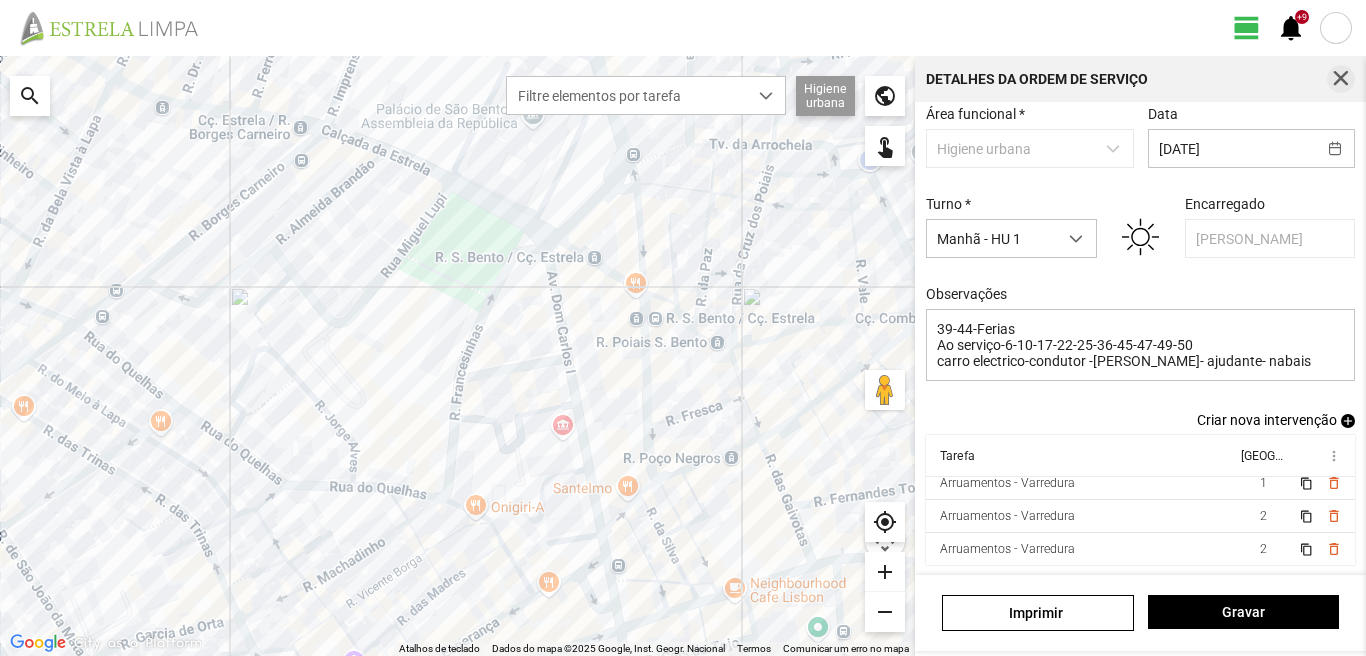 click at bounding box center (1341, 79) 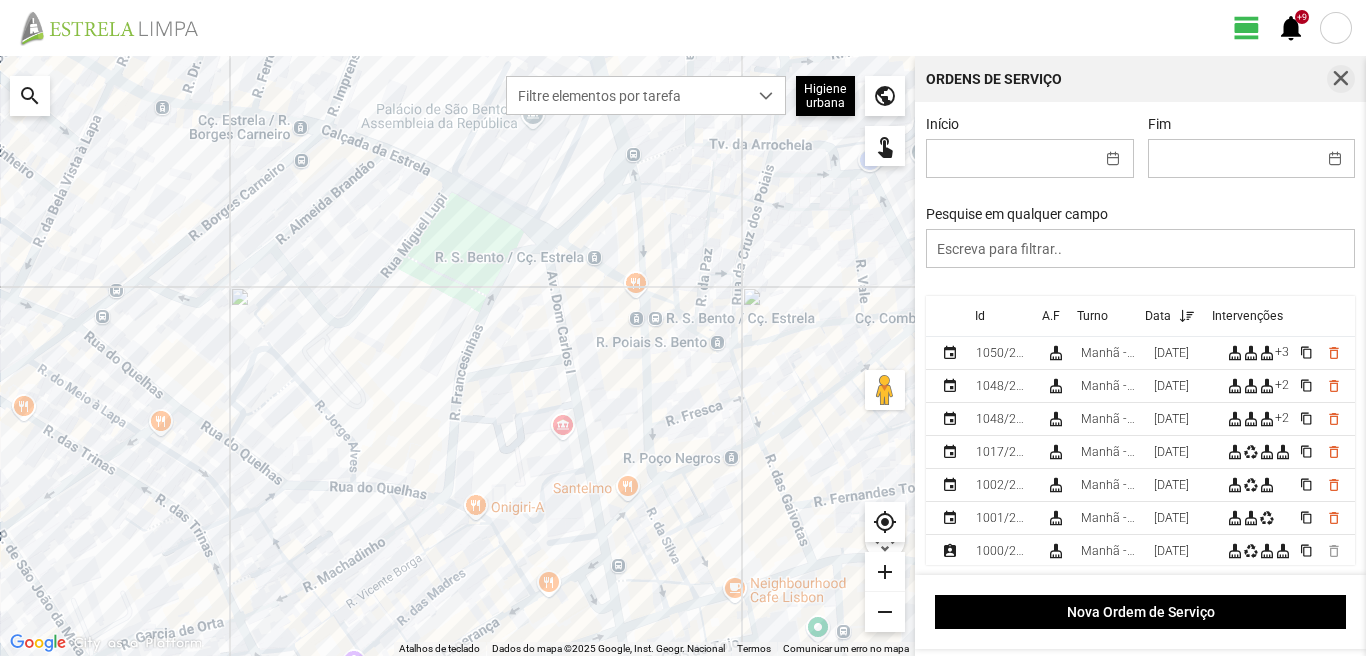 click at bounding box center (1341, 79) 